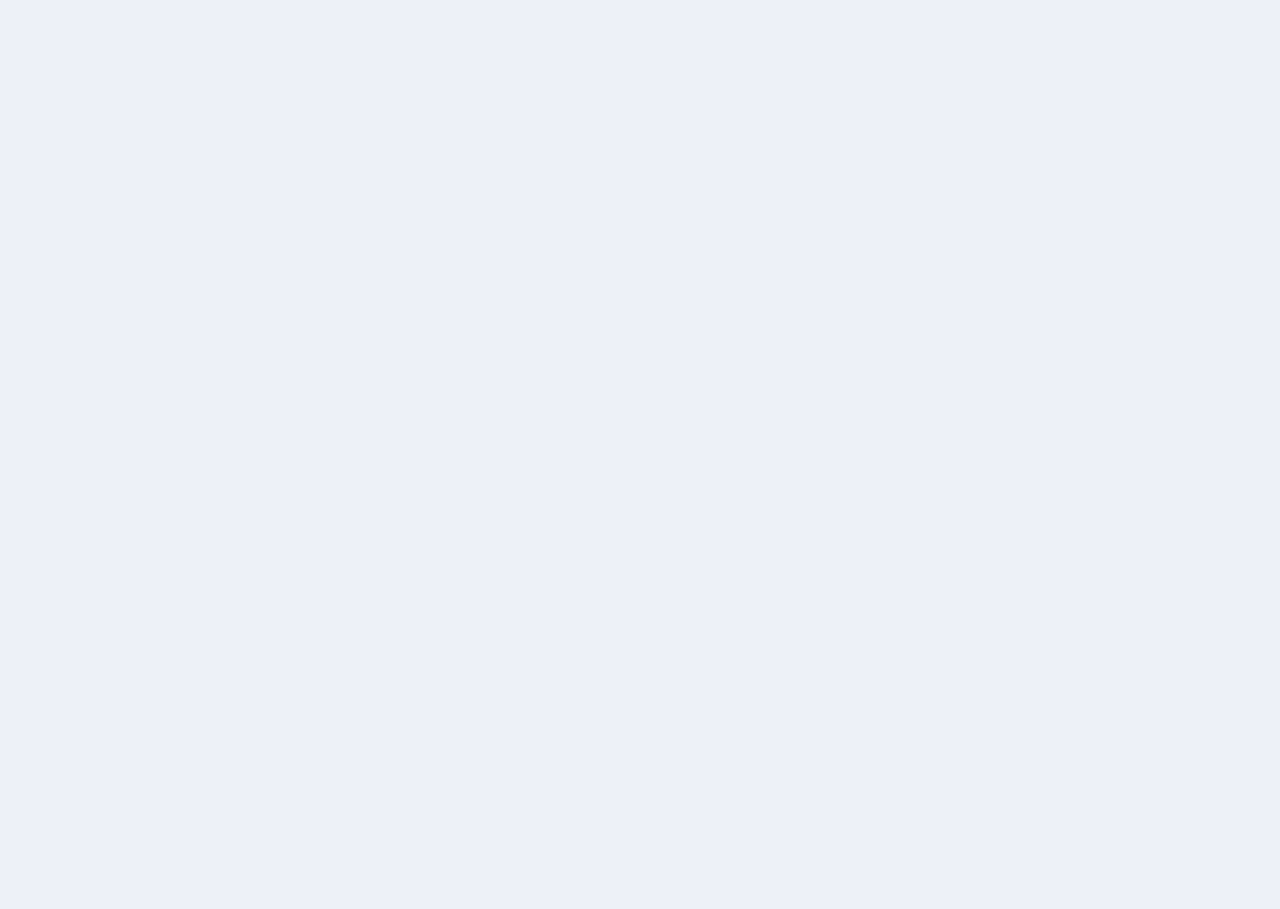 scroll, scrollTop: 0, scrollLeft: 0, axis: both 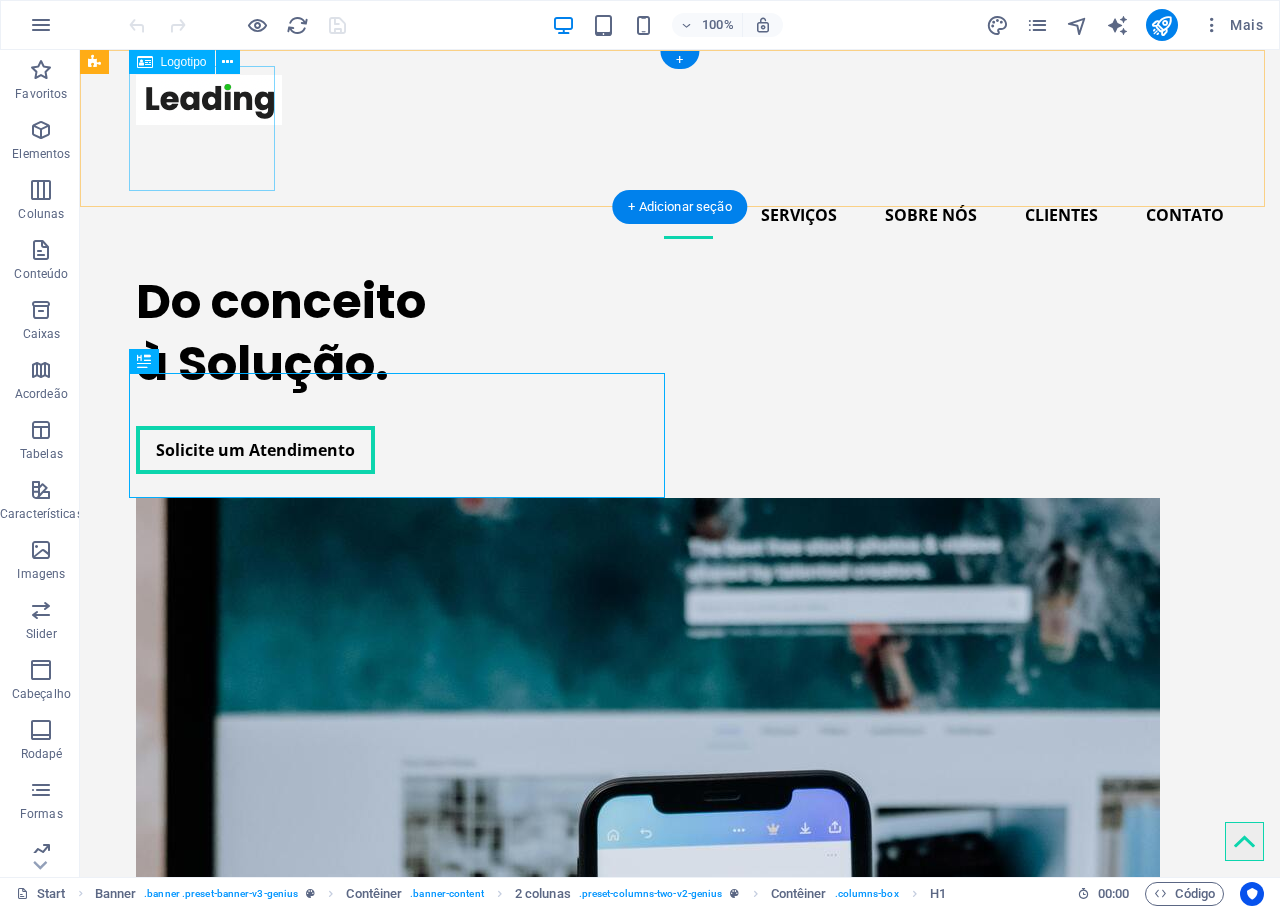 click at bounding box center [680, 128] 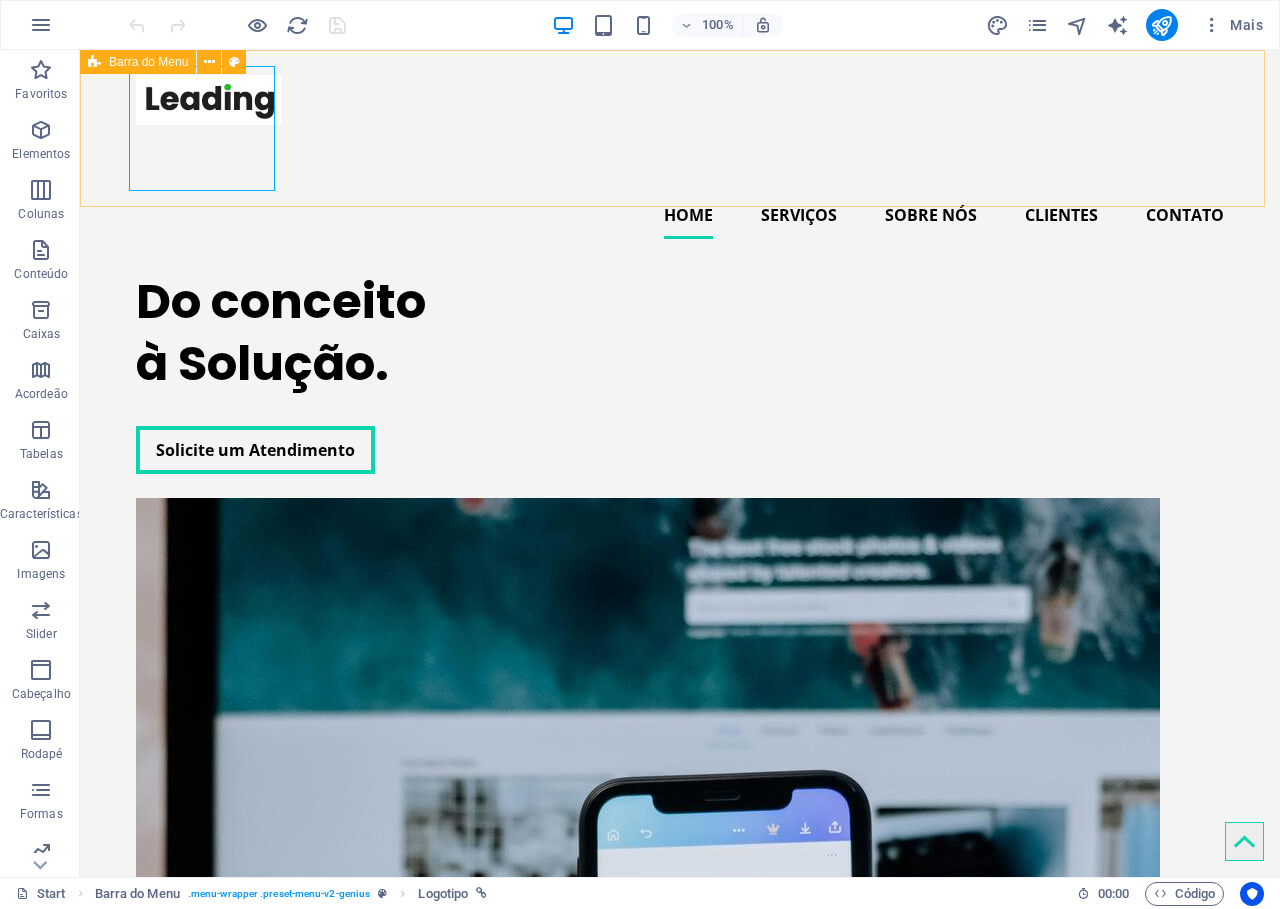 click at bounding box center [94, 62] 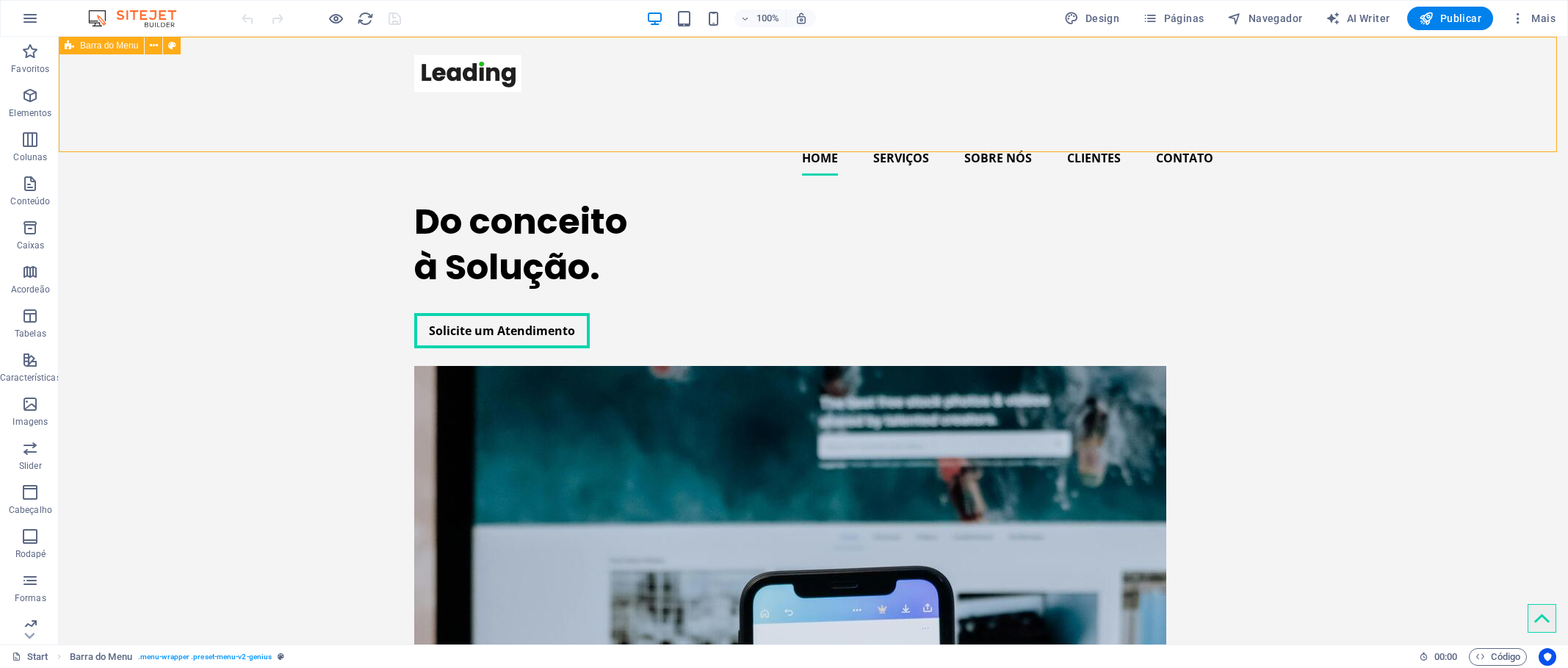 click on "Barra do Menu" at bounding box center [109, 46] 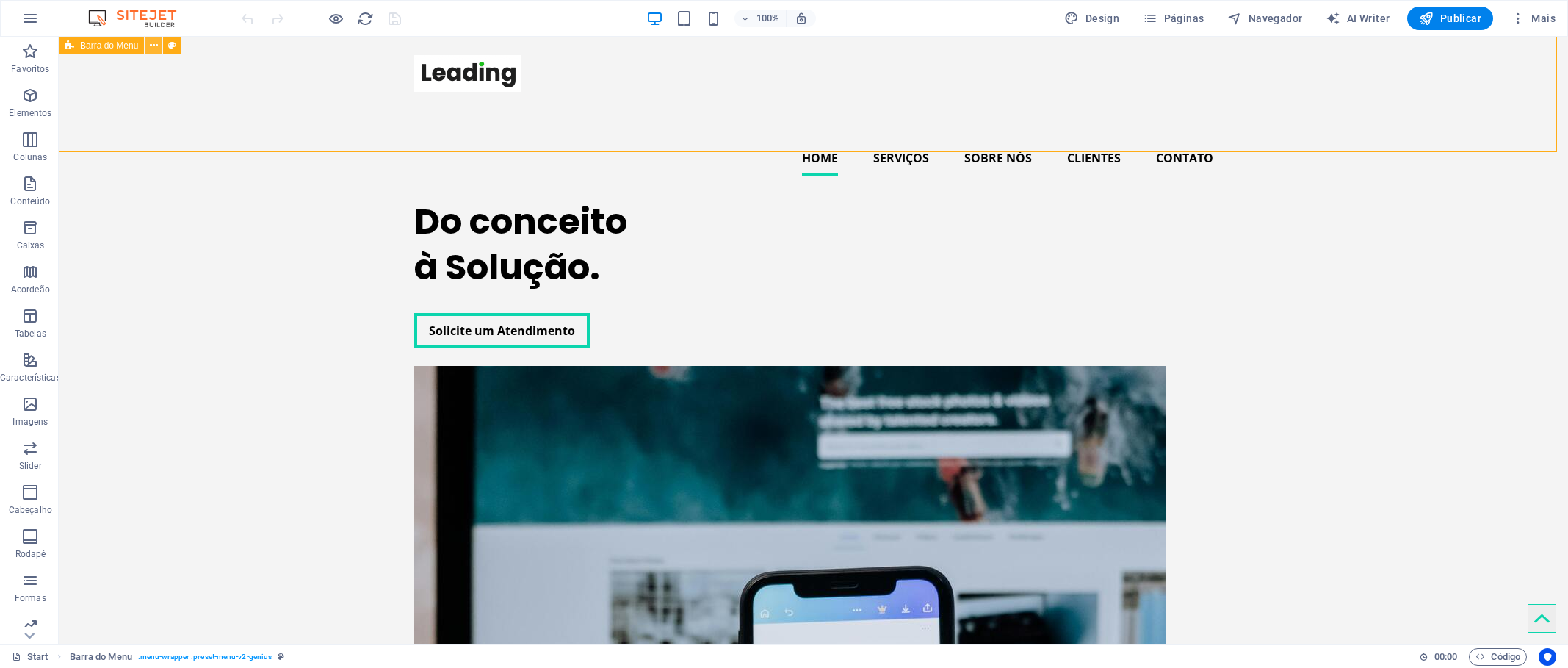 click at bounding box center (153, 46) 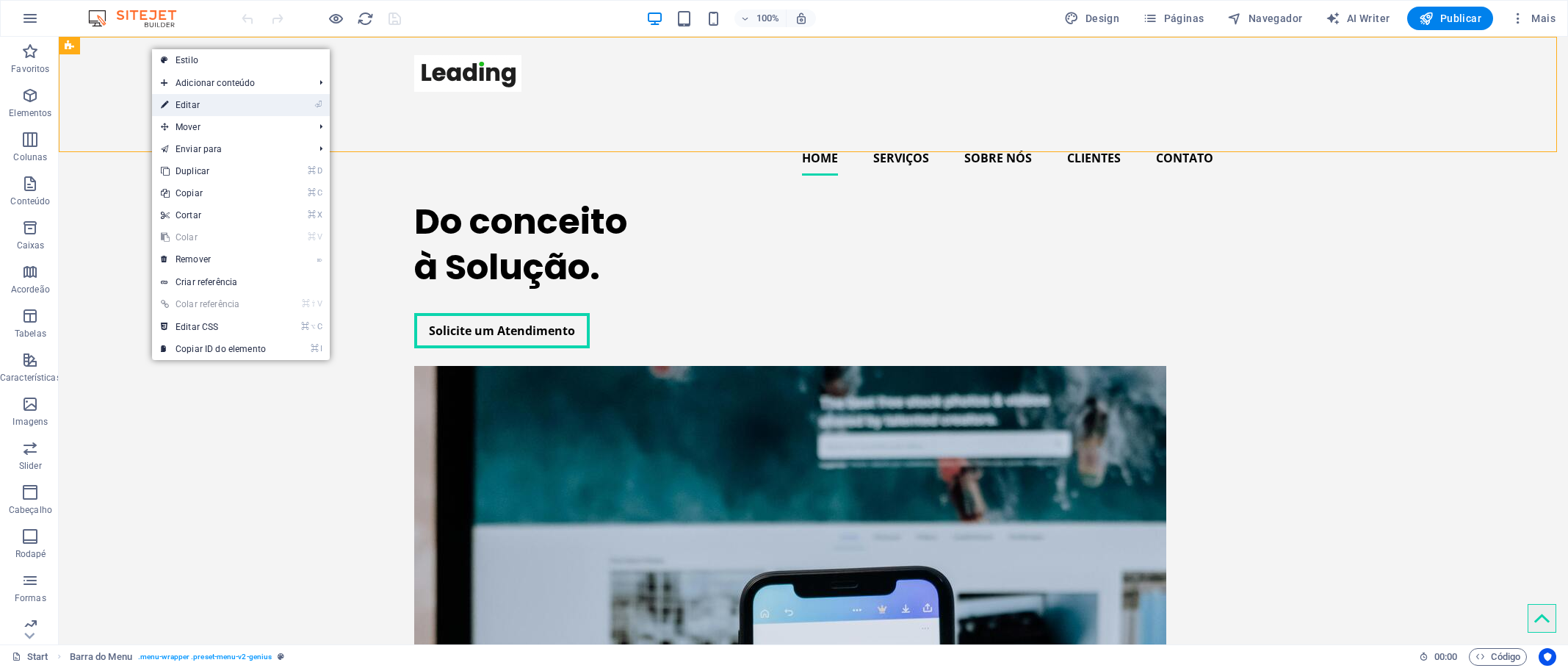 click on "⏎  Editar" at bounding box center [213, 105] 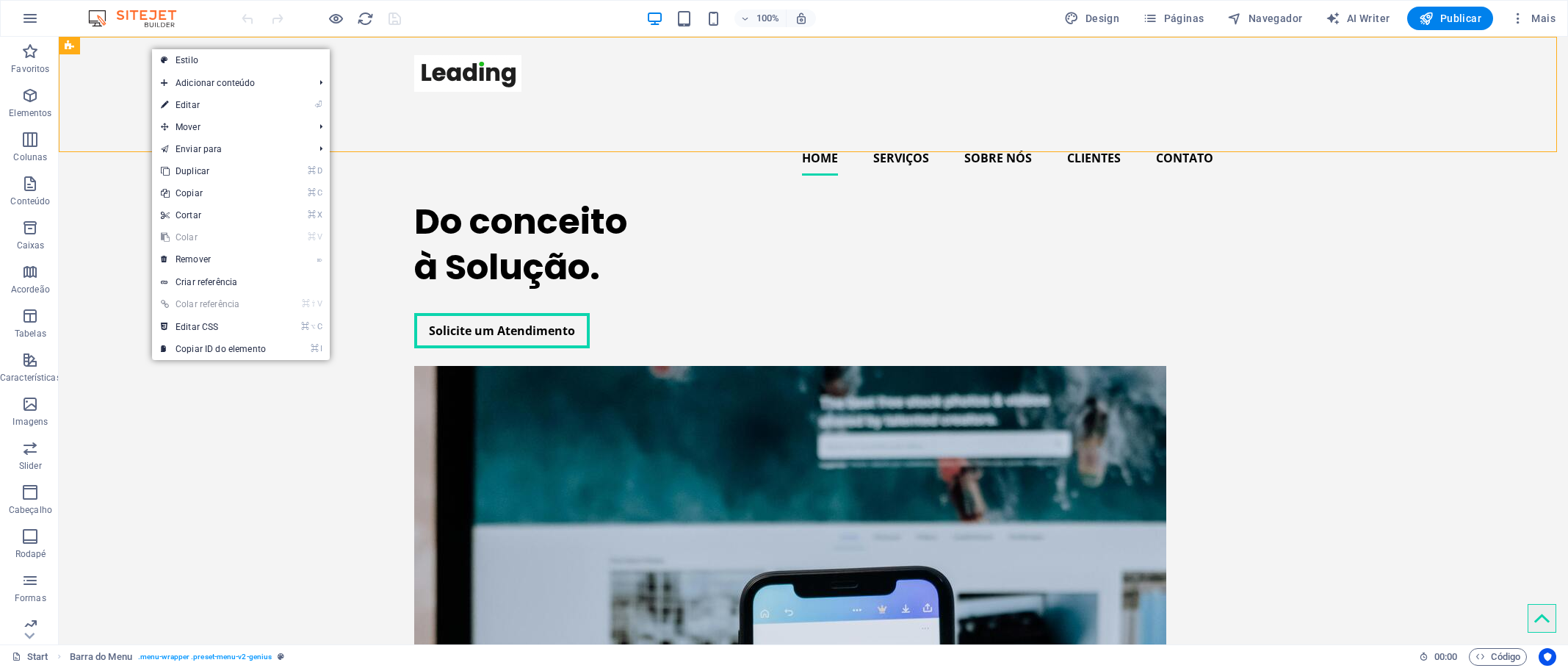 select on "header" 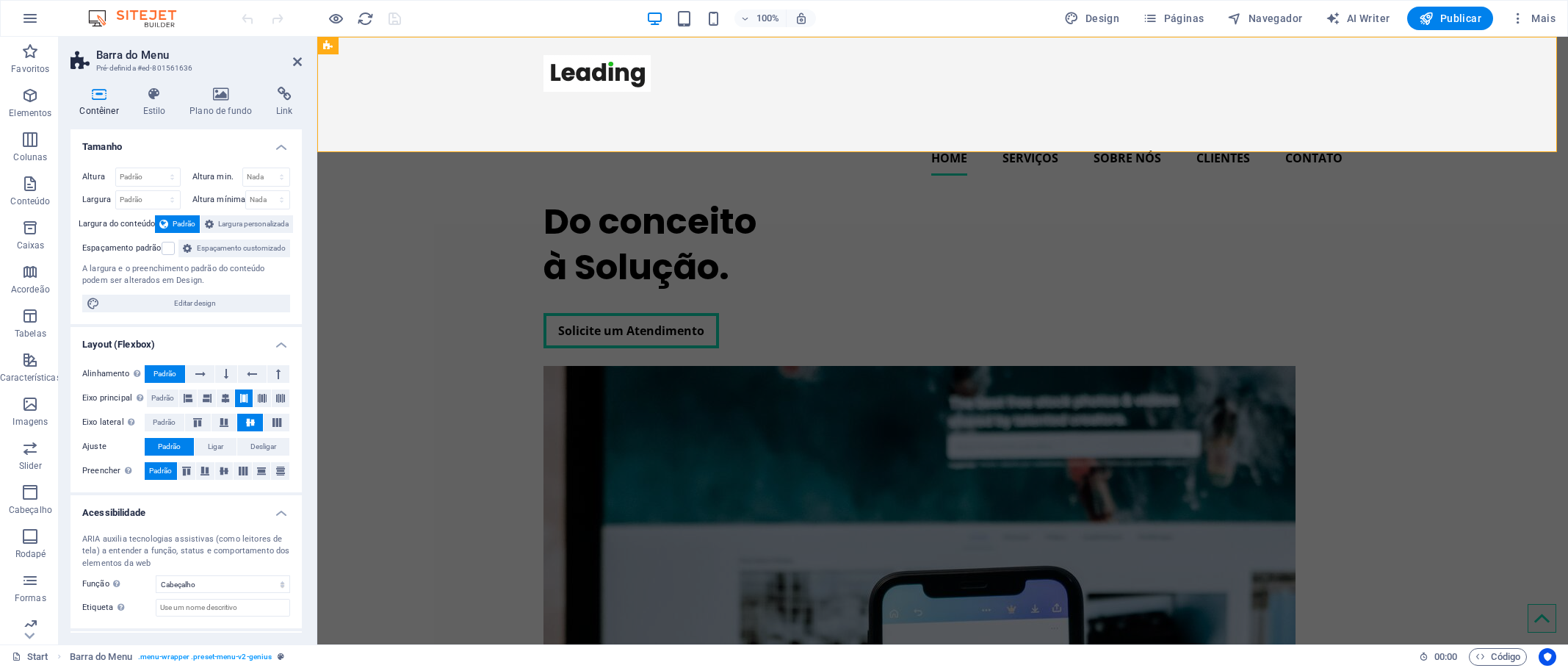 click on "Padrão" at bounding box center [184, 224] 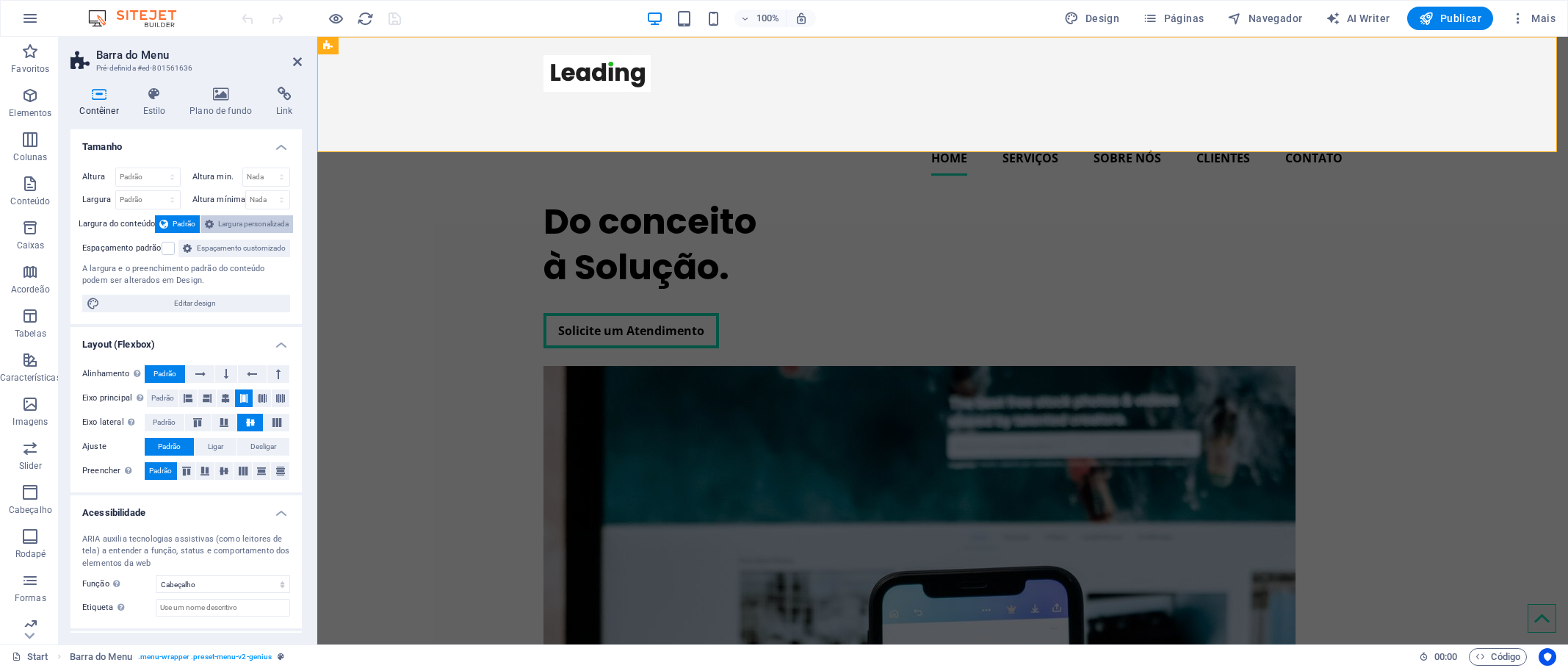click on "Largura personalizada" at bounding box center (253, 224) 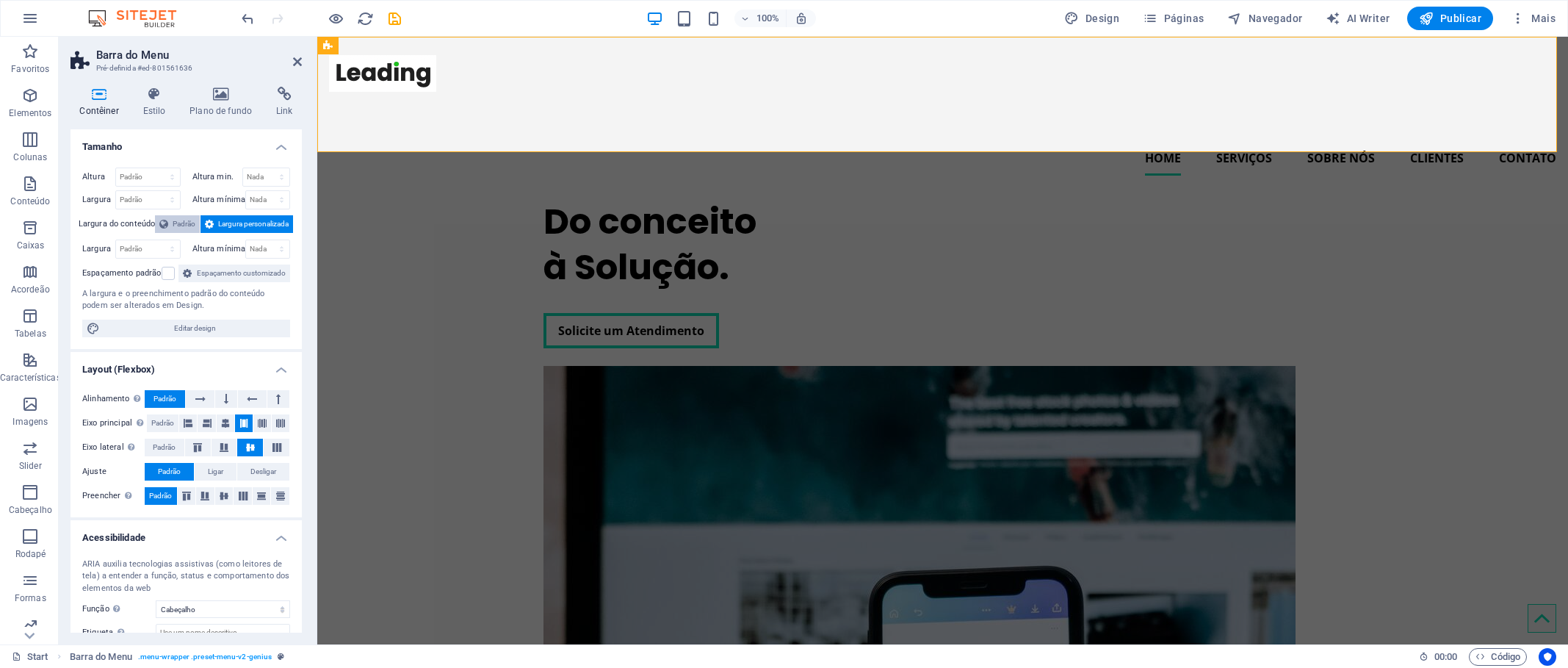 click on "Padrão" at bounding box center (184, 224) 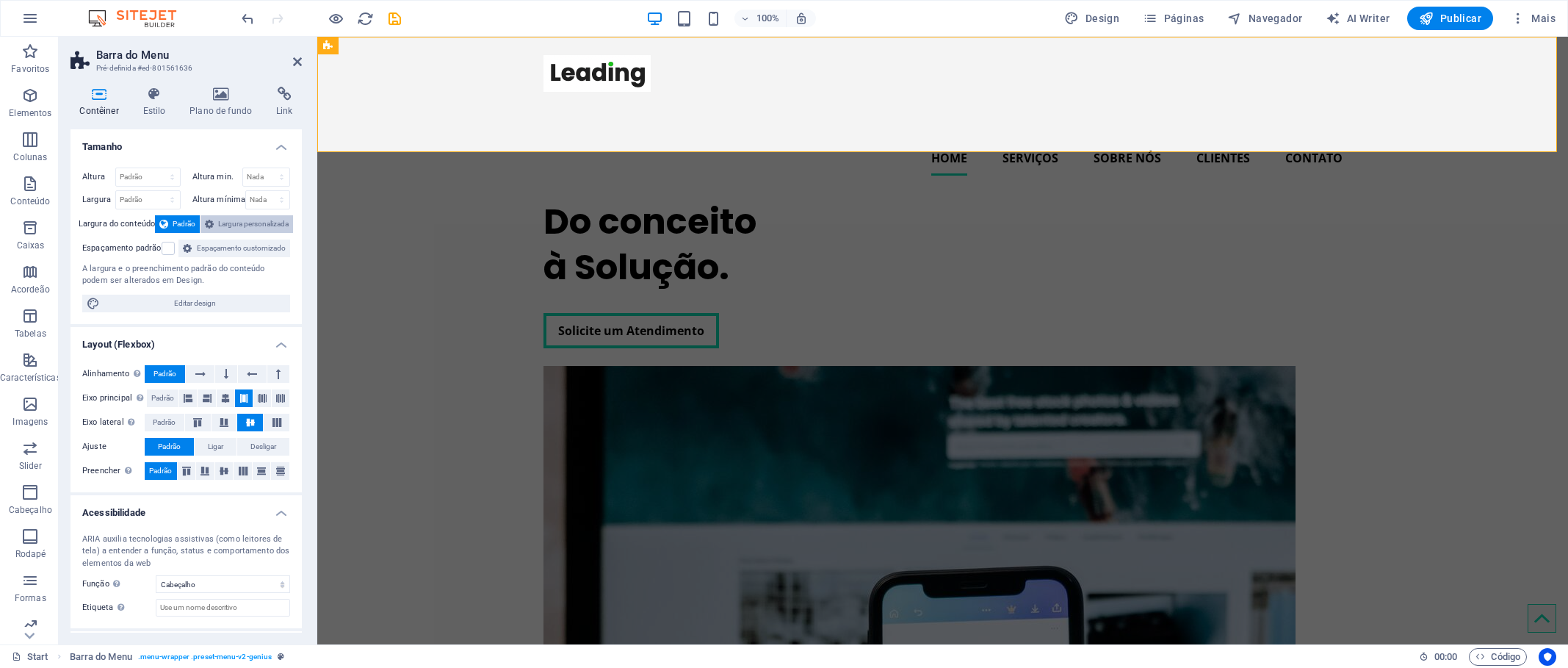 click on "Largura personalizada" at bounding box center (253, 224) 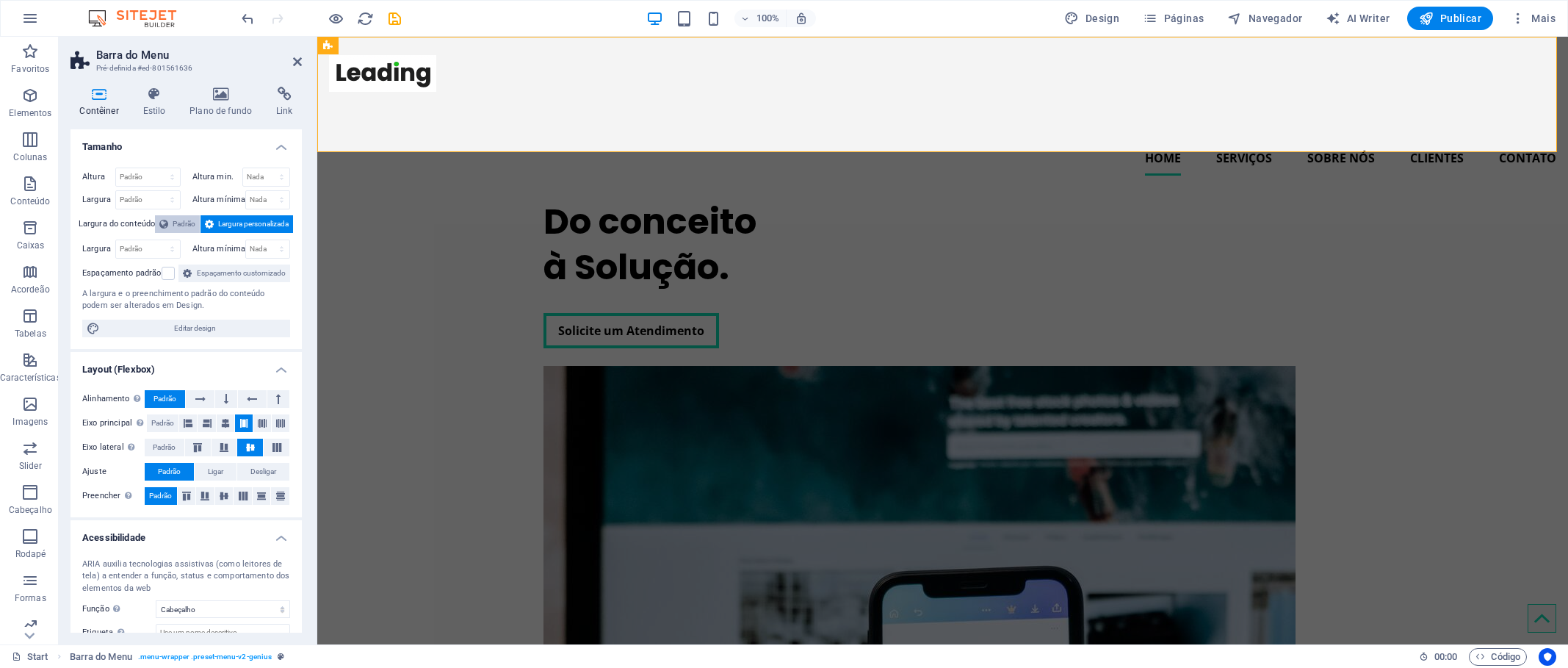 click on "Padrão" at bounding box center [184, 224] 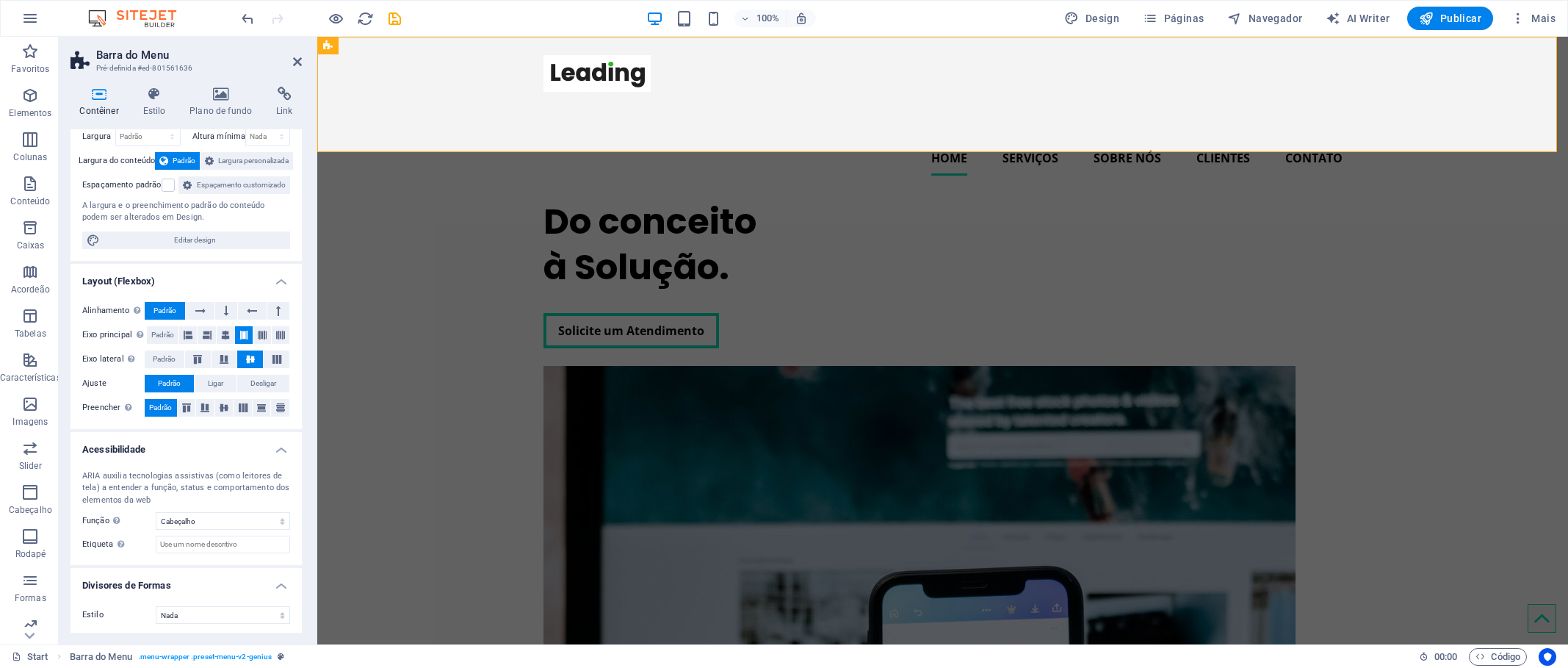 scroll, scrollTop: 84, scrollLeft: 0, axis: vertical 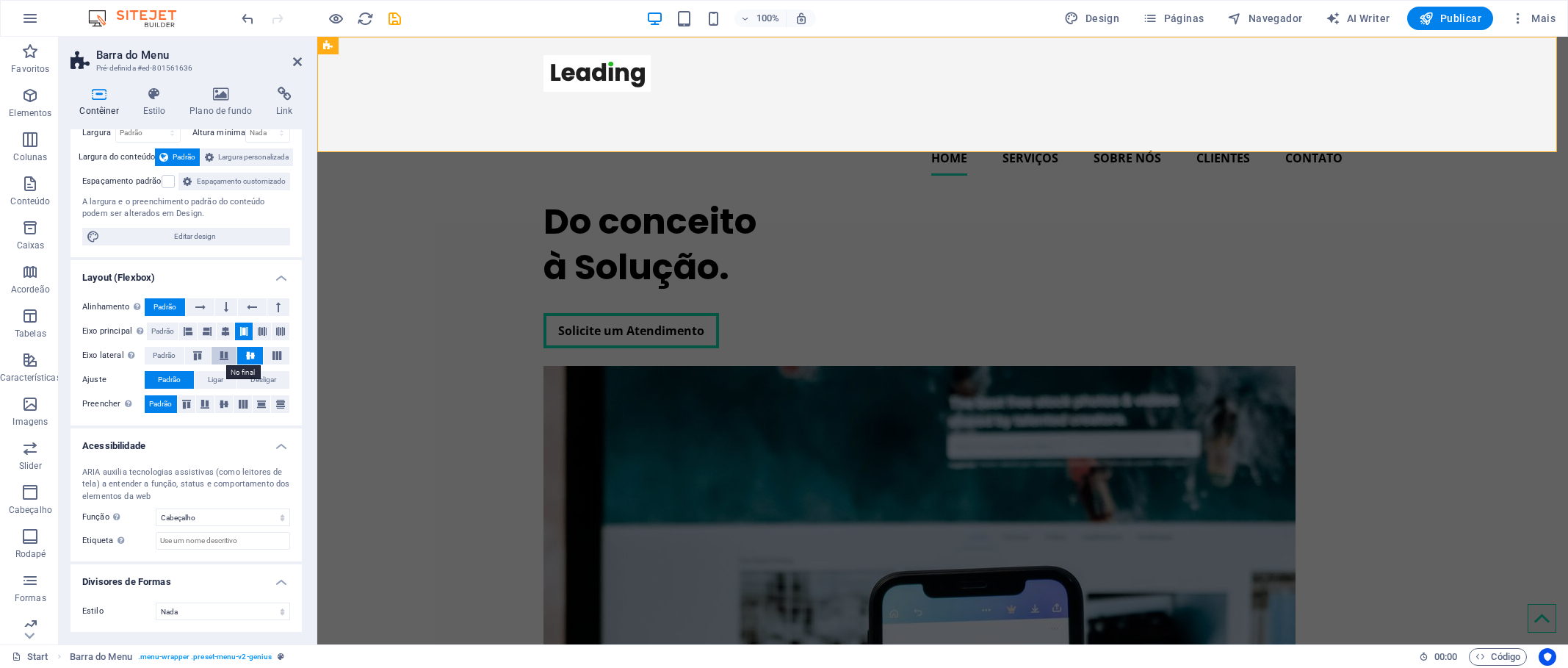 click at bounding box center (224, 356) 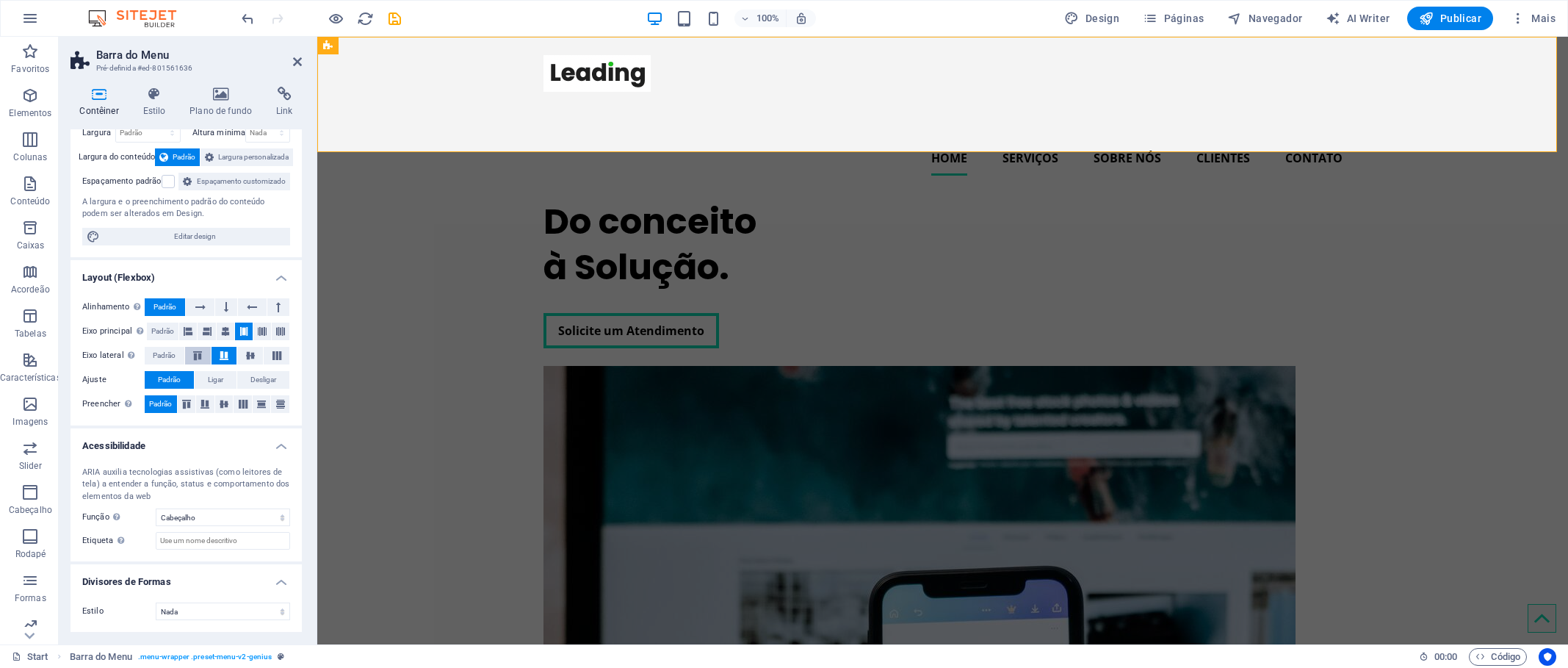 click at bounding box center (198, 356) 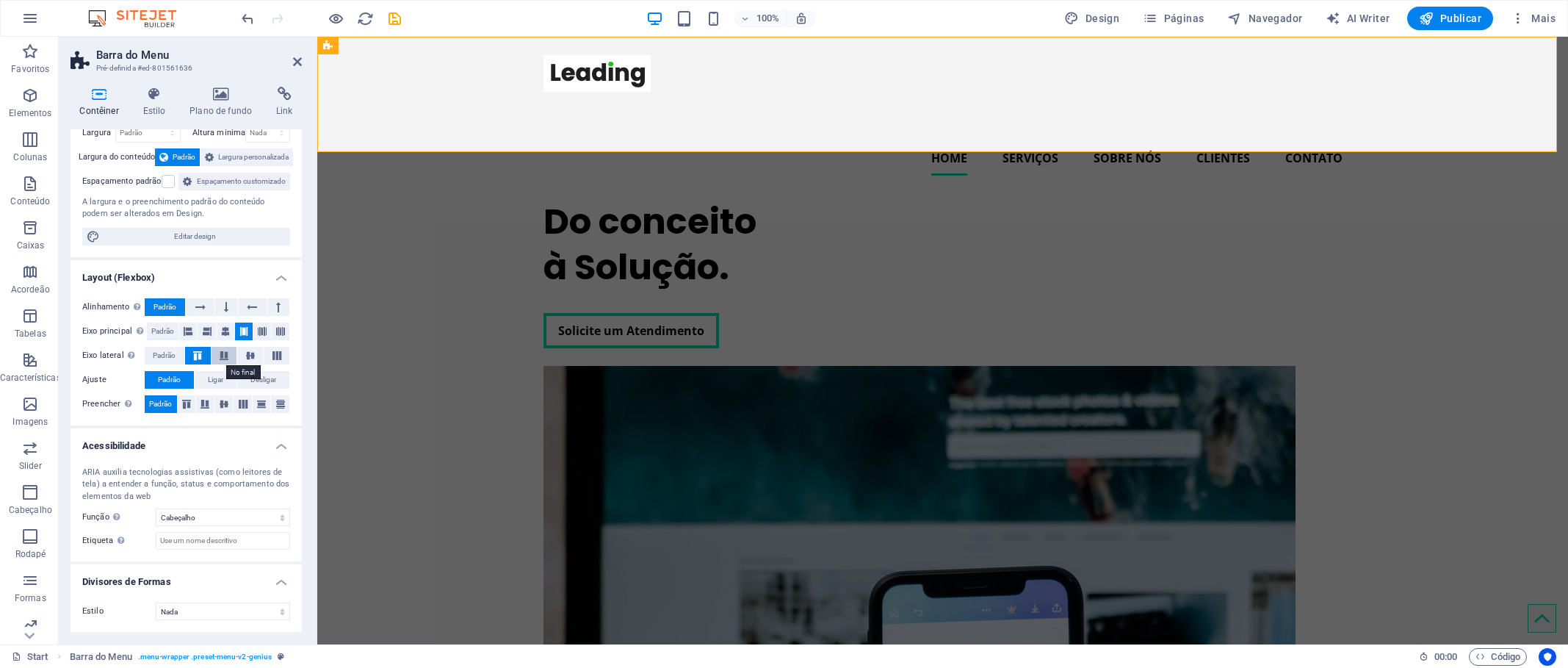 click at bounding box center (224, 356) 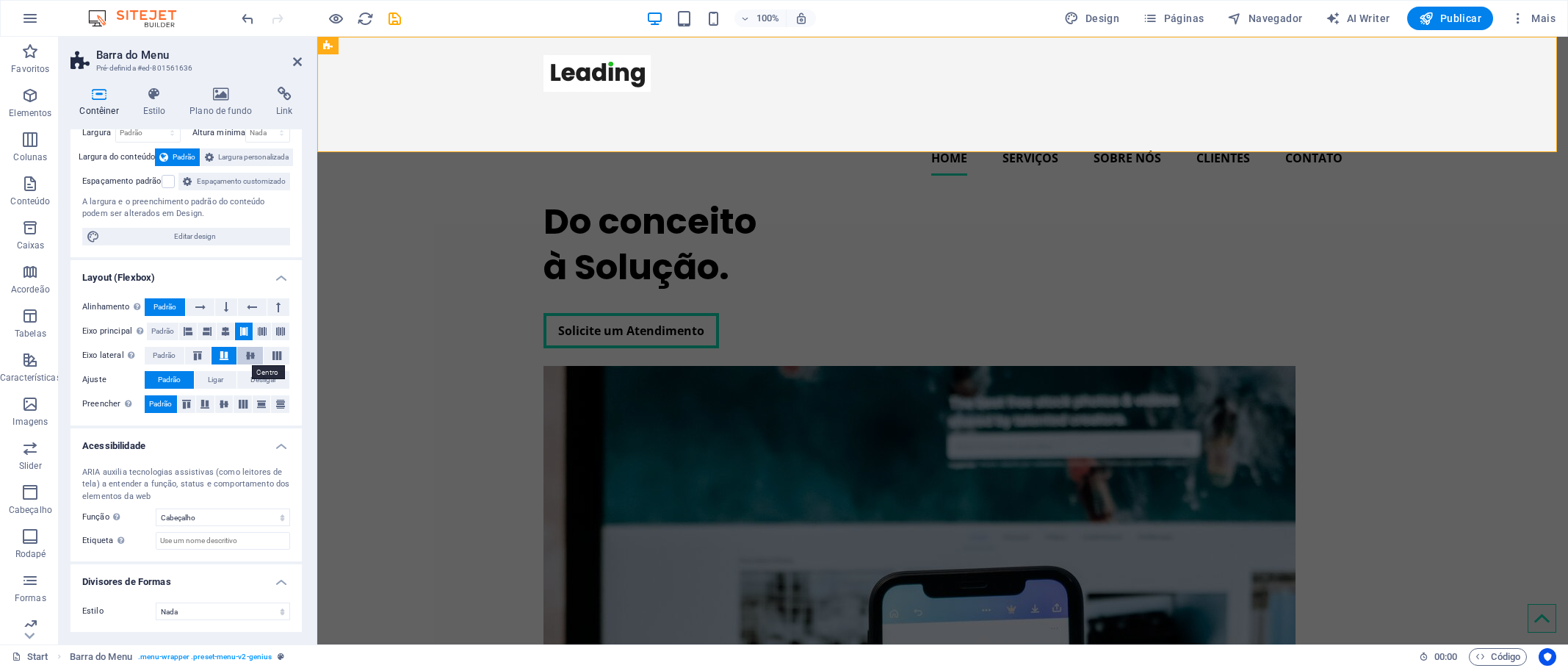 click at bounding box center [250, 356] 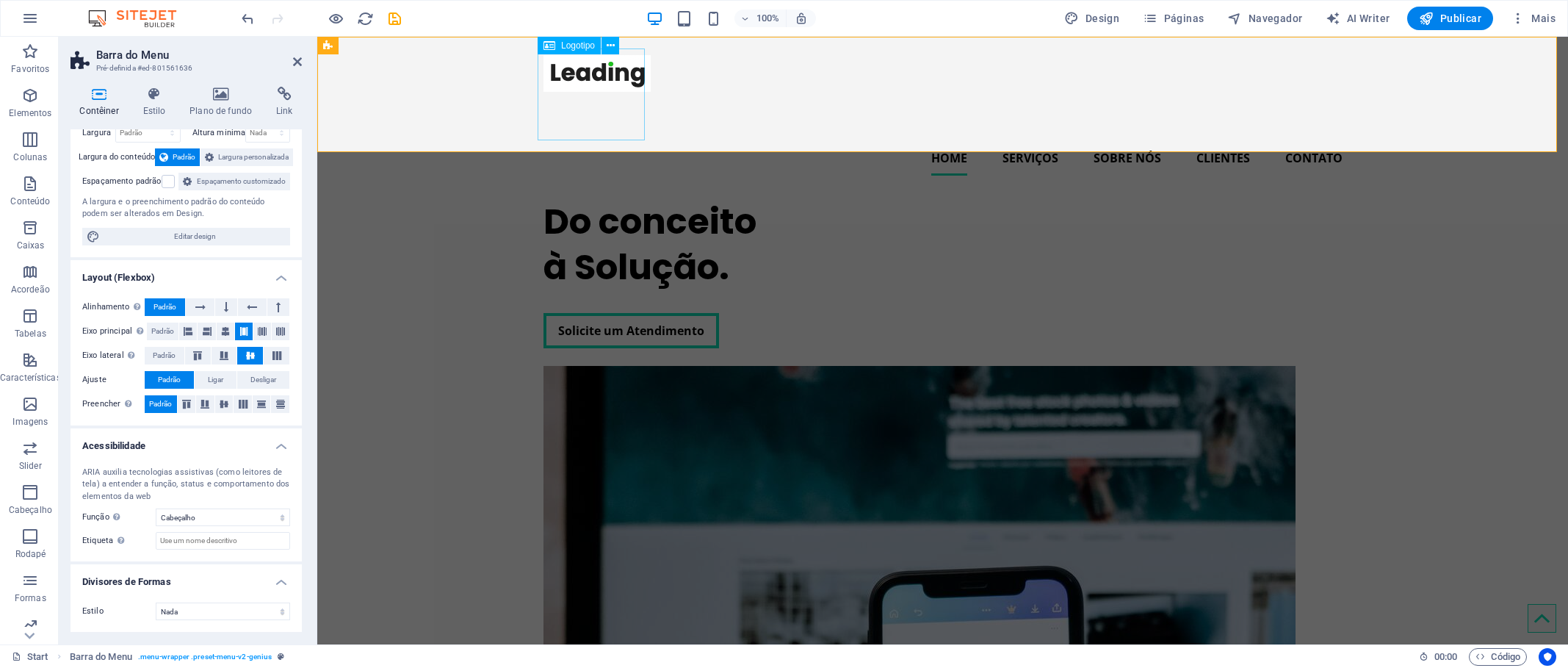 click at bounding box center (943, 94) 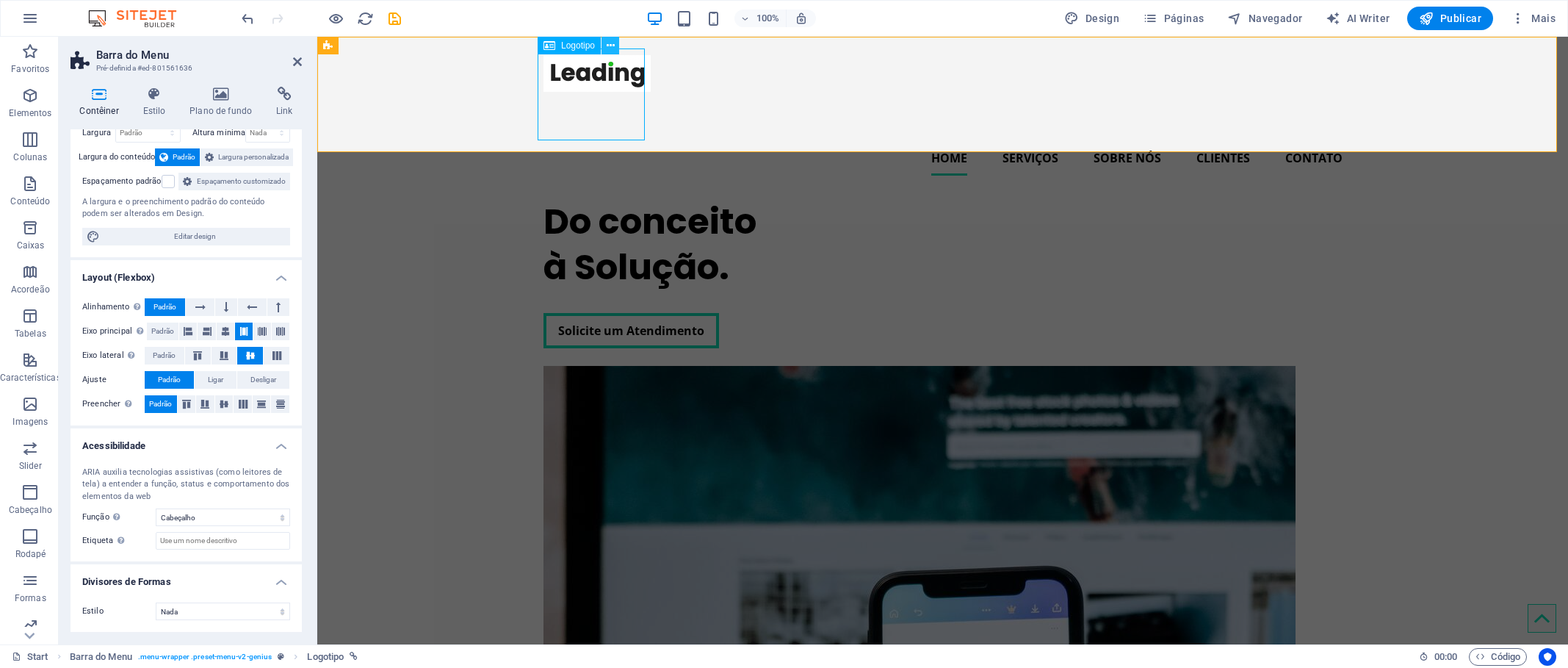 click at bounding box center (610, 46) 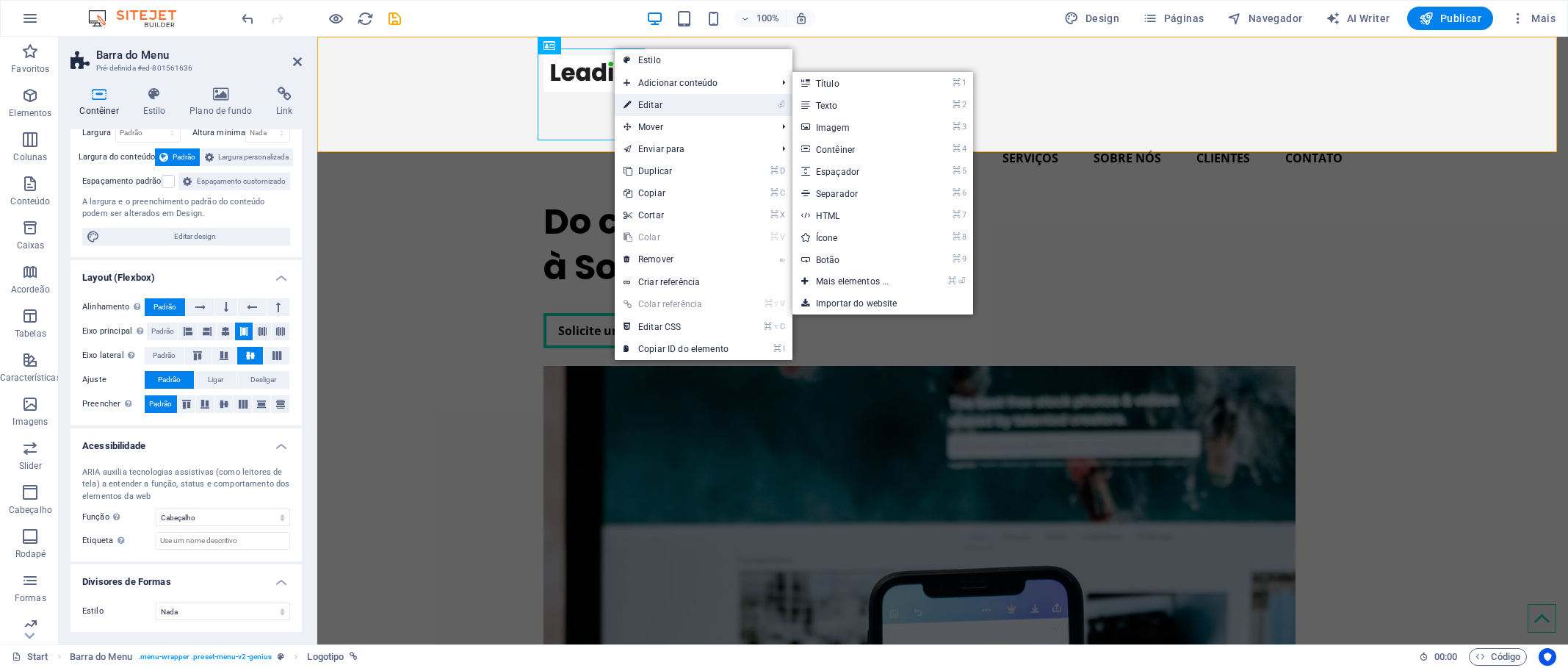 click on "⏎  Editar" at bounding box center (676, 105) 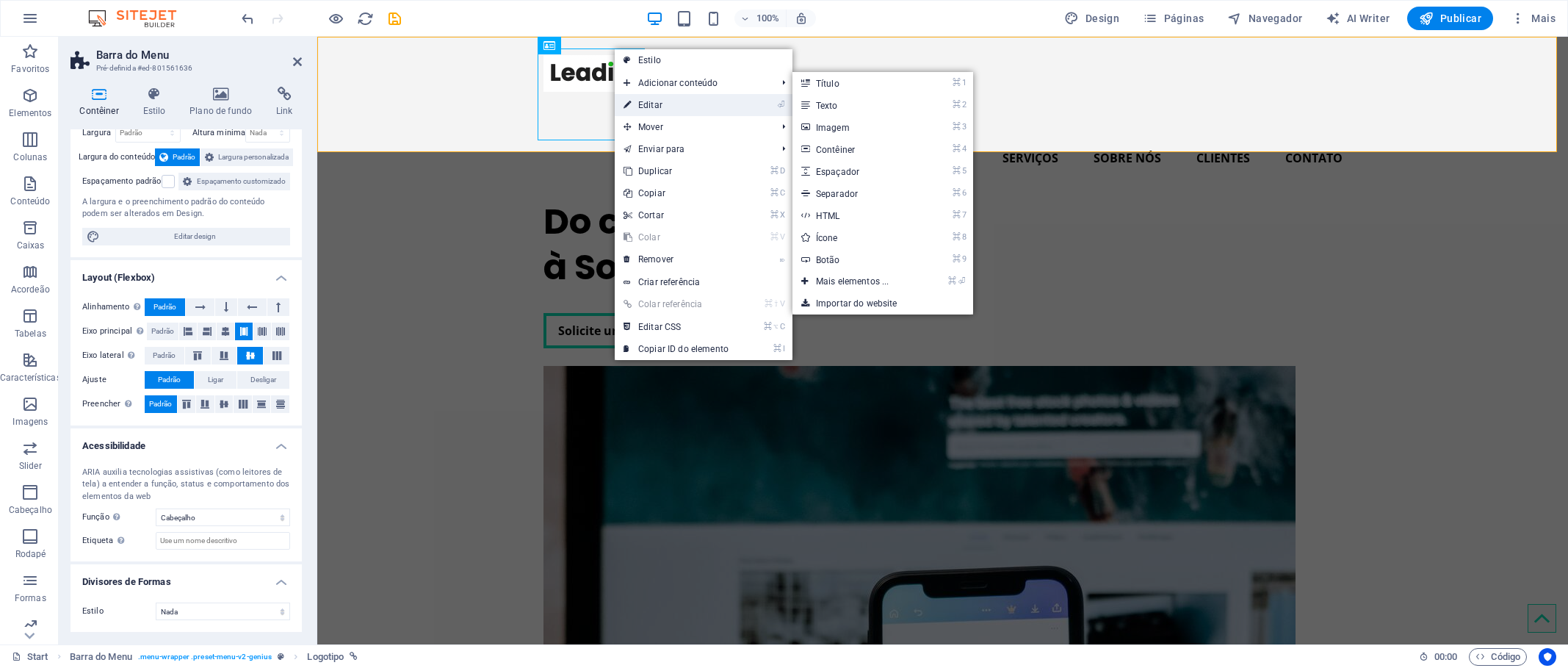 select on "px" 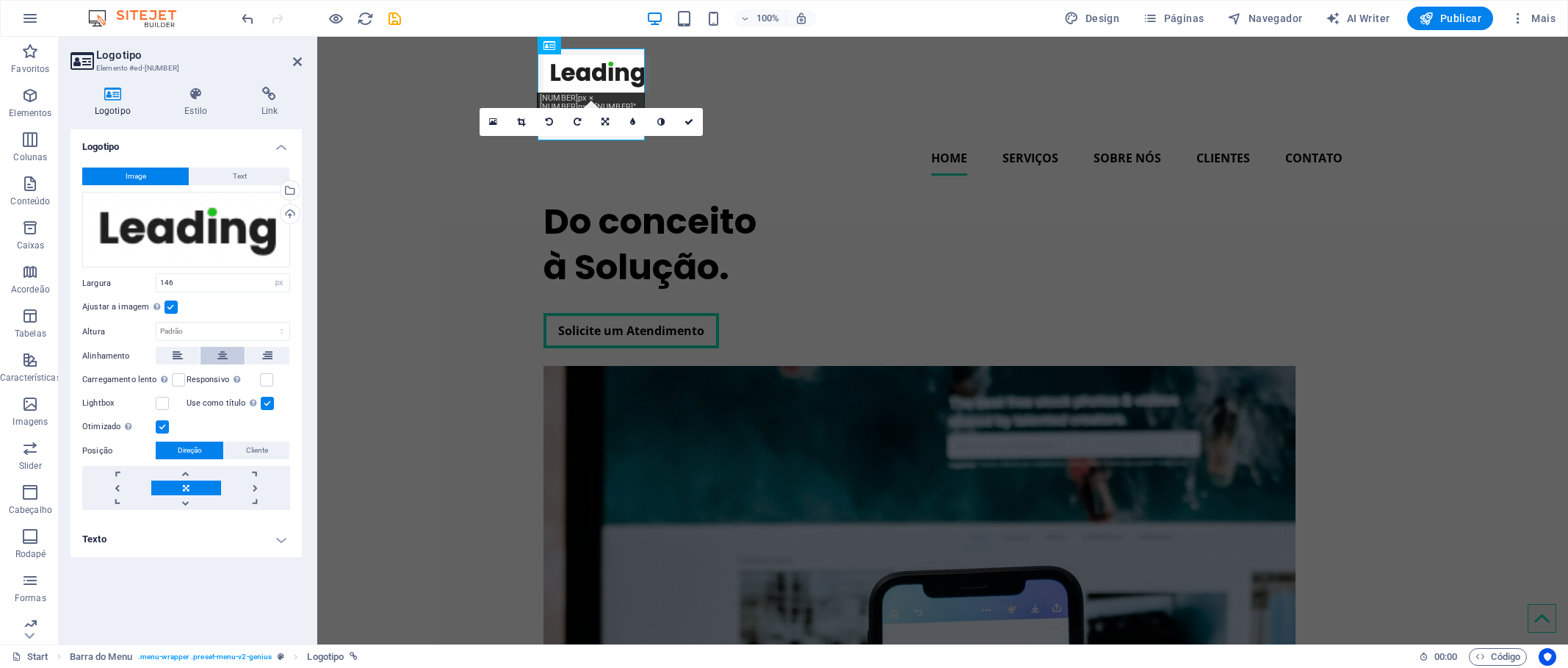 click at bounding box center (223, 356) 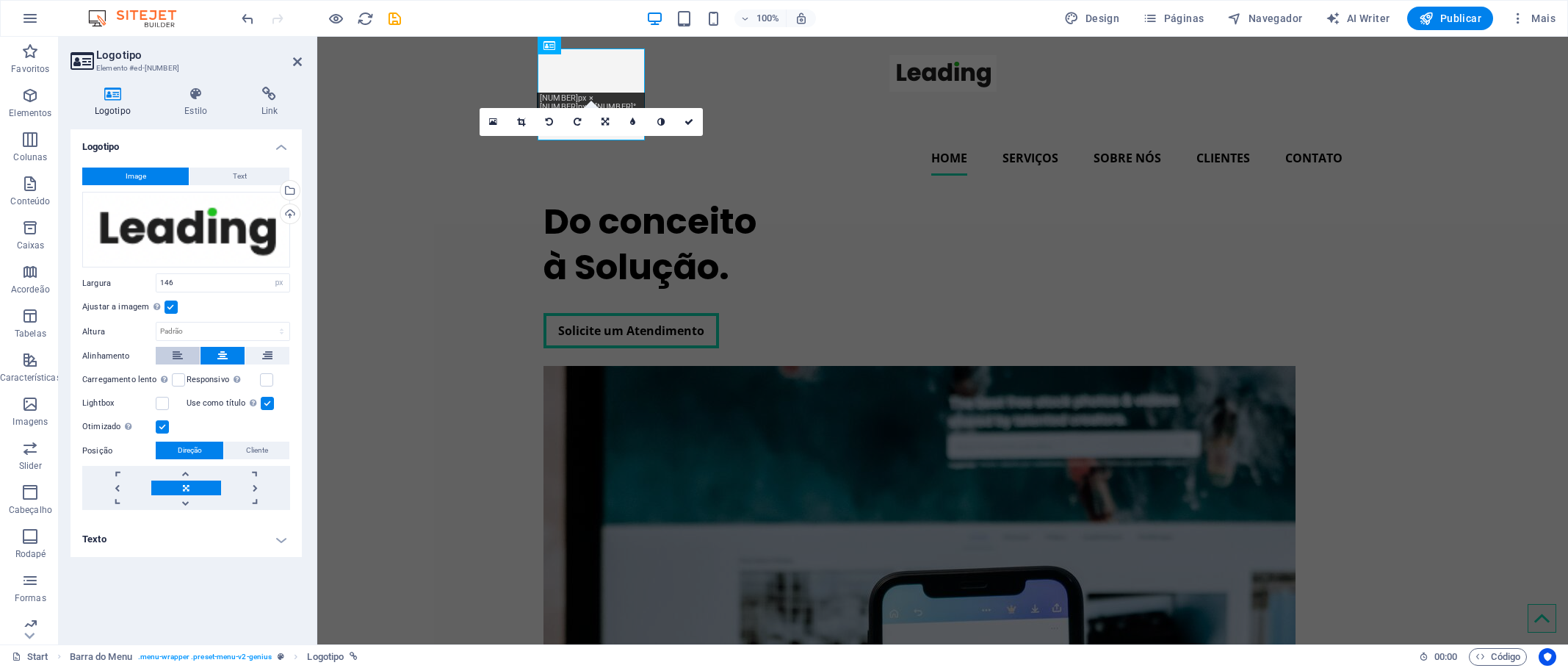 click at bounding box center [178, 356] 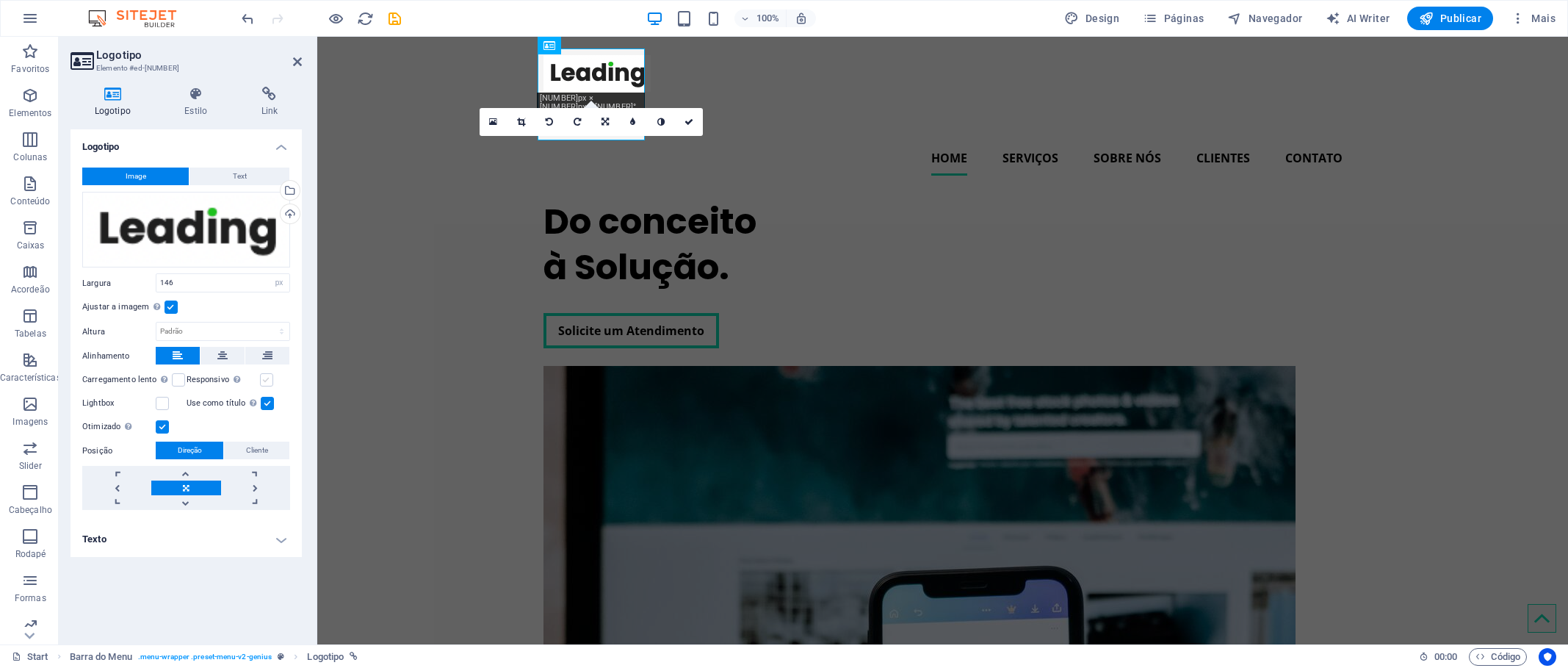 click at bounding box center [267, 380] 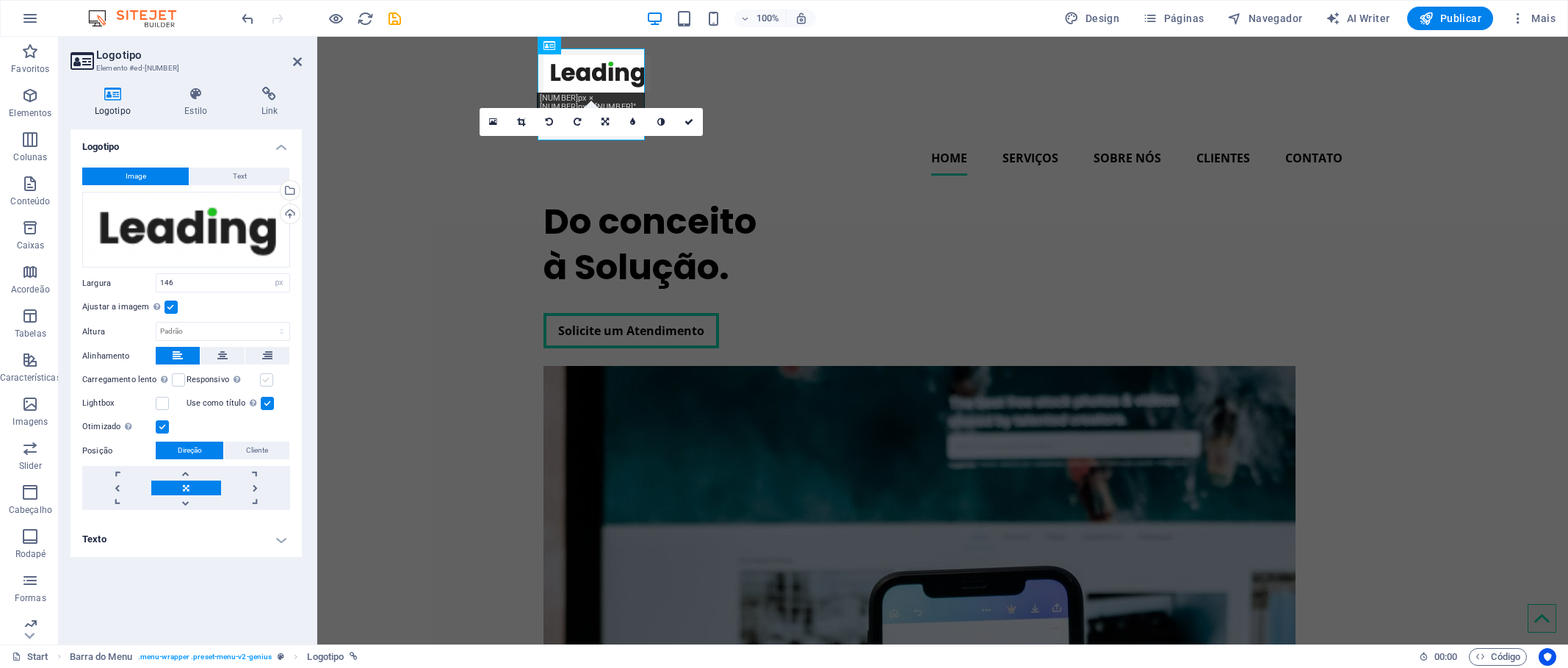 click on "Responsivo Carregar automaticamente imagens de retina e tamanhos otimizados para smartphones." at bounding box center (0, 0) 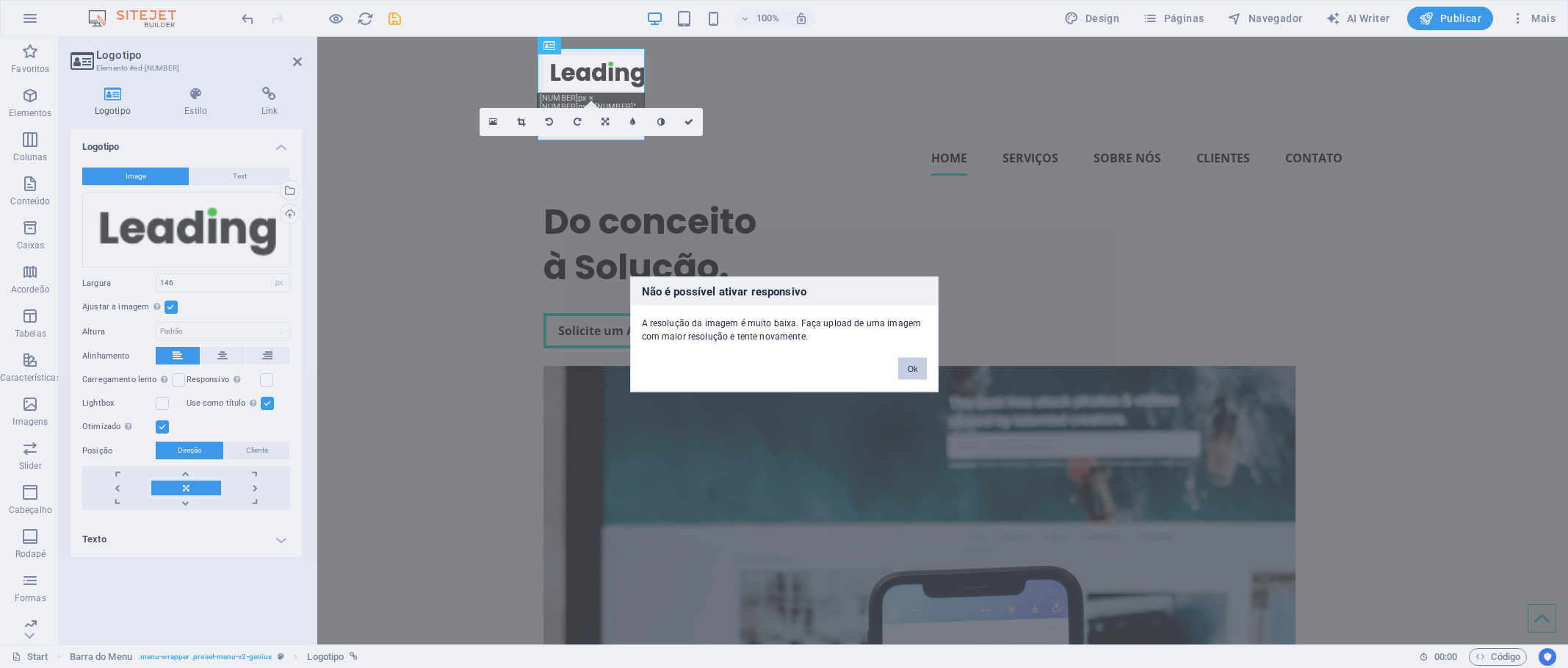 click on "Ok" at bounding box center [912, 368] 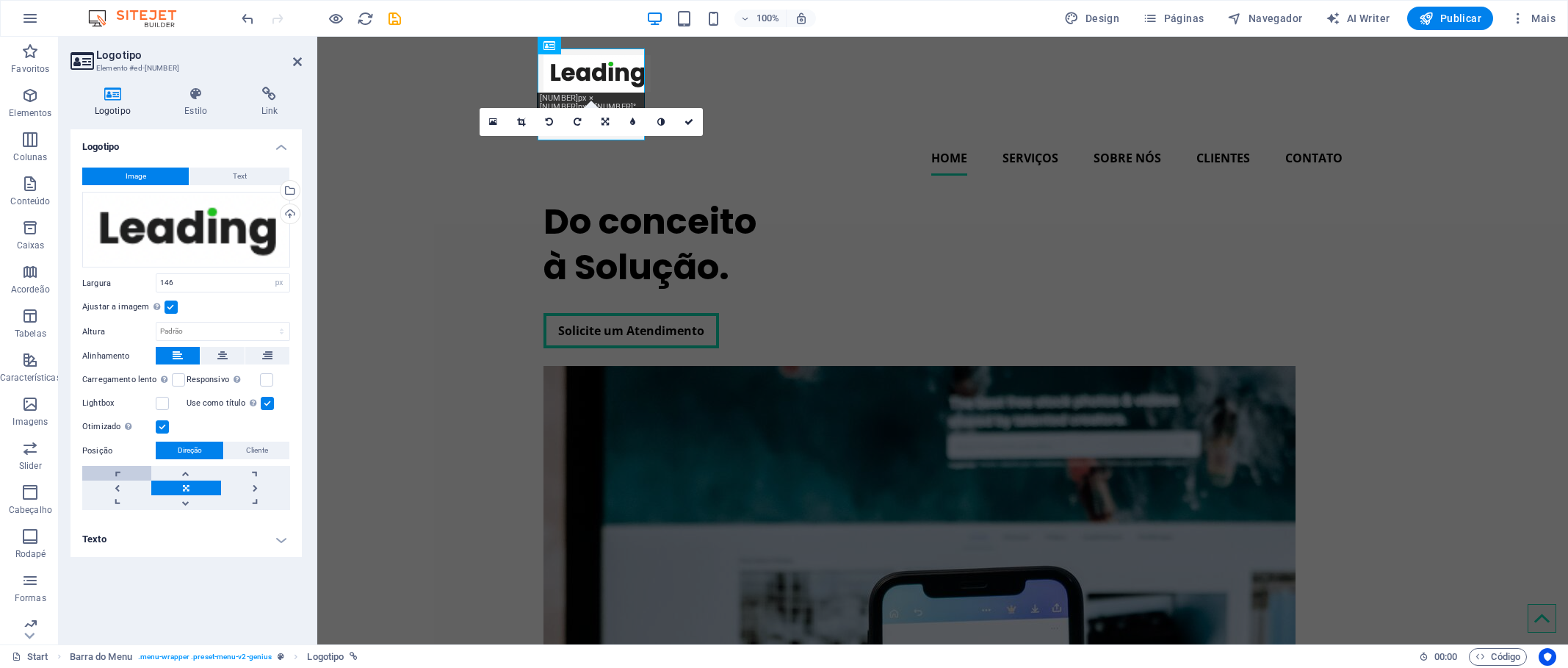 click at bounding box center (117, 473) 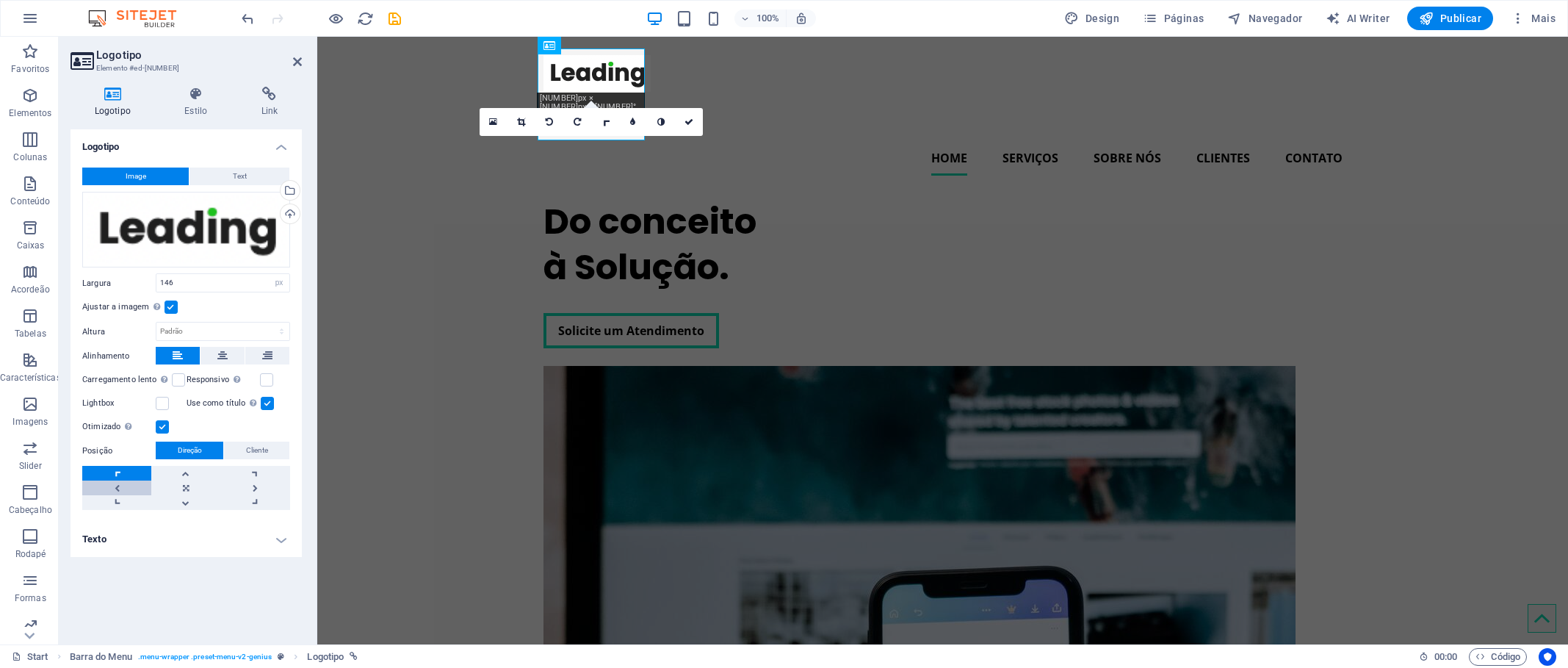 click at bounding box center [117, 488] 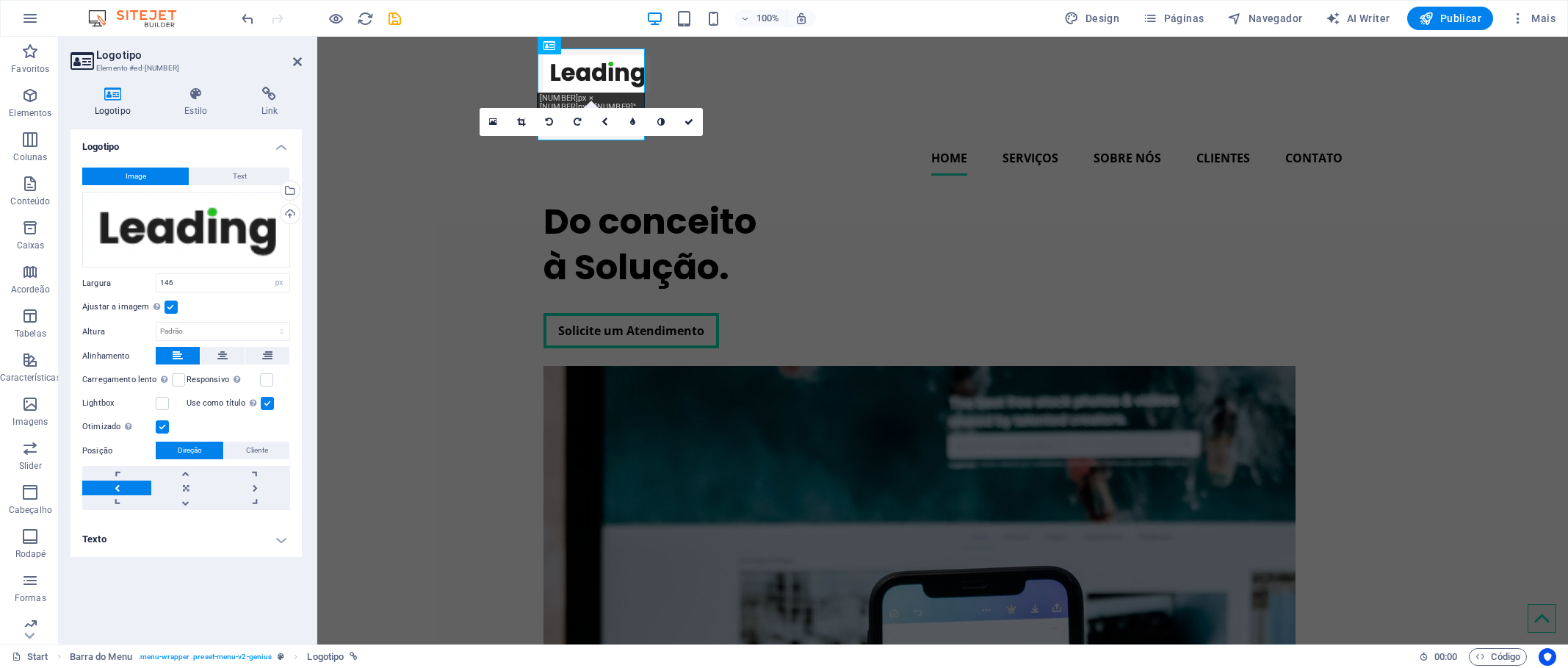 click on "Image Text Arraste os arquivos aqui, clique para escolher os arquivos ou selecione os arquivos em Arquivos ou em nossa galeria de fotos e vídeos gratuitos Selecione arquivos do gerenciador de arquivos, galeria de fotos ou faça upload de arquivo(s) Upload Largura 146 Padrão automático px rem % em vh vw Ajustar a imagem Ajustar a imagem automaticamente a uma largura e altura fixas Altura Padrão automático px Alinhamento Carregamento lento Carregar imagens após o carregamento da página melhora a velocidade da página. Responsivo Carregar automaticamente imagens de retina e tamanhos otimizados para smartphones. Lightbox Use como título A imagem será envolvida em uma tag com título H1. Útil para dar ao texto alternativo o peso de um título H1, por ex. para o logotipo. Deixe desmarcado se estiver em dúvida. Otimizado As imagens são compactadas para melhorar a velocidade da página. Posição Direção Cliente Deslocamento X 50 px rem % vh vw Deslocamento y 50 px rem % vh vw Editar design" at bounding box center (186, 339) 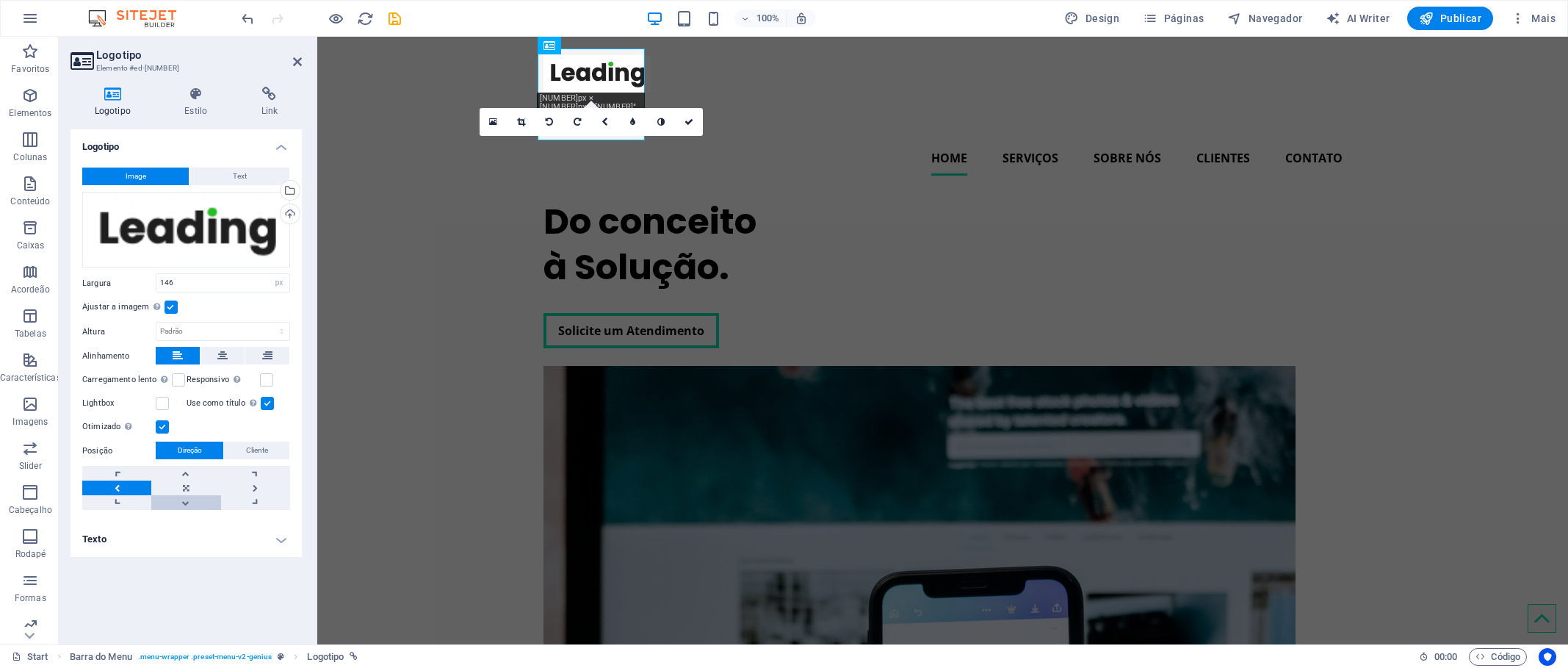 click at bounding box center [186, 503] 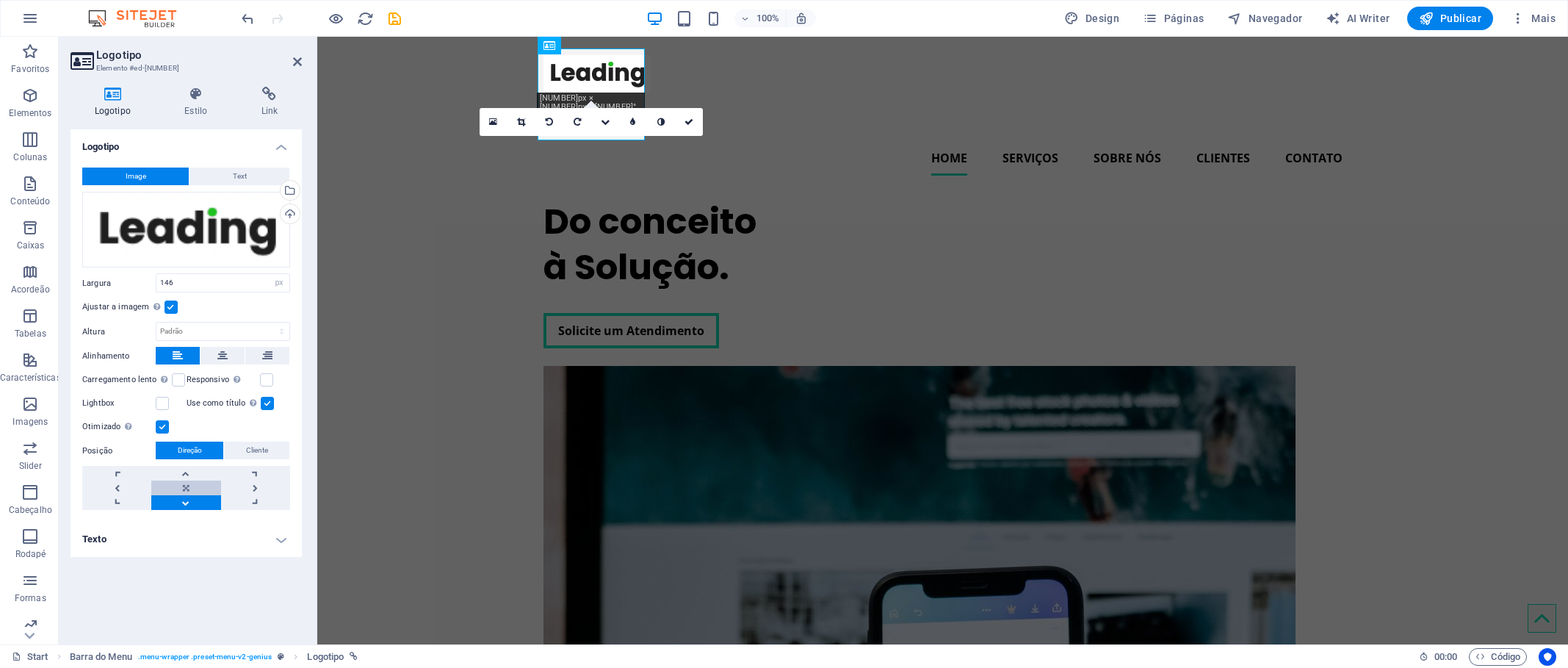 click at bounding box center [186, 488] 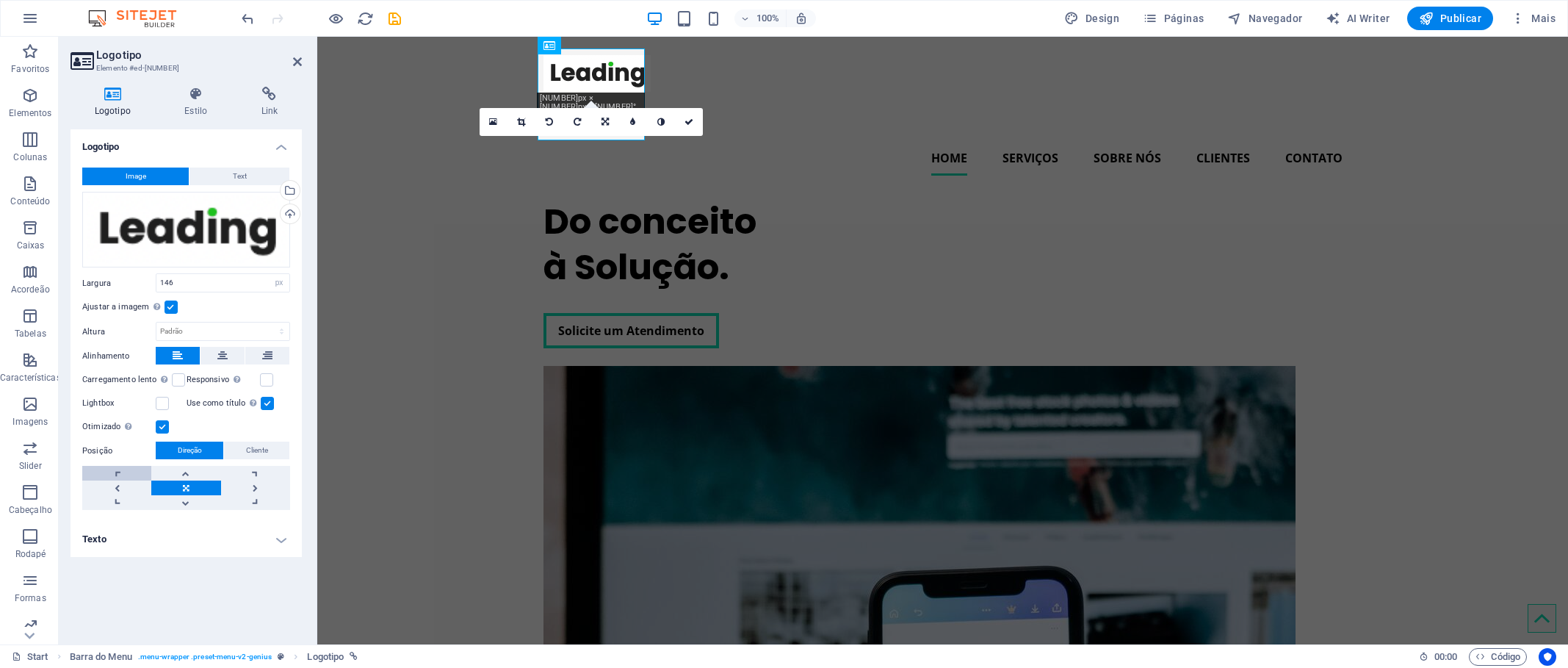 click at bounding box center [117, 473] 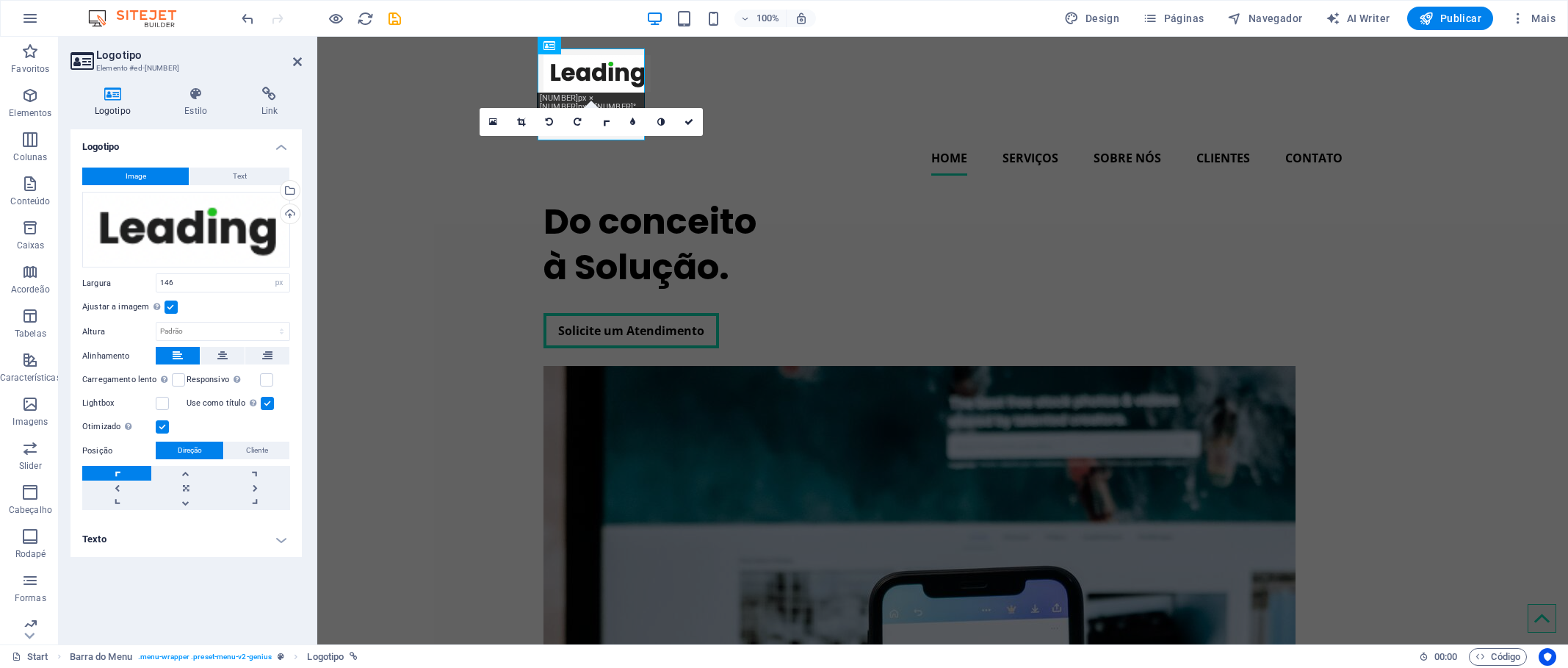 click on "Texto" at bounding box center (186, 539) 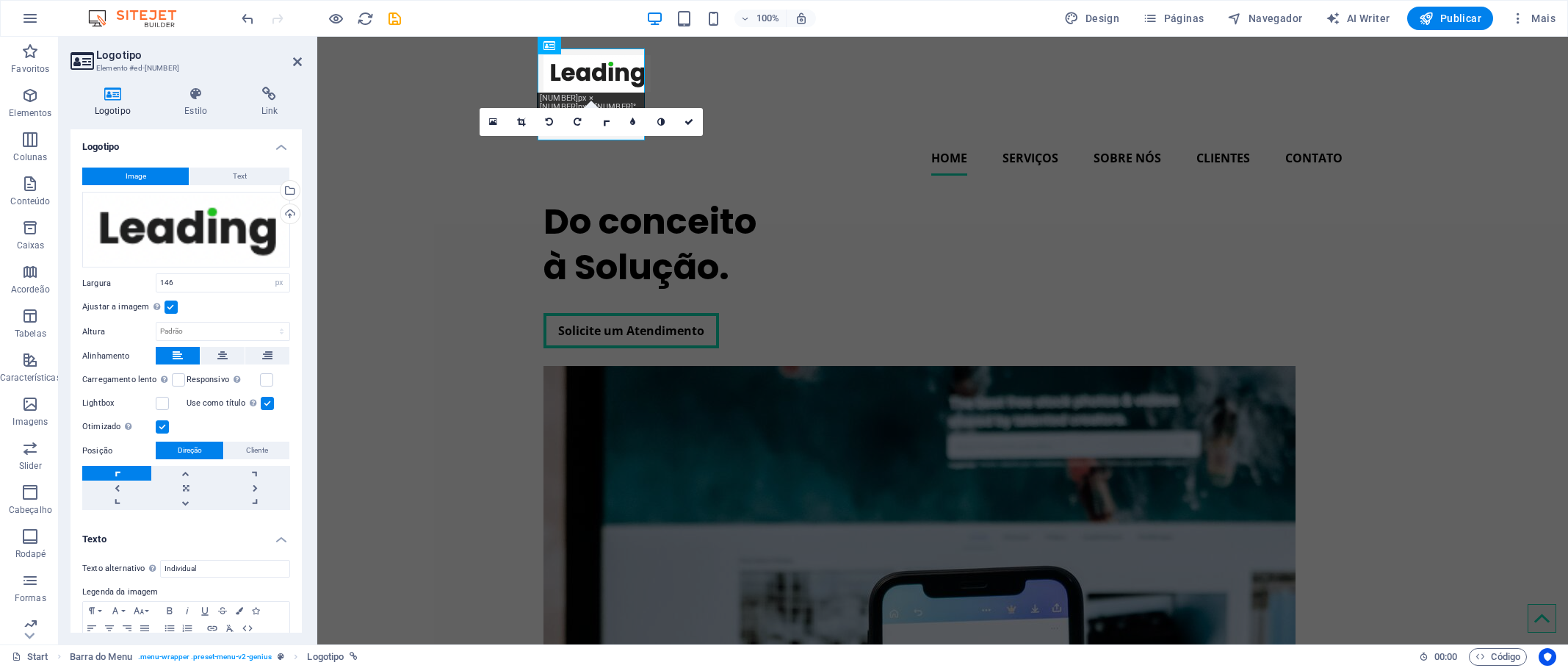 click on "Texto" at bounding box center (186, 535) 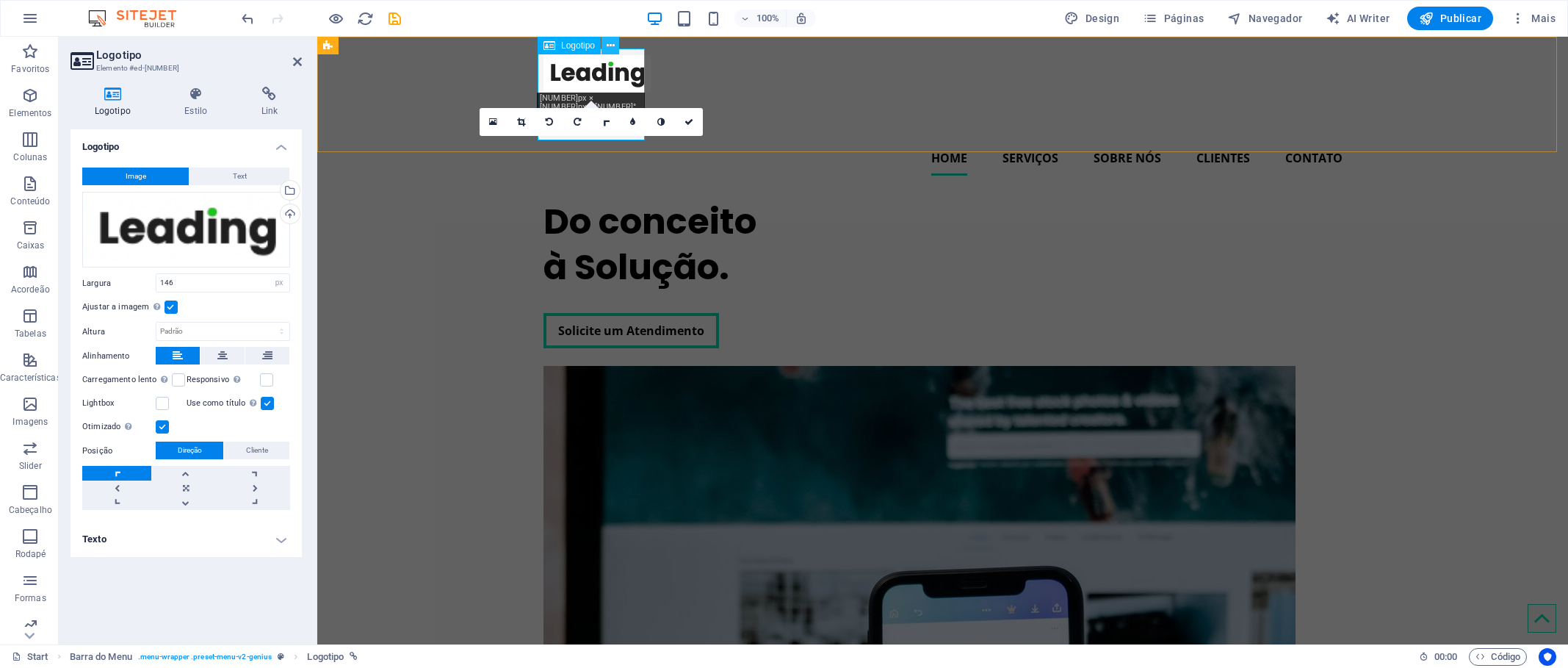 click at bounding box center [610, 46] 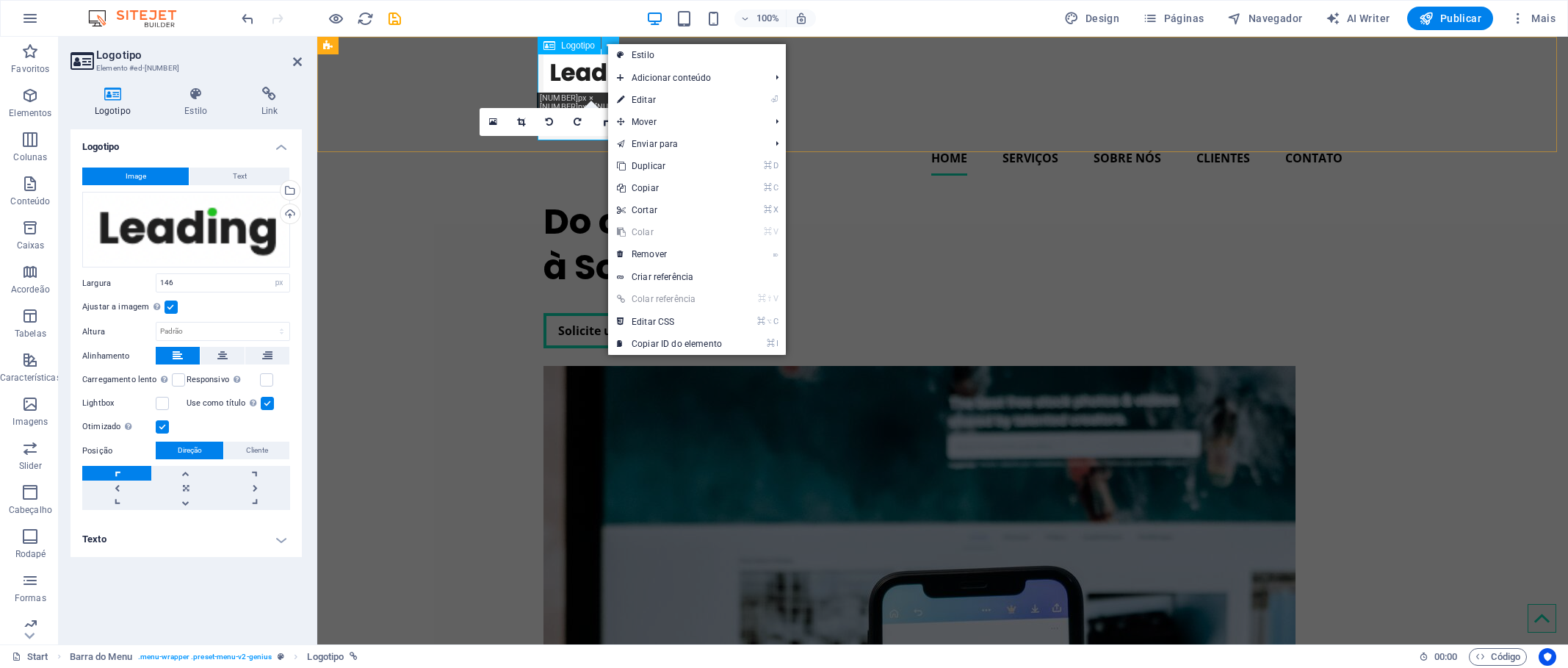 click at bounding box center [610, 46] 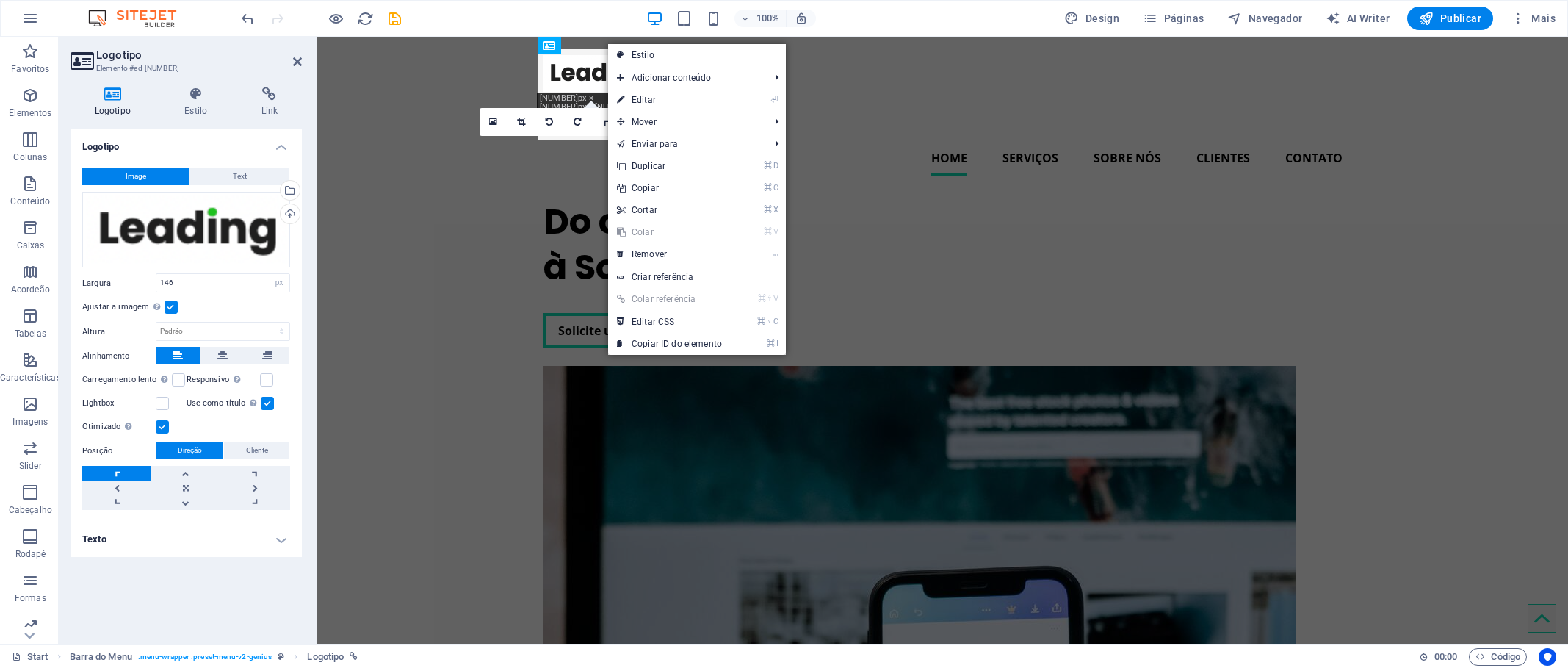 click on "Ajustar a imagem Ajustar a imagem automaticamente a uma largura e altura fixas" at bounding box center [186, 307] 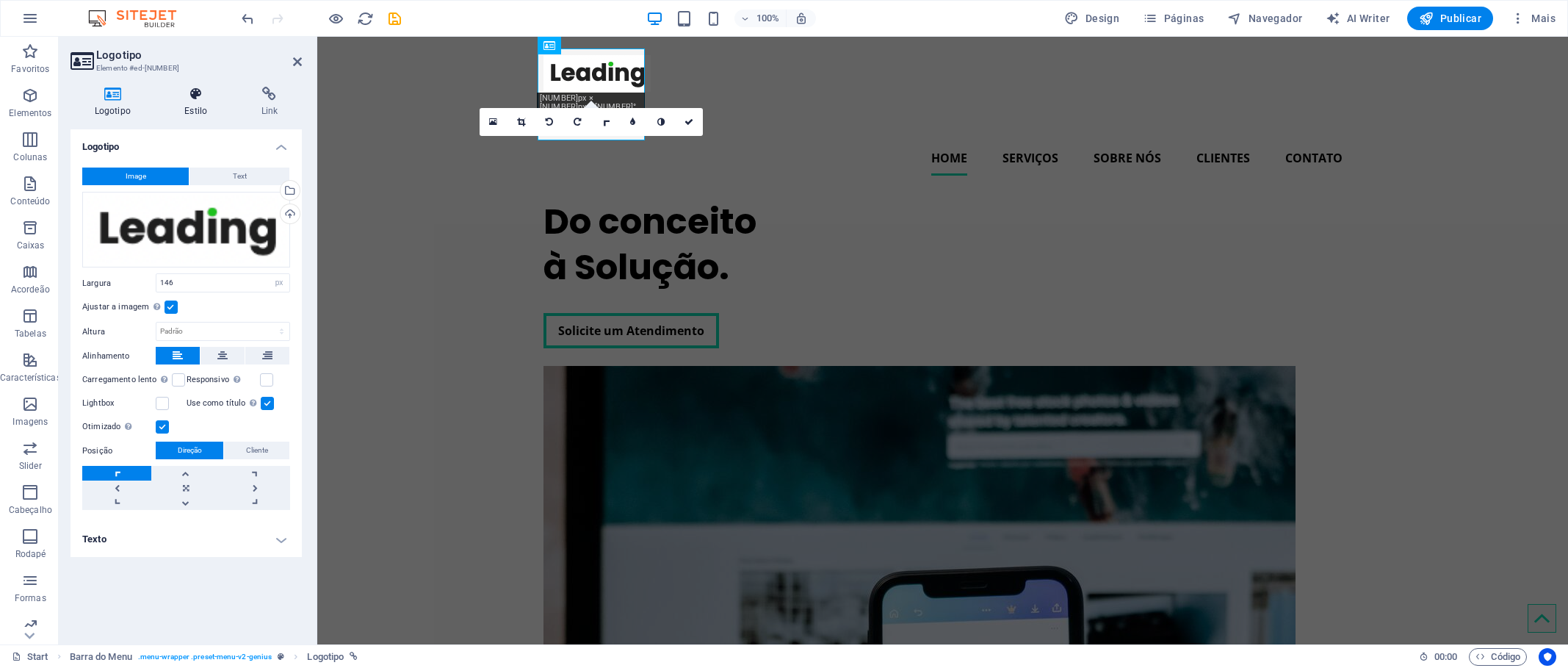 click at bounding box center [196, 94] 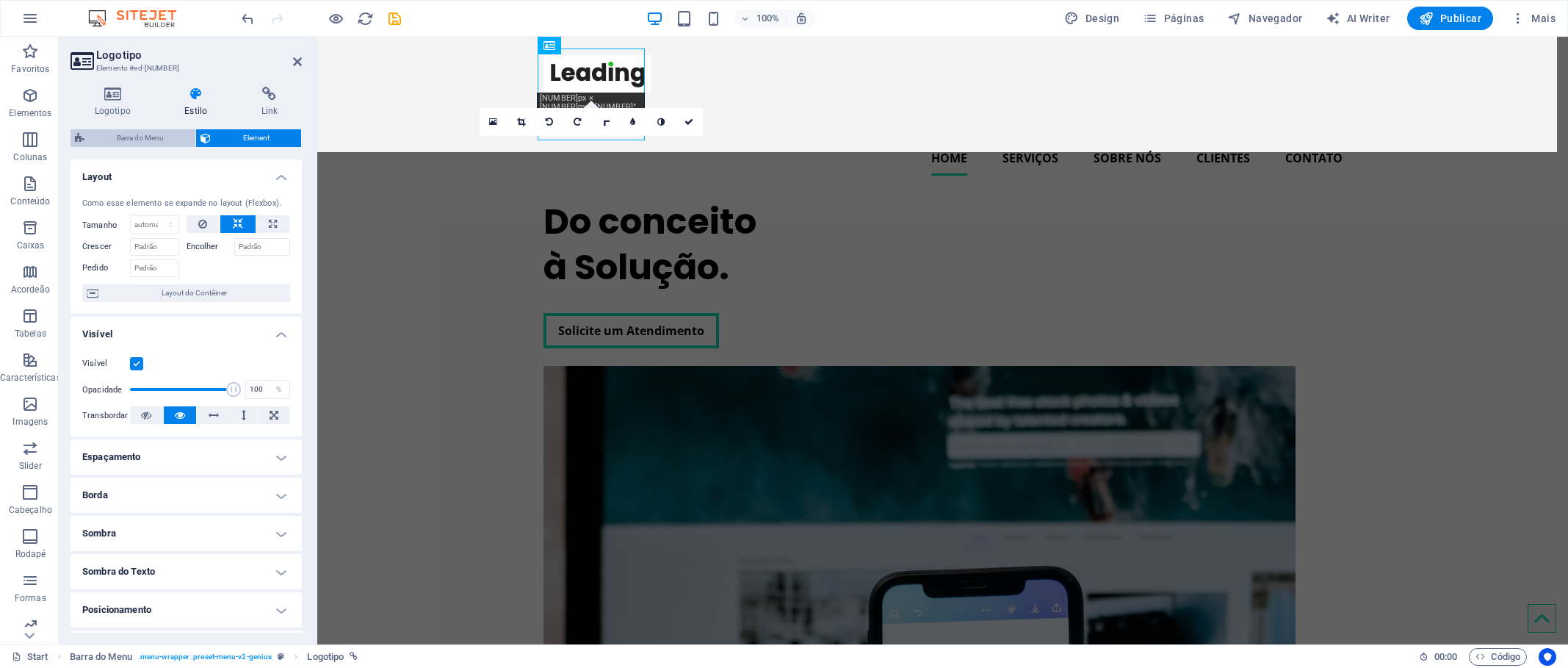 click on "Barra do Menu" at bounding box center [140, 138] 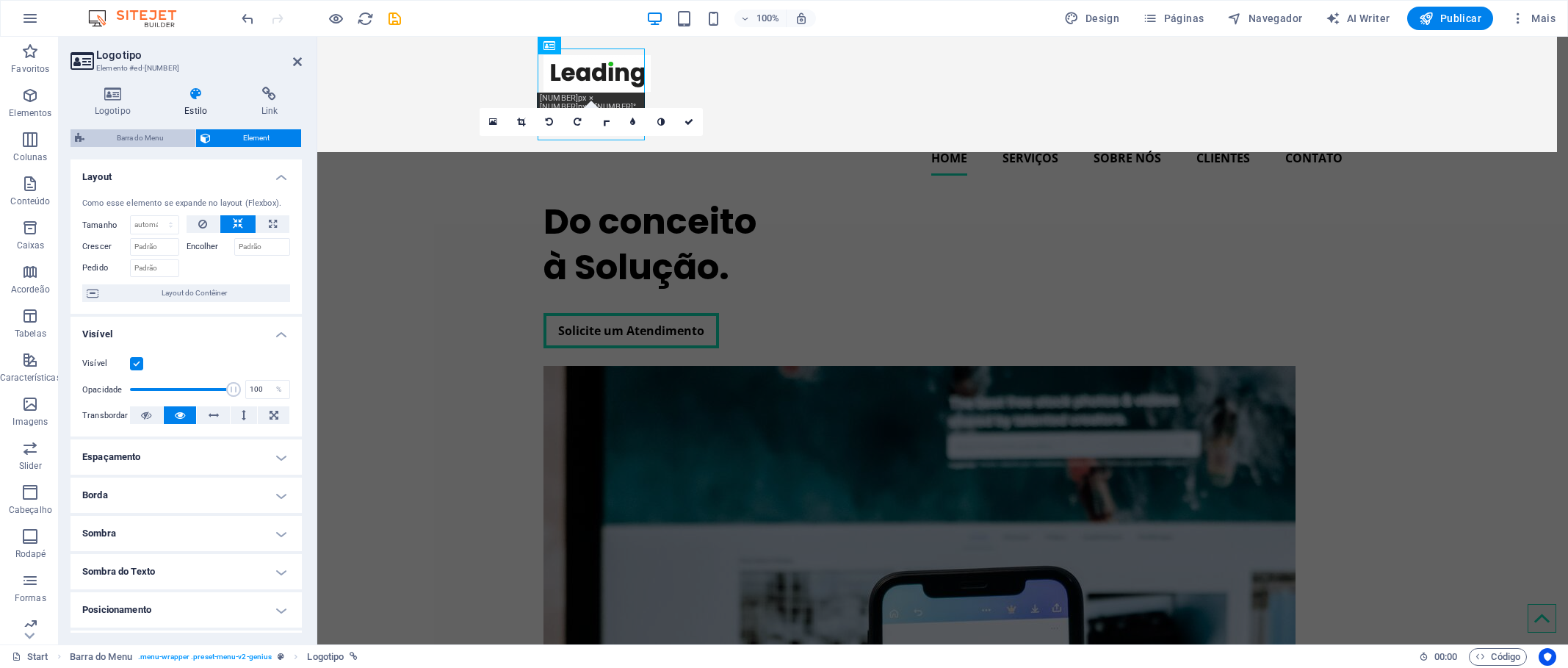 select on "rem" 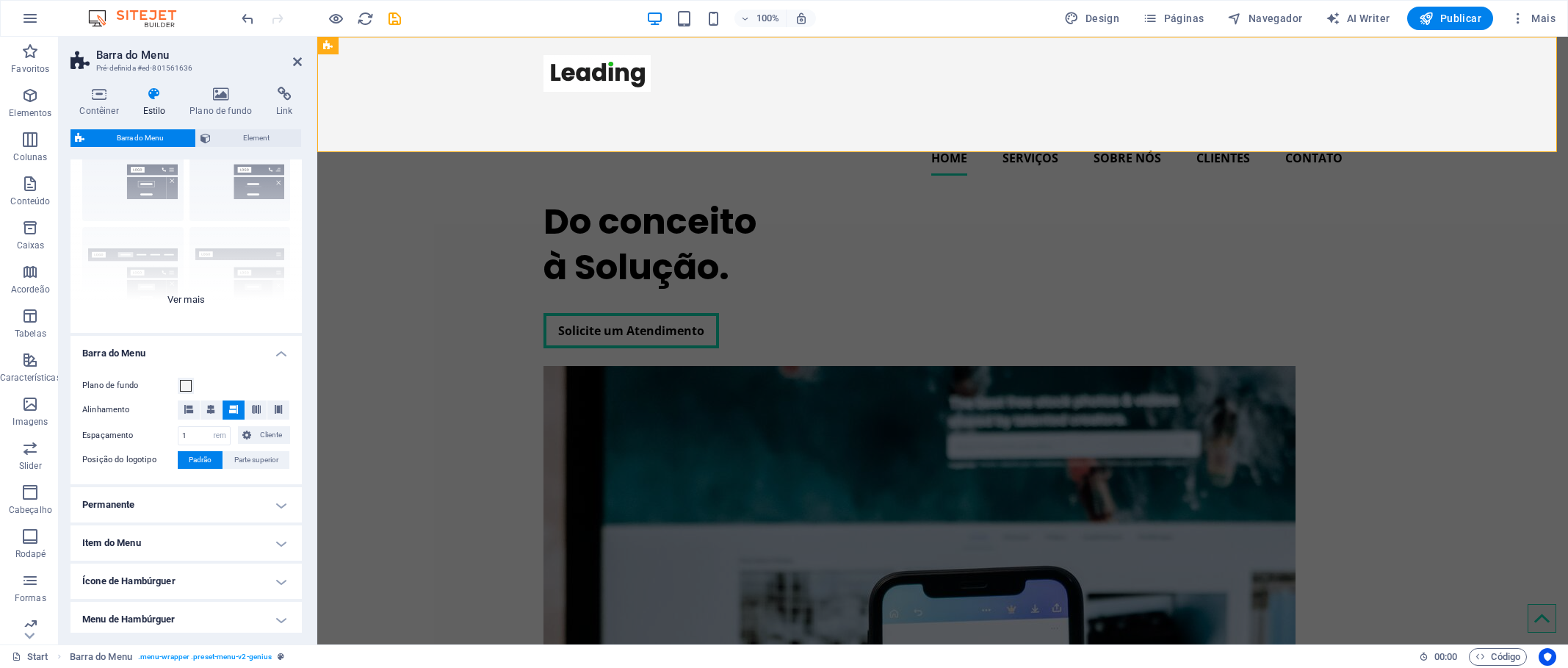 scroll, scrollTop: 0, scrollLeft: 0, axis: both 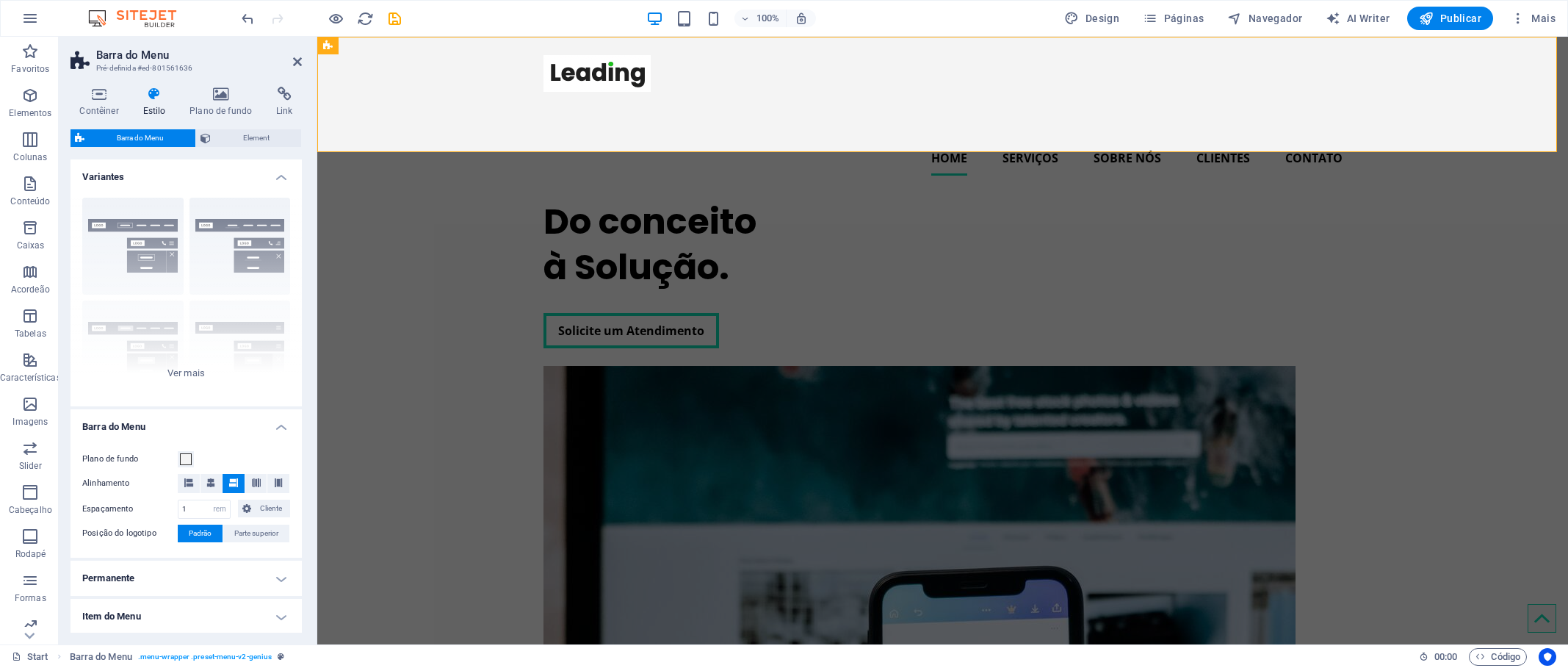 click on "Variantes" at bounding box center (186, 173) 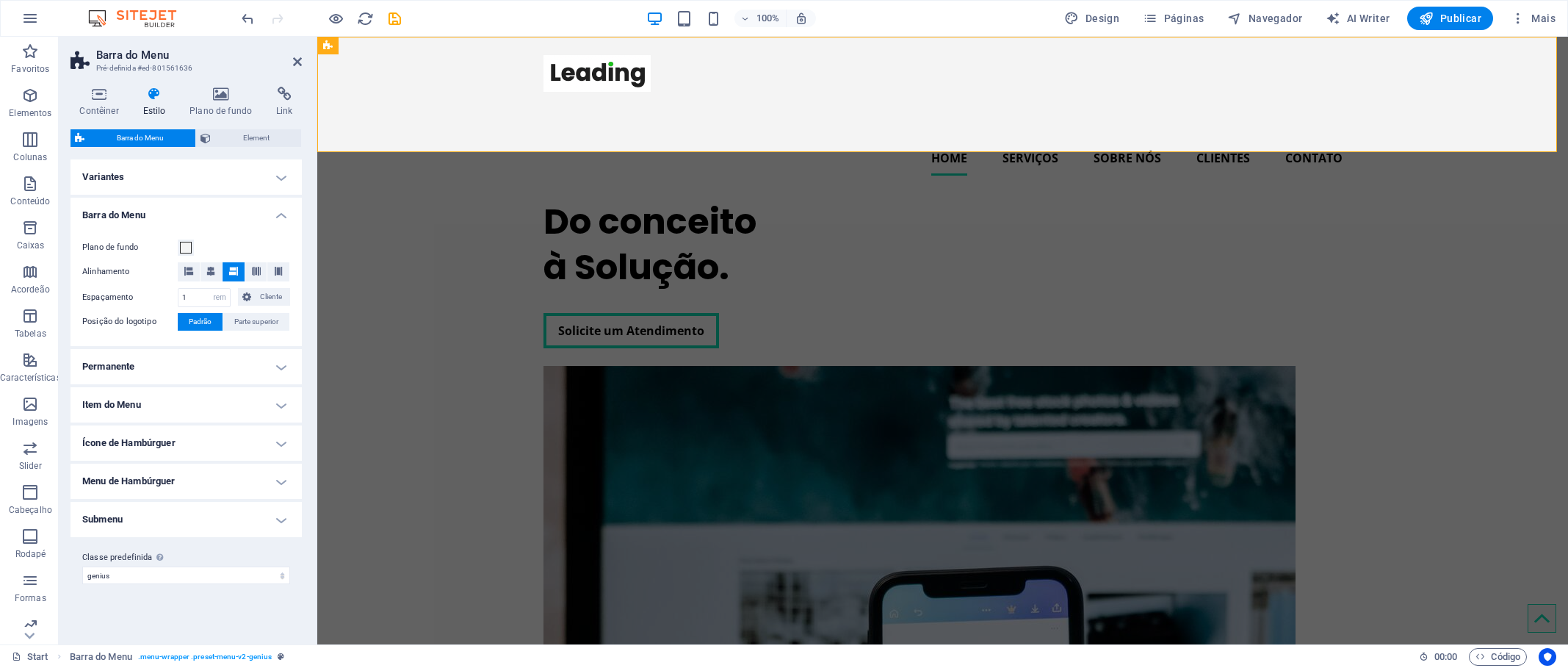 click on "Variantes" at bounding box center [186, 177] 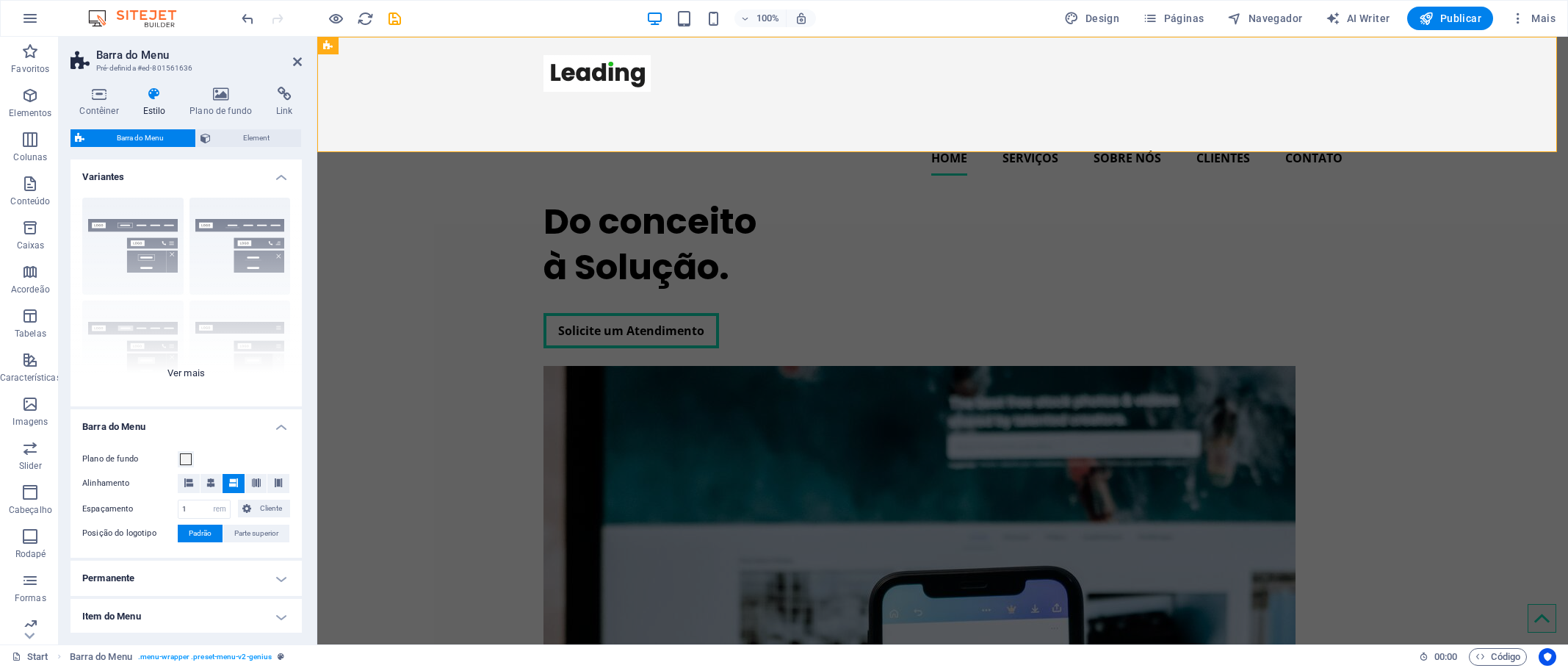 click on "Borda Centralizada Padrão Fixo Loki Trigger Largo XXL" at bounding box center (186, 296) 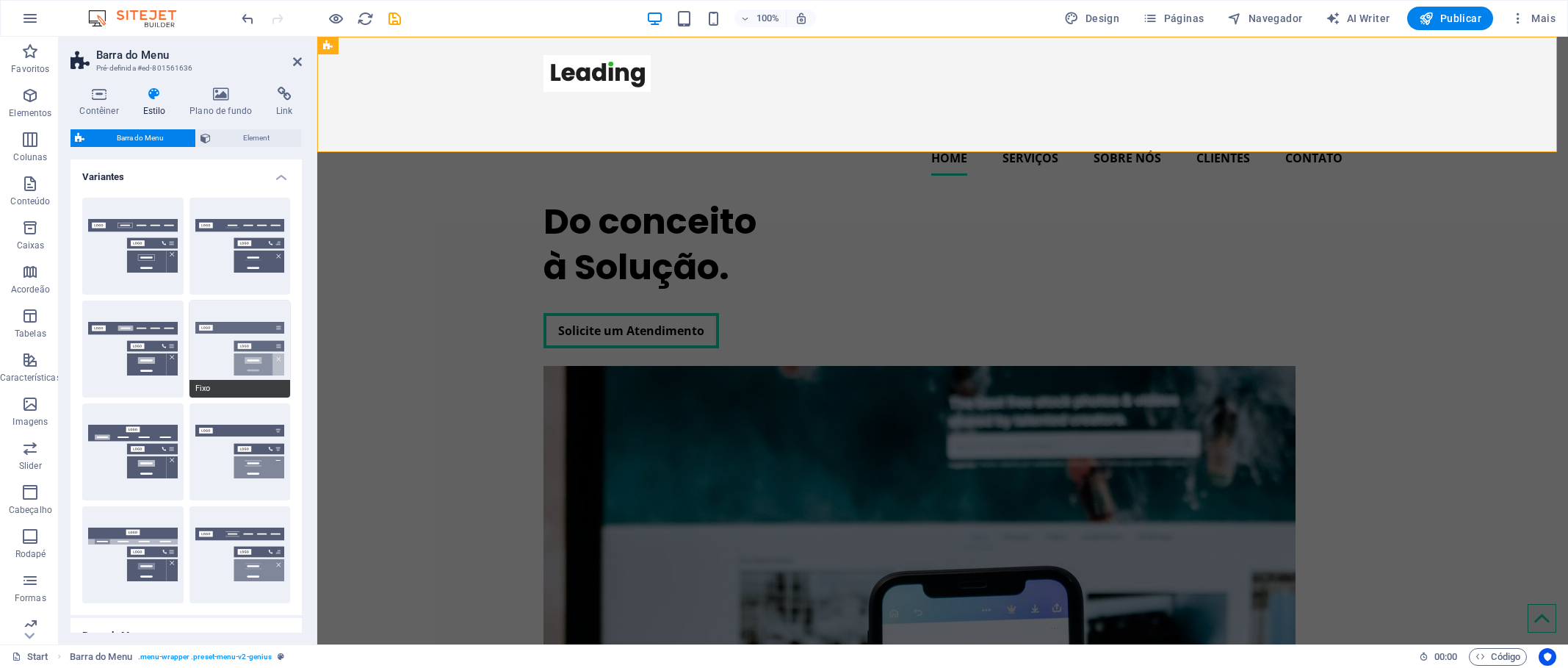 click on "Fixo" at bounding box center [240, 349] 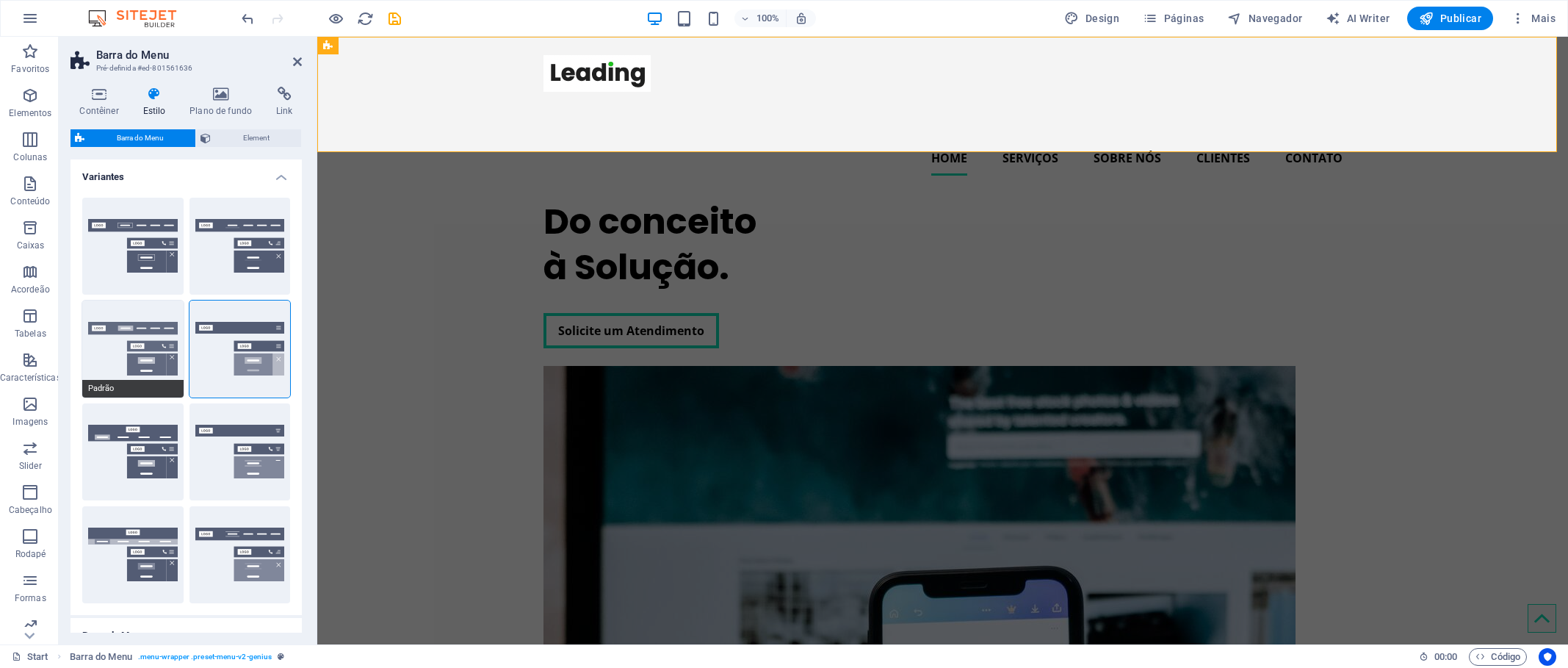 click on "Padrão" at bounding box center (133, 349) 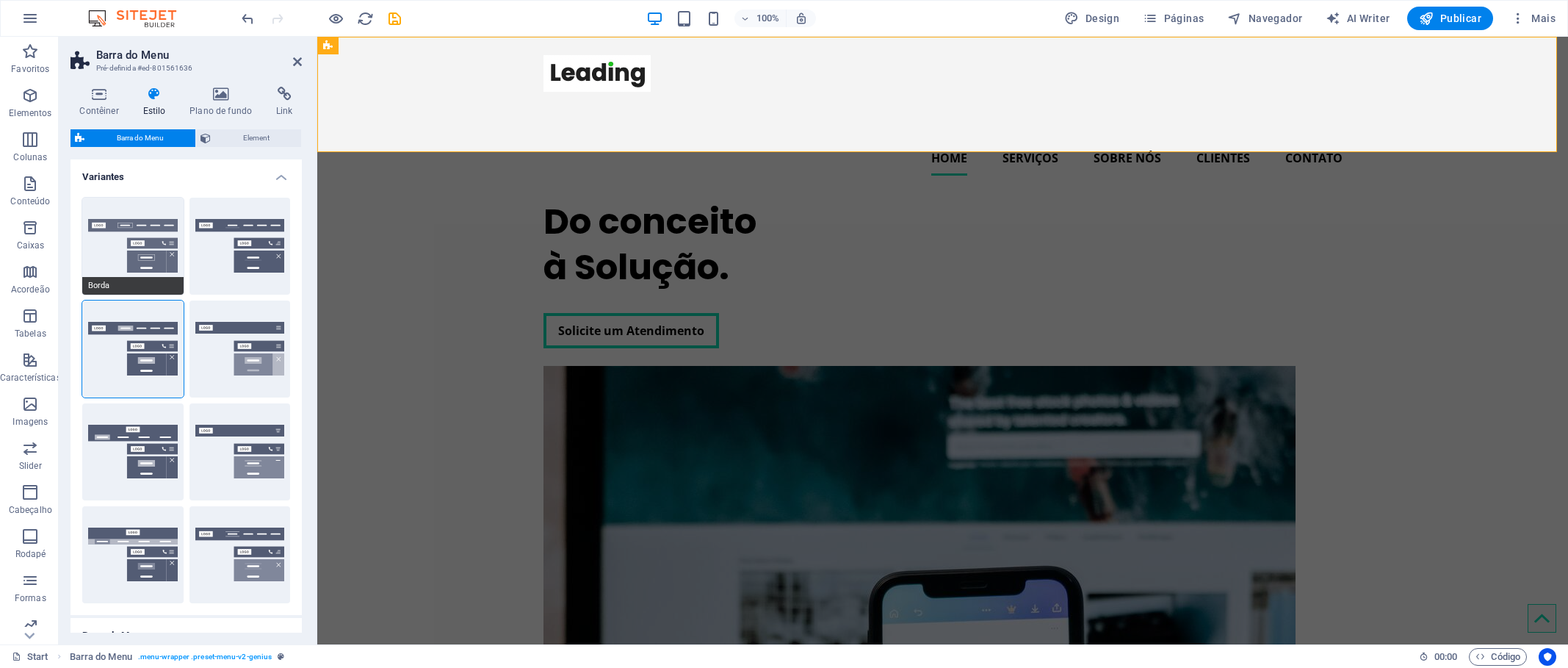 click on "Borda" at bounding box center (133, 286) 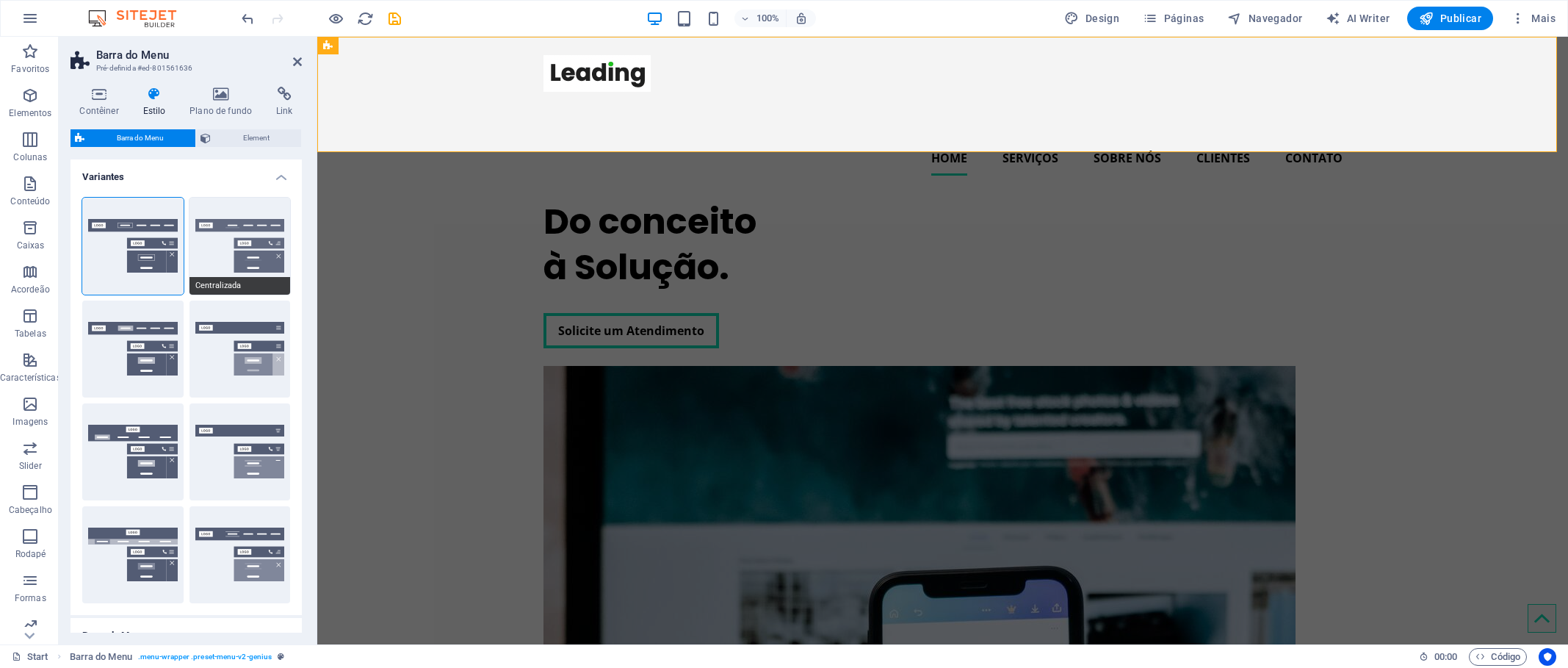 click on "Centralizada" at bounding box center [240, 246] 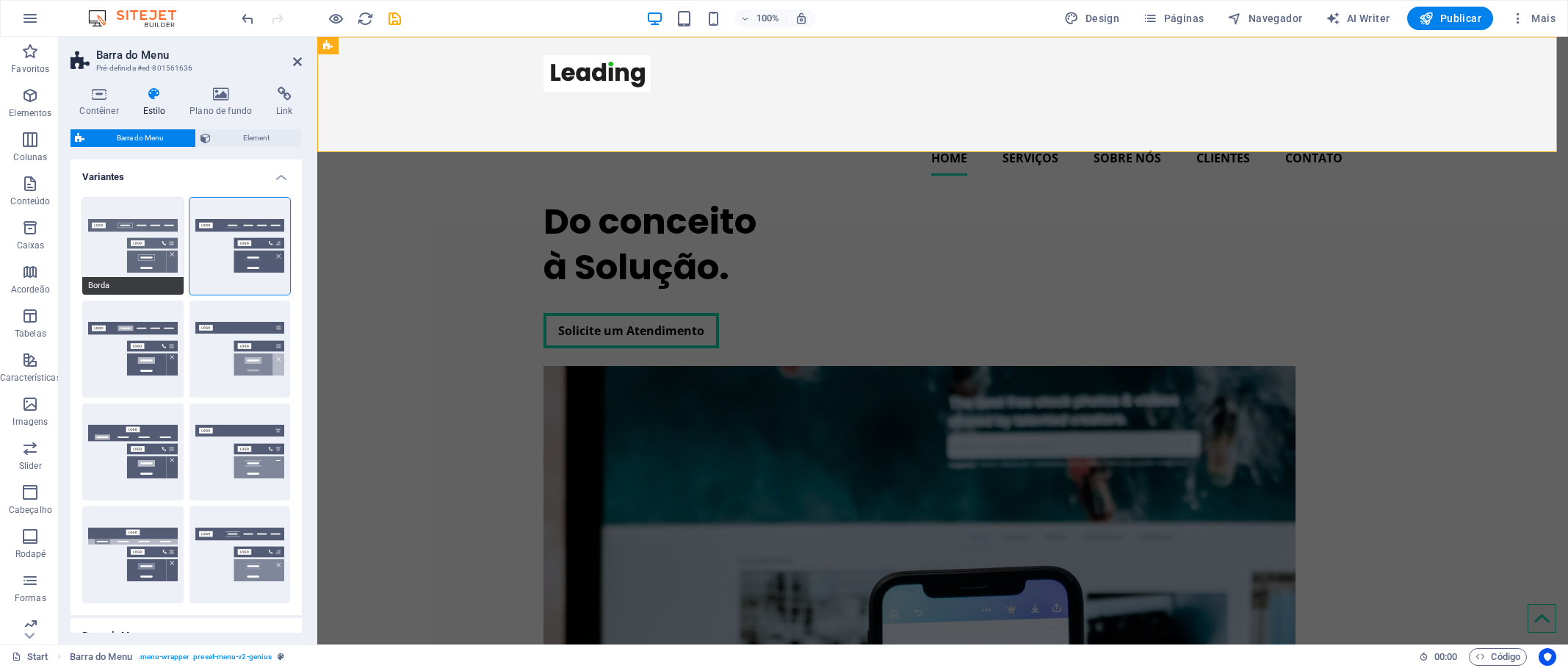 click on "Borda" at bounding box center [133, 246] 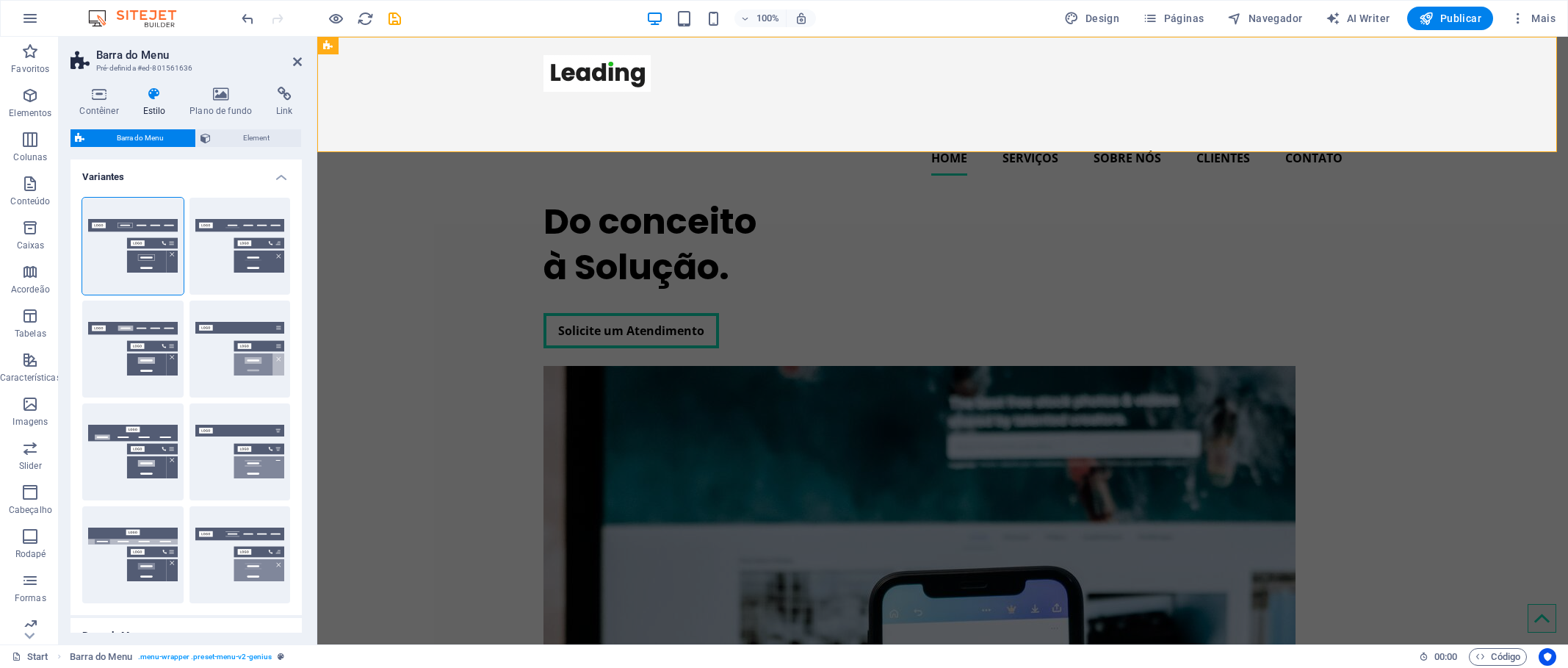 click on "Variantes" at bounding box center (186, 173) 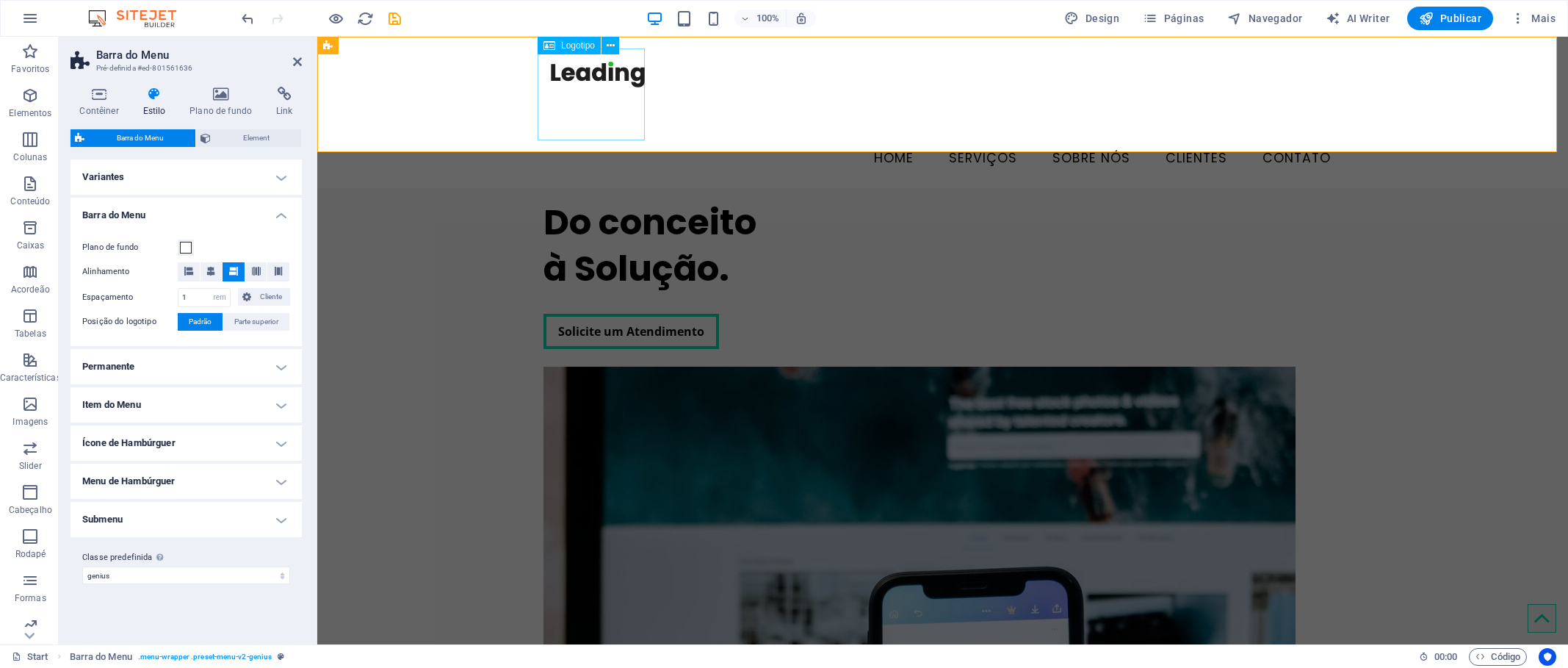 click at bounding box center (943, 94) 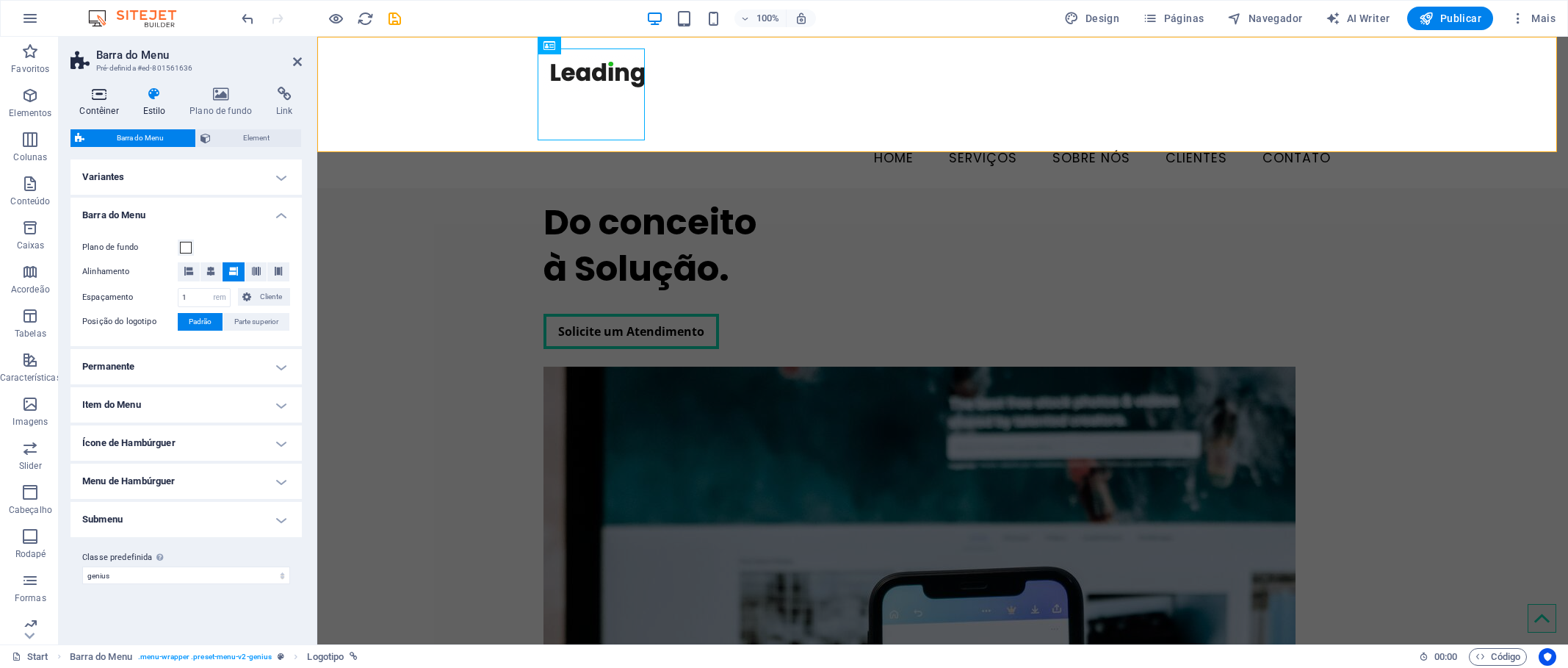 click on "Contêiner" at bounding box center (102, 102) 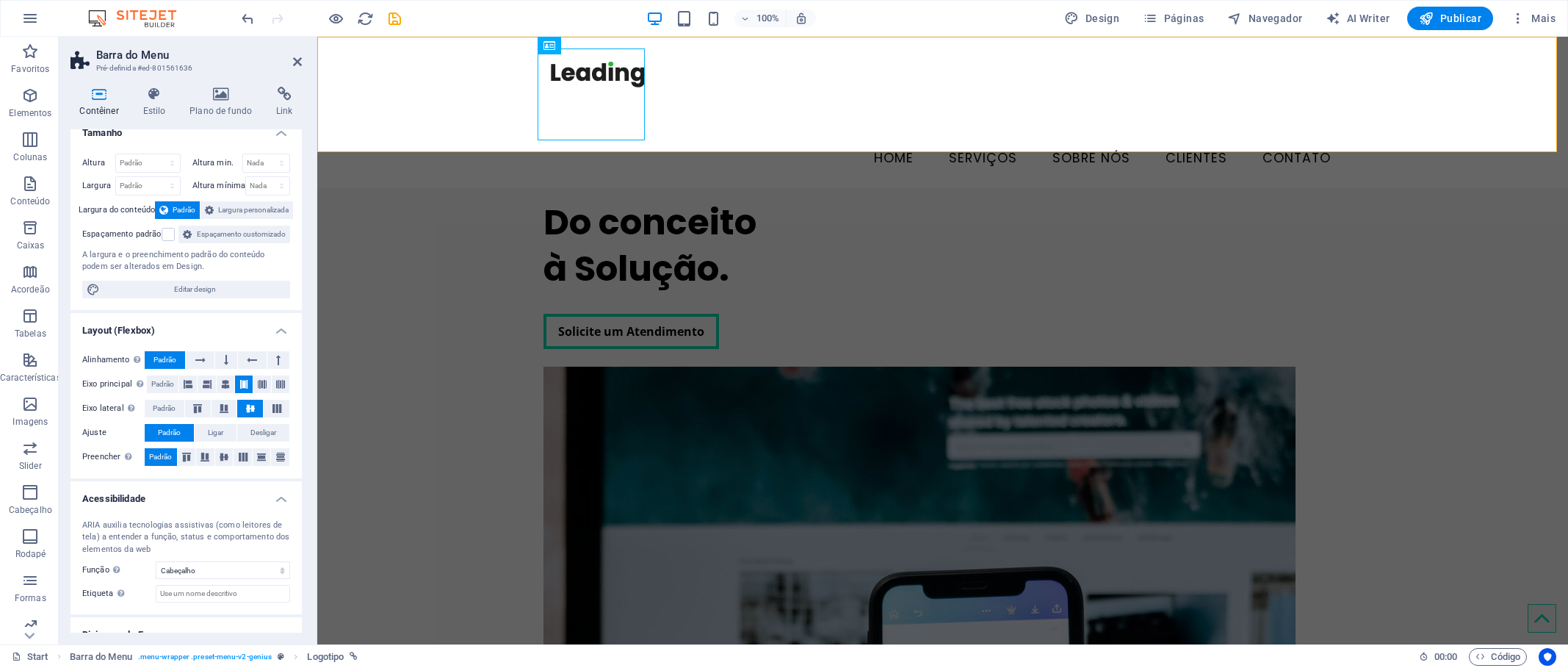 scroll, scrollTop: 84, scrollLeft: 0, axis: vertical 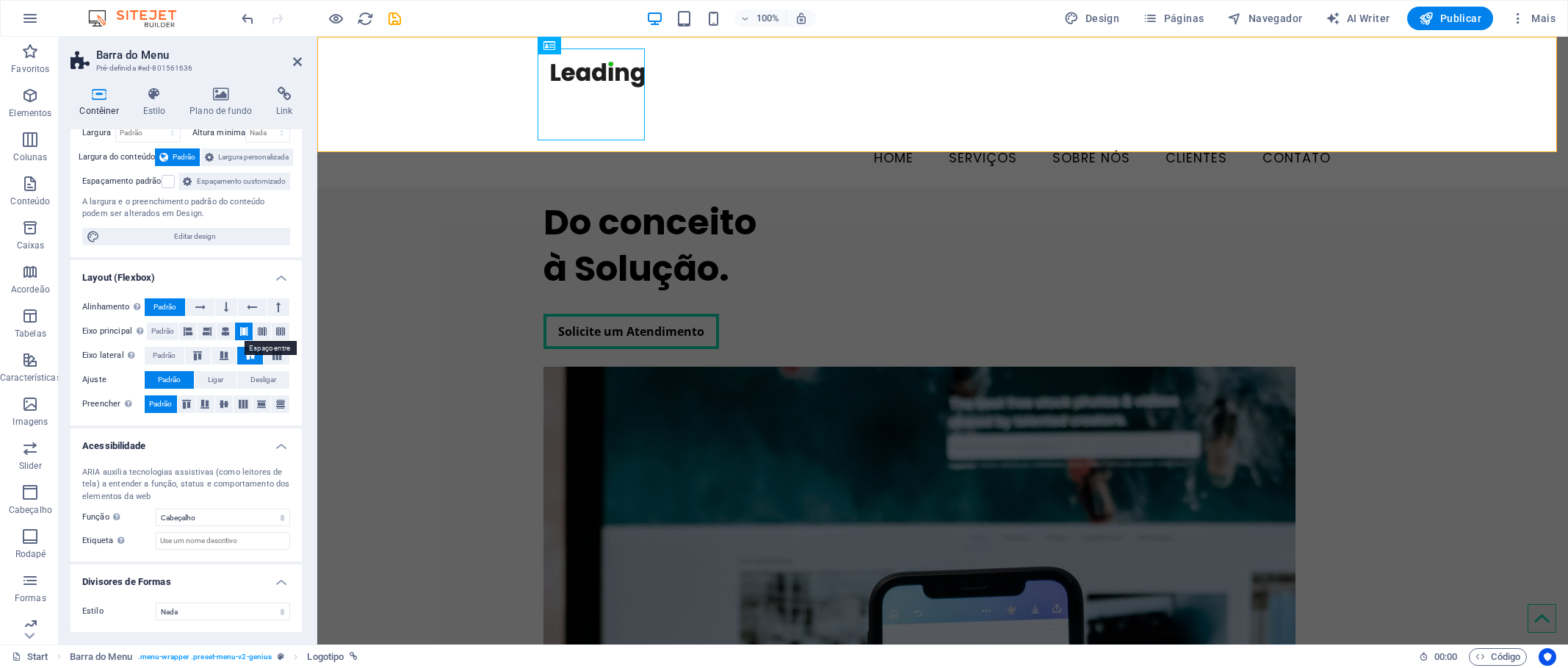 click at bounding box center (244, 331) 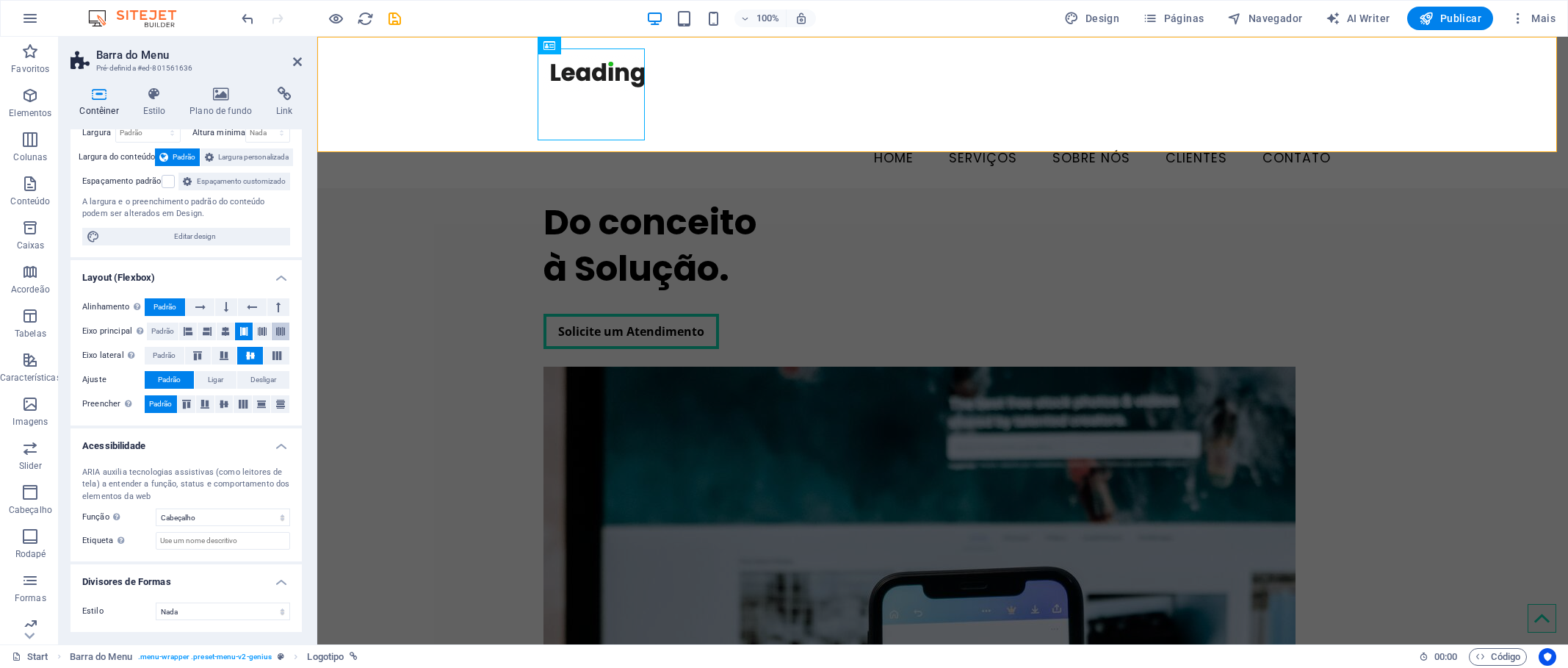 click at bounding box center (281, 331) 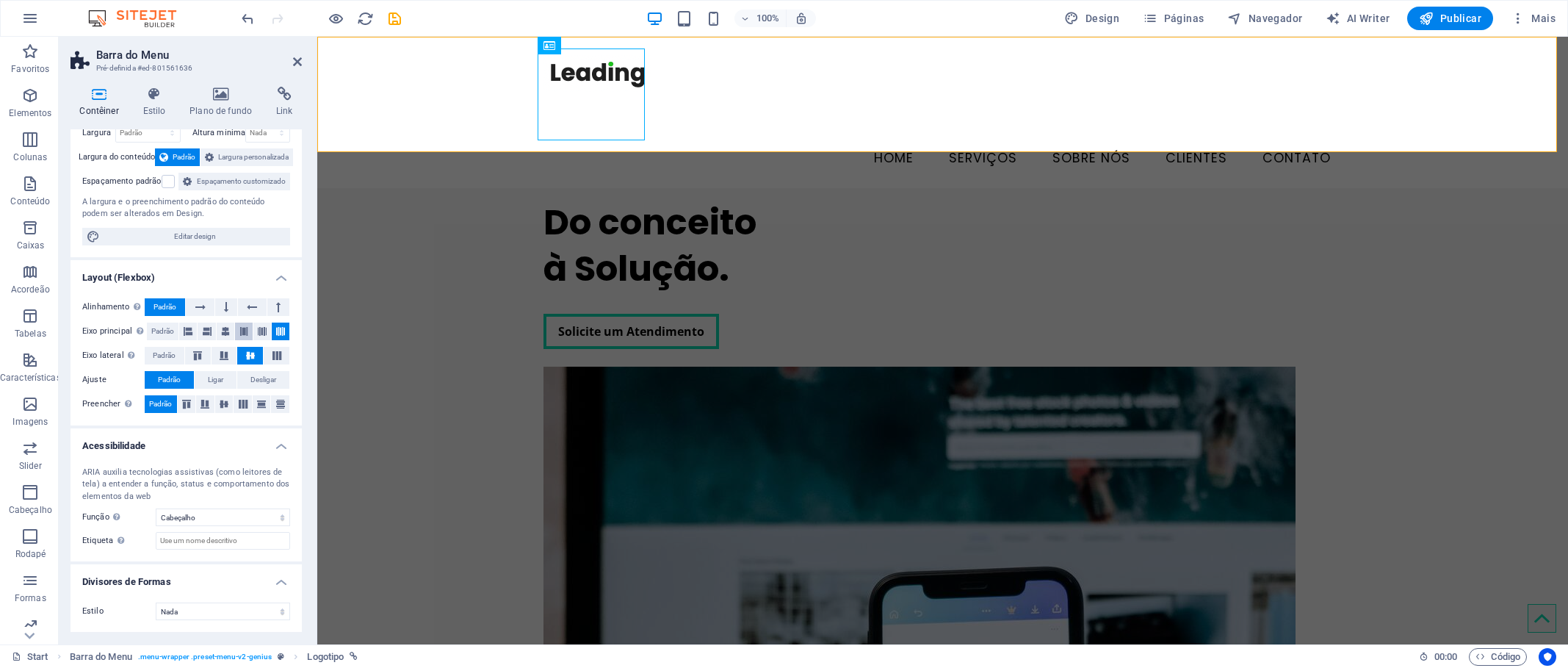 click at bounding box center [244, 331] 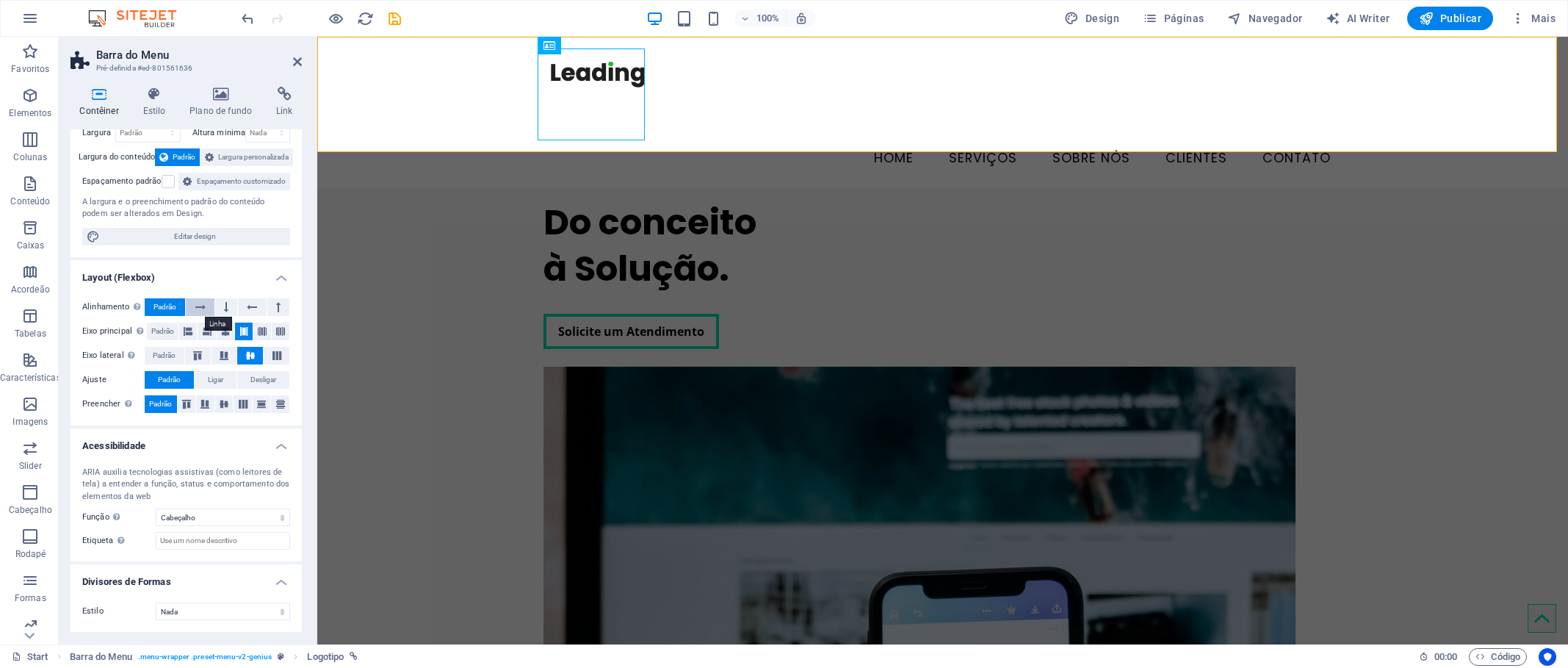 click at bounding box center (200, 307) 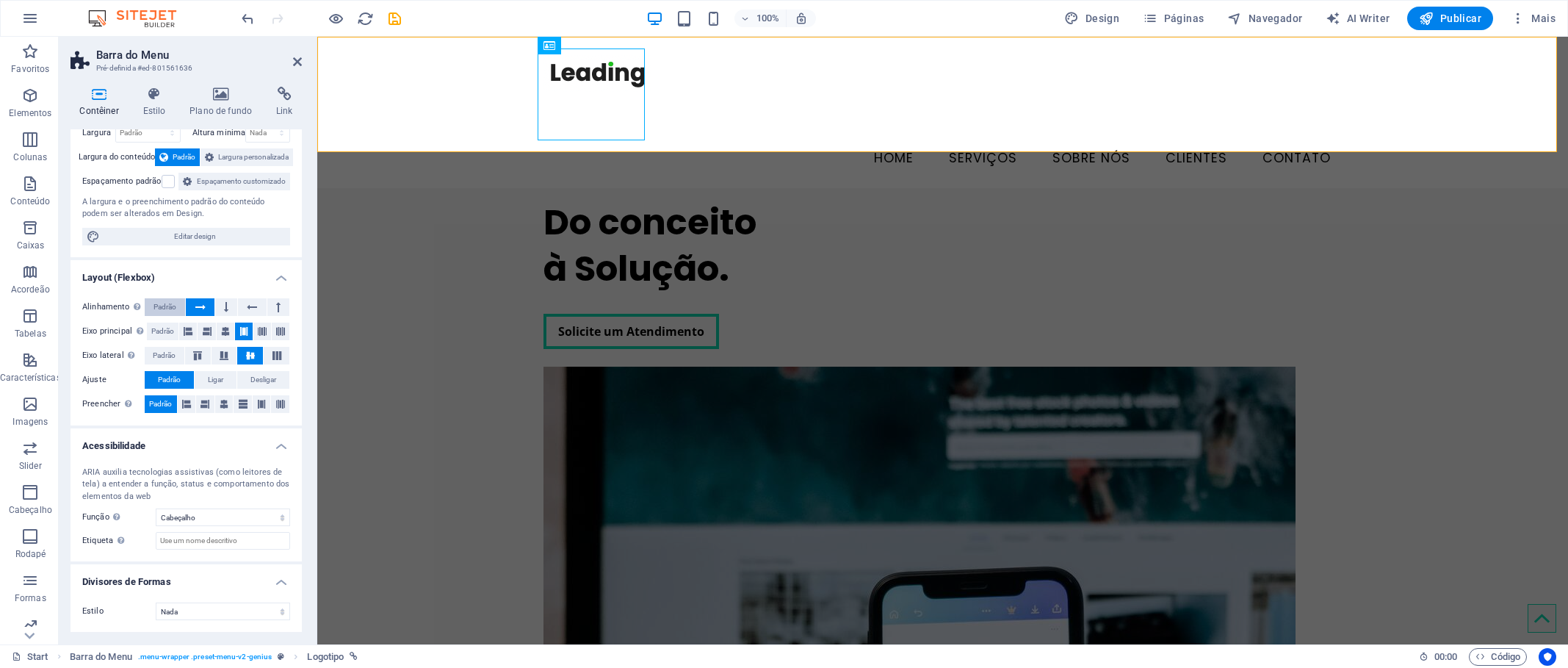 click on "Padrão" at bounding box center (165, 307) 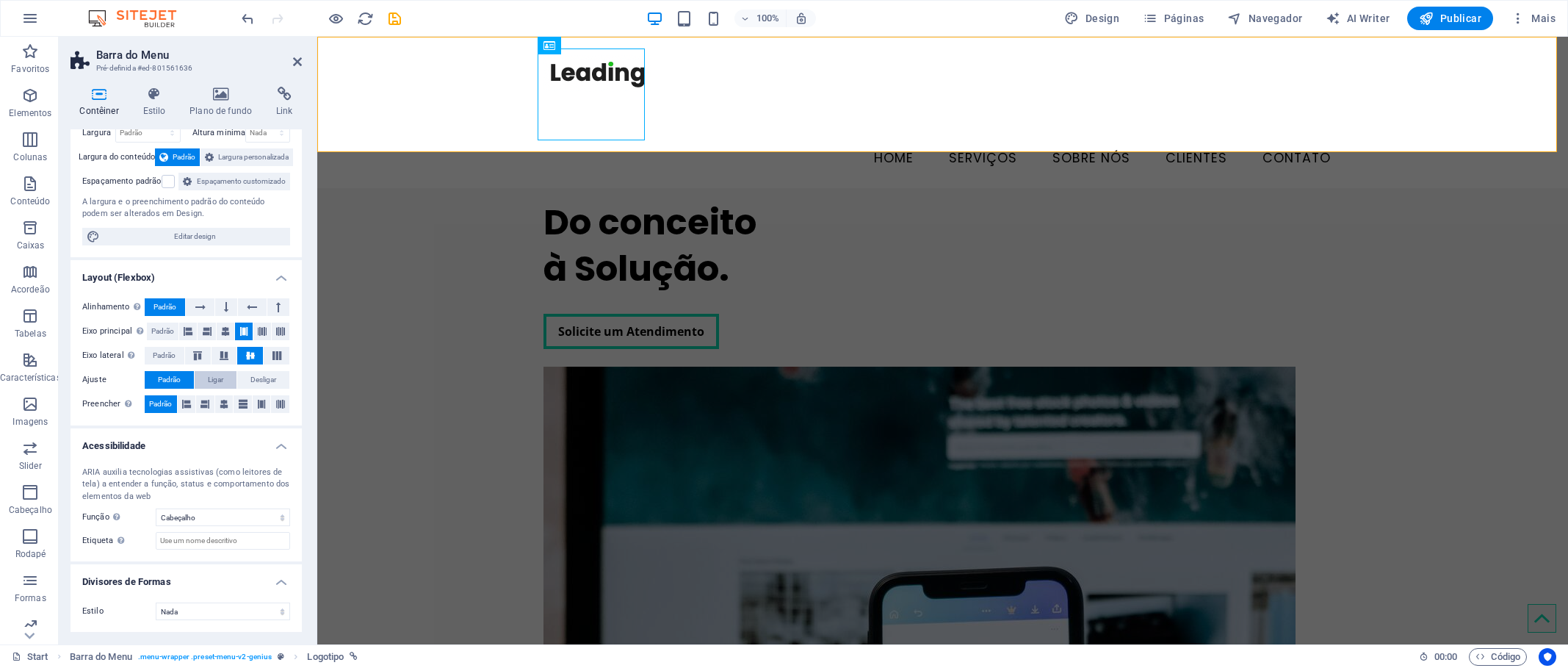 click on "Ligar" at bounding box center (215, 380) 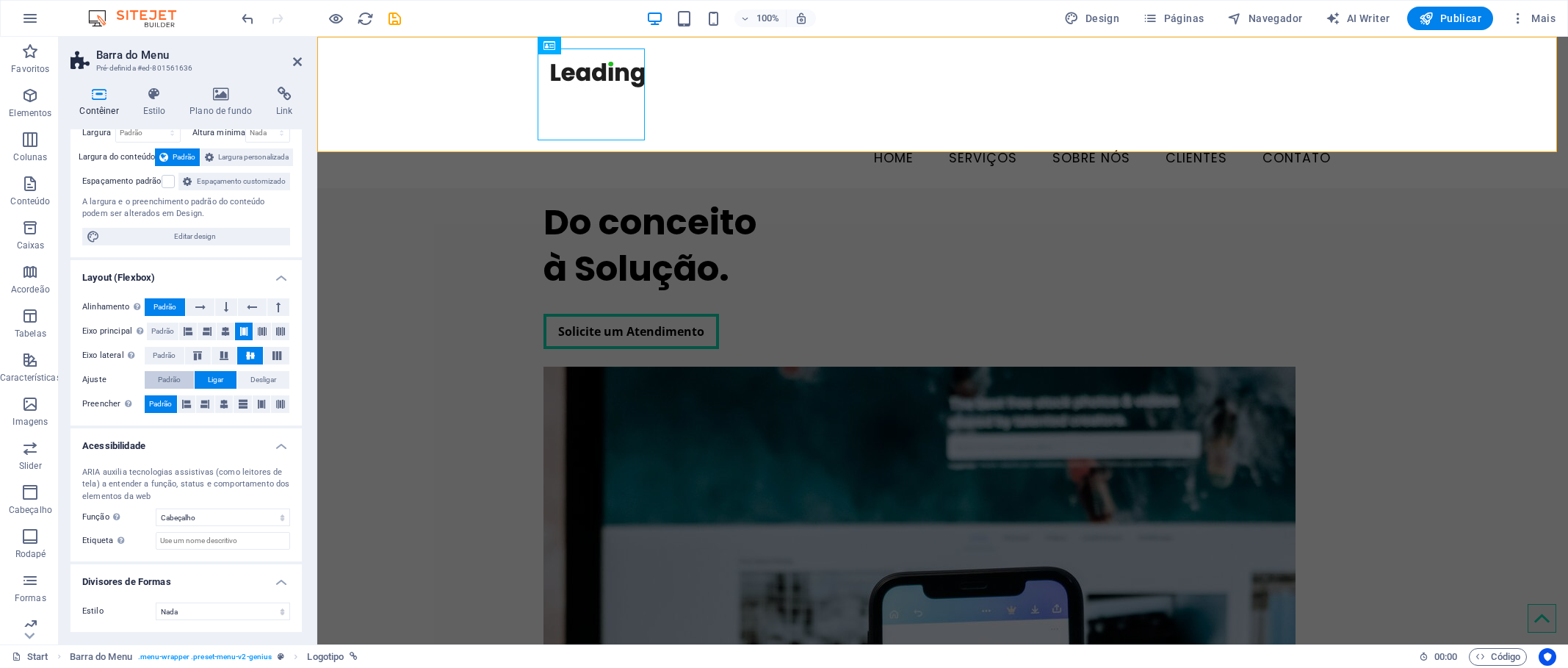 click on "Padrão" at bounding box center [169, 380] 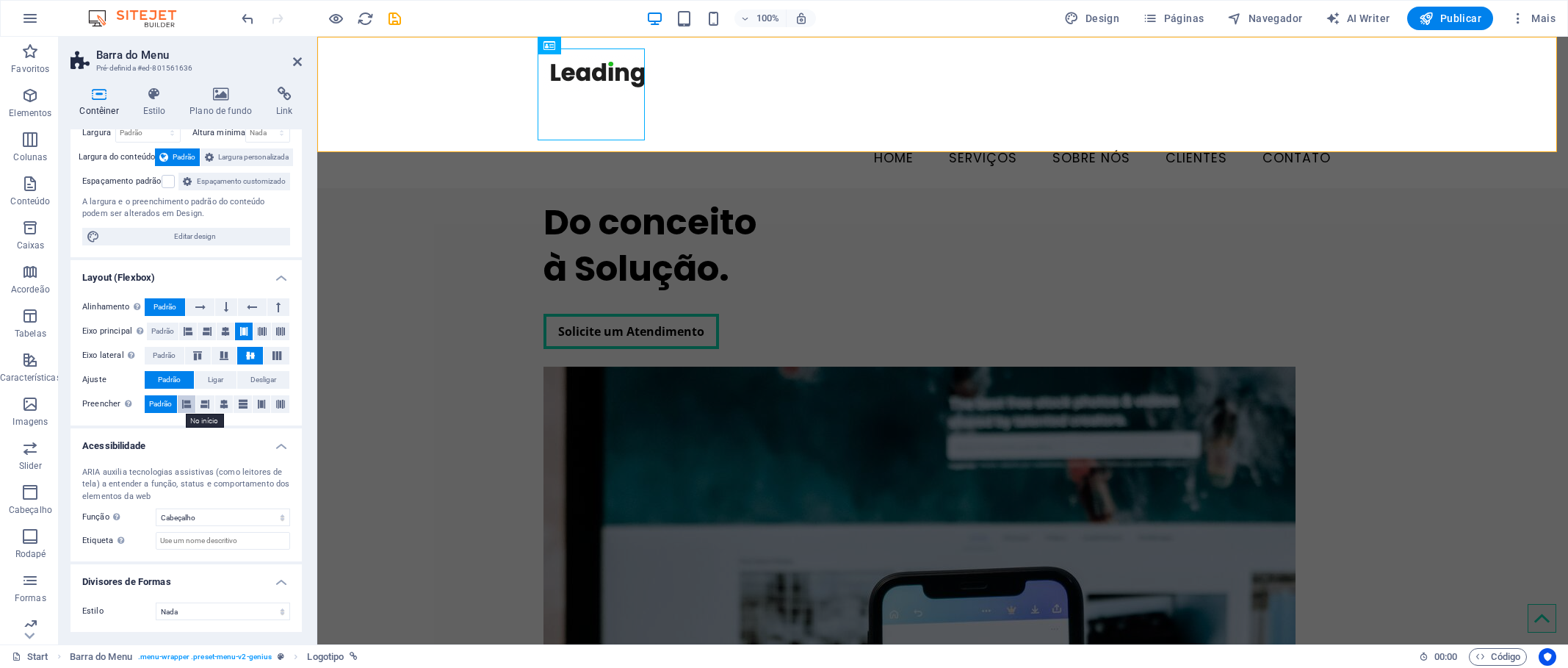 click at bounding box center [187, 404] 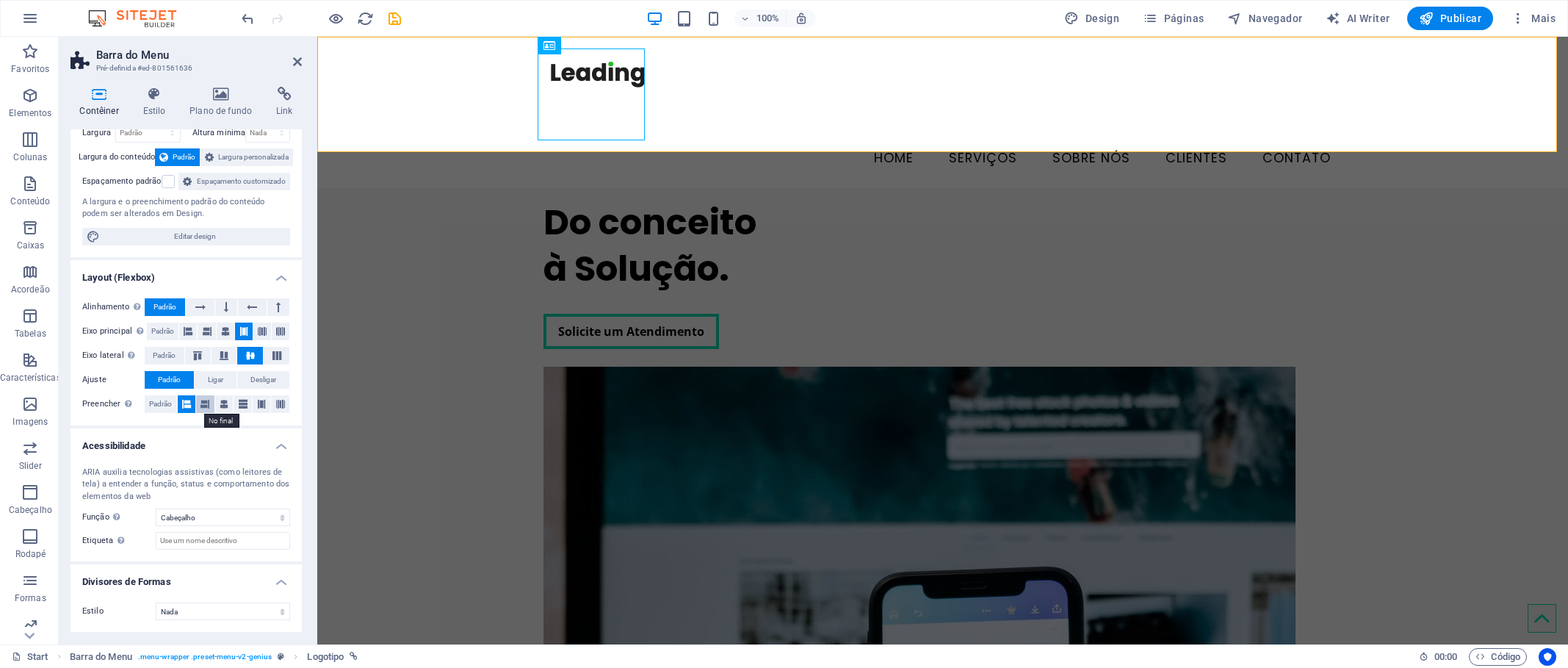 click at bounding box center [205, 404] 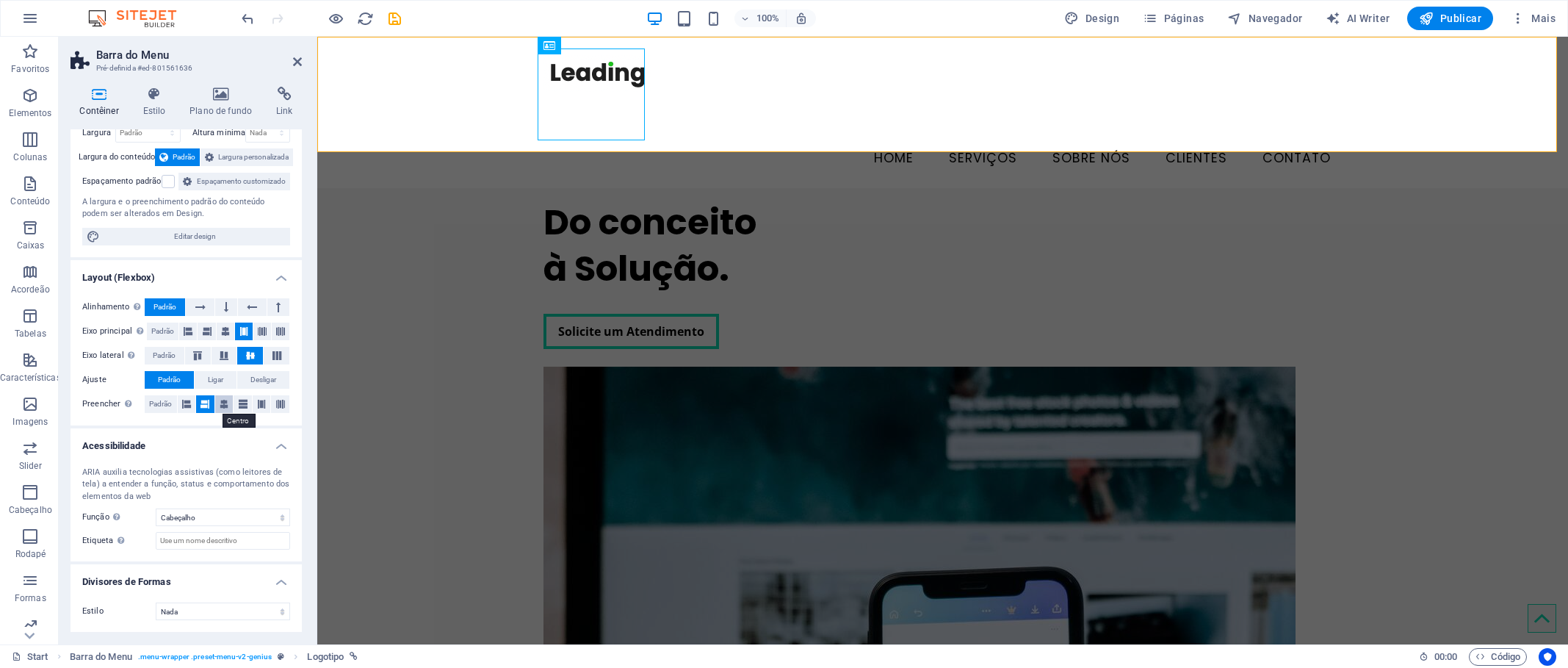 click at bounding box center (224, 404) 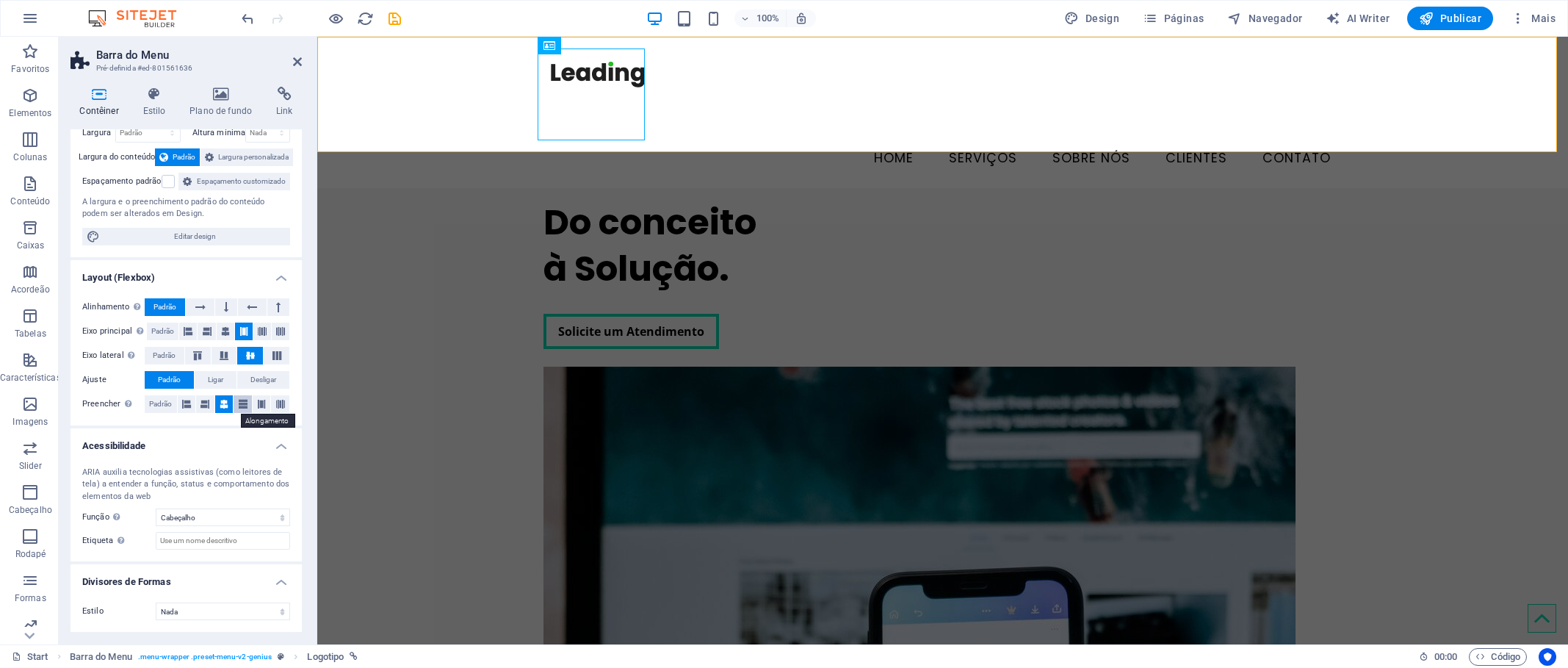 click at bounding box center [243, 404] 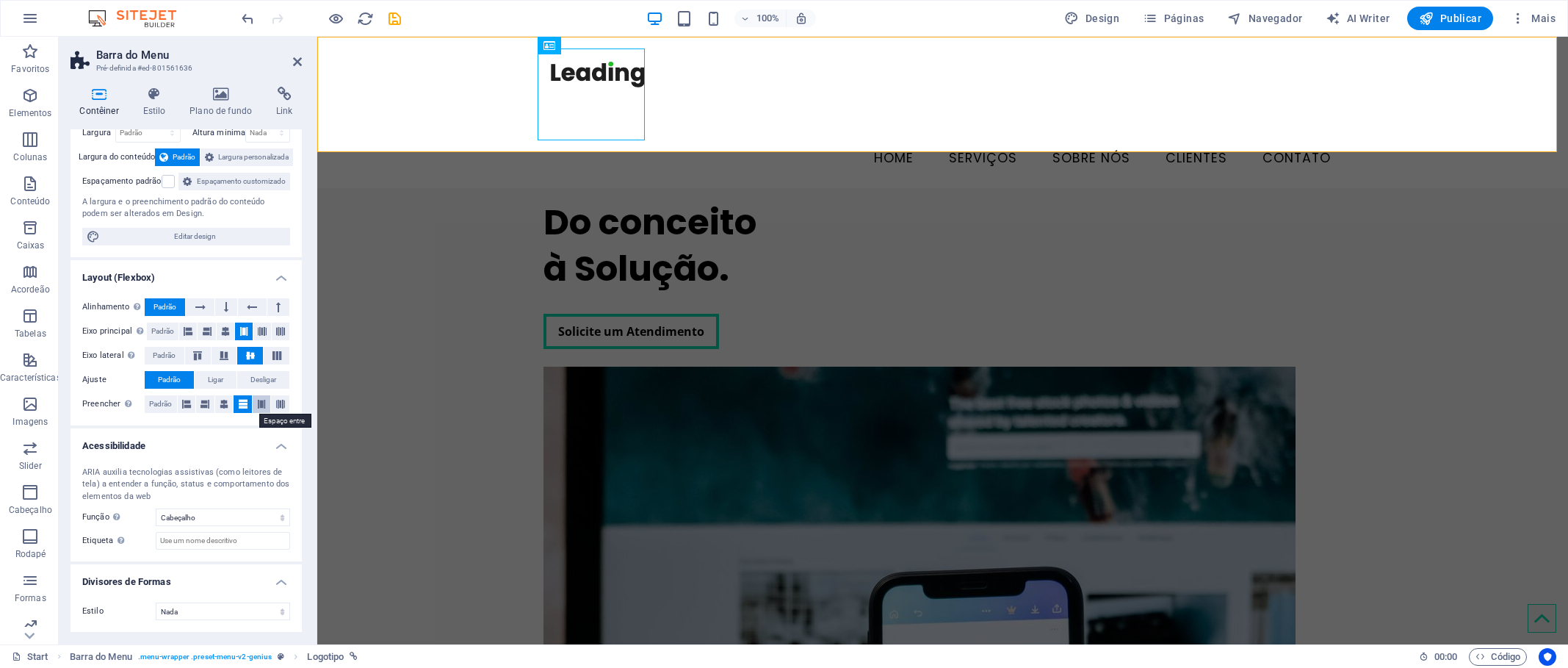 click at bounding box center [261, 404] 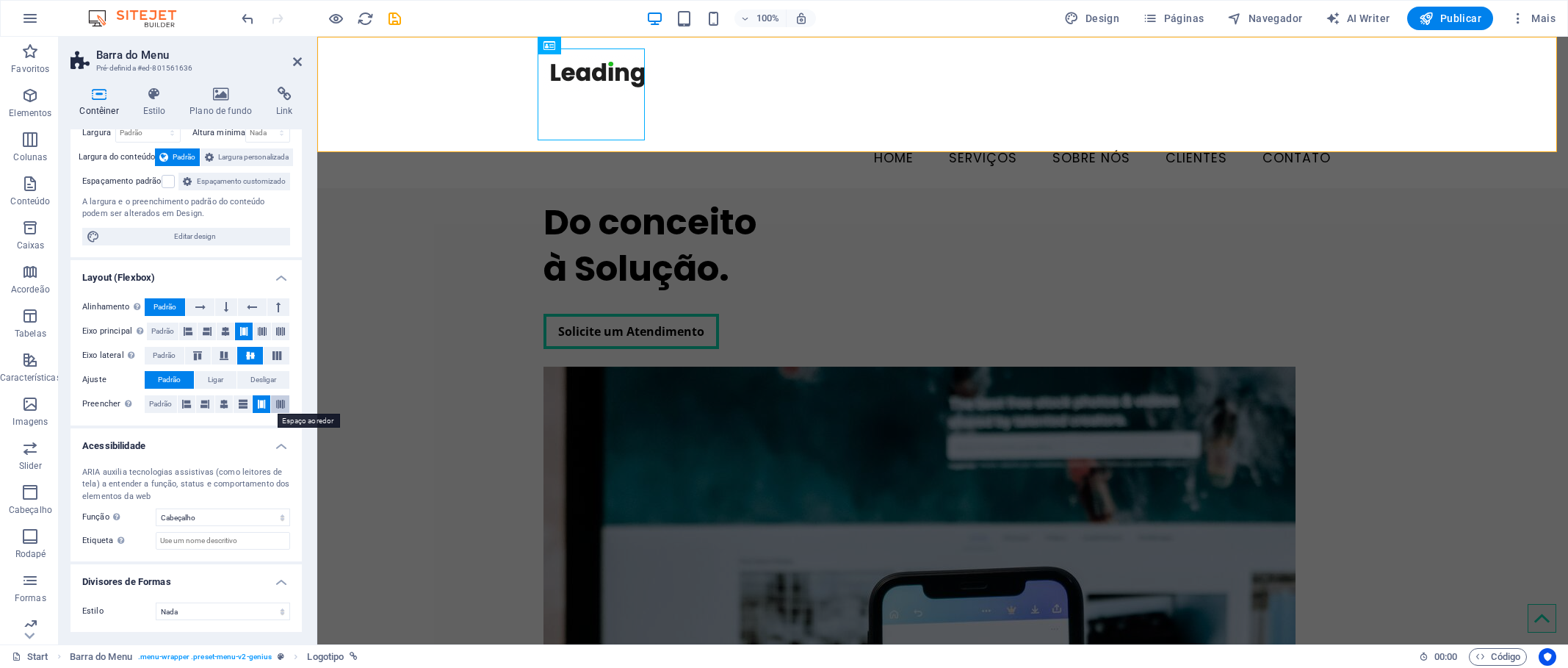 click at bounding box center [281, 404] 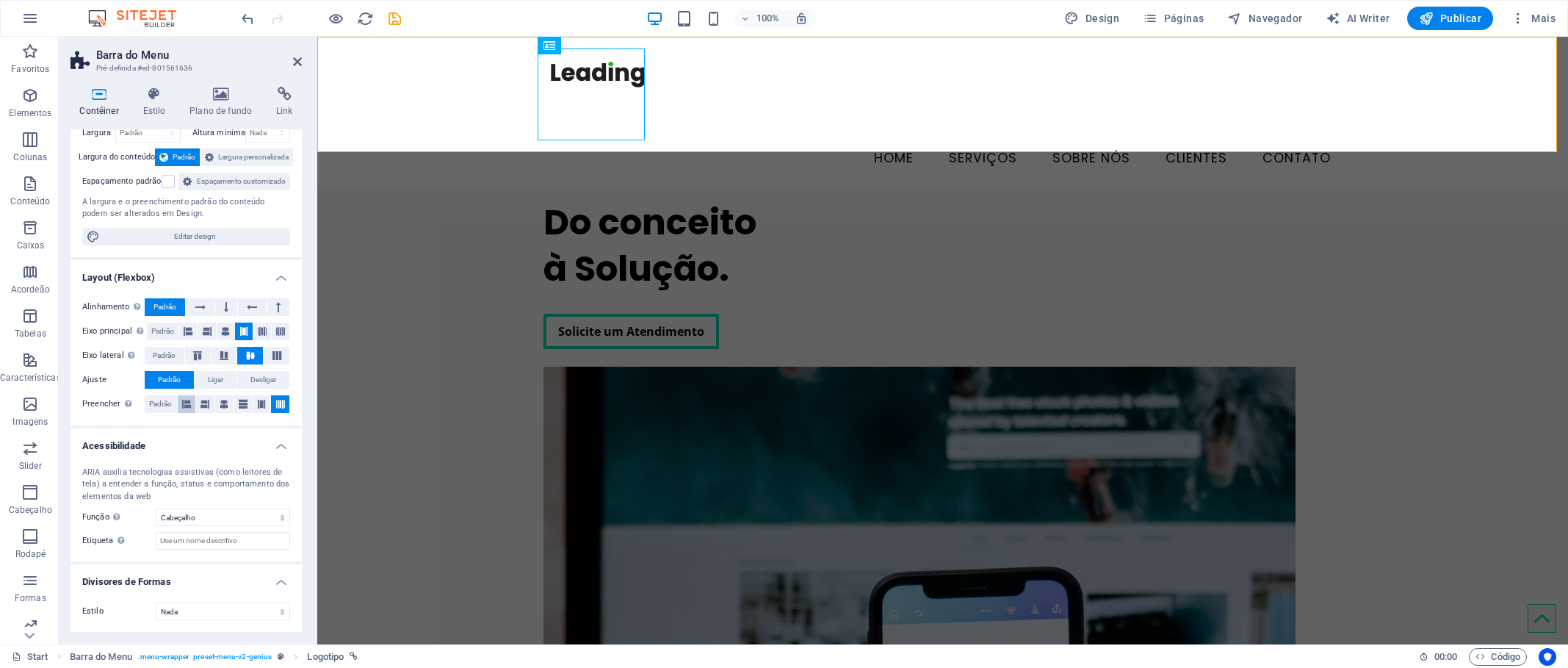 click at bounding box center (187, 404) 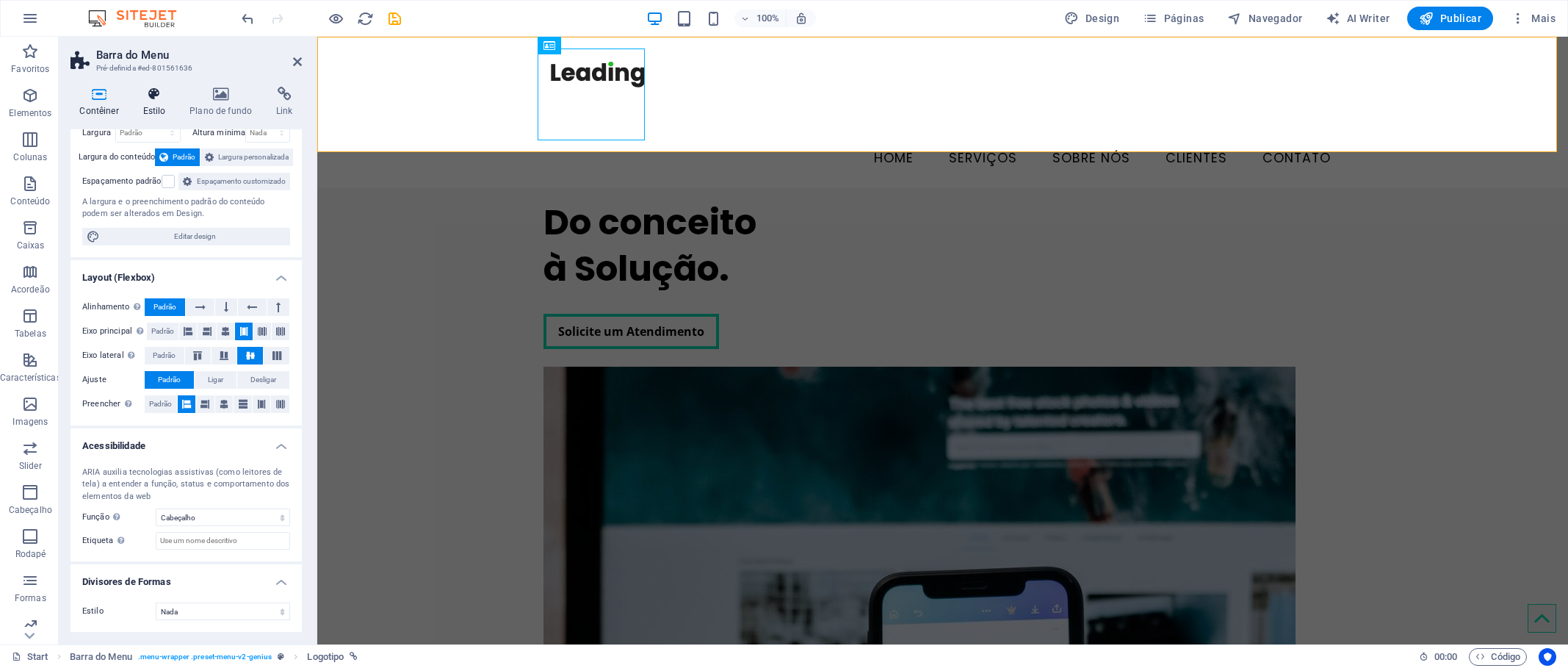 click on "Estilo" at bounding box center [157, 102] 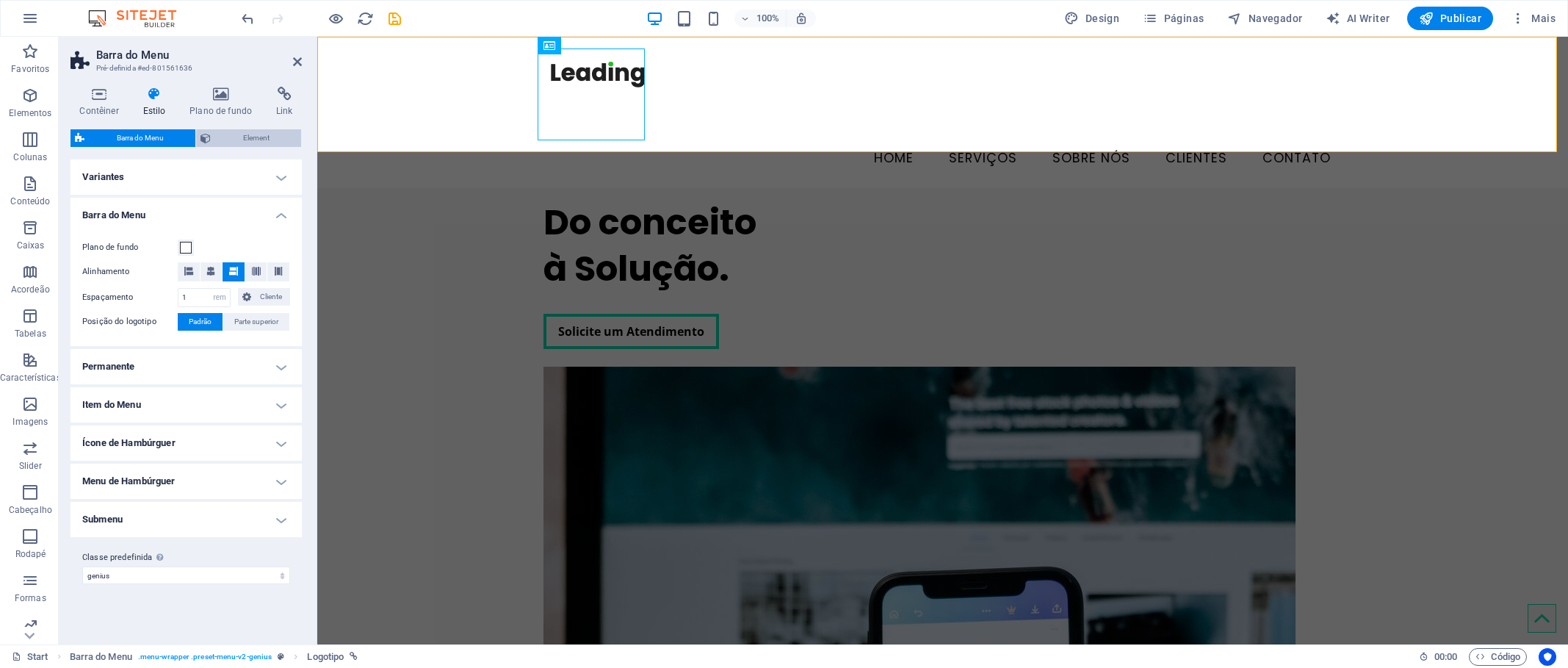 click on "Element" at bounding box center [256, 138] 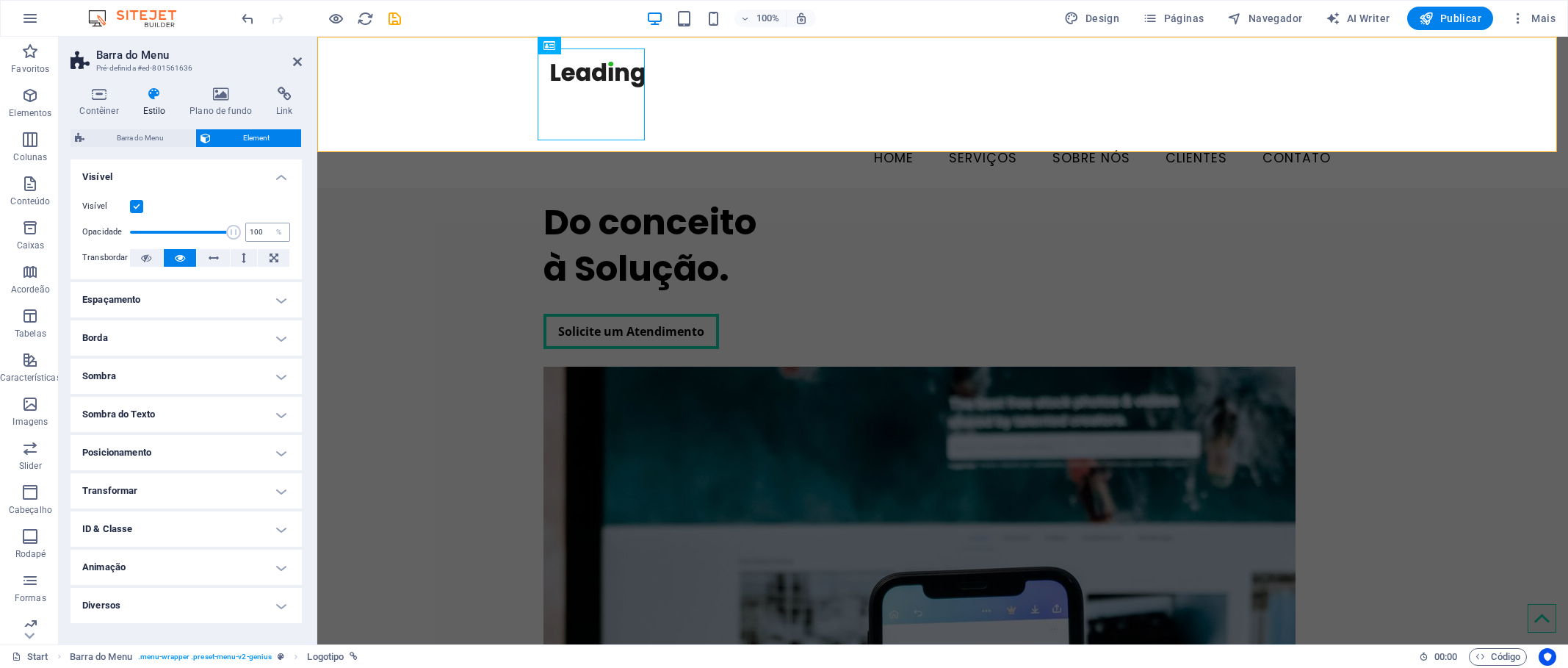 drag, startPoint x: 231, startPoint y: 232, endPoint x: 260, endPoint y: 229, distance: 29.154759 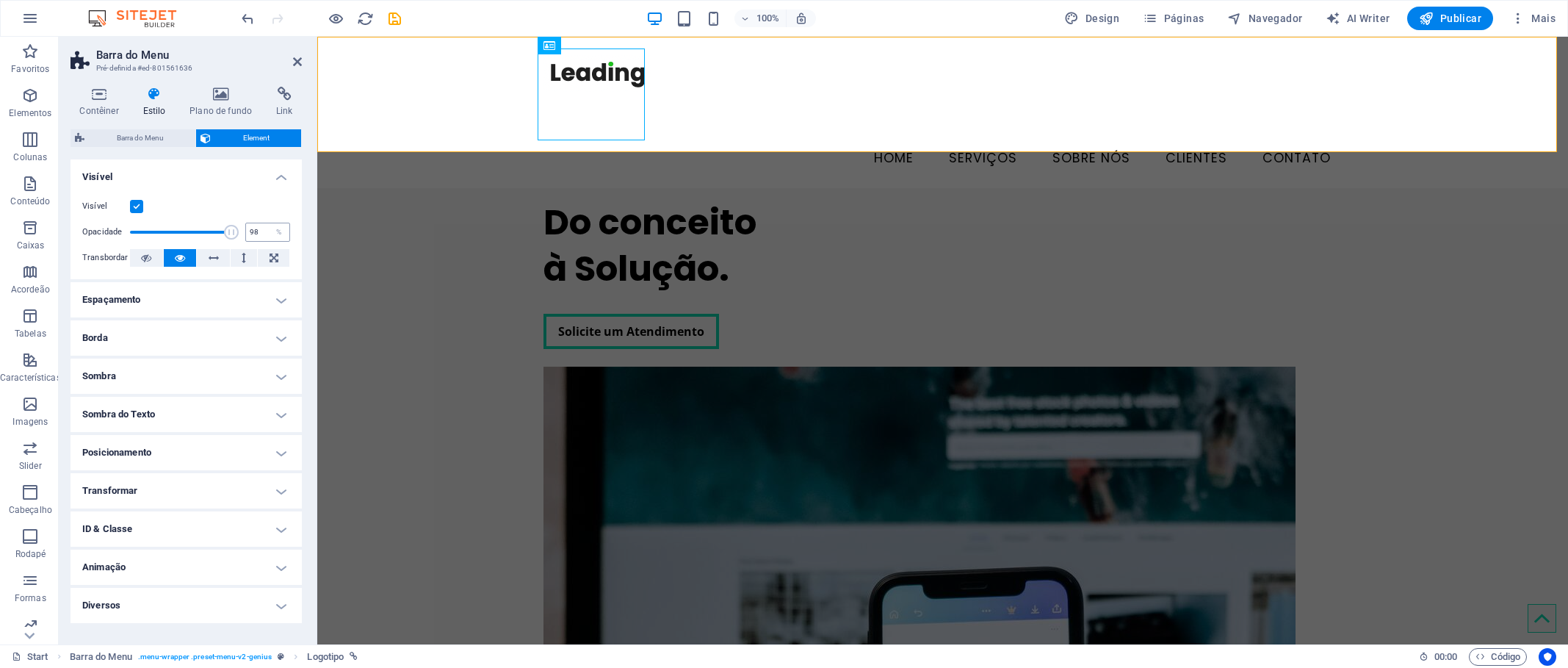 type on "100" 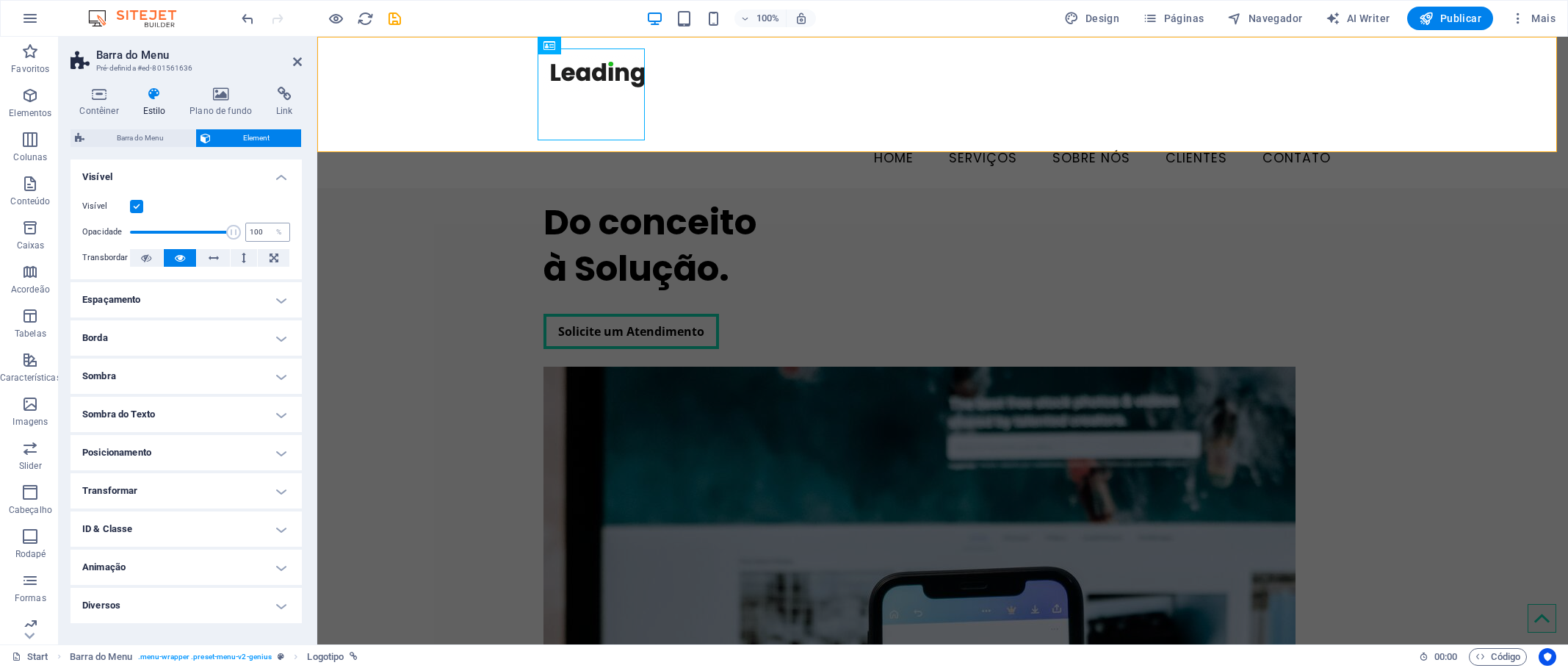 drag, startPoint x: 239, startPoint y: 231, endPoint x: 266, endPoint y: 234, distance: 27.16616 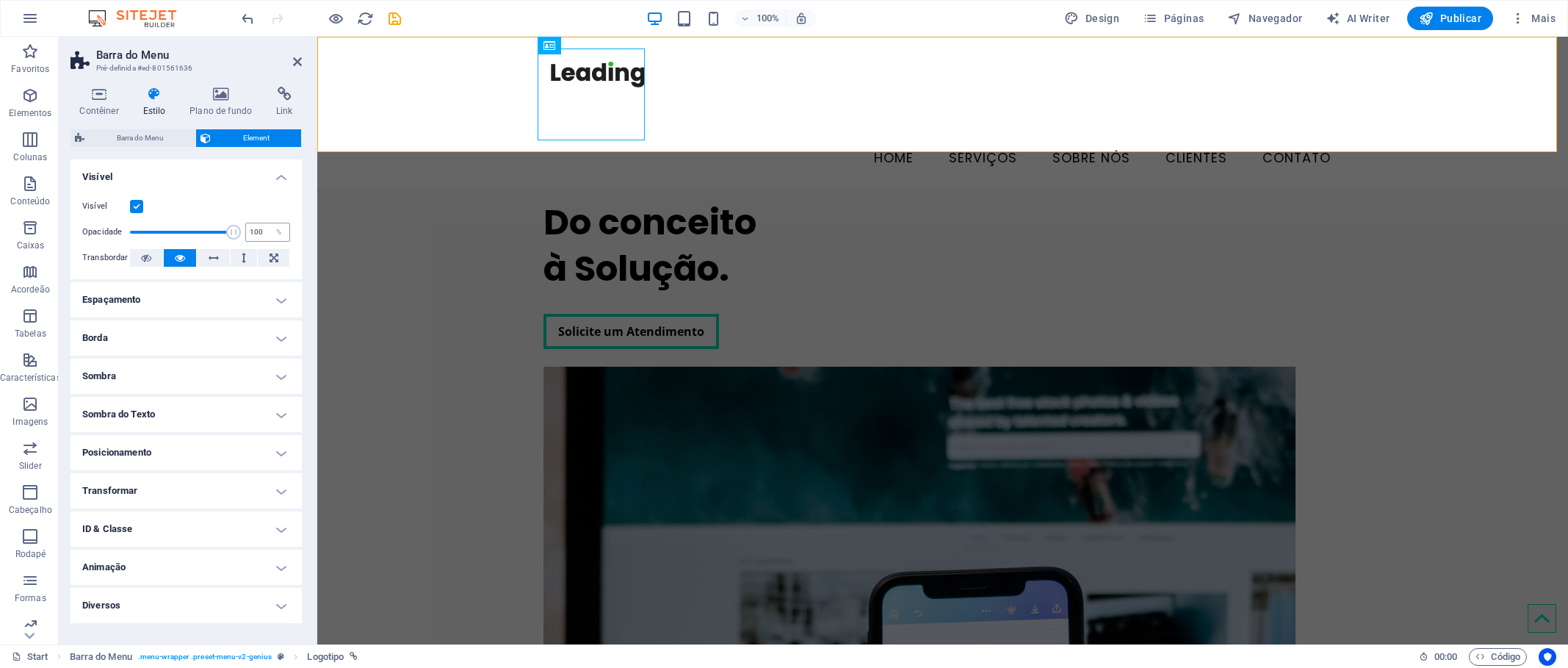 click on "Opacidade 100 %" at bounding box center (186, 232) 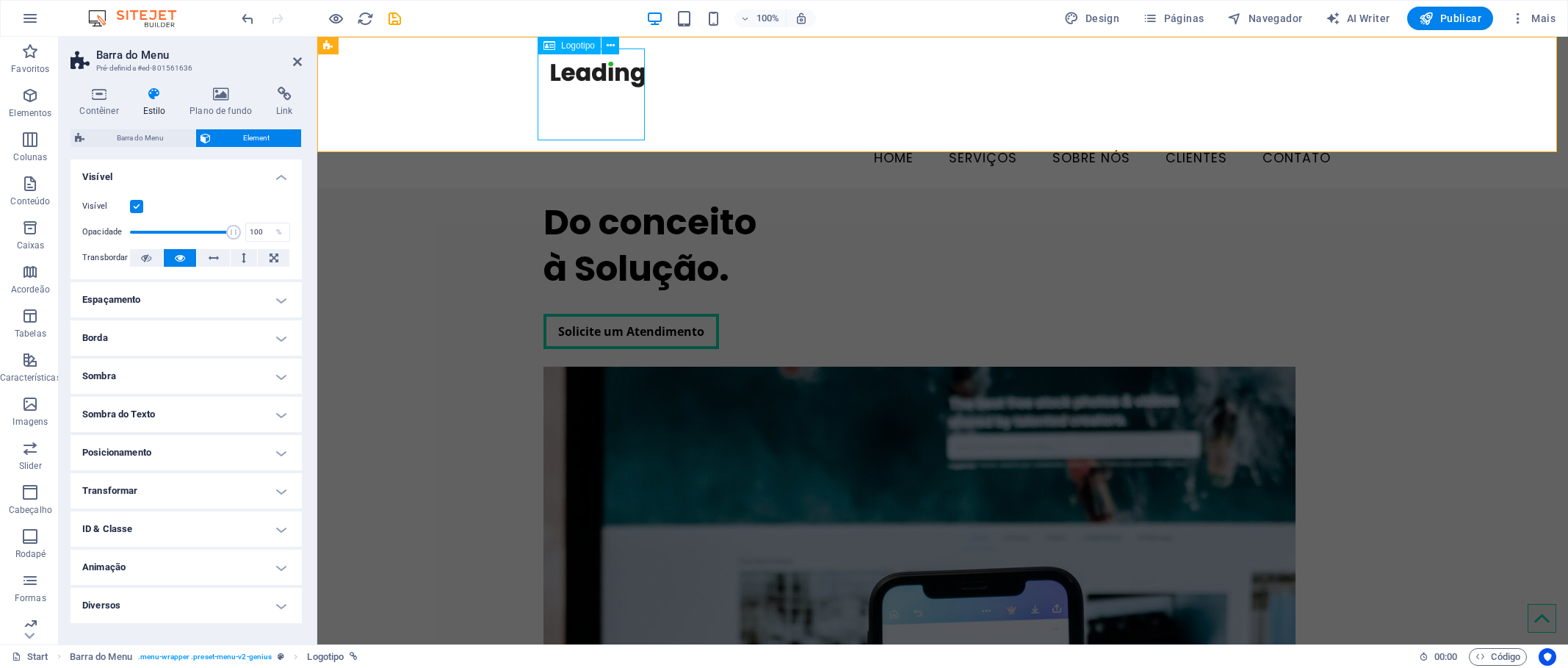click at bounding box center (943, 94) 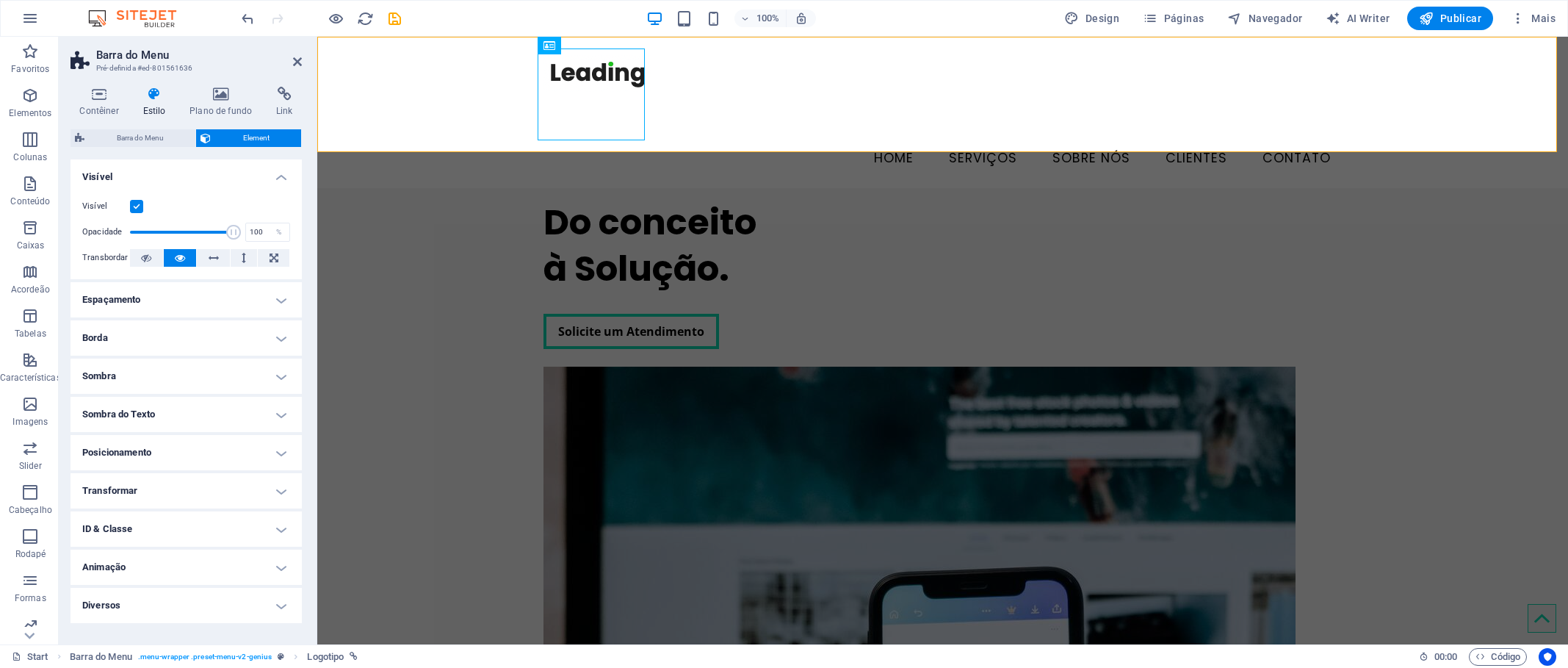 click at bounding box center [137, 206] 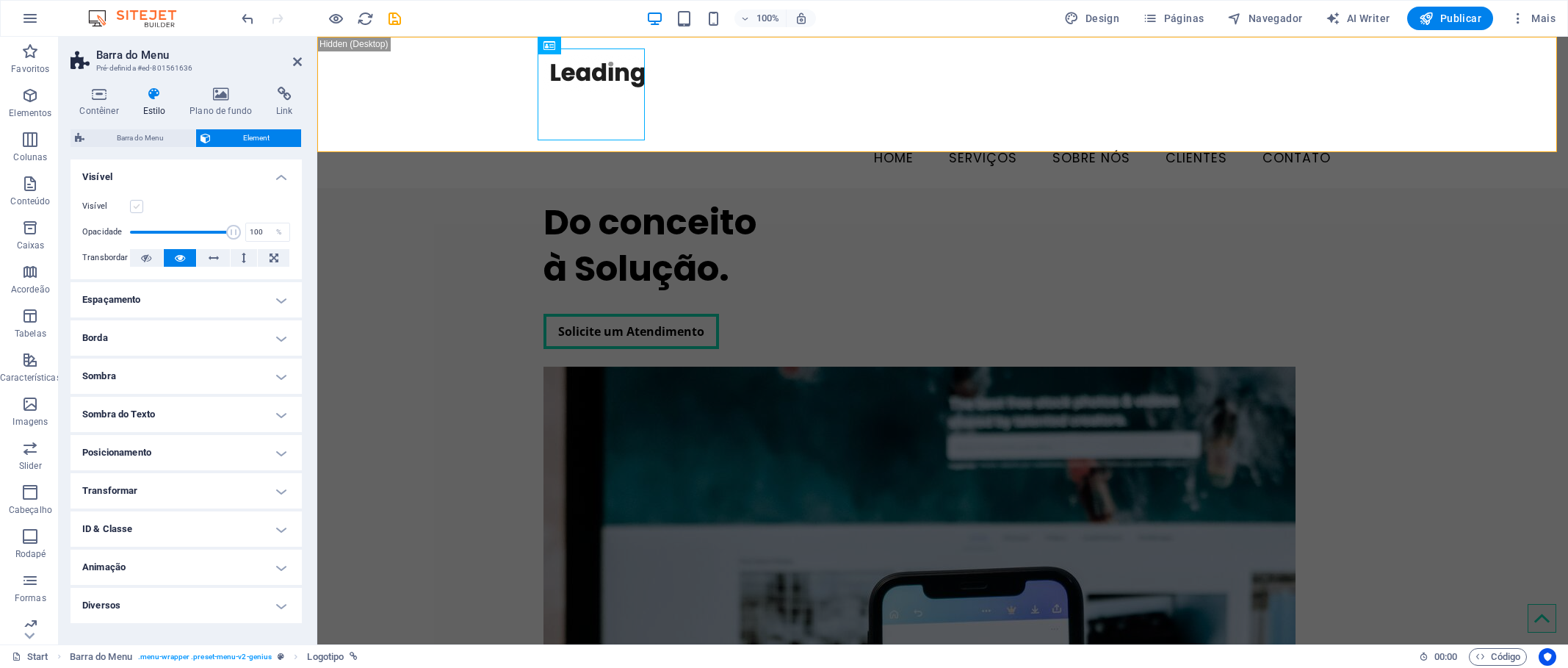 click at bounding box center (137, 206) 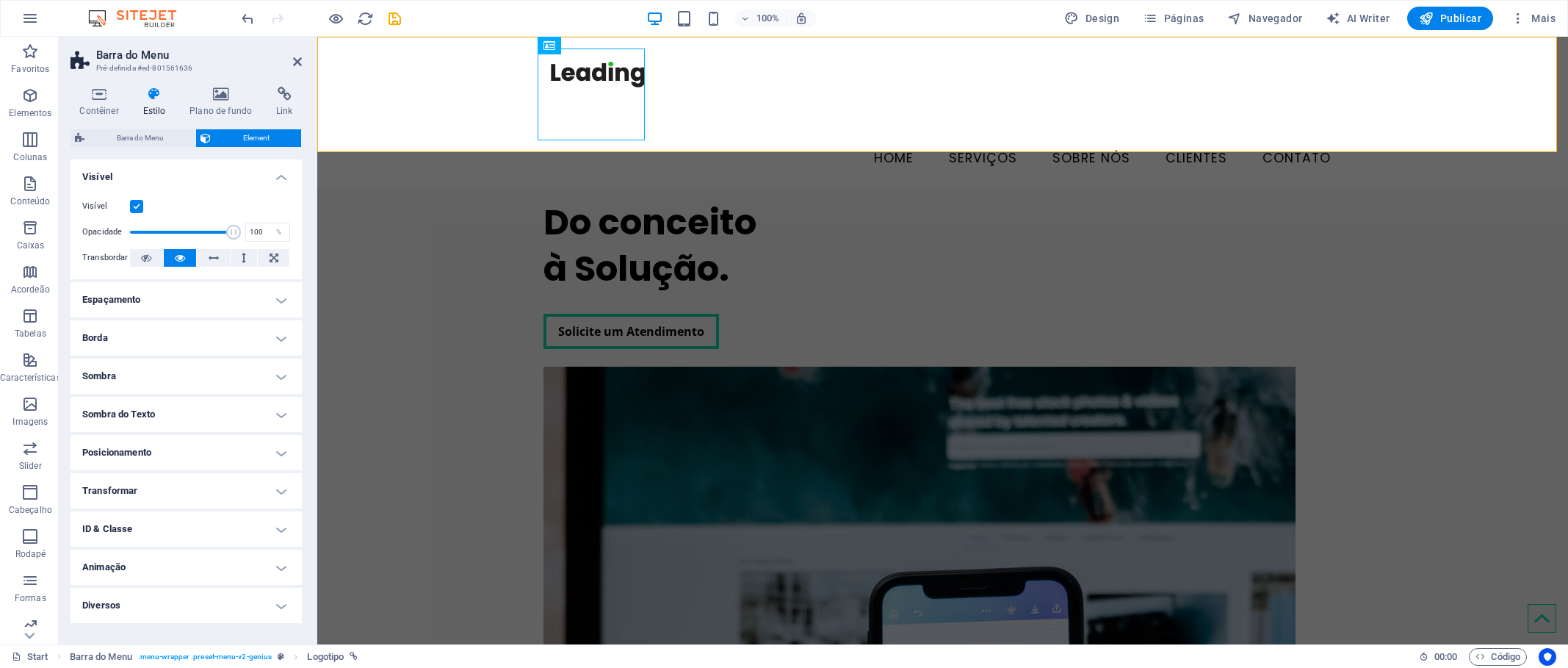 click at bounding box center (137, 206) 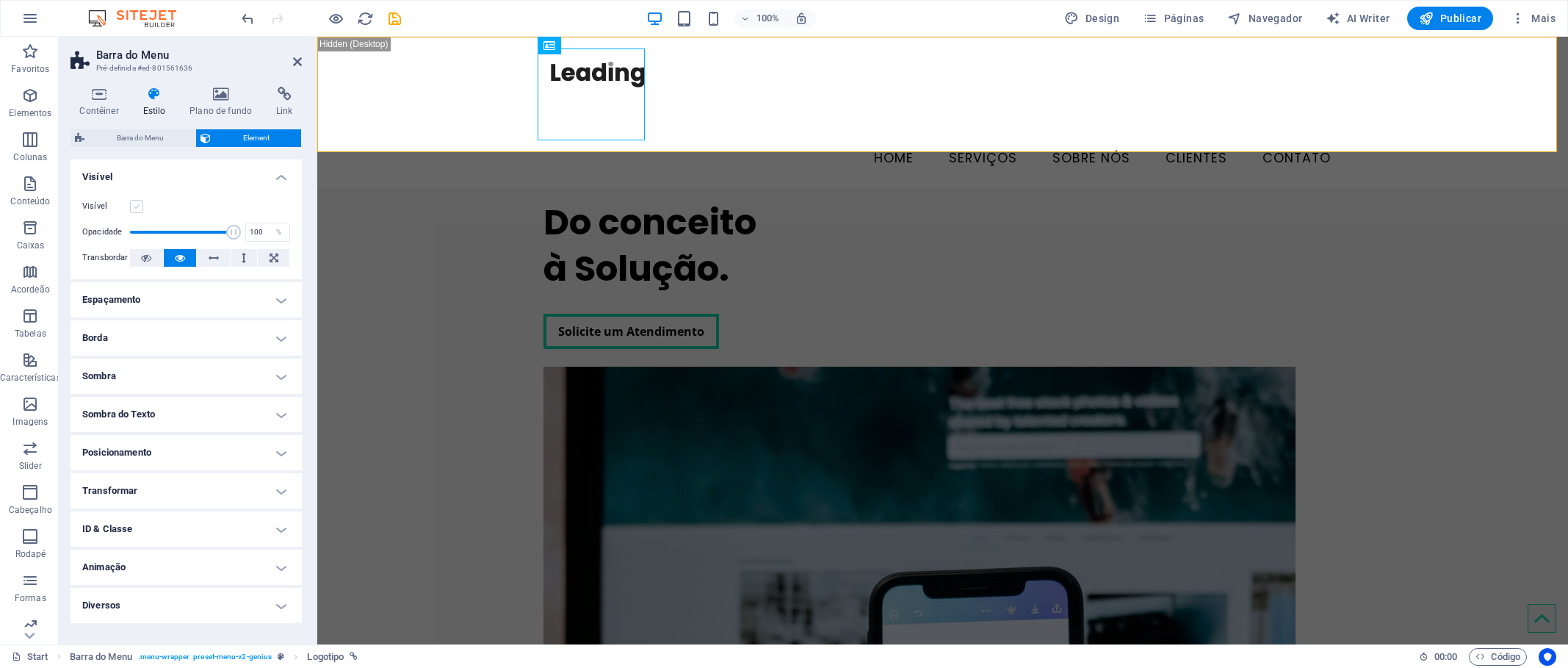 click at bounding box center (137, 206) 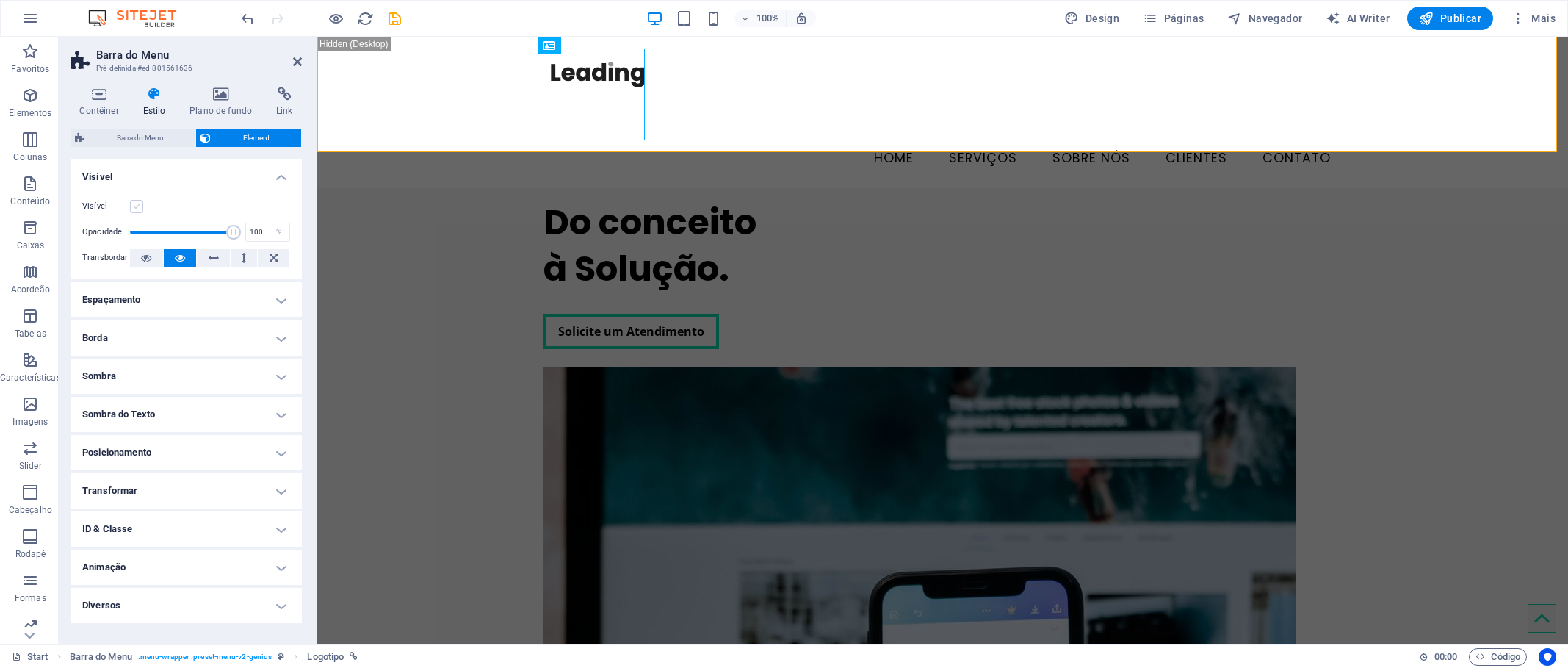 click on "Visível" at bounding box center [0, 0] 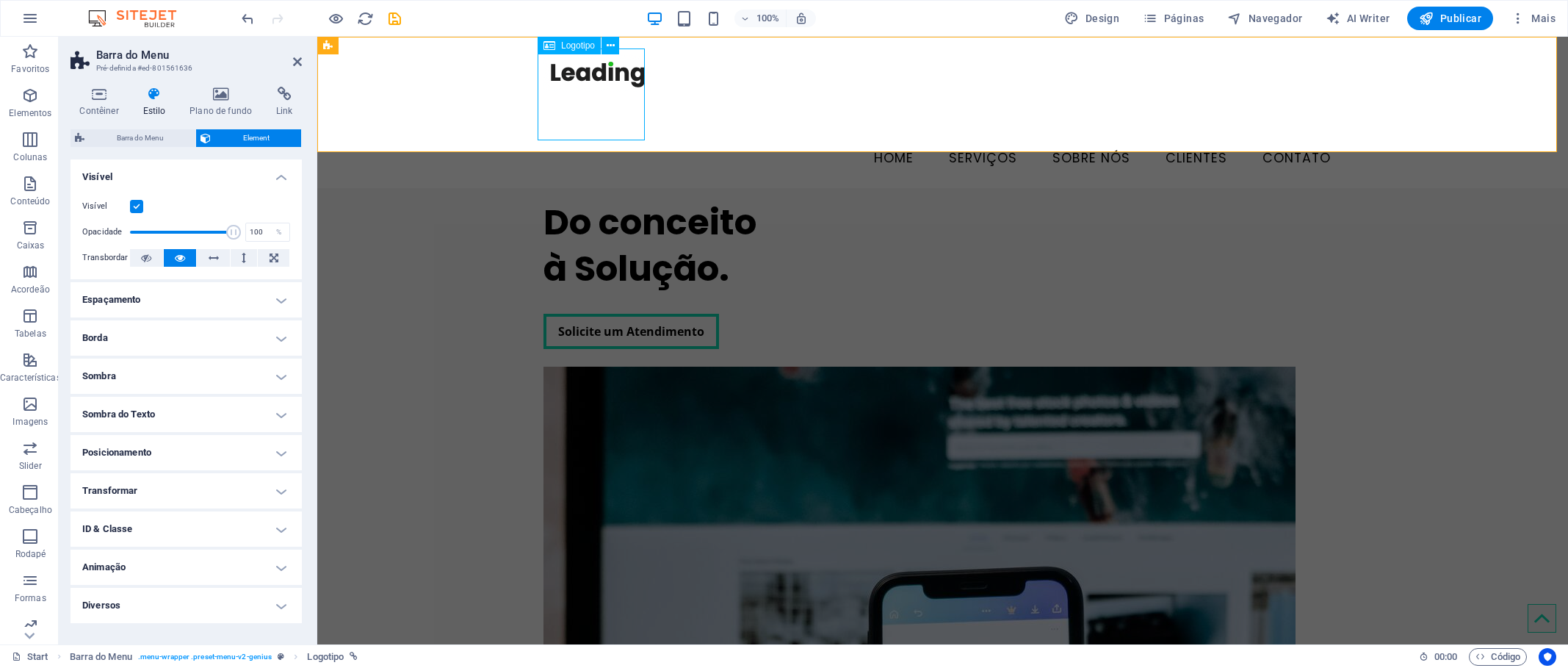 click at bounding box center (549, 46) 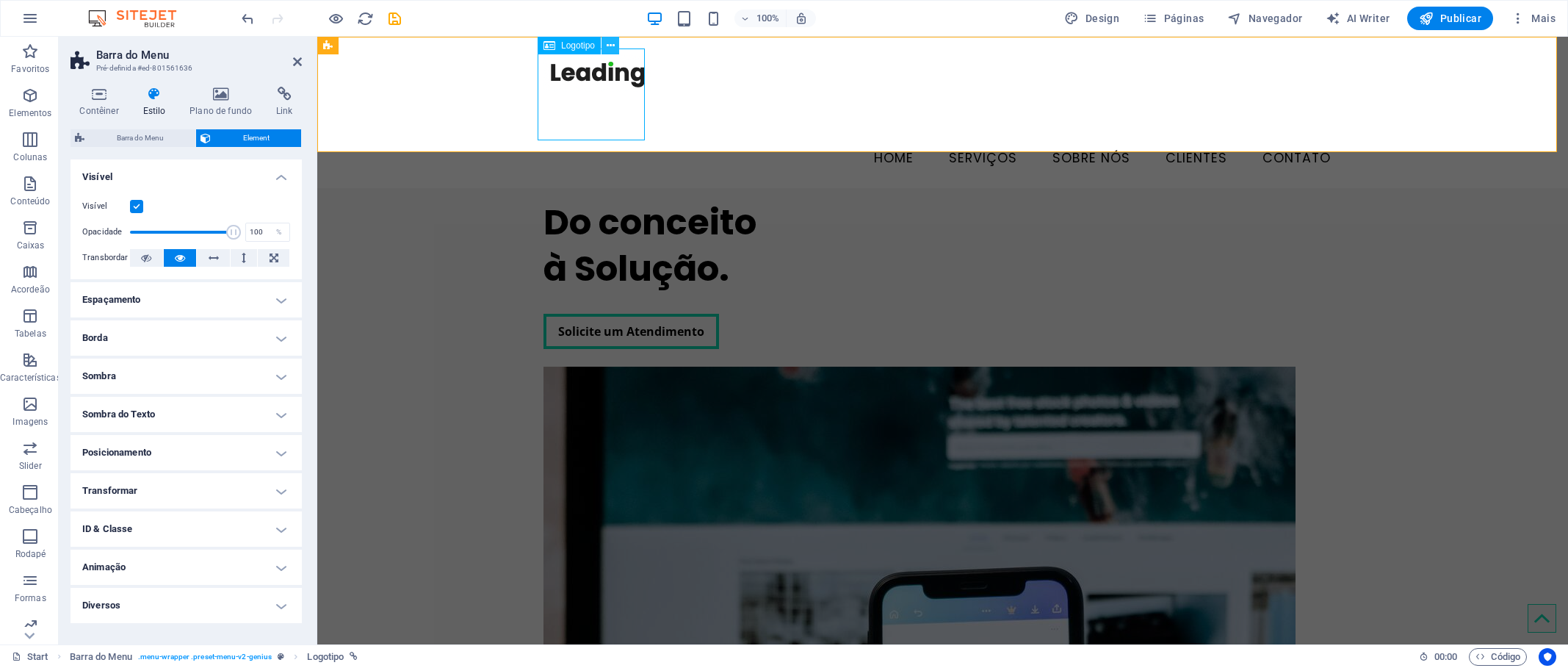 click at bounding box center (610, 46) 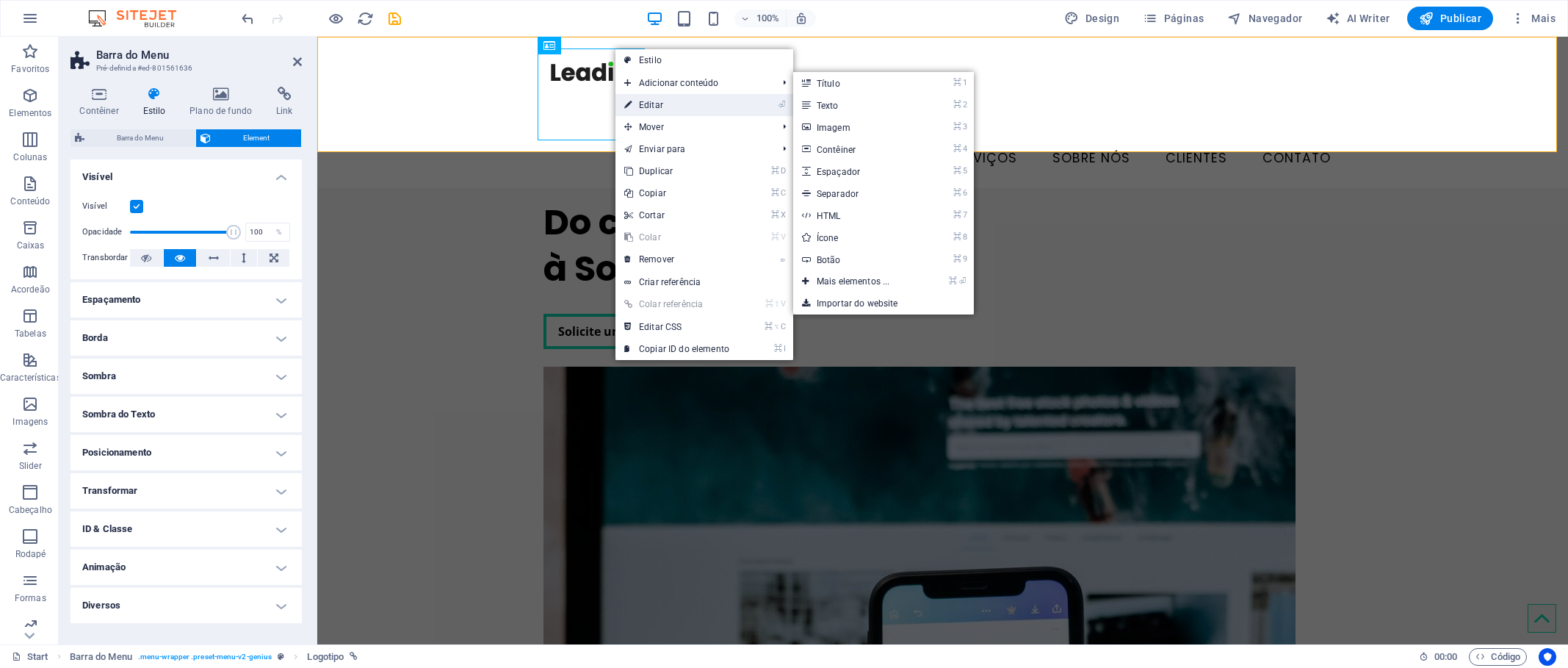 click on "⏎  Editar" at bounding box center [676, 105] 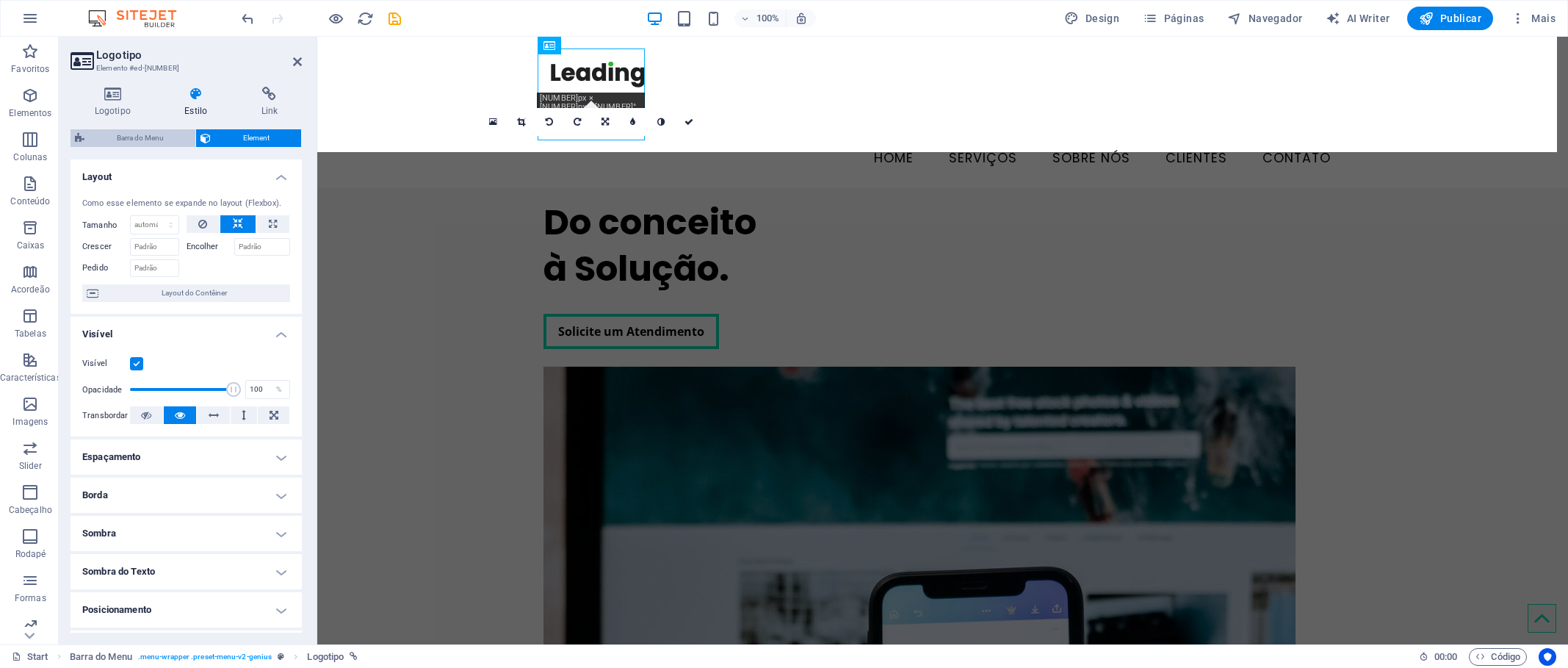 click on "Barra do Menu" at bounding box center [140, 138] 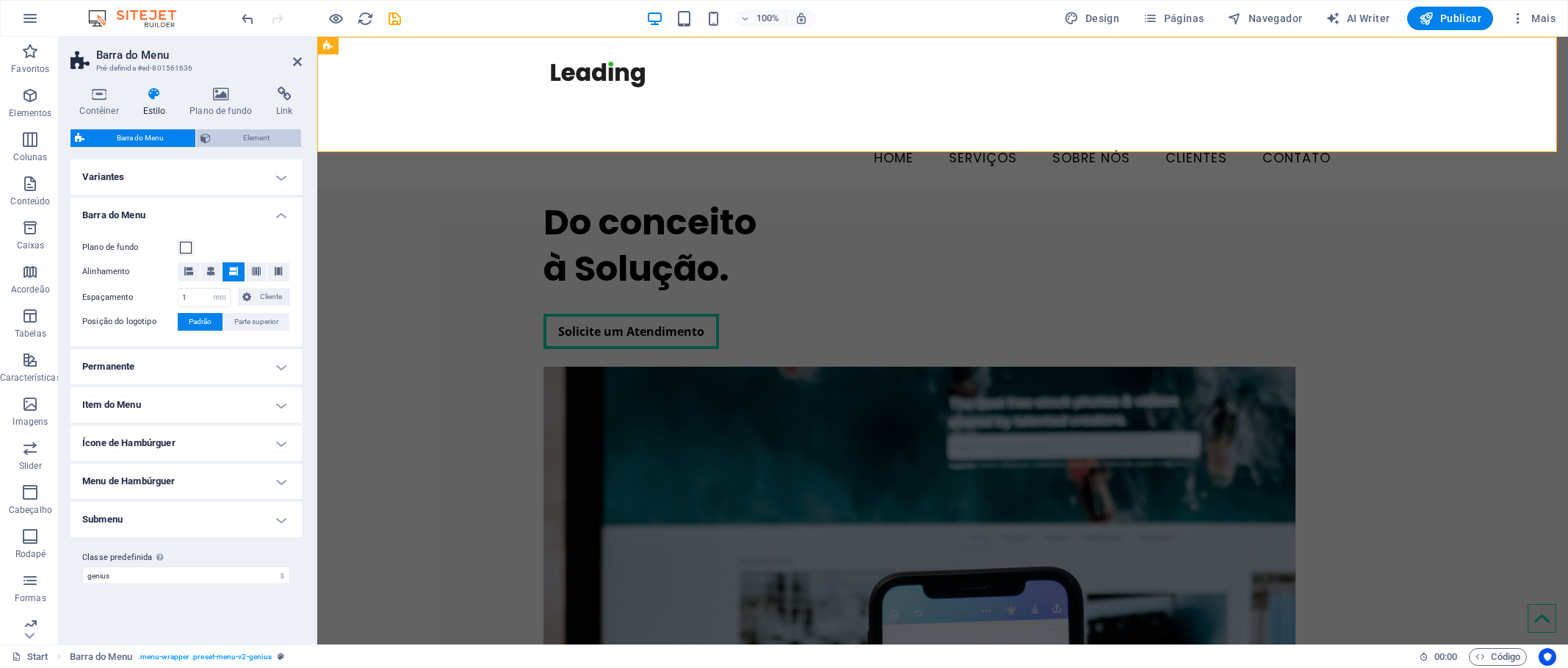 click on "Element" at bounding box center [256, 138] 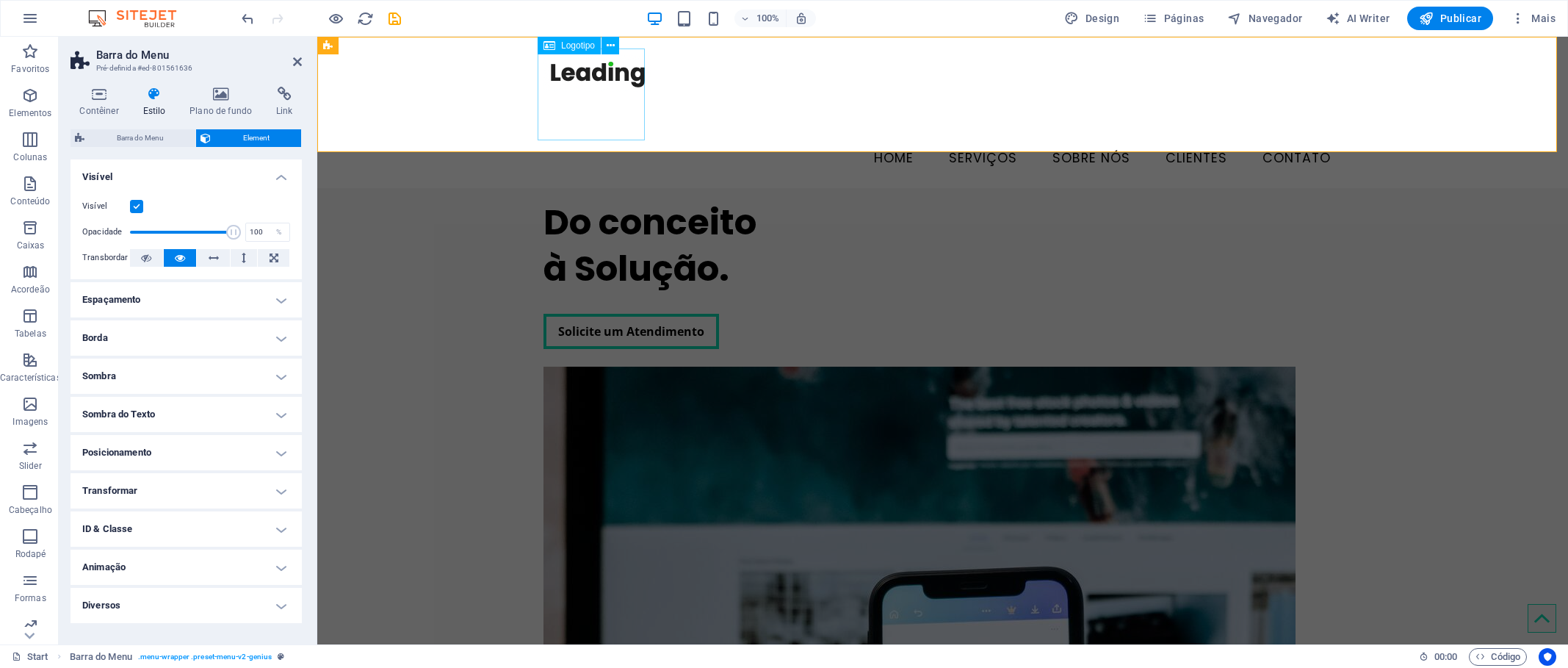 click at bounding box center (943, 94) 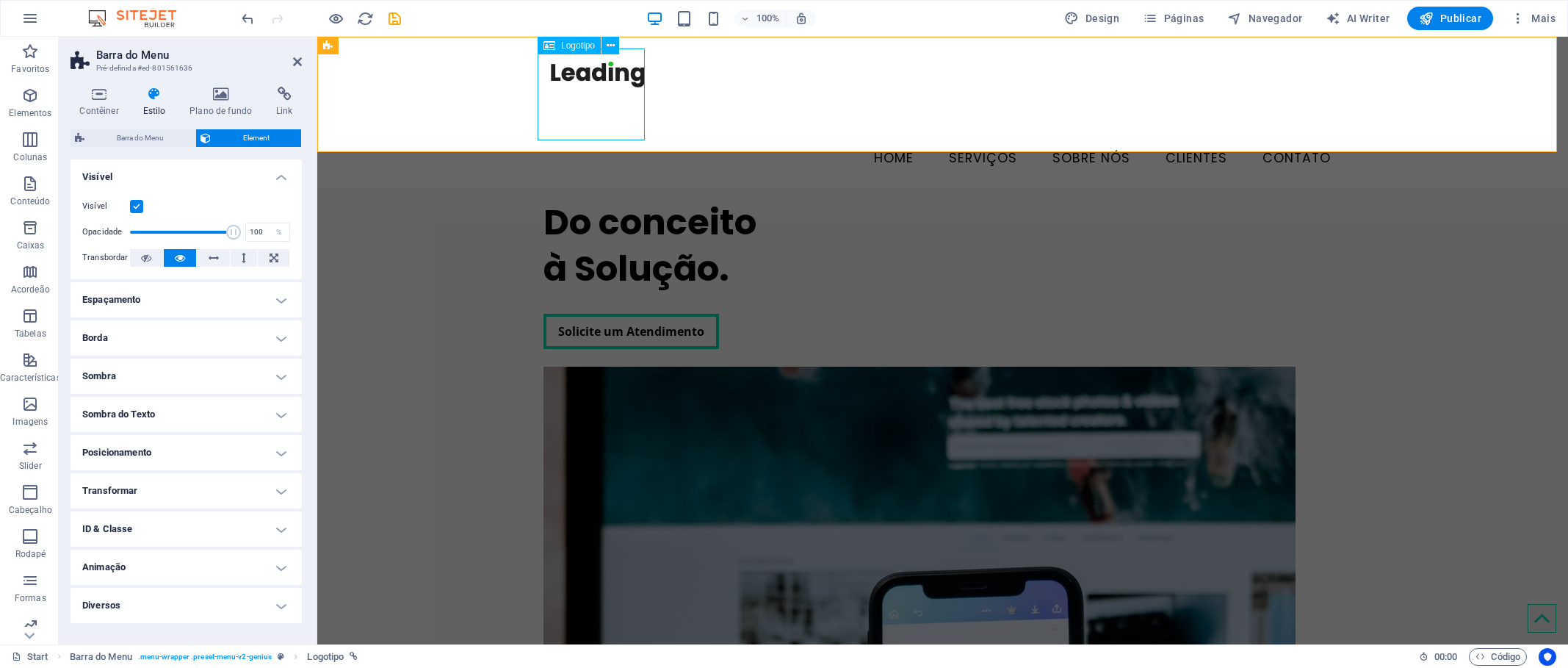 click at bounding box center [943, 94] 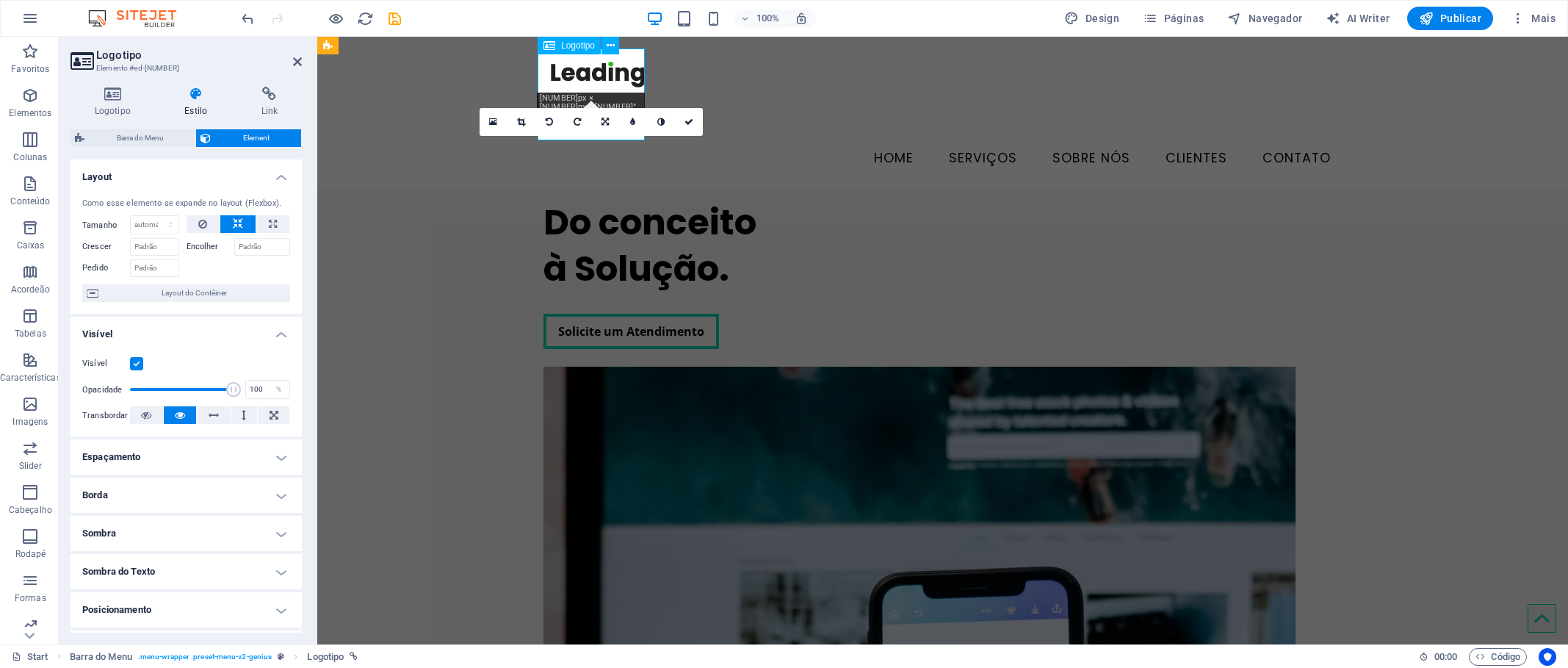 click at bounding box center (943, 94) 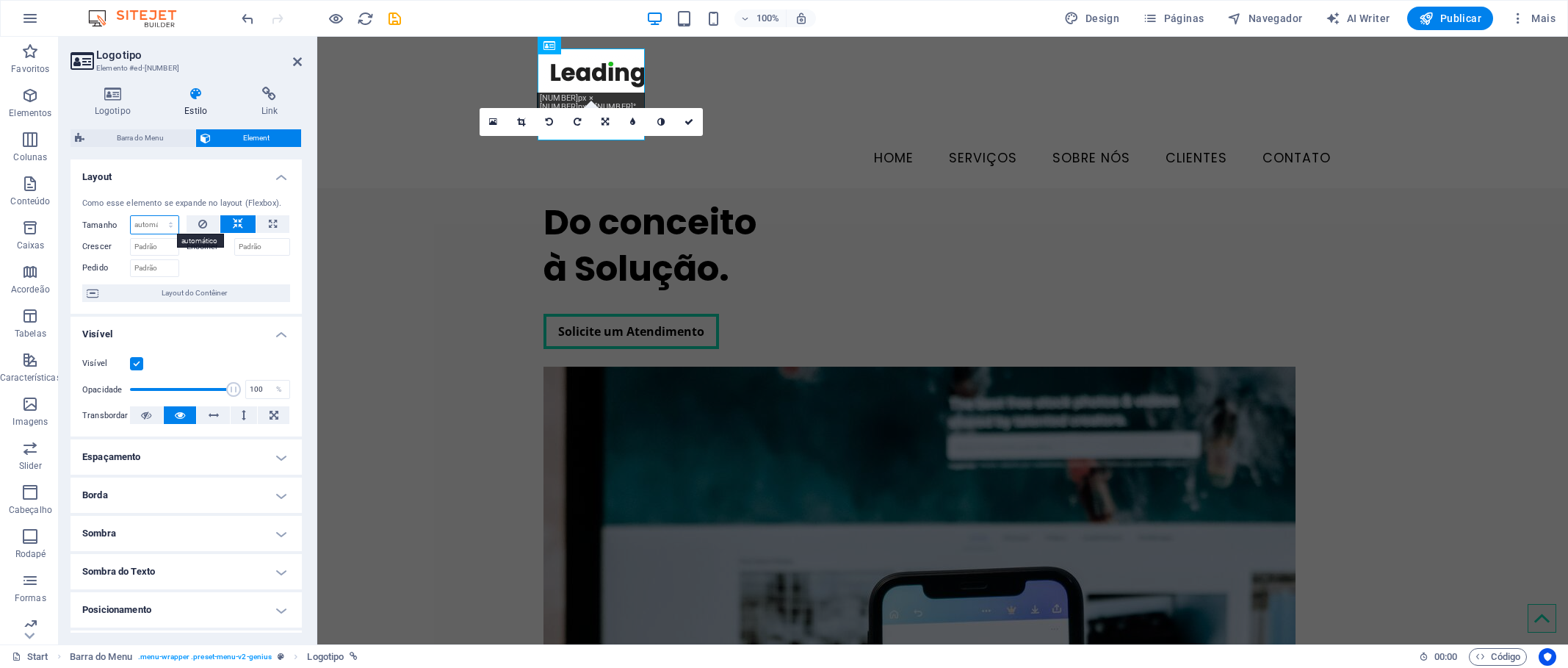 click on "Padrão automático px % 1/1 1/2 1/3 1/4 1/5 1/6 1/7 1/8 1/9 1/10" at bounding box center [154, 225] 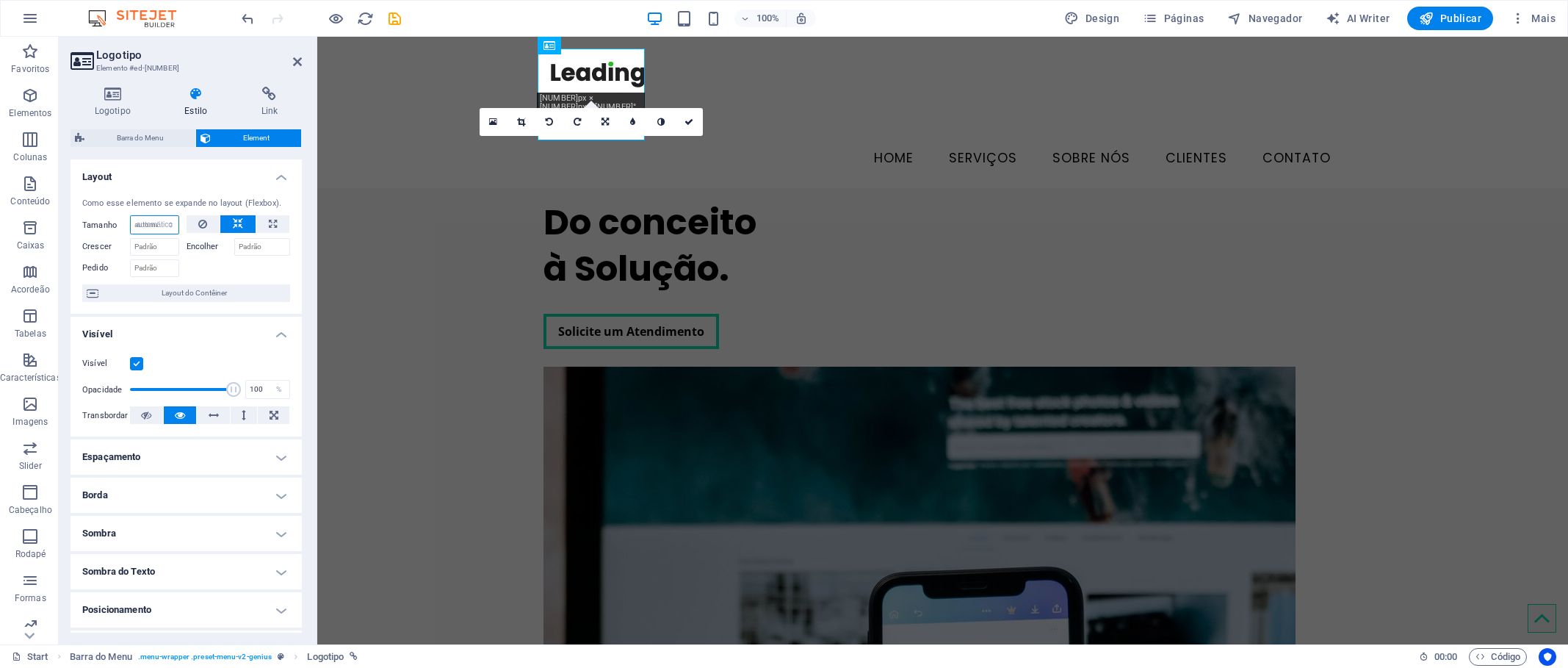select on "DISABLED_OPTION_VALUE" 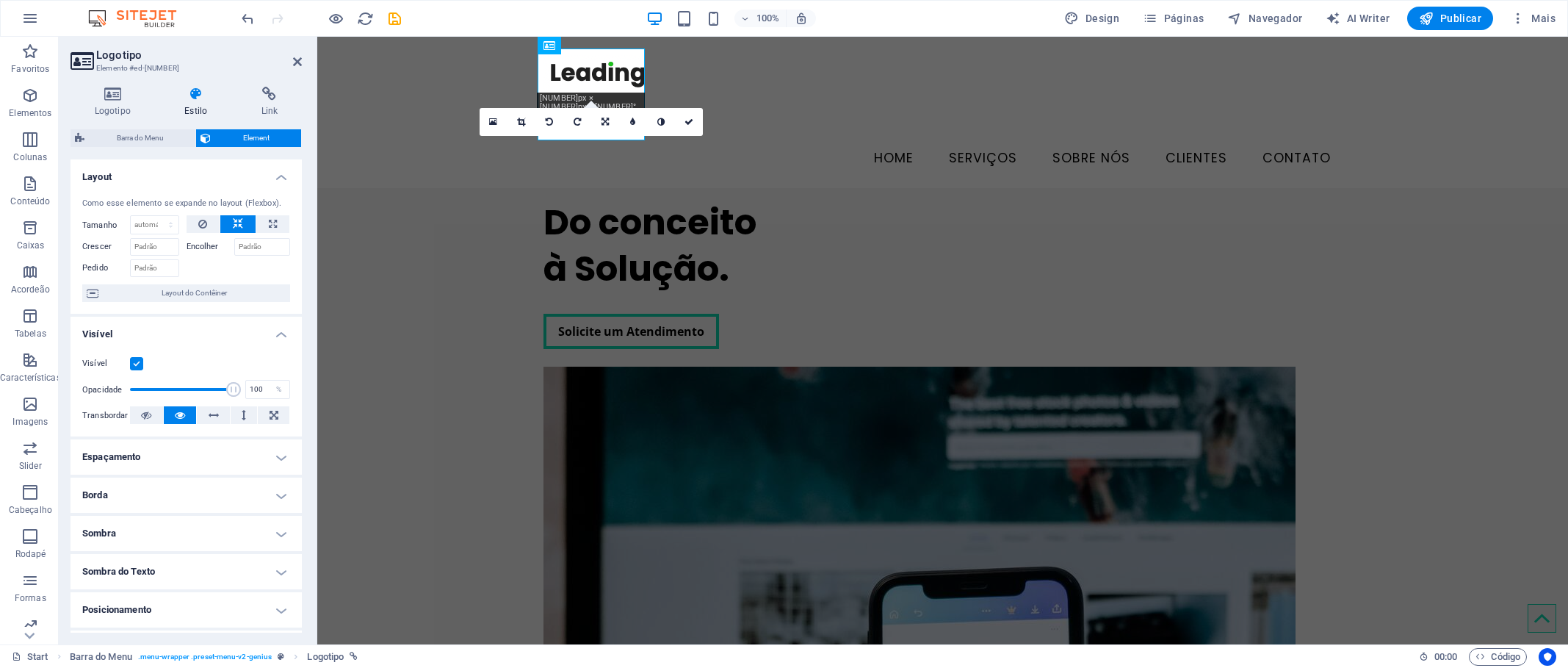 click on "Pedido" at bounding box center [106, 268] 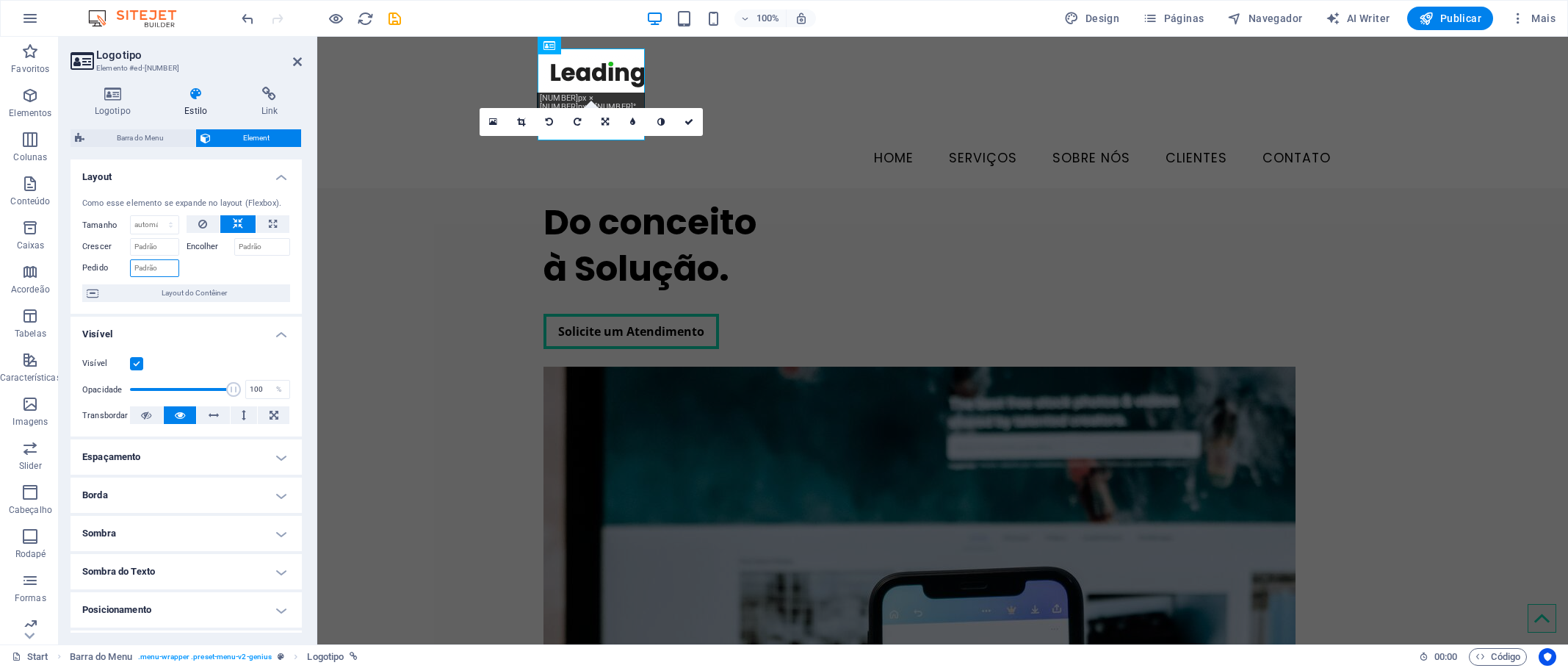 click on "Pedido" at bounding box center [154, 268] 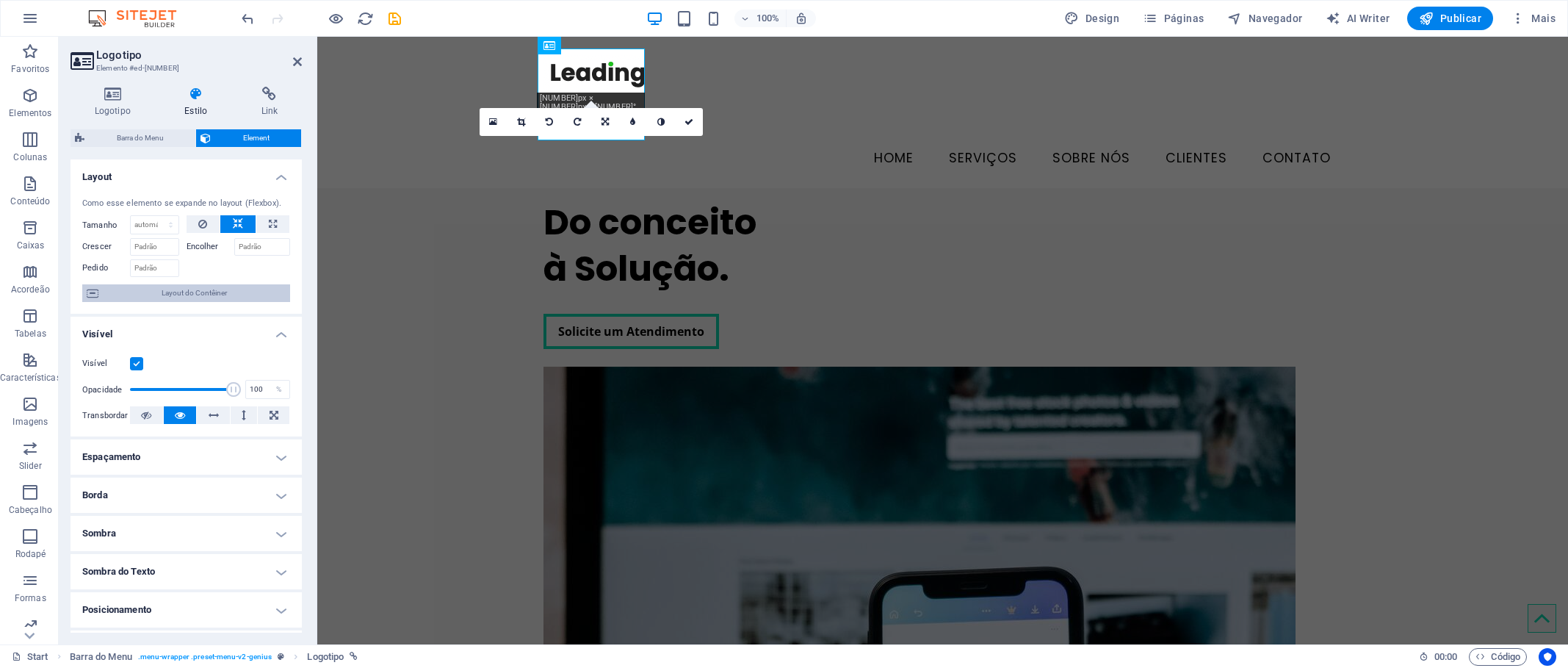 click on "Layout do Contêiner" at bounding box center (194, 293) 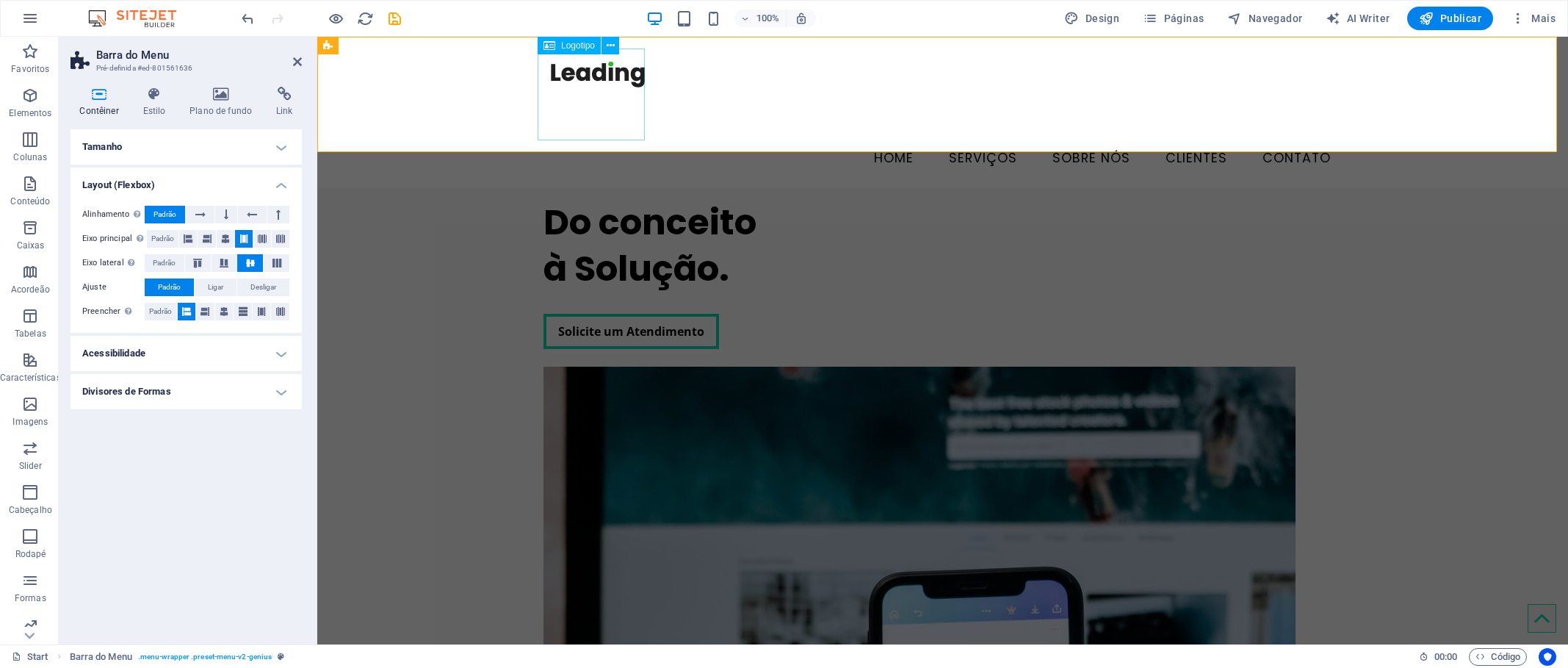 click at bounding box center (943, 94) 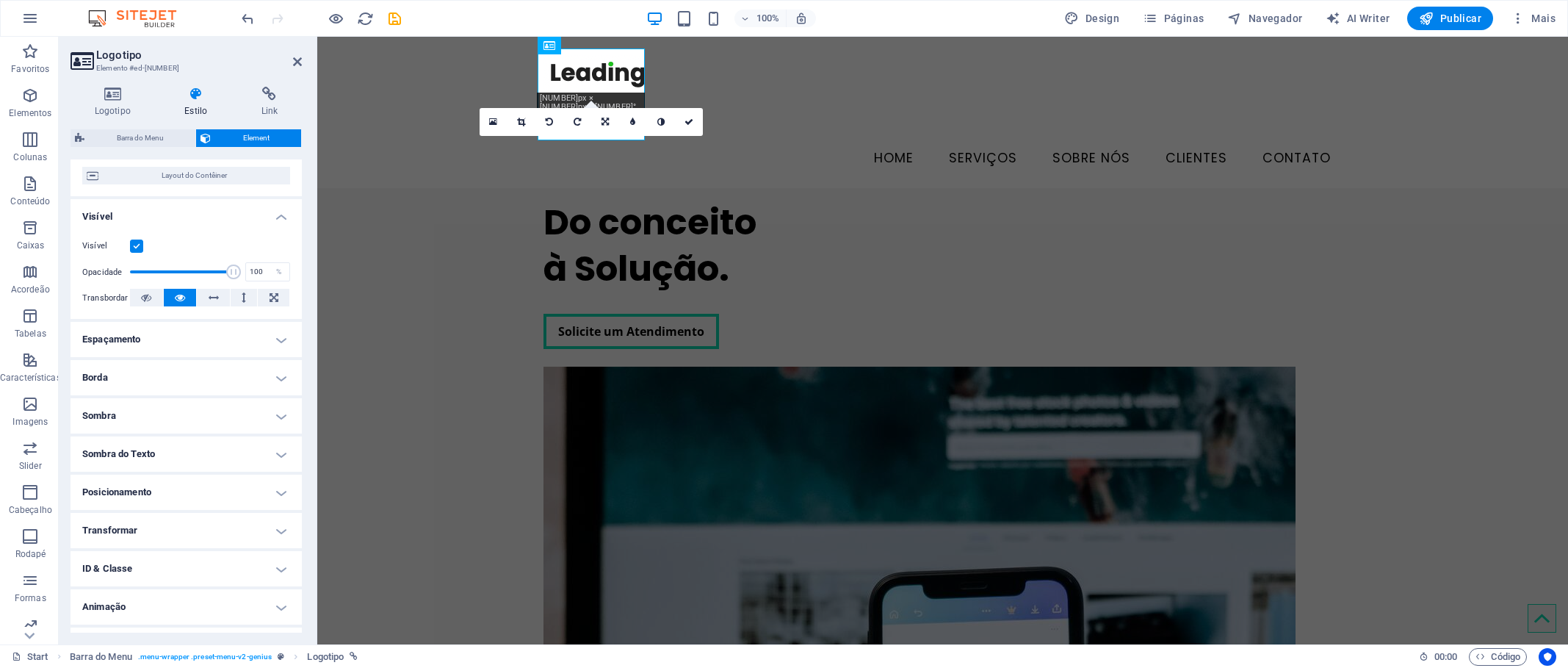 scroll, scrollTop: 148, scrollLeft: 0, axis: vertical 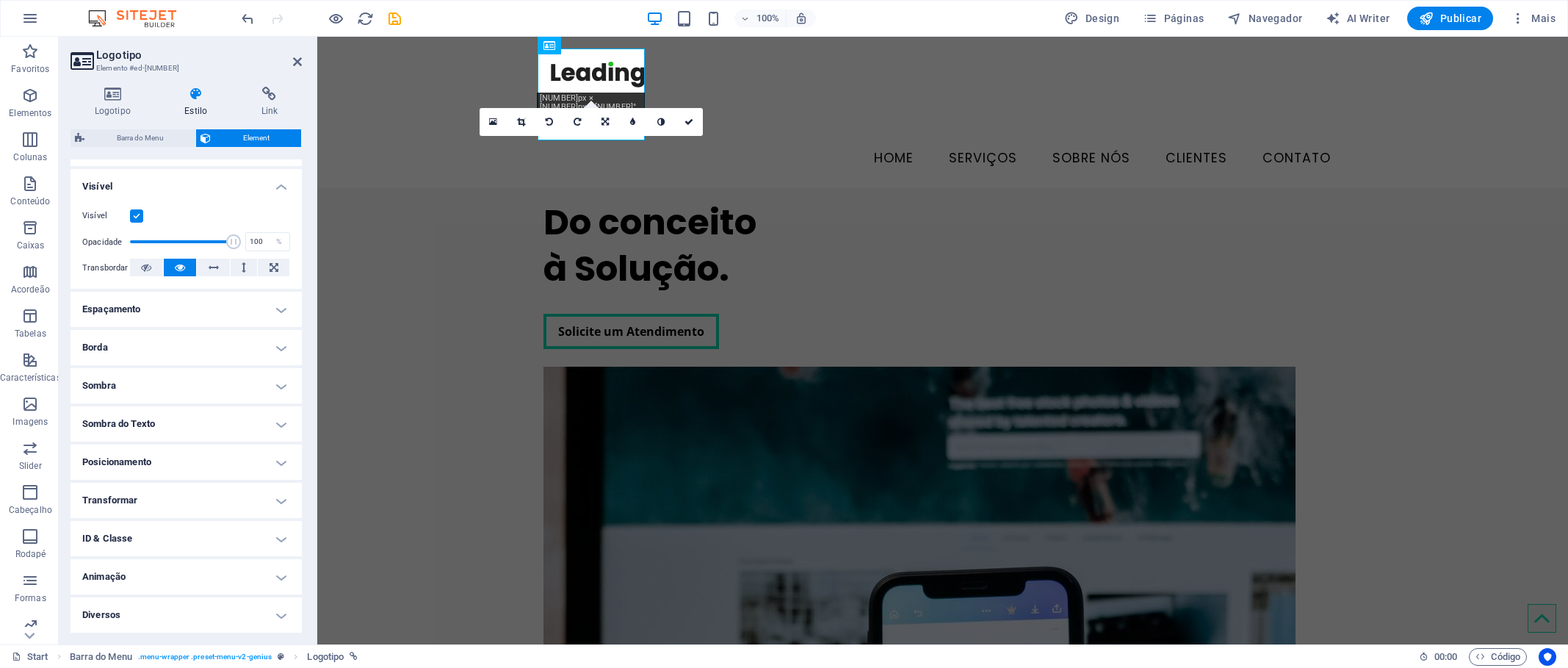 click at bounding box center (137, 216) 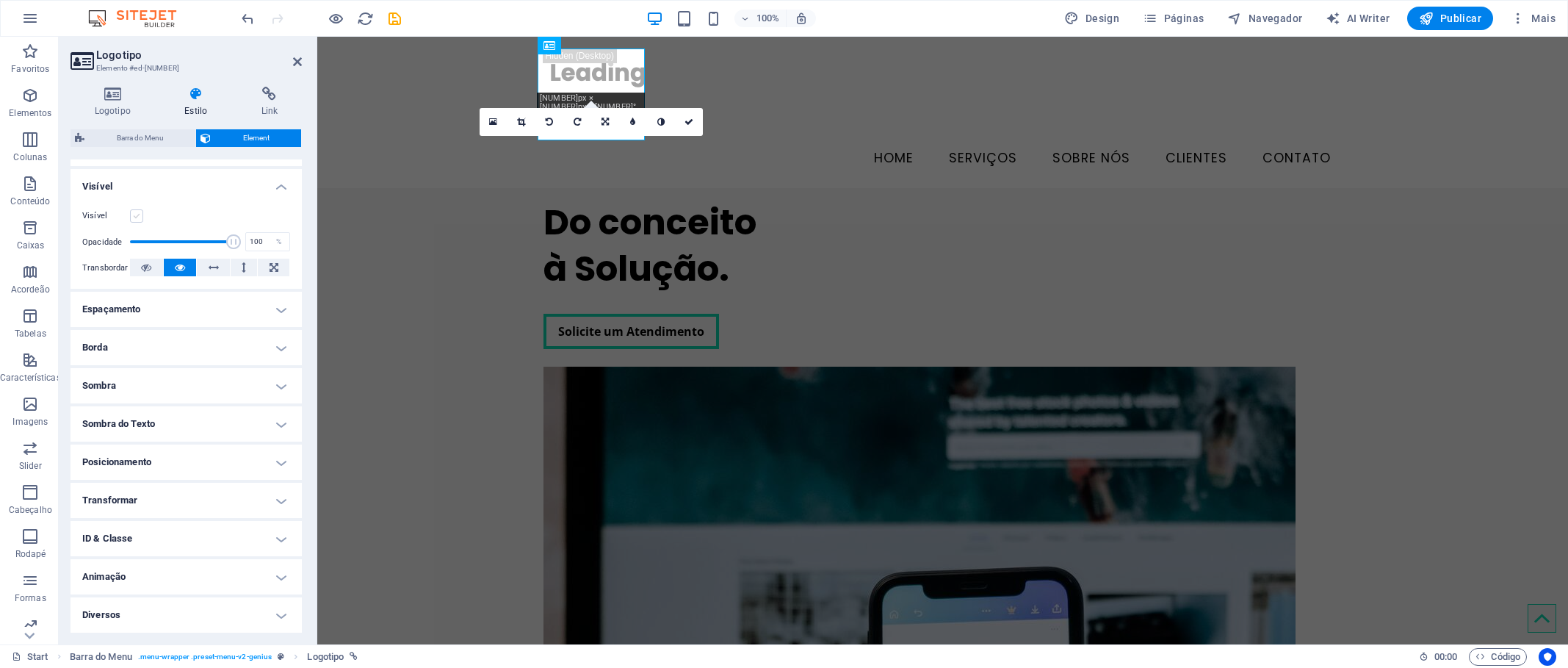 click at bounding box center (137, 216) 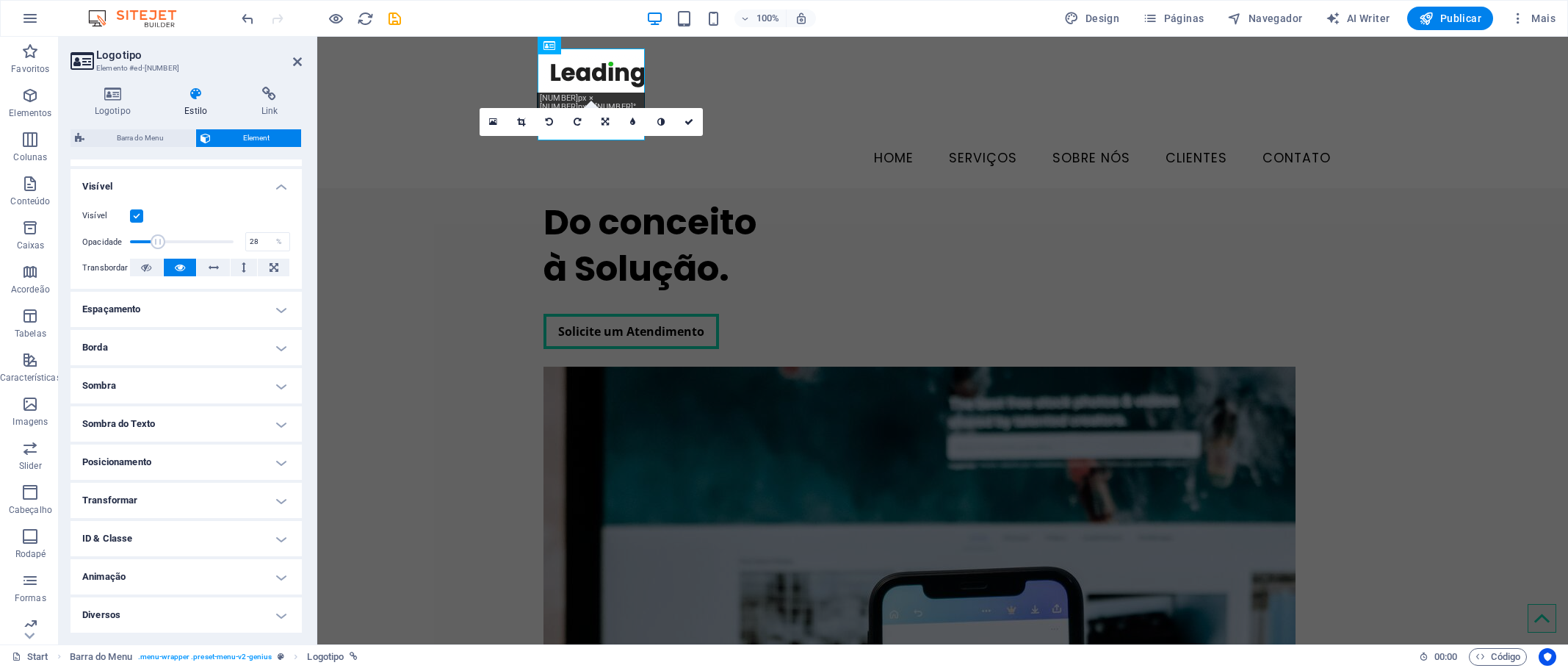 drag, startPoint x: 230, startPoint y: 239, endPoint x: 158, endPoint y: 242, distance: 72.0625 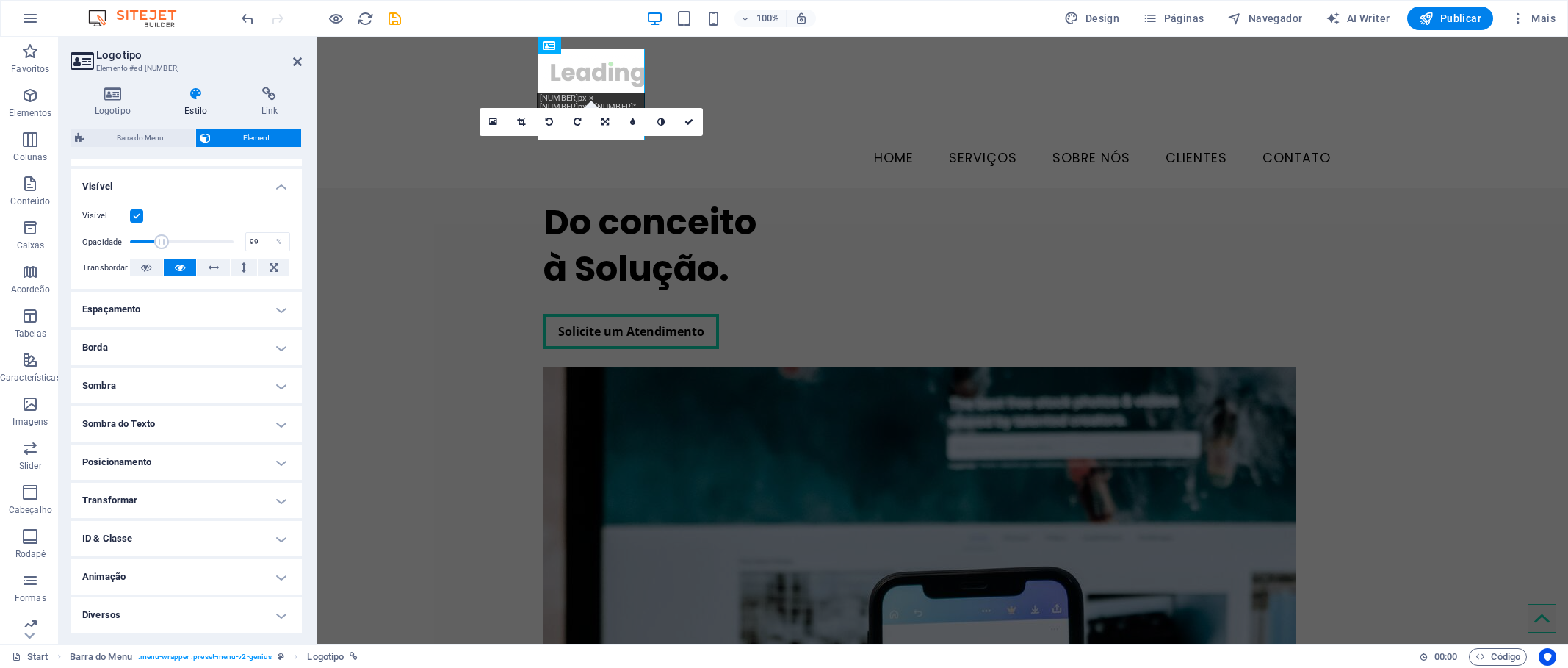 type on "100" 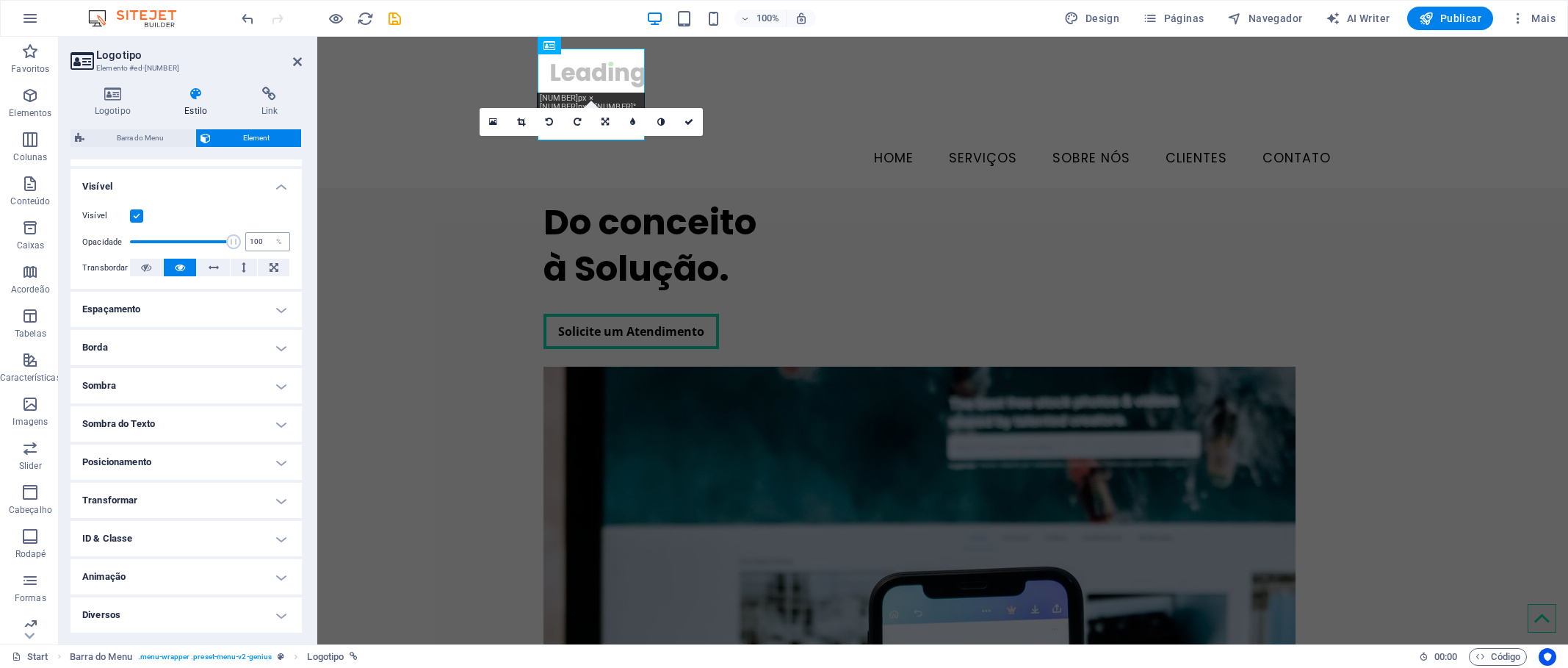 drag, startPoint x: 158, startPoint y: 242, endPoint x: 256, endPoint y: 242, distance: 98 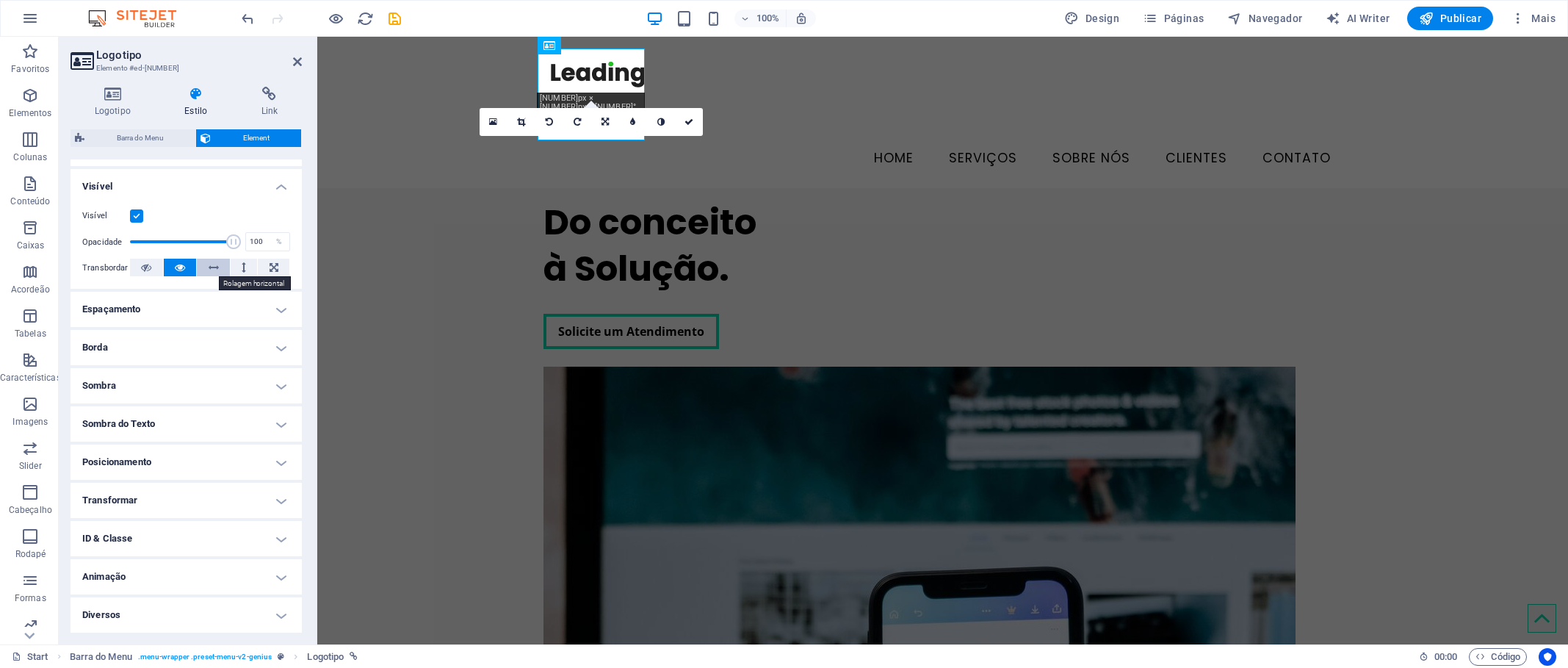 click at bounding box center (214, 267) 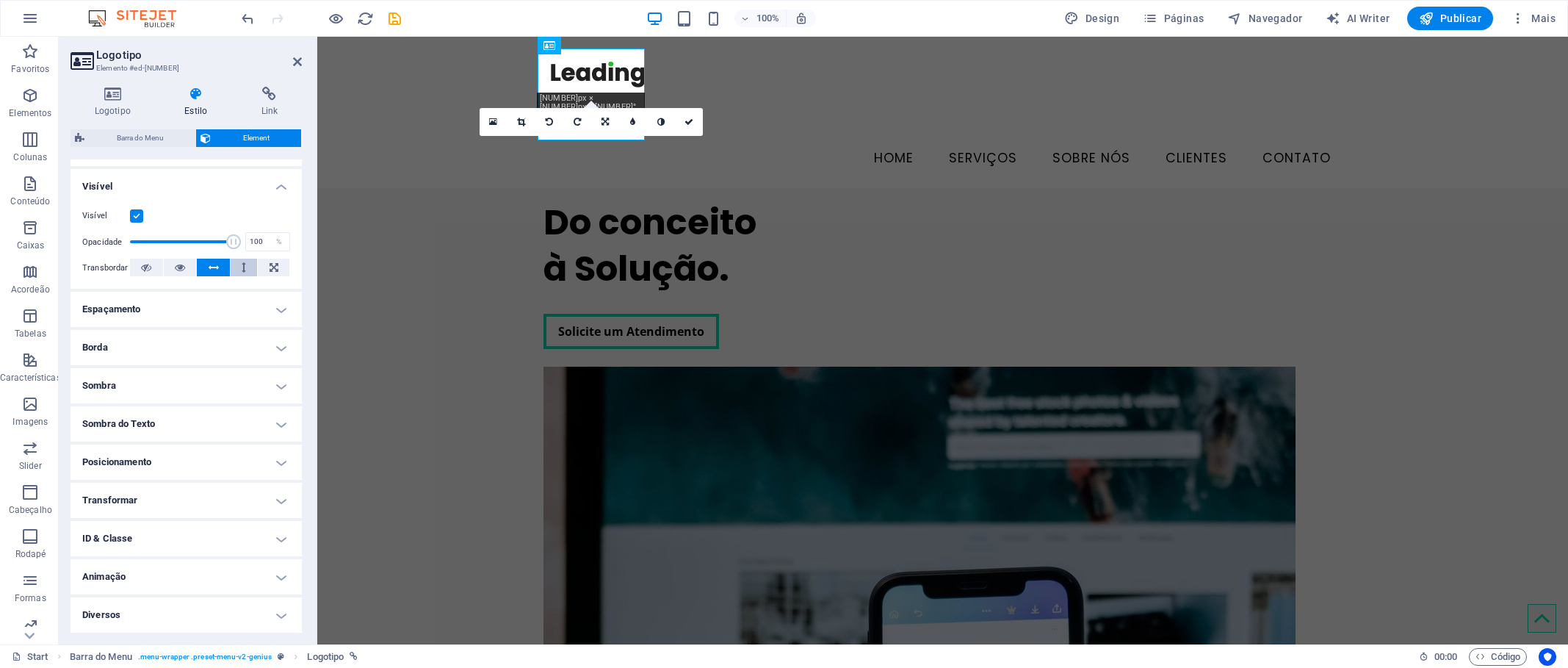 click at bounding box center (244, 267) 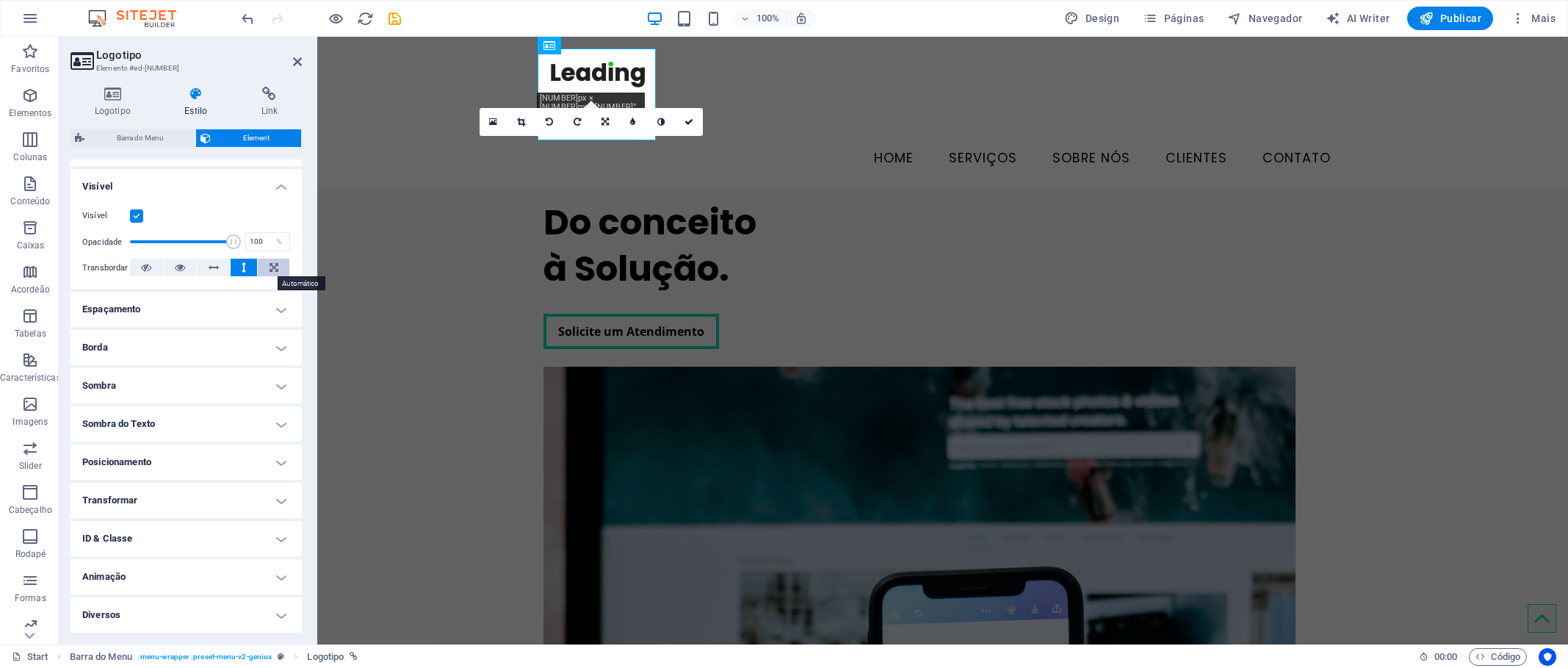 click at bounding box center (274, 267) 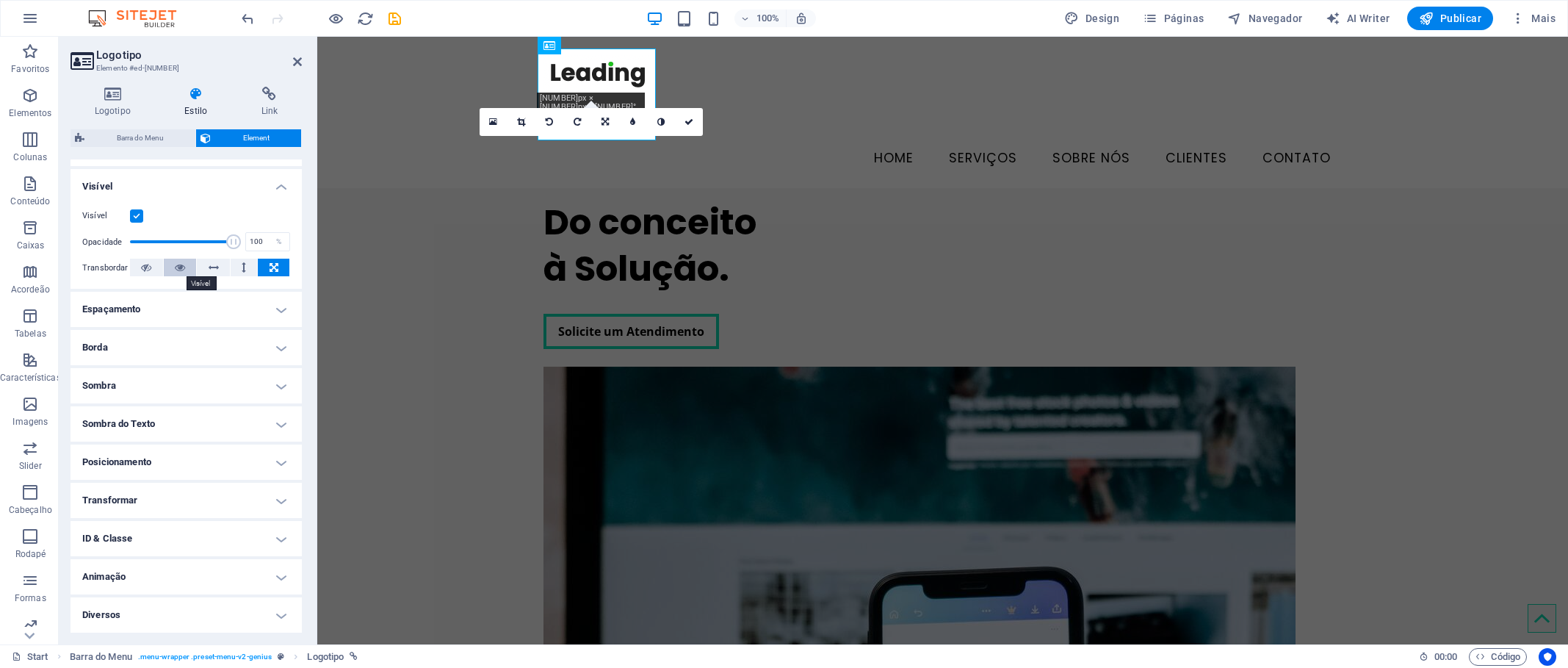 click at bounding box center (180, 267) 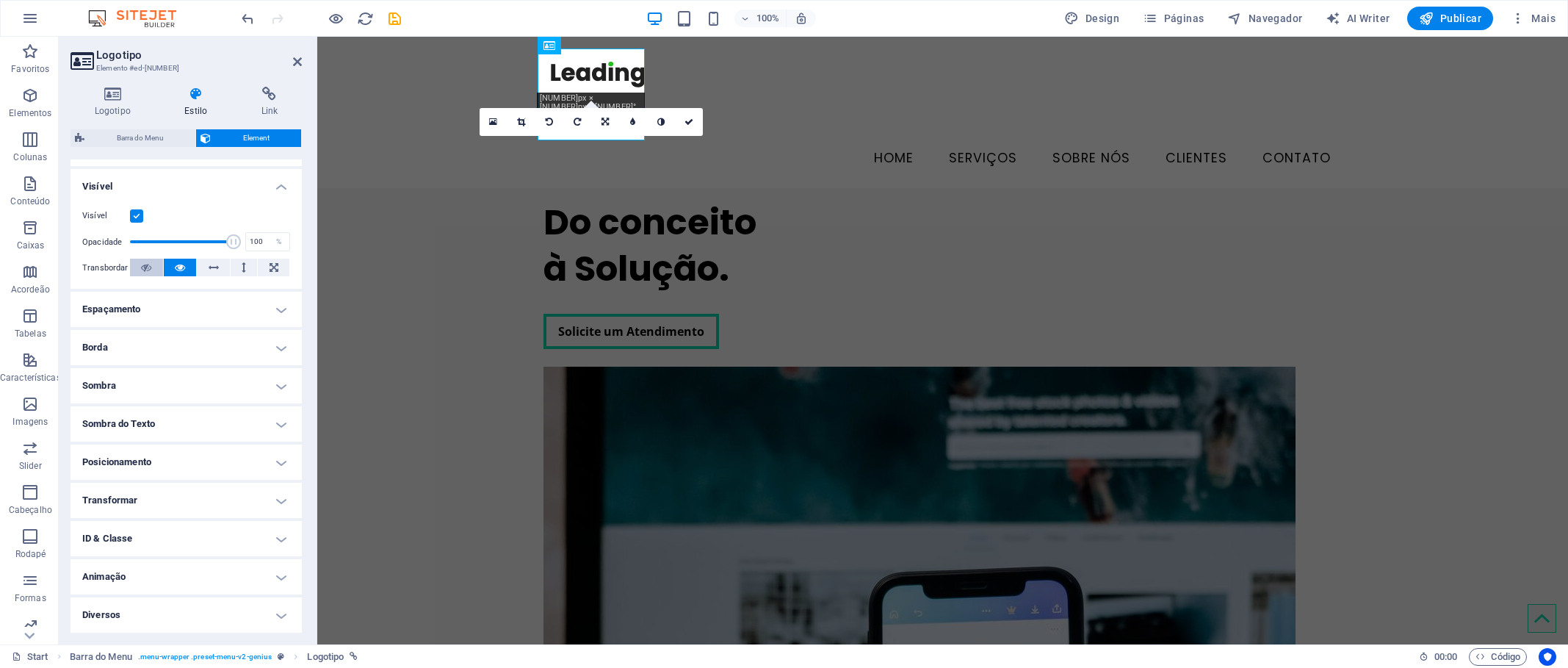 click at bounding box center (146, 267) 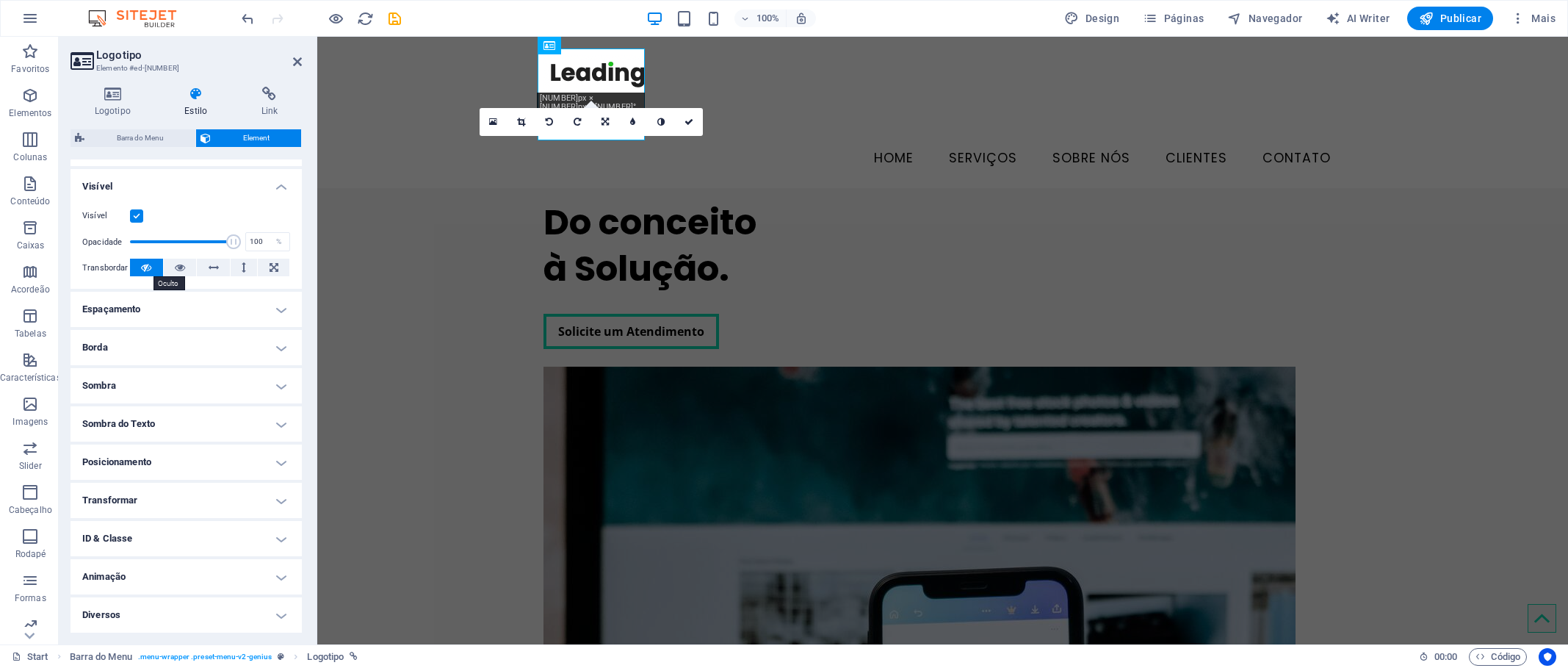 click at bounding box center [146, 267] 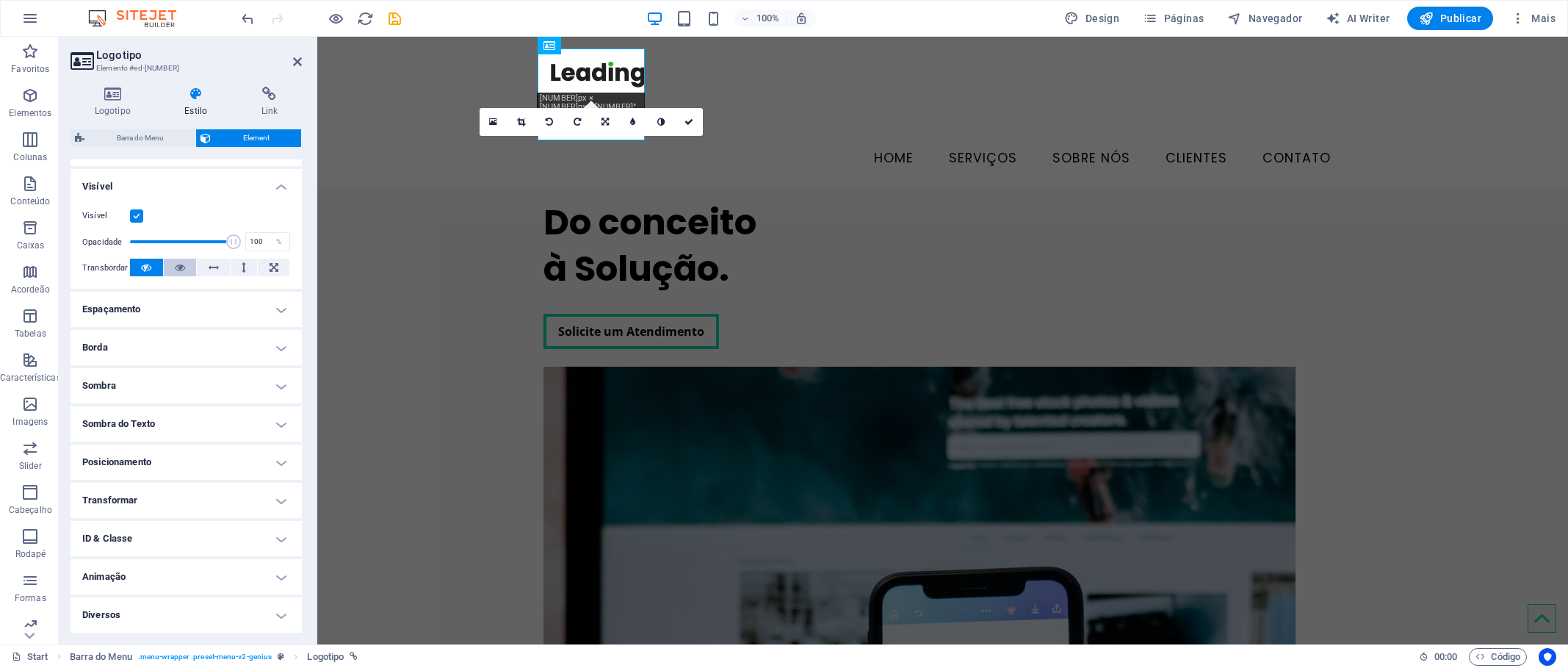 click at bounding box center (180, 267) 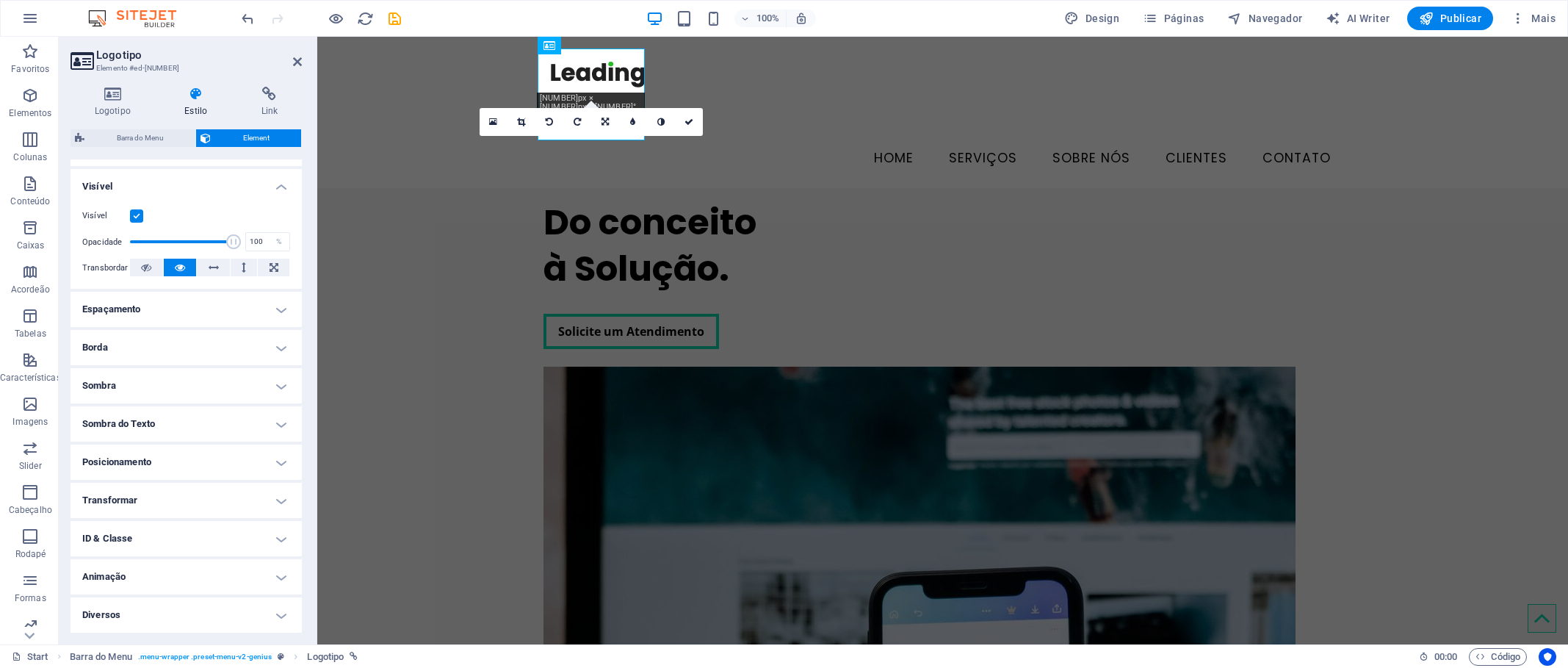 click on "Visível Opacidade 100 % Transbordar" at bounding box center (186, 242) 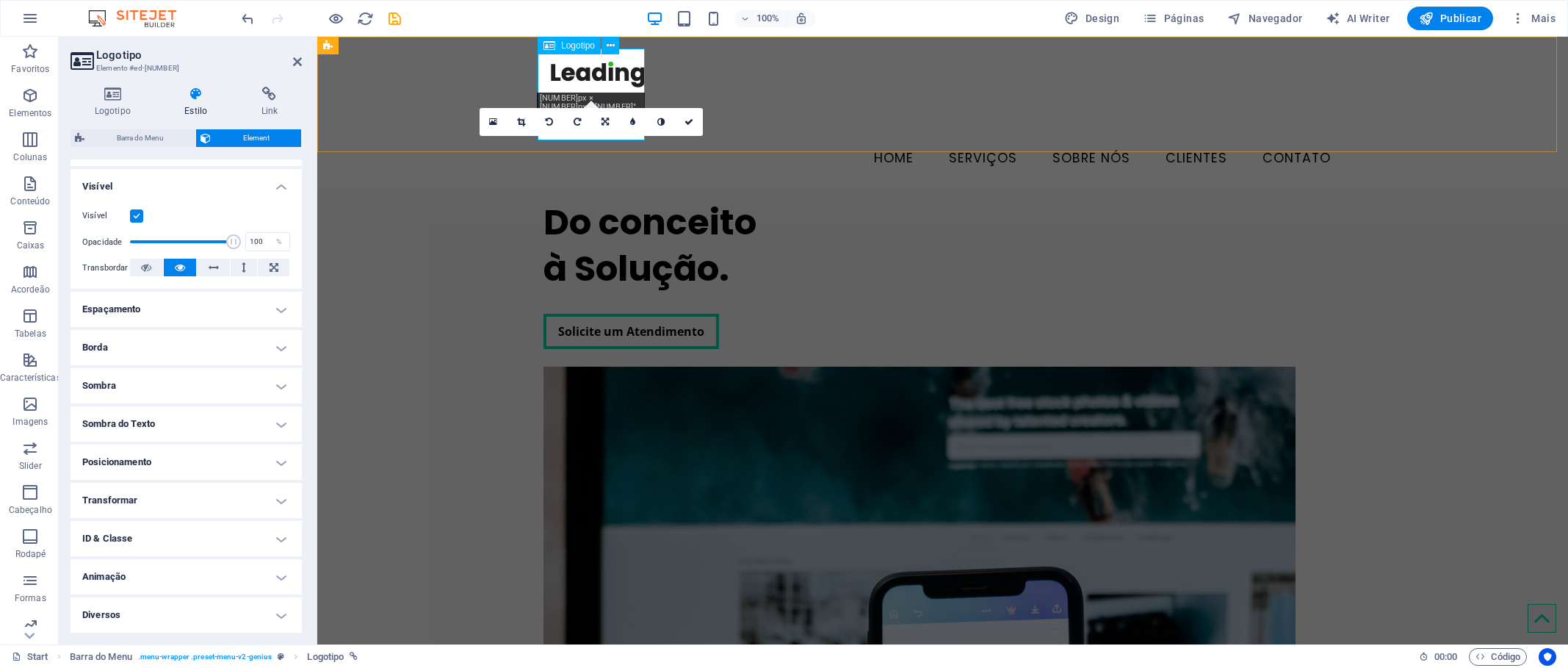 click at bounding box center (943, 94) 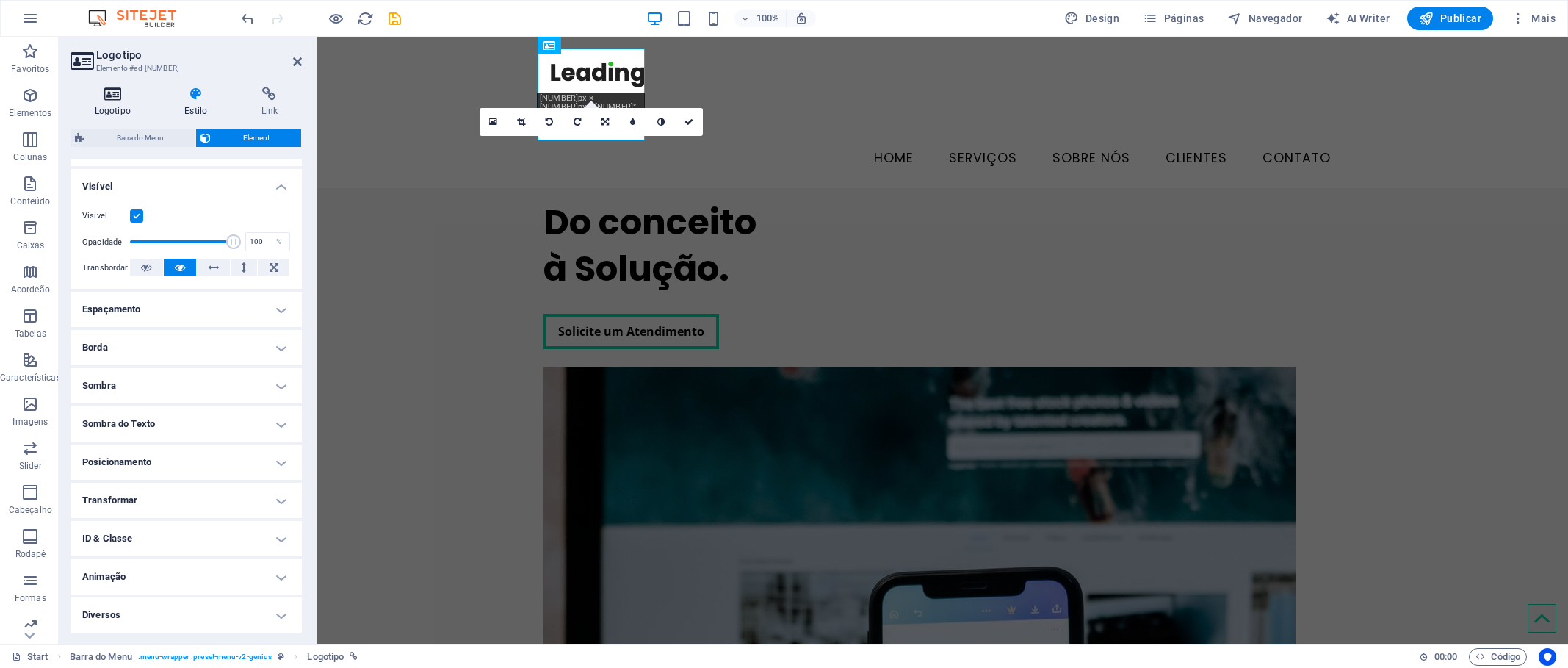 click on "Logotipo" at bounding box center (115, 102) 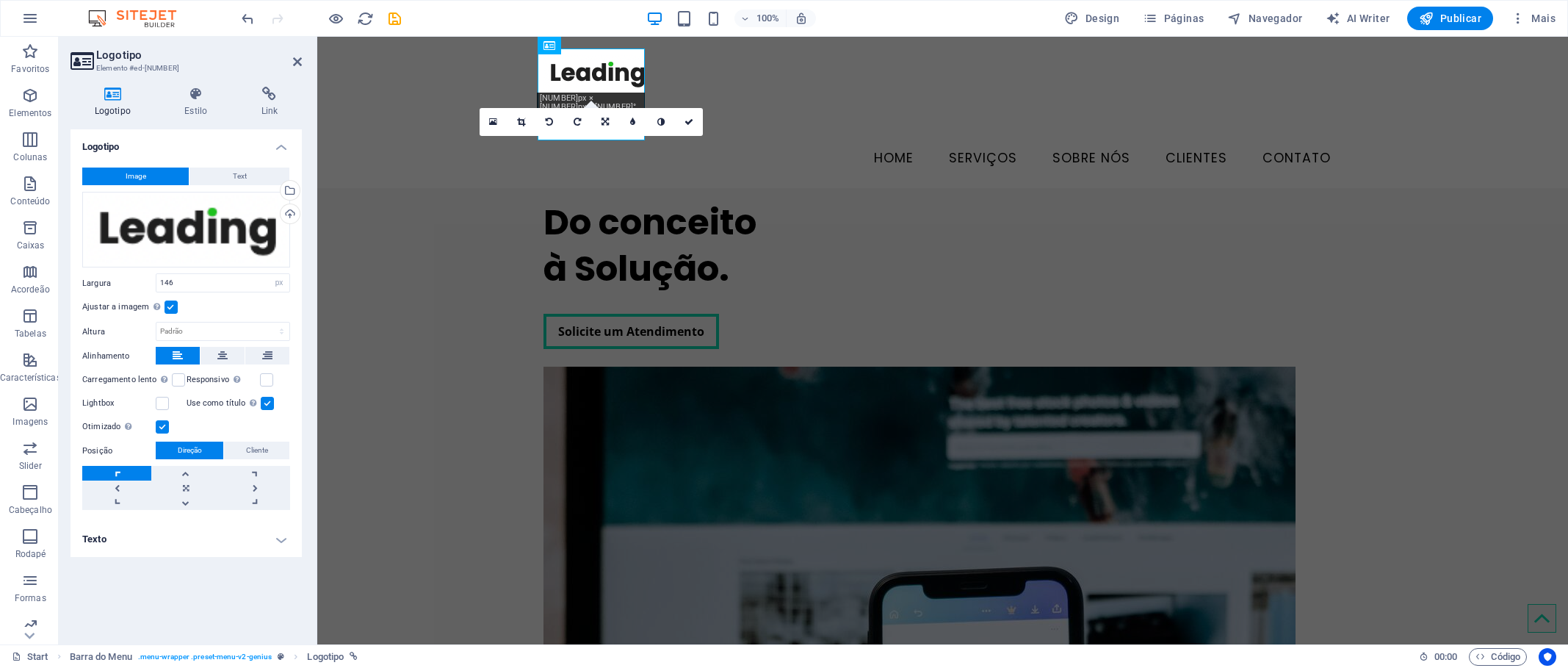 click on "Texto" at bounding box center (186, 539) 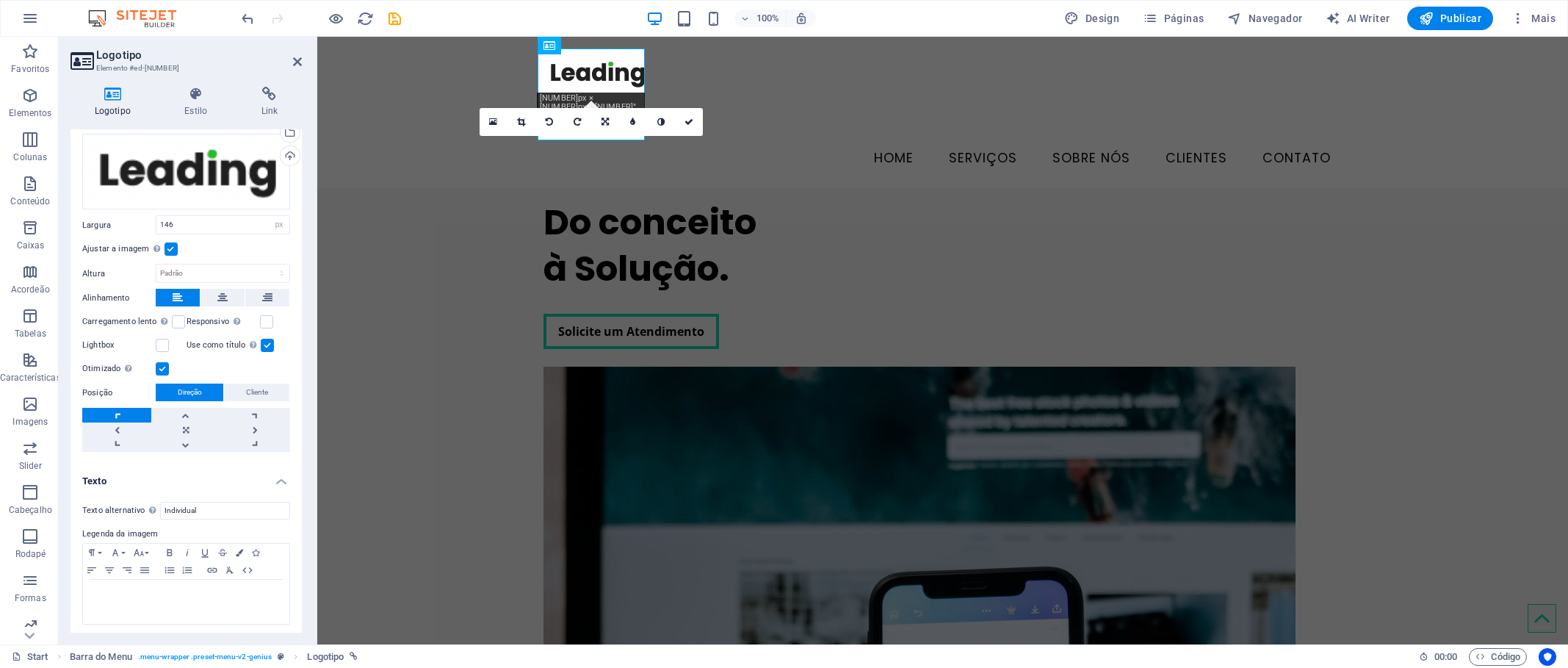scroll, scrollTop: 62, scrollLeft: 0, axis: vertical 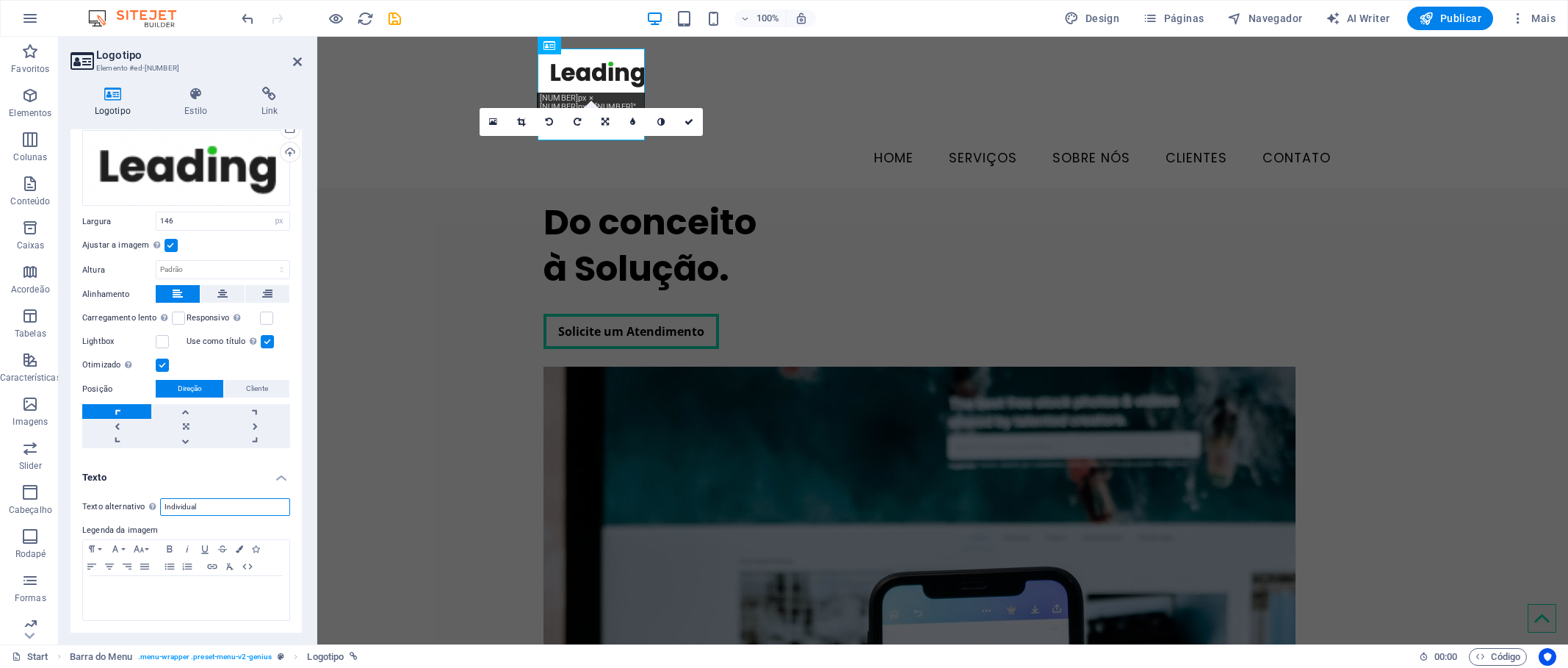 click on "Individual" at bounding box center [225, 507] 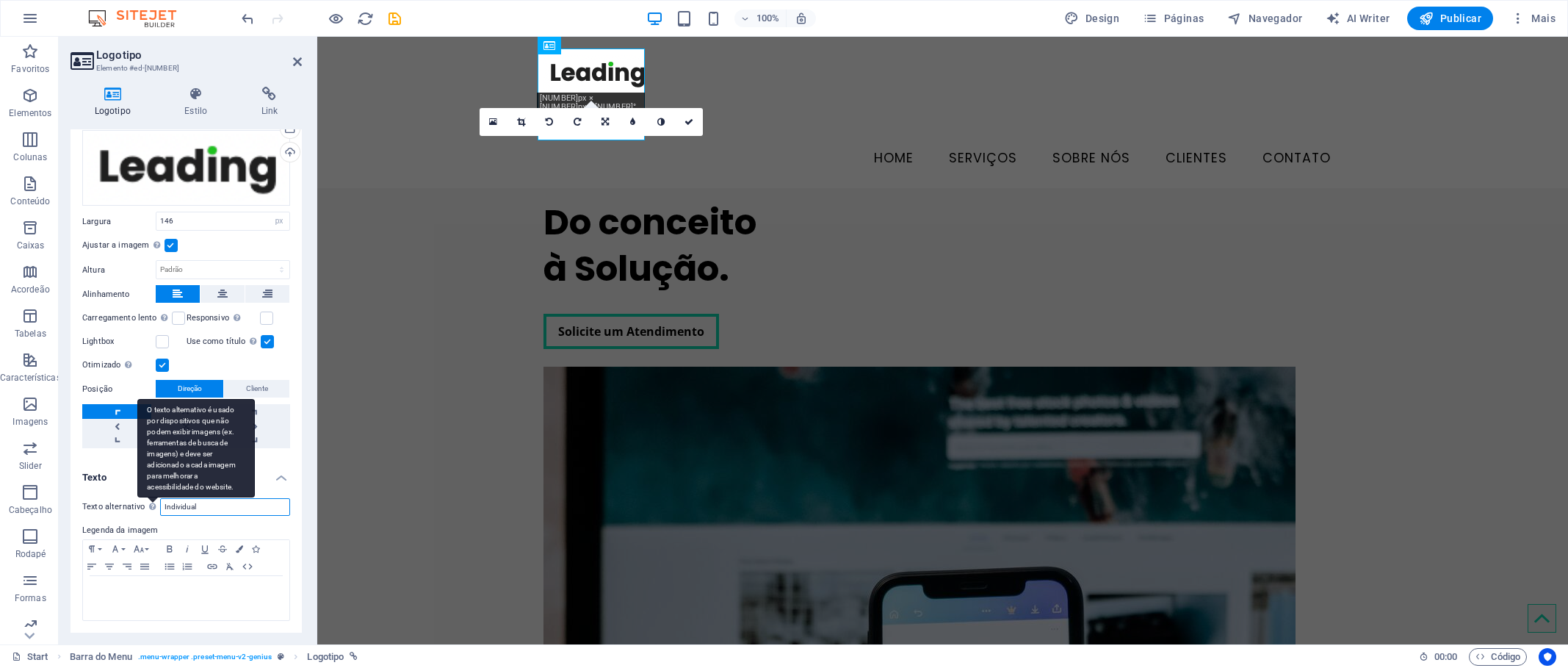 drag, startPoint x: 211, startPoint y: 511, endPoint x: 153, endPoint y: 508, distance: 58.07753 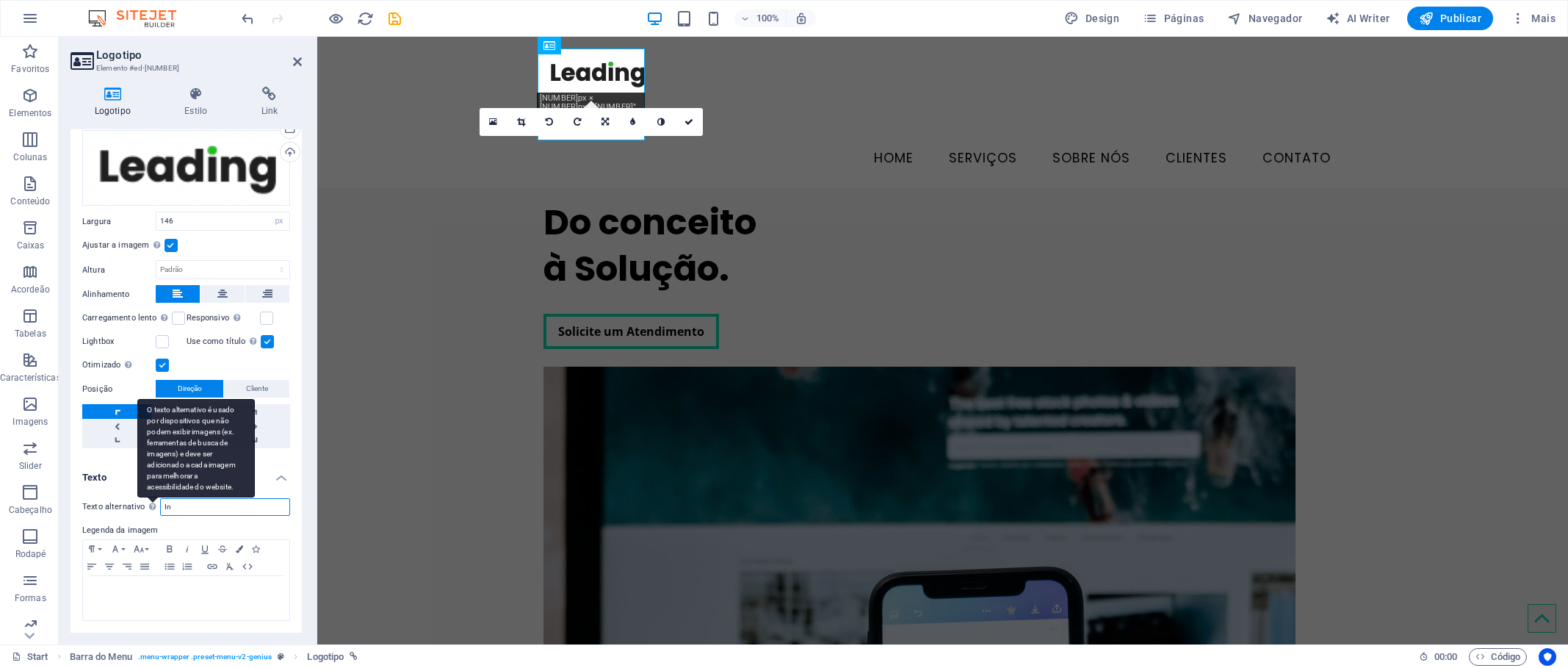 type on "I" 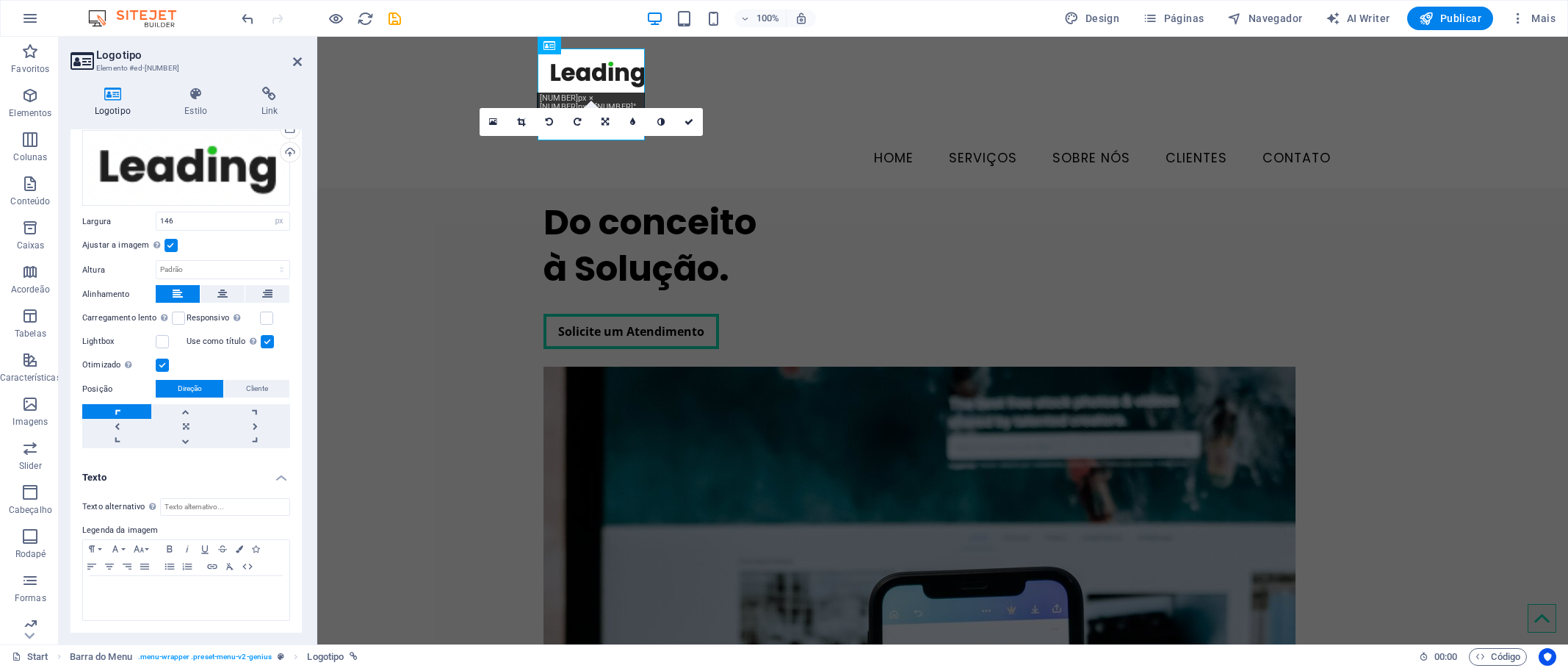 click on "Legenda da imagem" at bounding box center [186, 531] 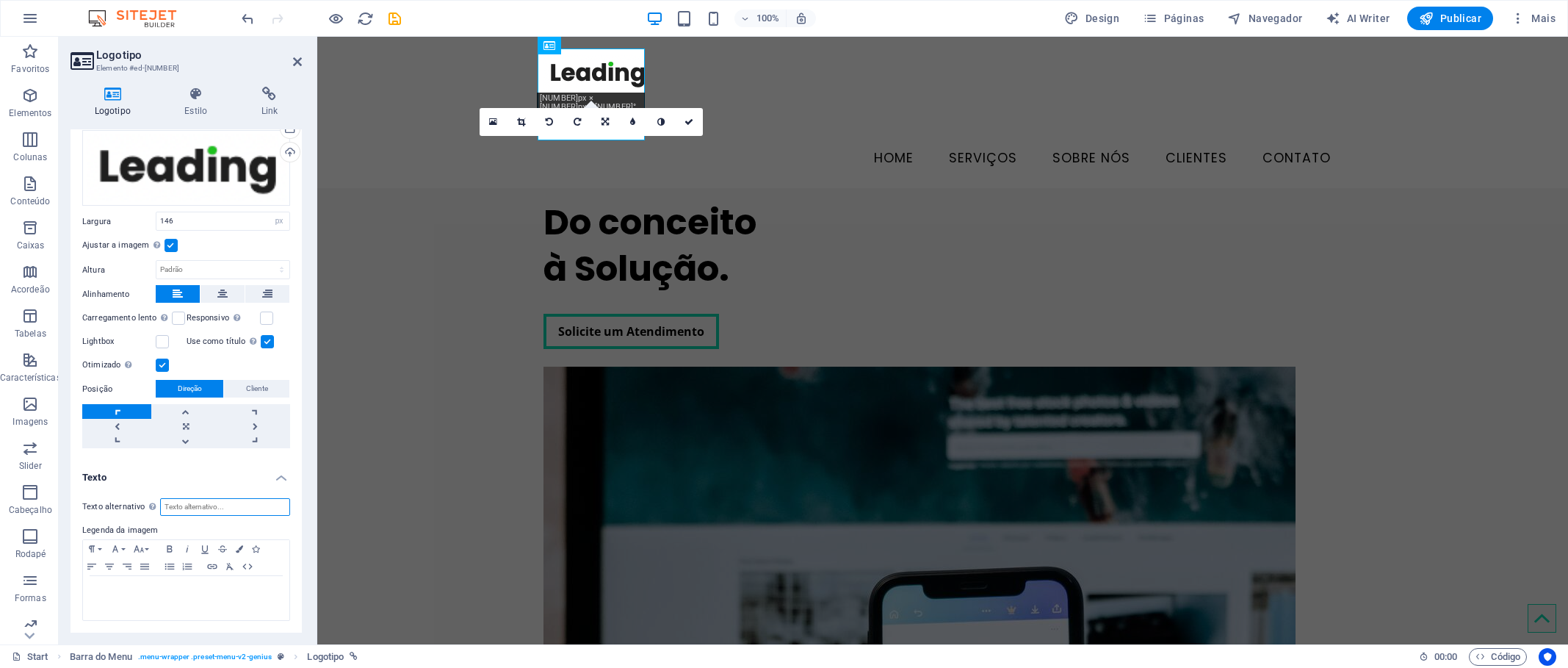 click on "Texto alternativo O texto alternativo é usado por dispositivos que não podem exibir imagens (ex. ferramentas de busca de imagens) e deve ser adicionado a cada imagem para melhorar a acessibilidade do website." at bounding box center [225, 507] 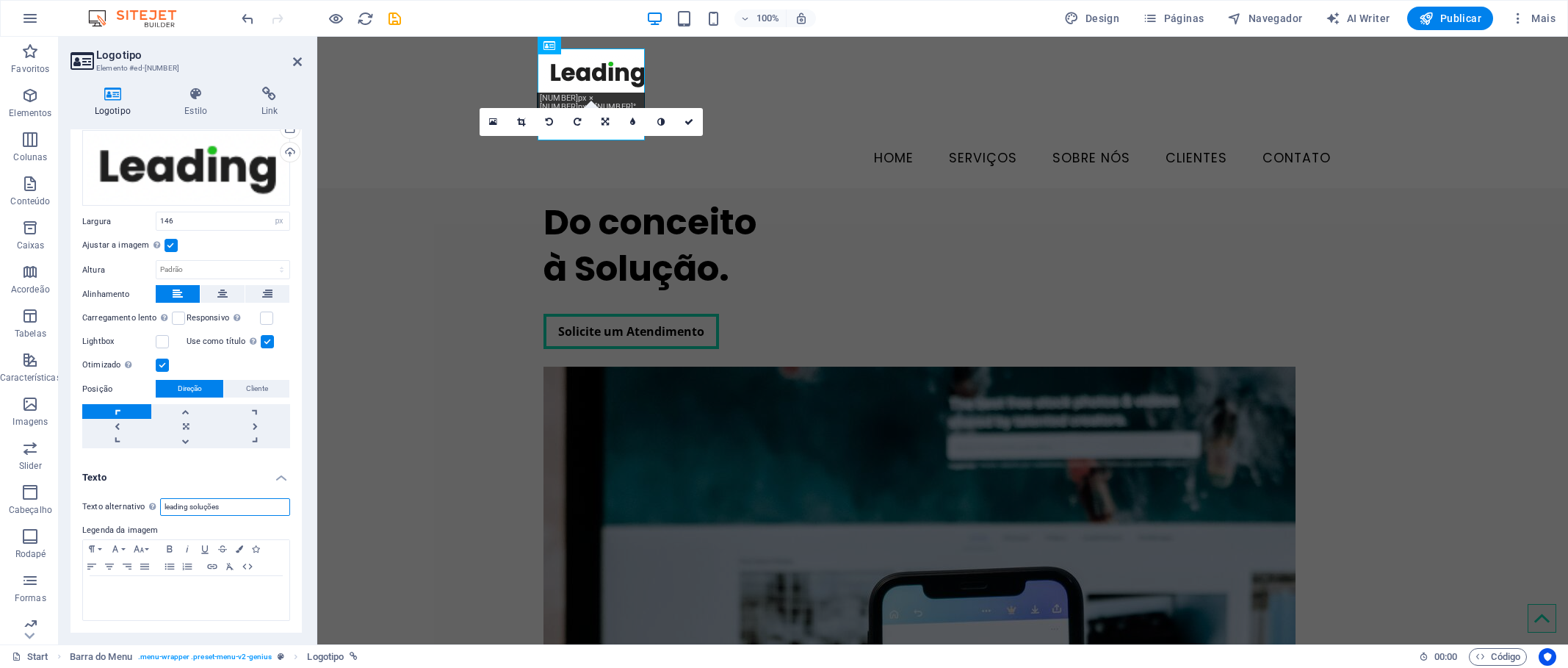 type on "leading soluções" 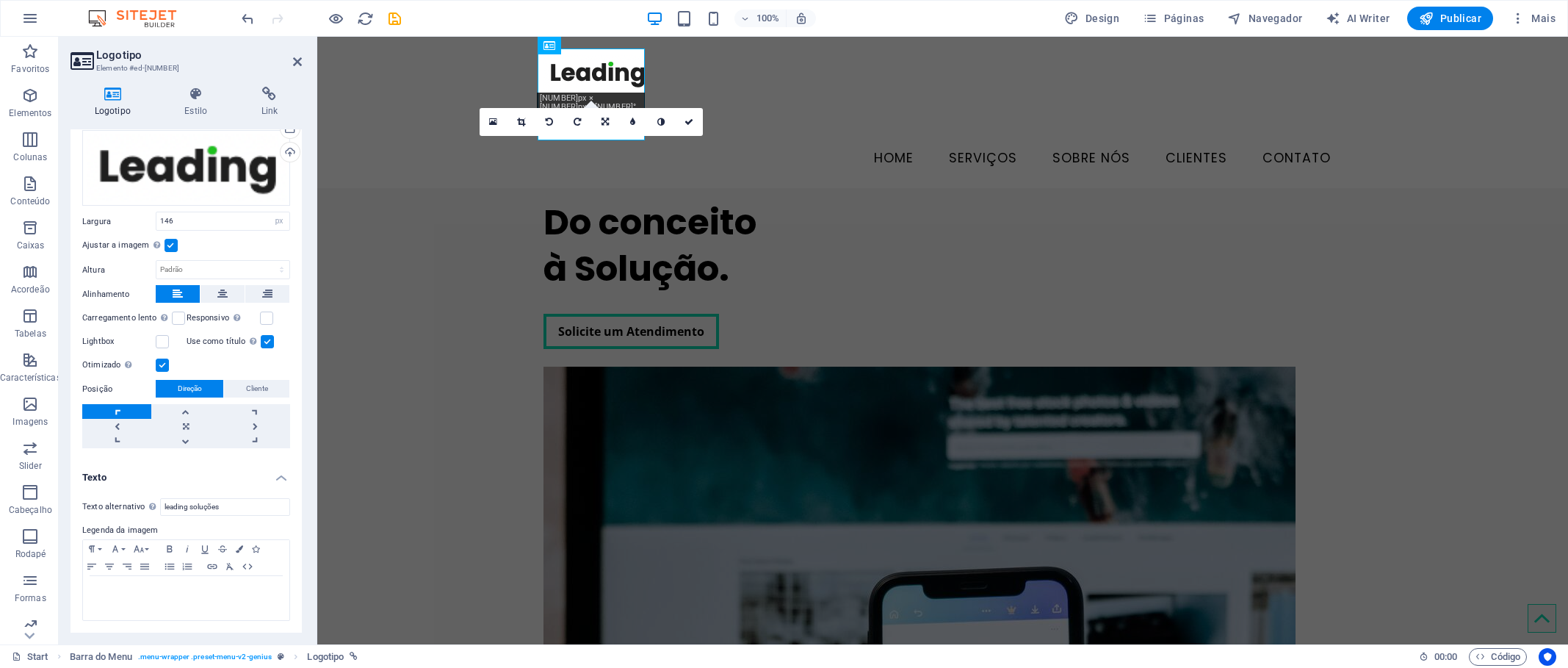 click on "Legenda da imagem" at bounding box center (186, 531) 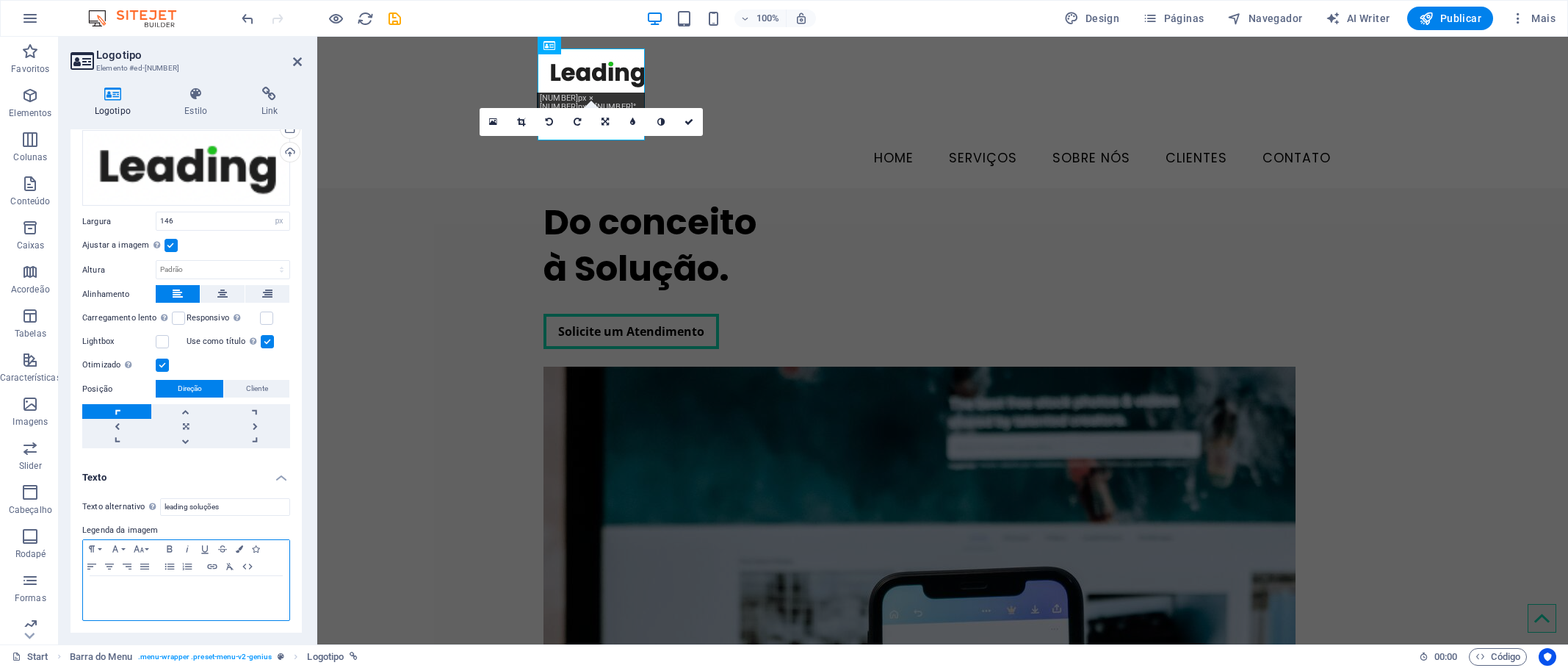 click at bounding box center (186, 598) 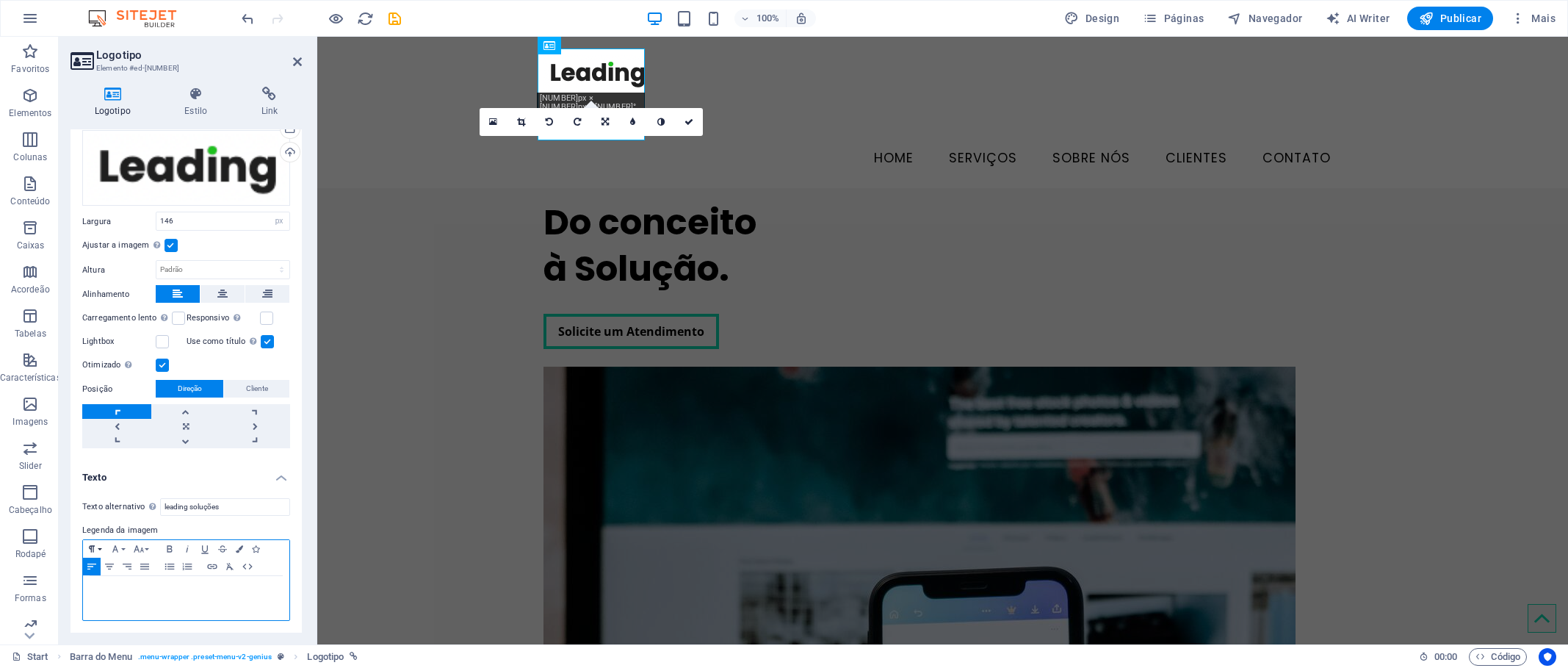 click 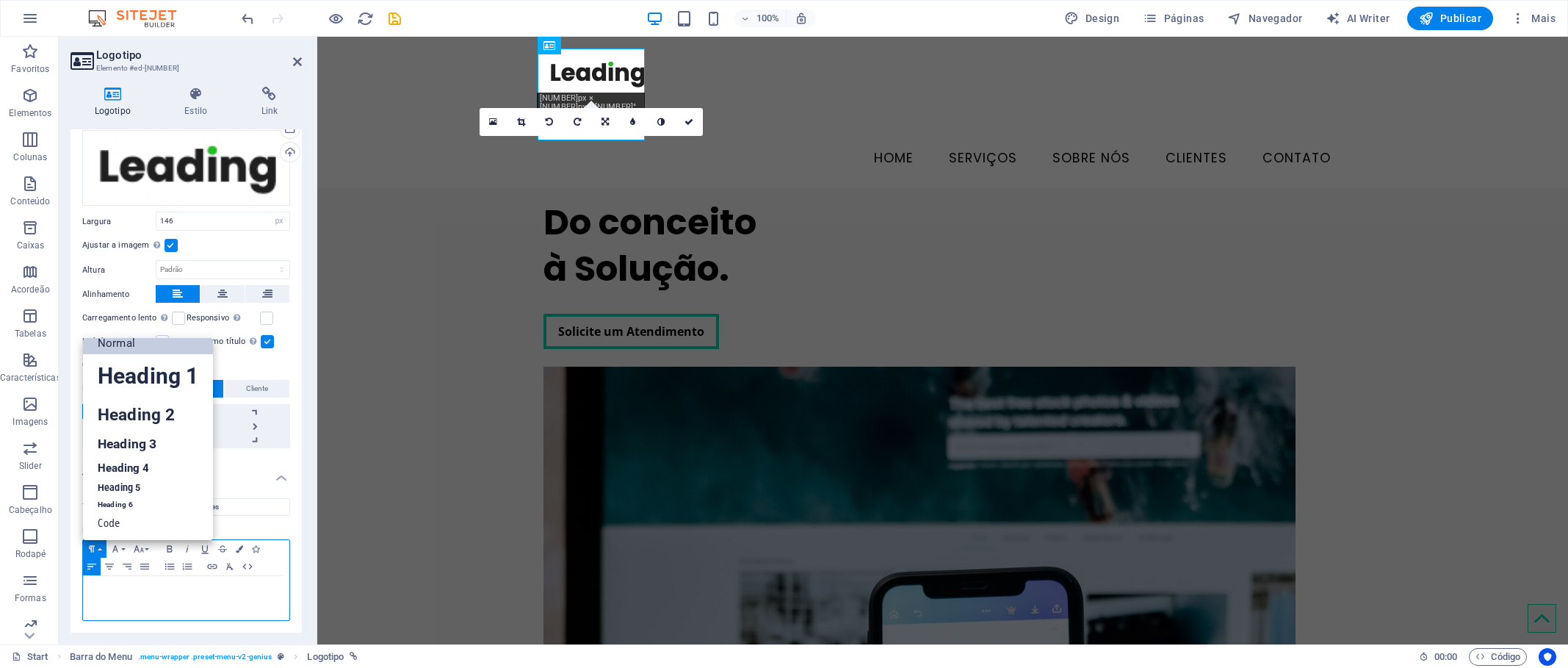 scroll, scrollTop: 12, scrollLeft: 0, axis: vertical 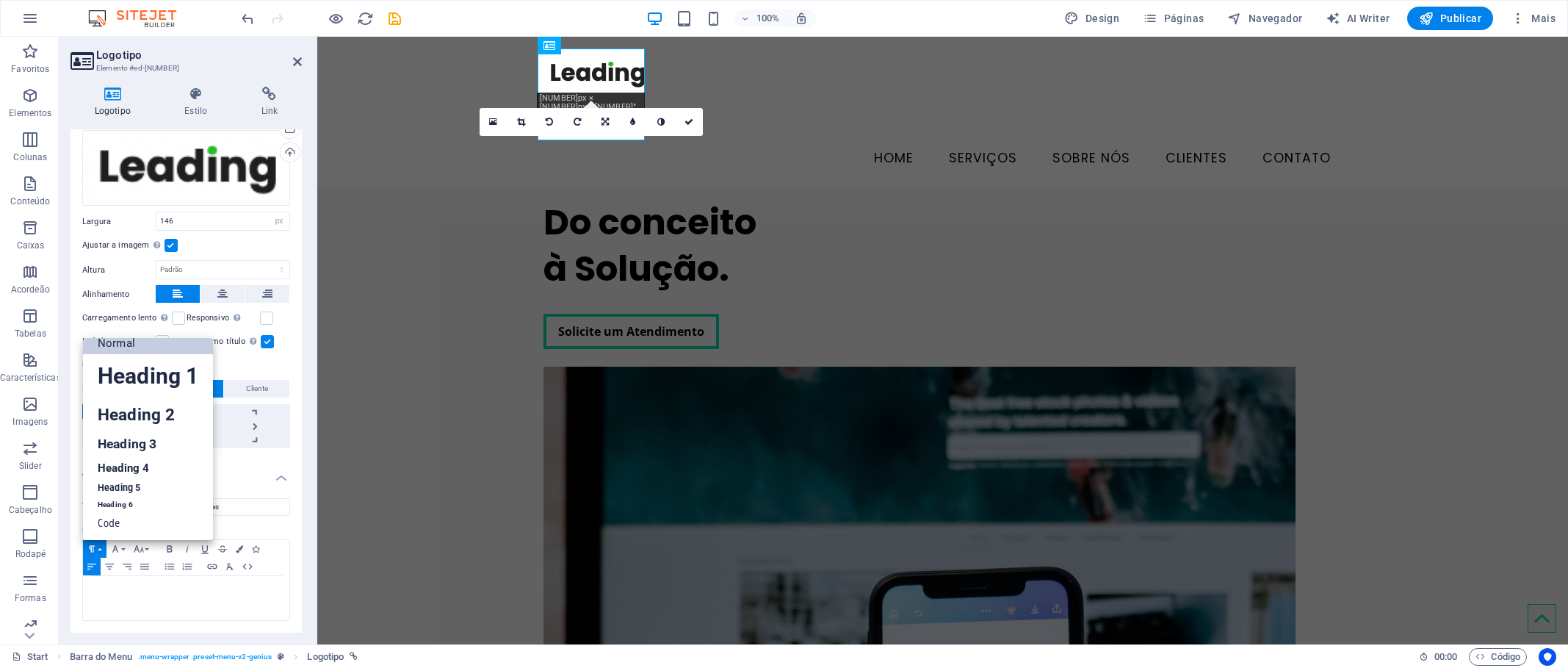 click on "Texto alternativo O texto alternativo é usado por dispositivos que não podem exibir imagens (ex. ferramentas de busca de imagens) e deve ser adicionado a cada imagem para melhorar a acessibilidade do website. leading soluções Legenda da imagem Paragraph Format Normal Heading 1 Heading 2 Heading 3 Heading 4 Heading 5 Heading 6 Code Font Family Arial Georgia Impact Tahoma Times New Roman Verdana Font Size 8 9 10 11 12 14 18 24 30 36 48 60 72 96 Bold Italic Underline Strikethrough Colors Icons Align Left Align Center Align Right Align Justify Unordered List Ordered List Insert Link Clear Formatting HTML" at bounding box center [186, 560] 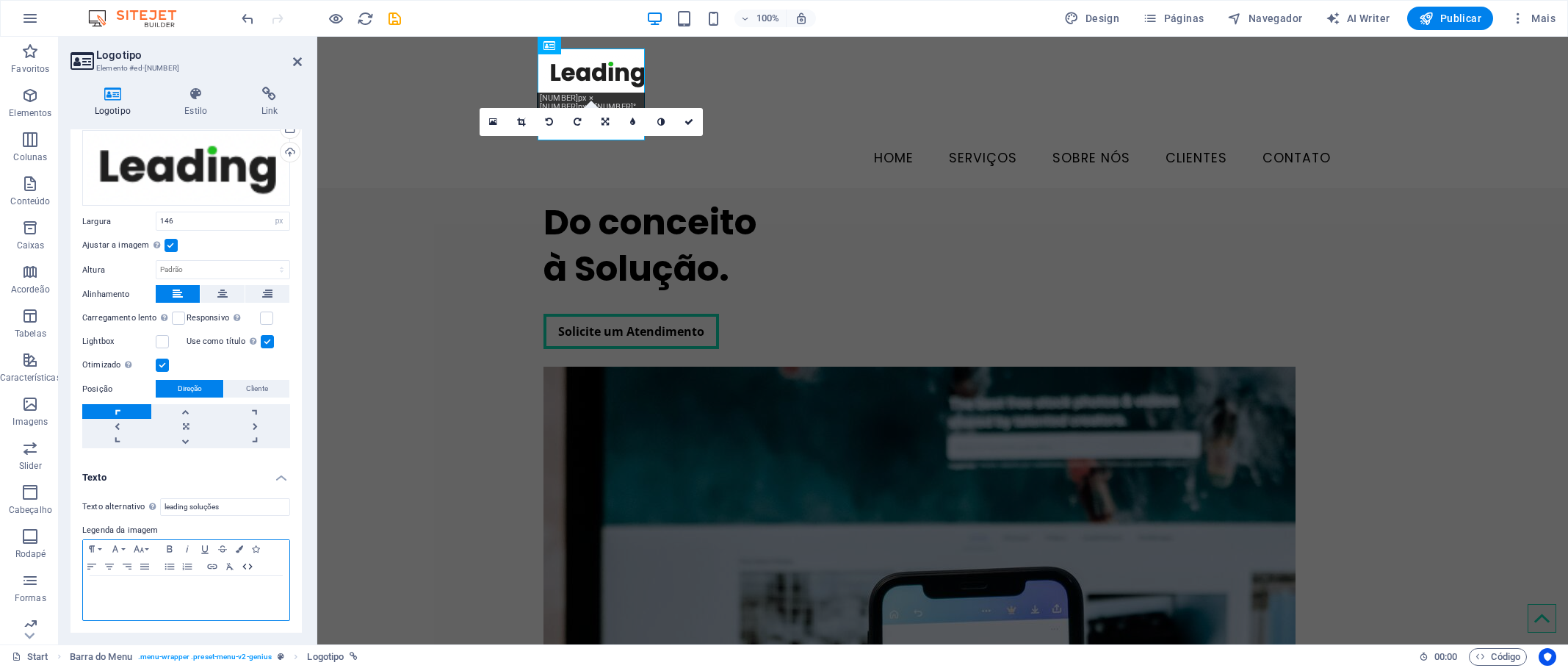 click 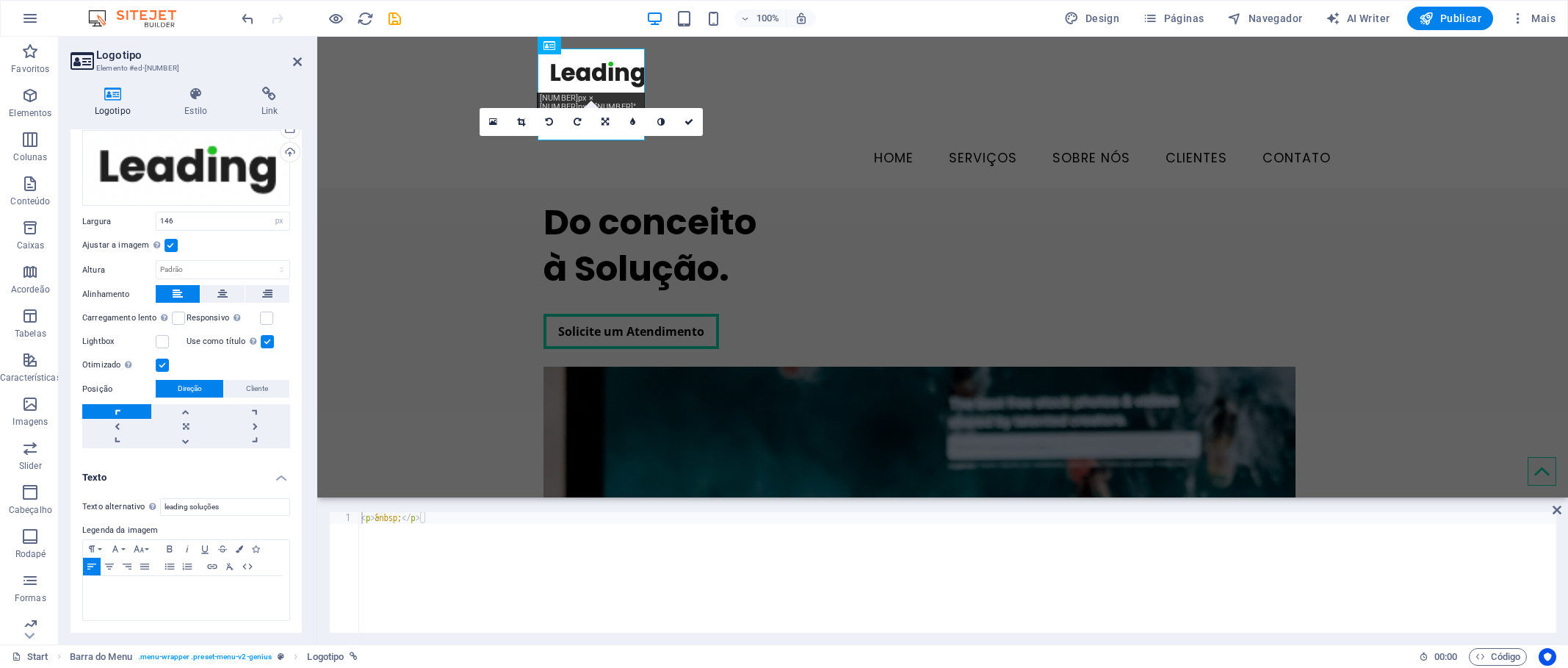 type on "<p>&nbsp;</p>" 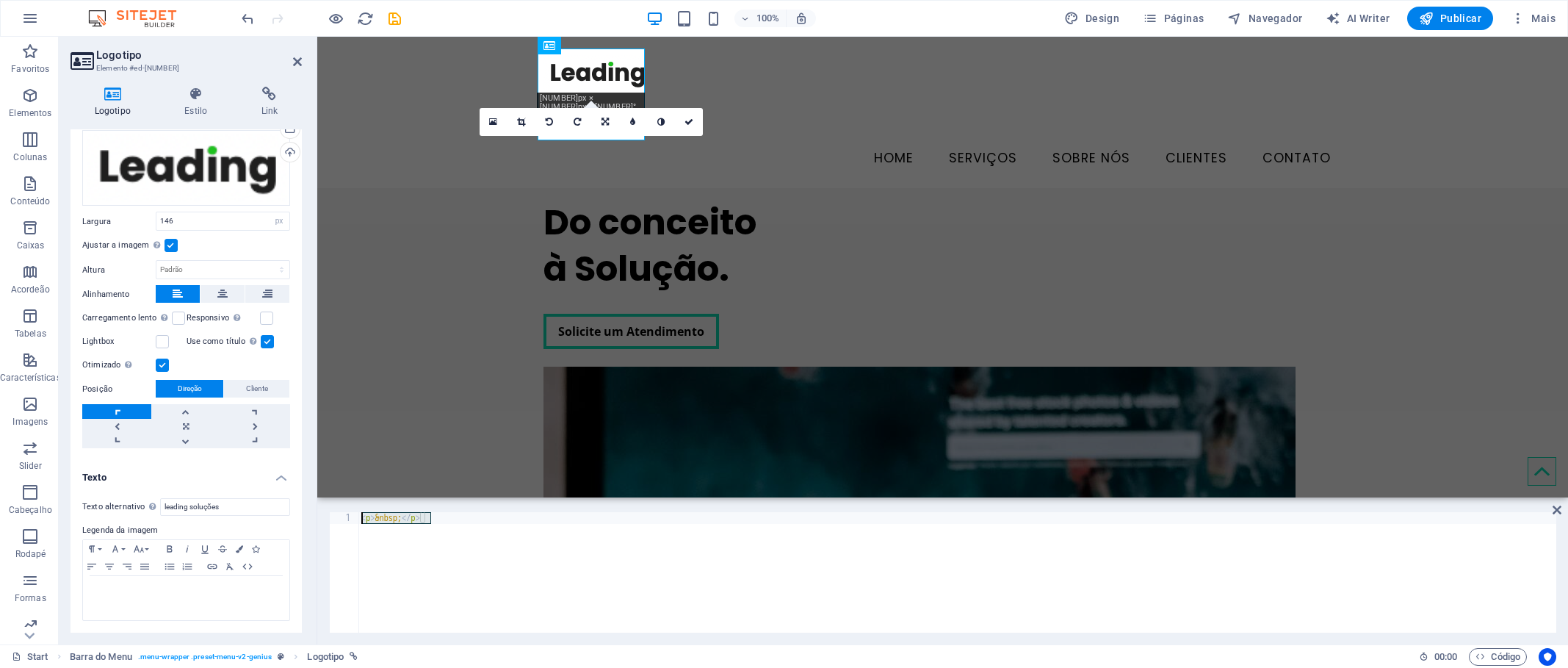 drag, startPoint x: 444, startPoint y: 517, endPoint x: 397, endPoint y: 525, distance: 47.67599 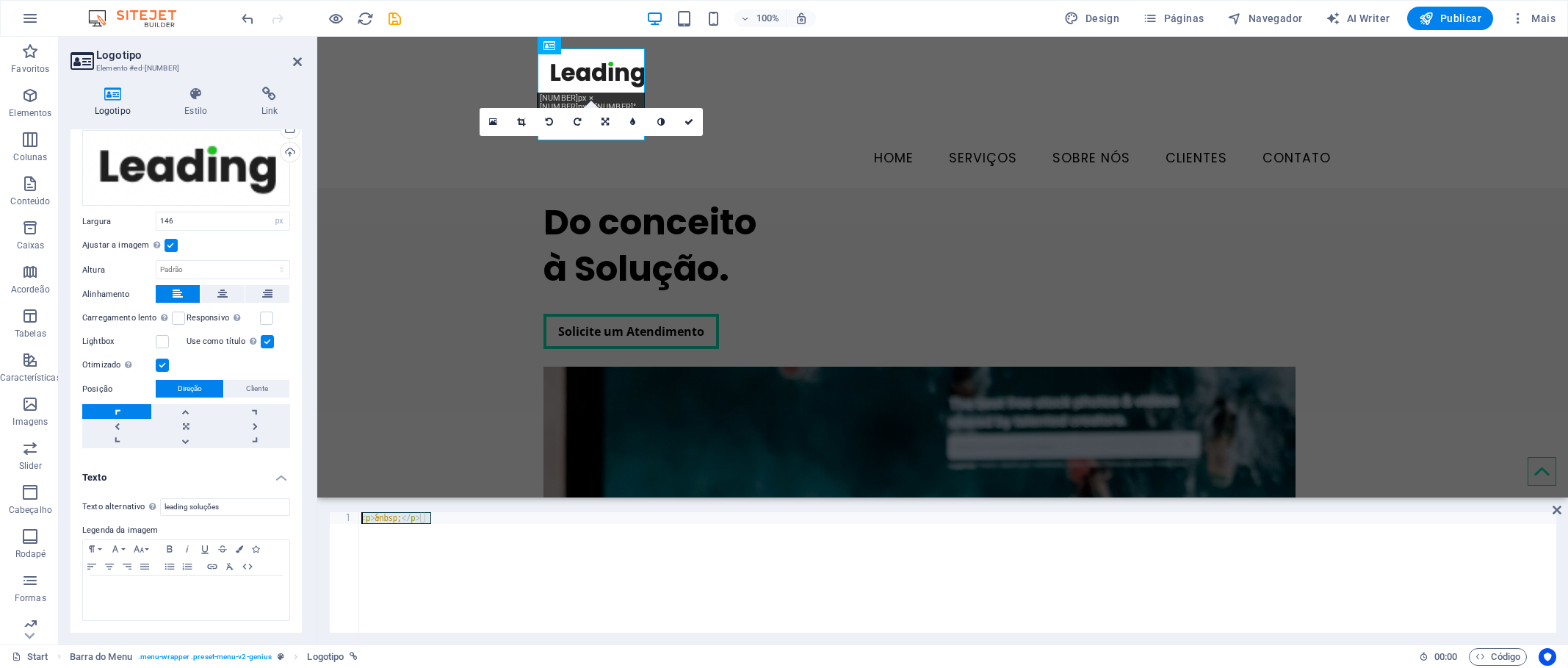 type 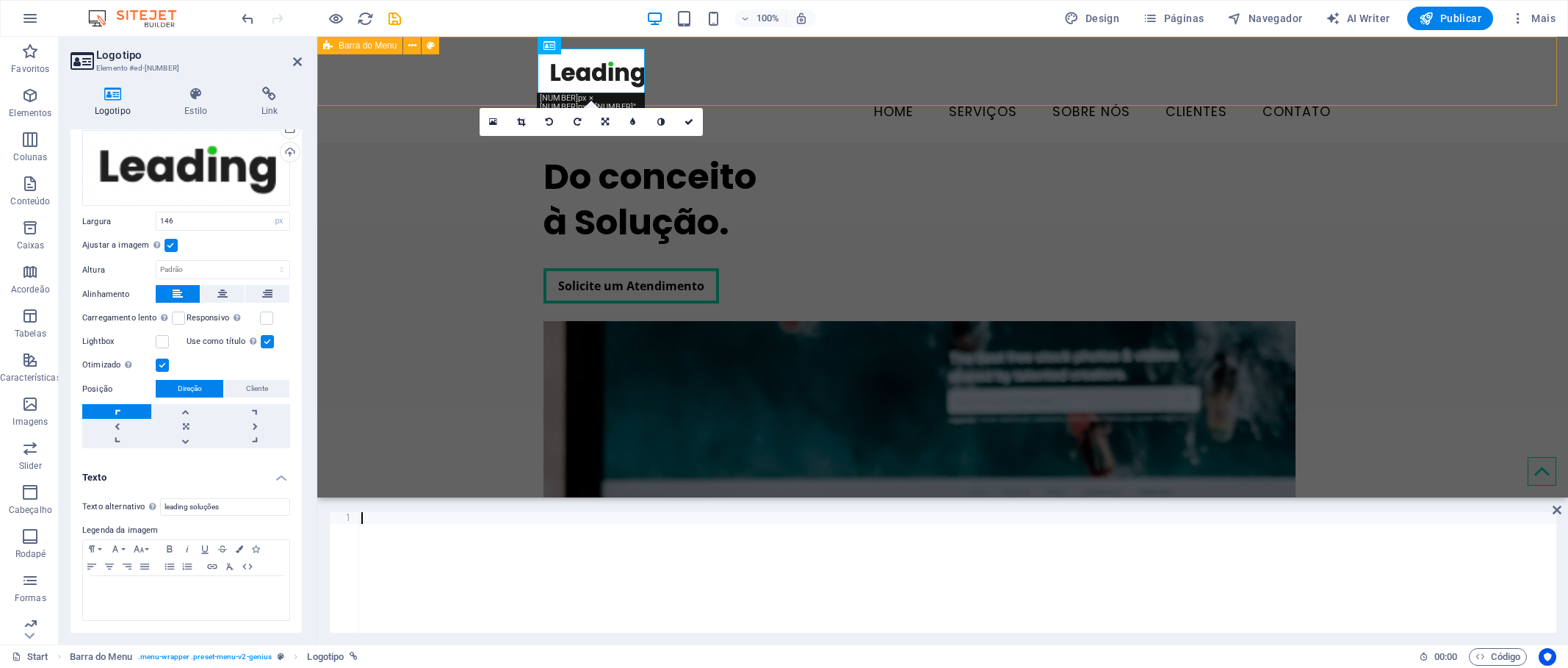 click on "Home Serviços Sobre nós Clientes Contato" at bounding box center (942, 90) 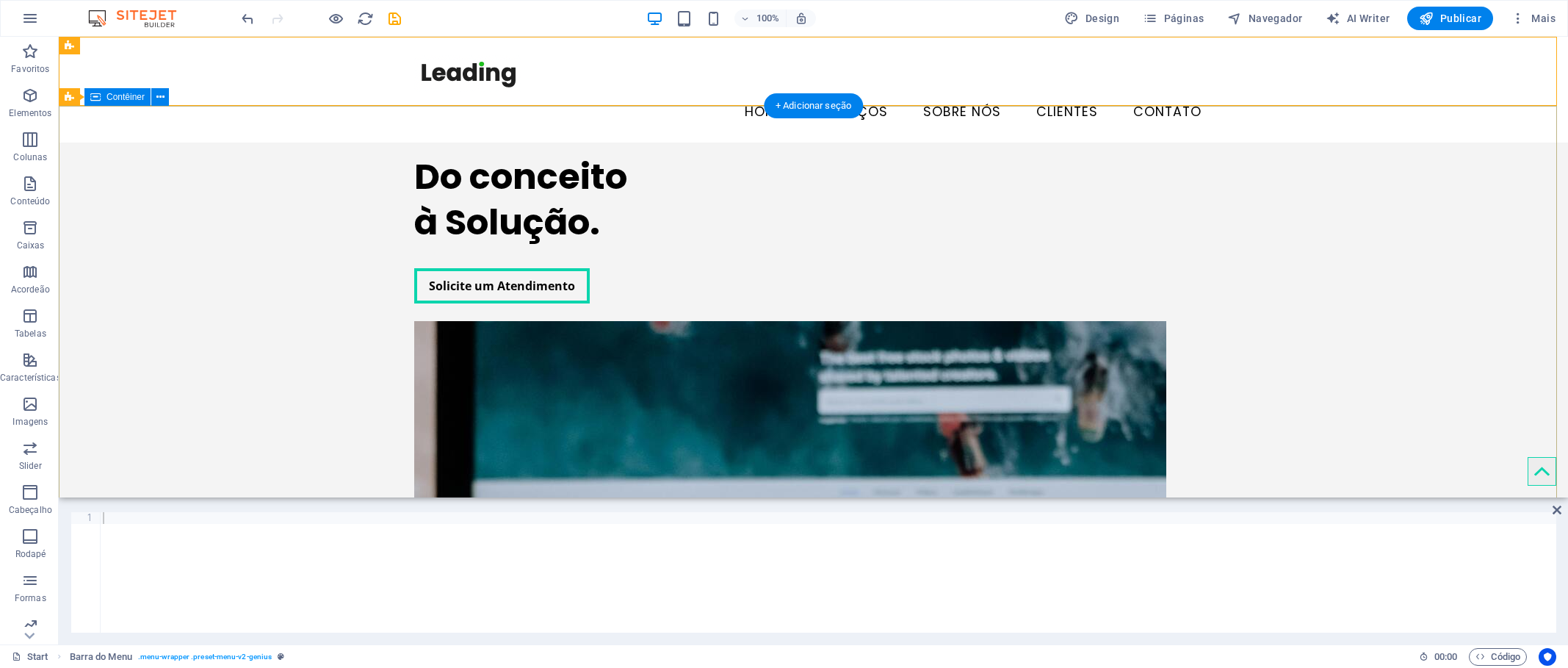 click on "Do conceito à Solução. Solicite um Atendimento" at bounding box center (813, 631) 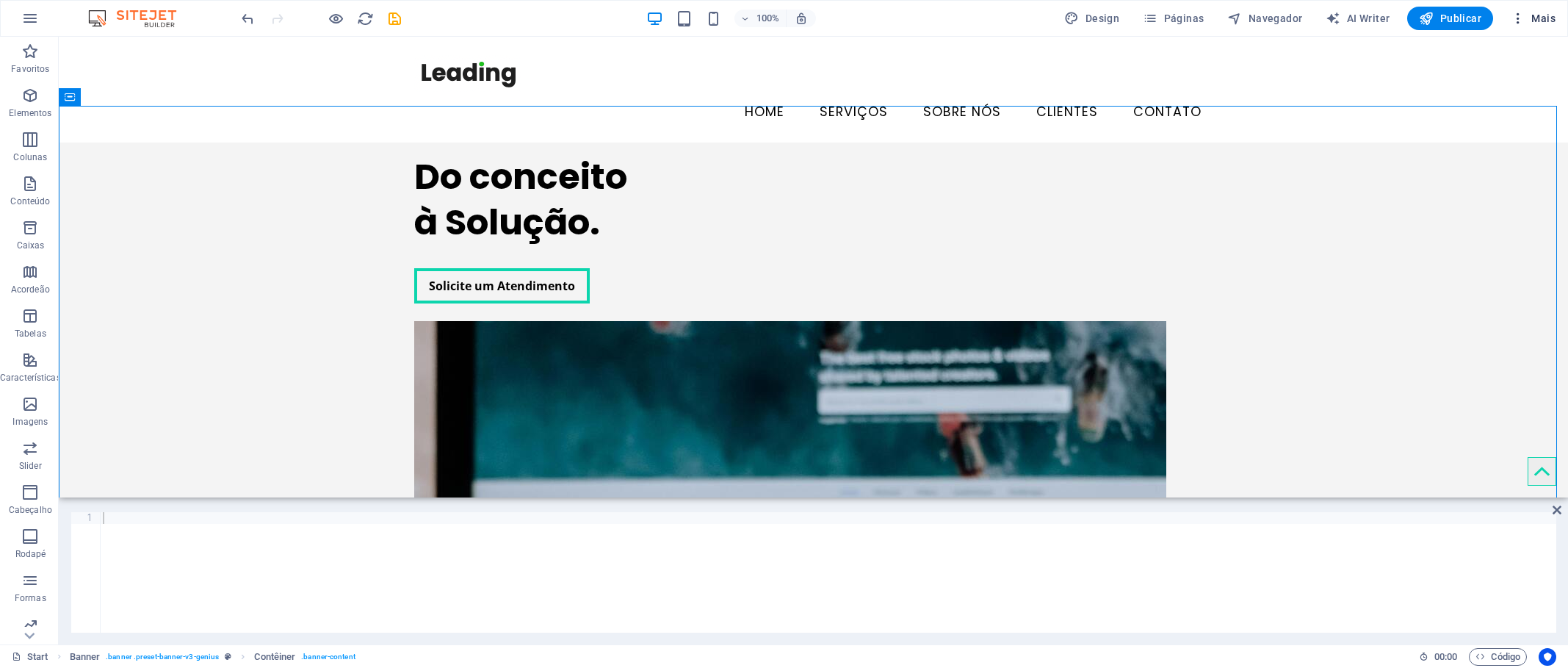 click on "Mais" at bounding box center [1533, 18] 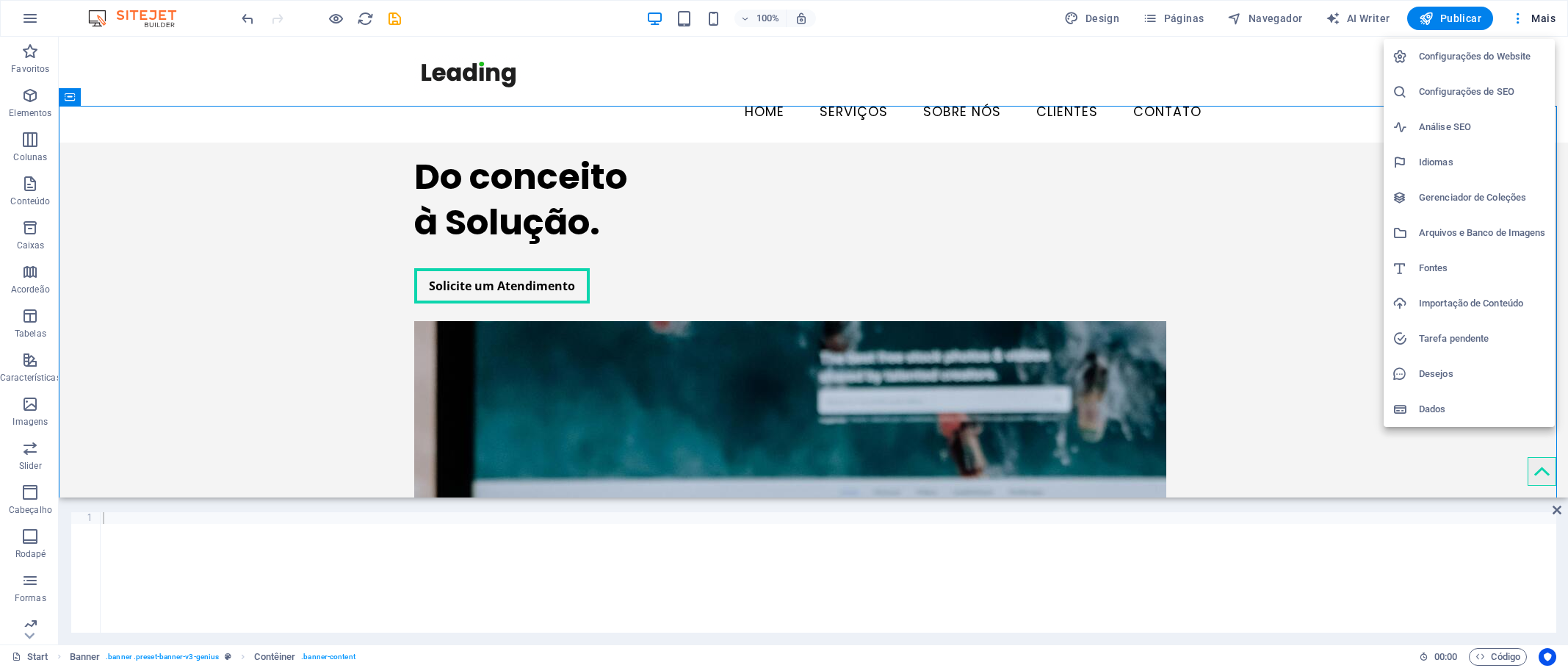 click on "Configurações do Website" at bounding box center [1482, 57] 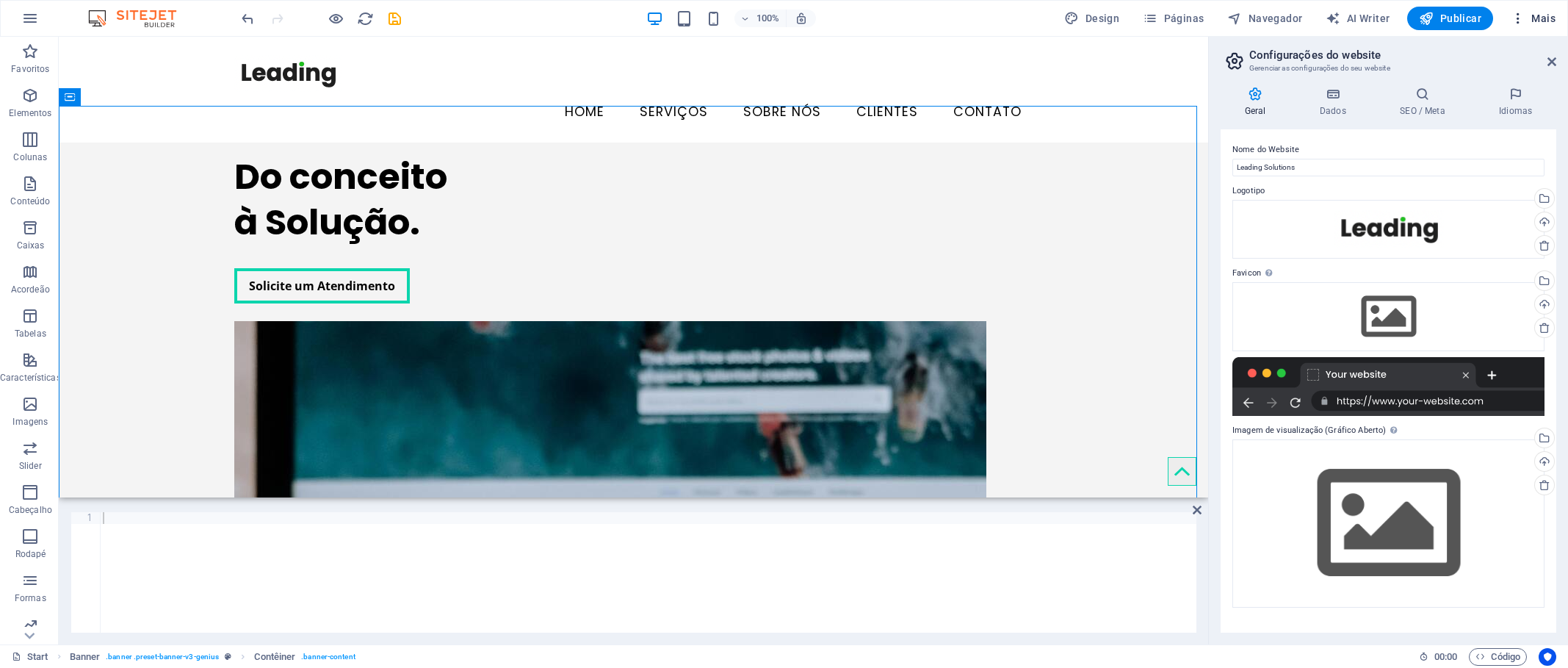 click on "Mais" at bounding box center [1533, 18] 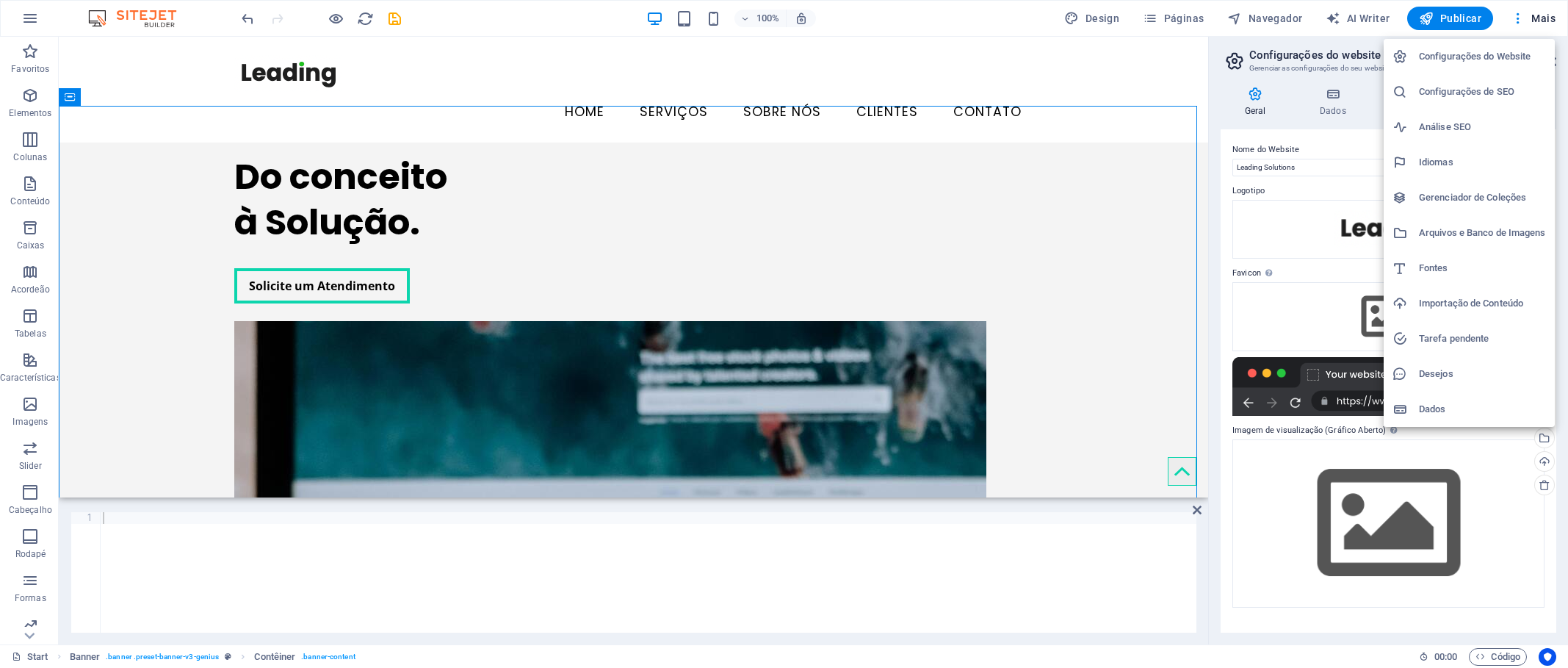 click on "Análise SEO" at bounding box center (1482, 127) 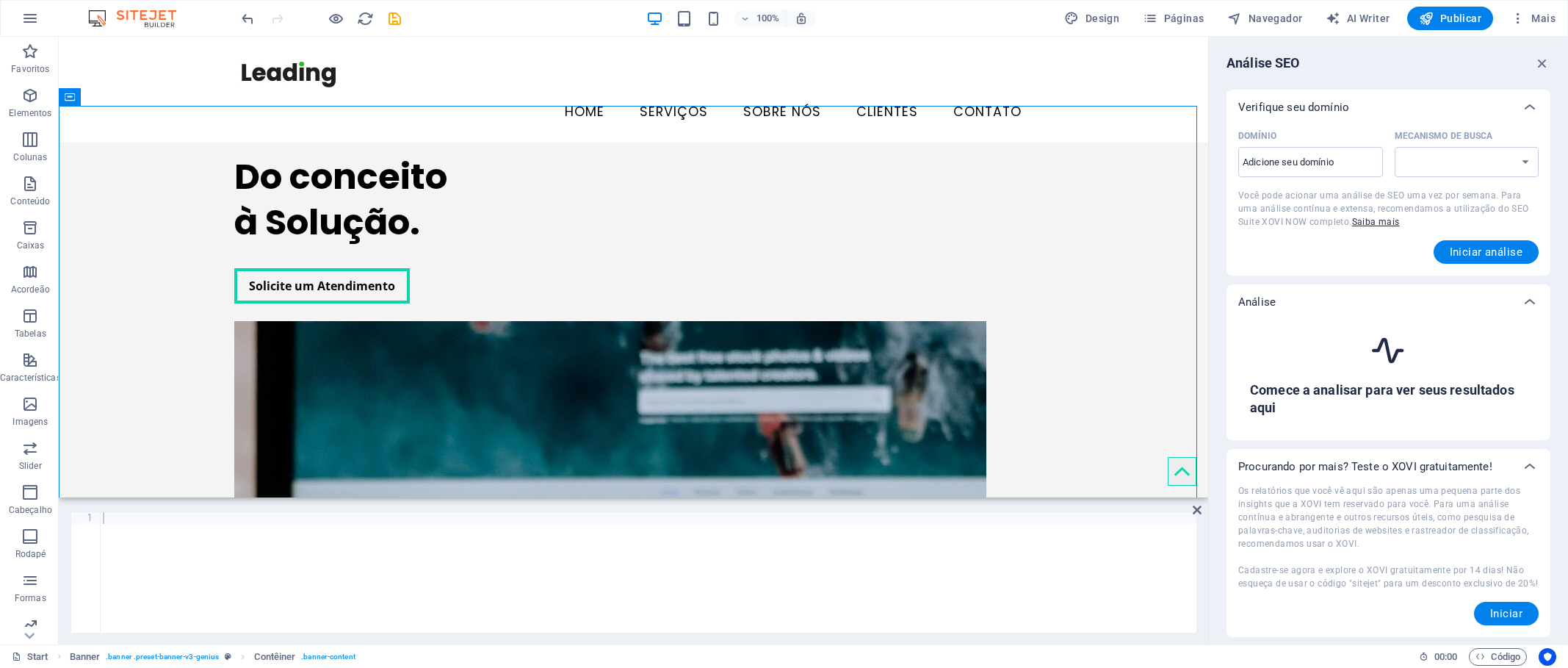 select on "google.com" 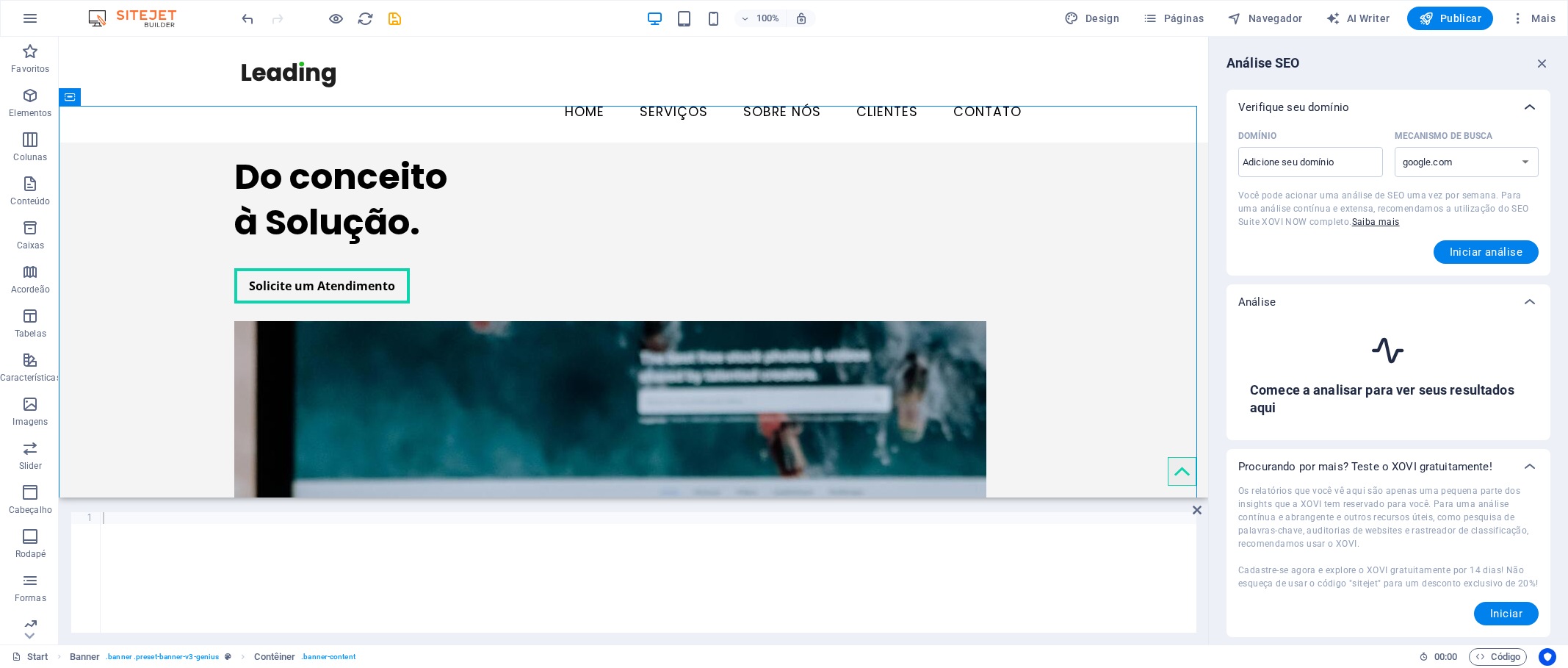 click at bounding box center (1530, 107) 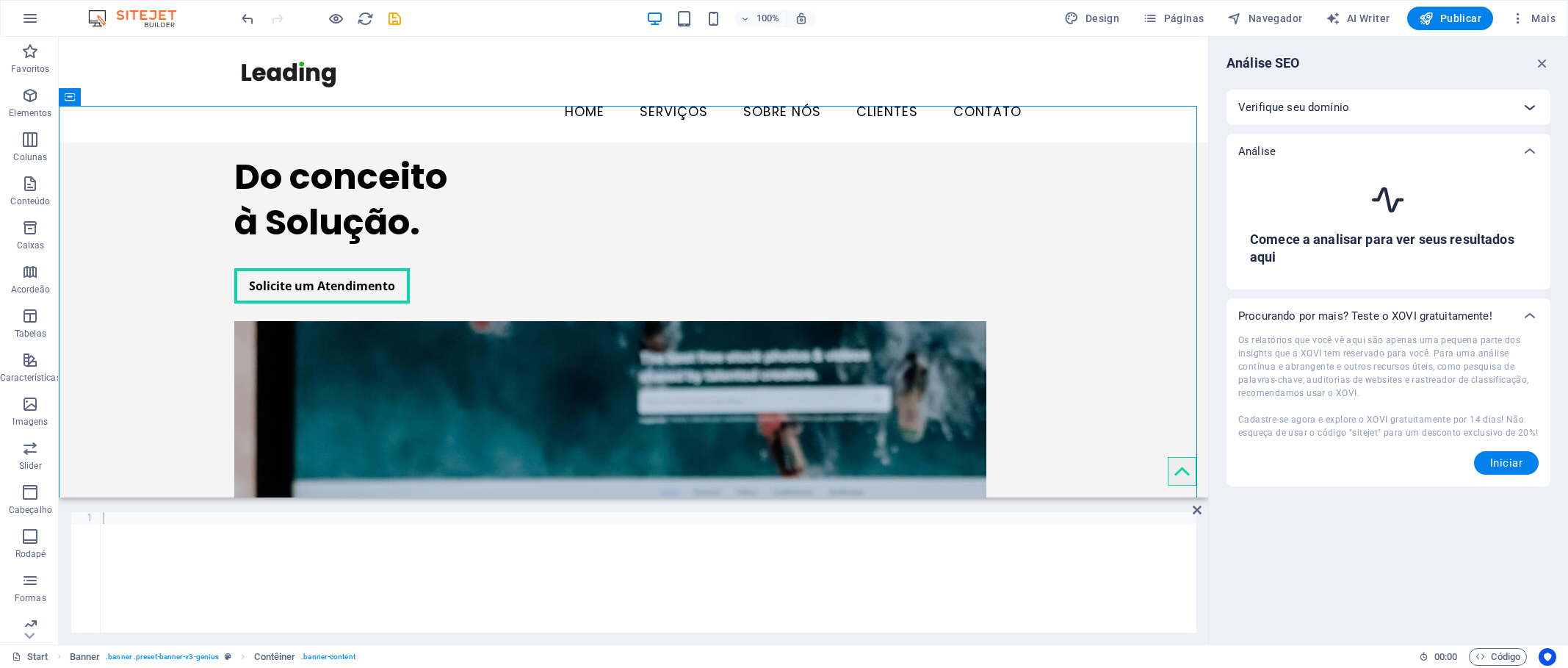 click at bounding box center (1530, 107) 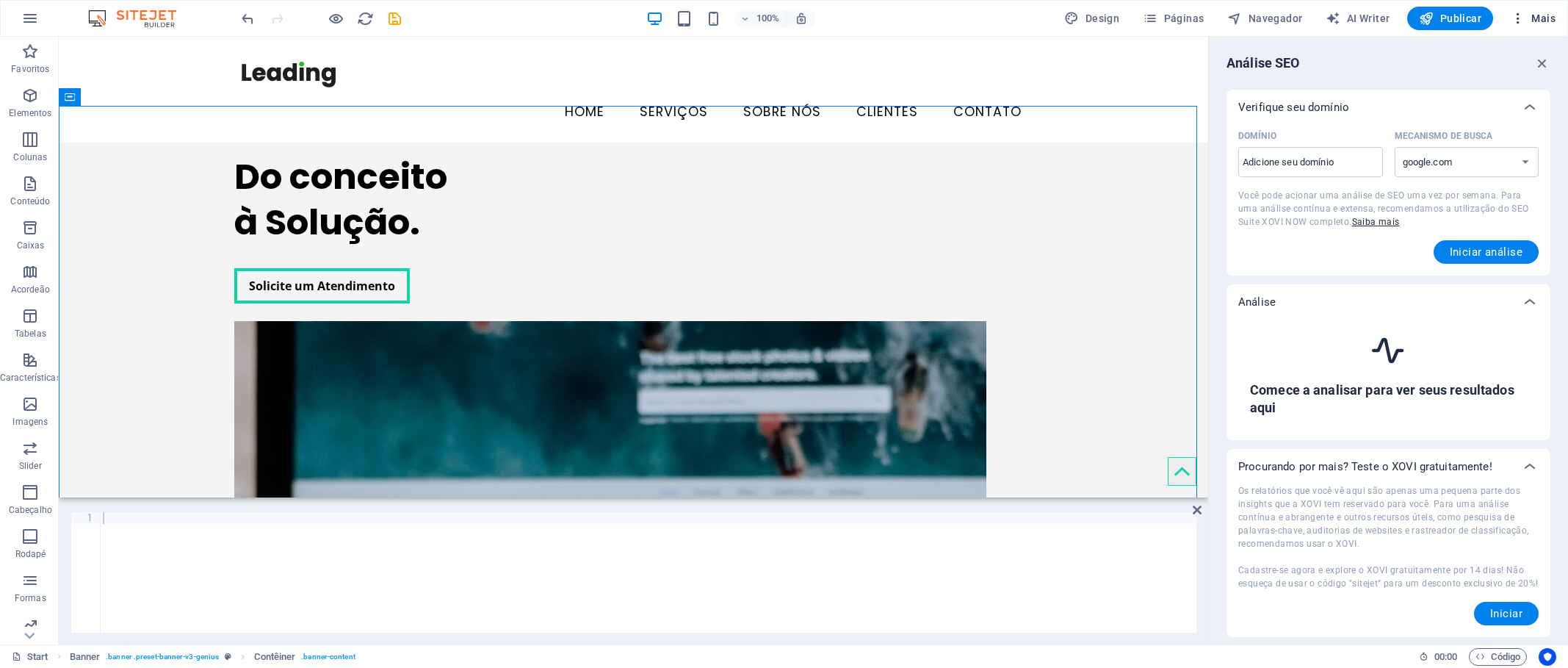 click on "Mais" at bounding box center (1533, 18) 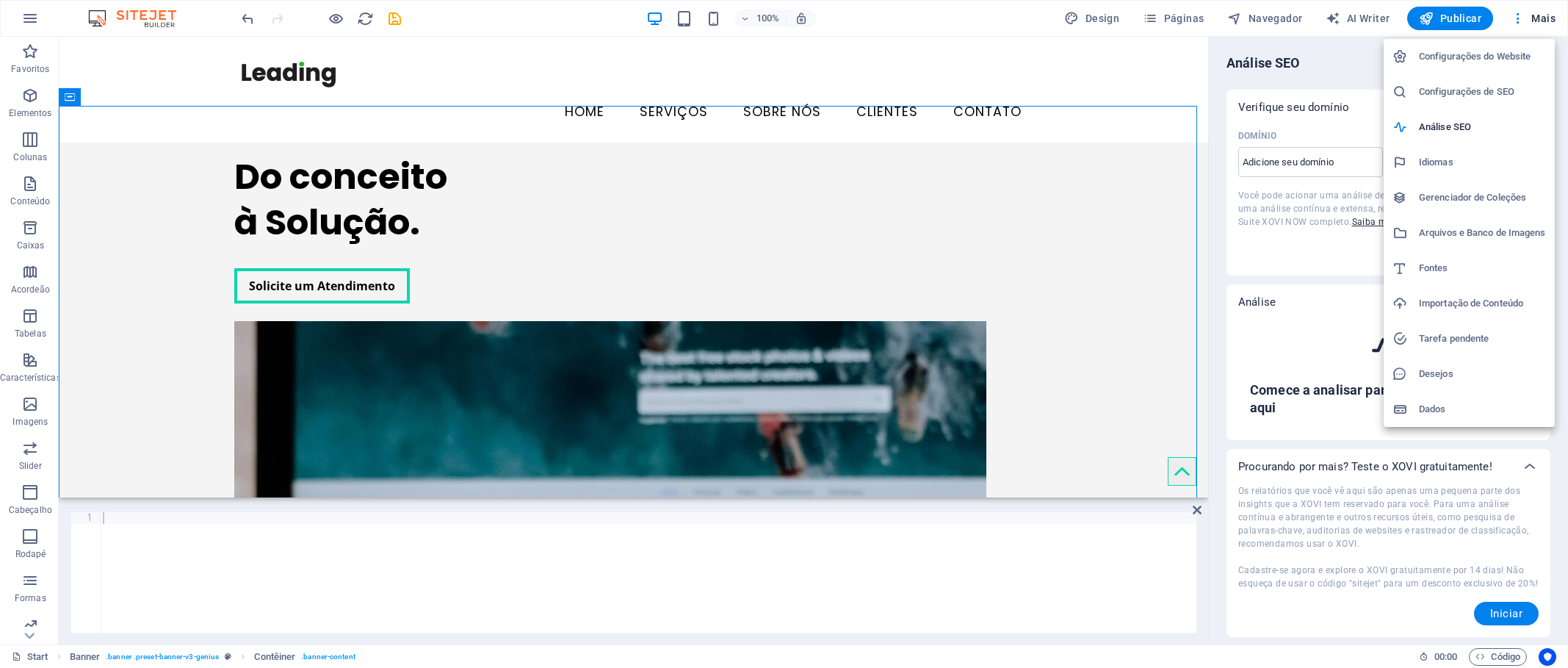 click on "Idiomas" at bounding box center [1482, 162] 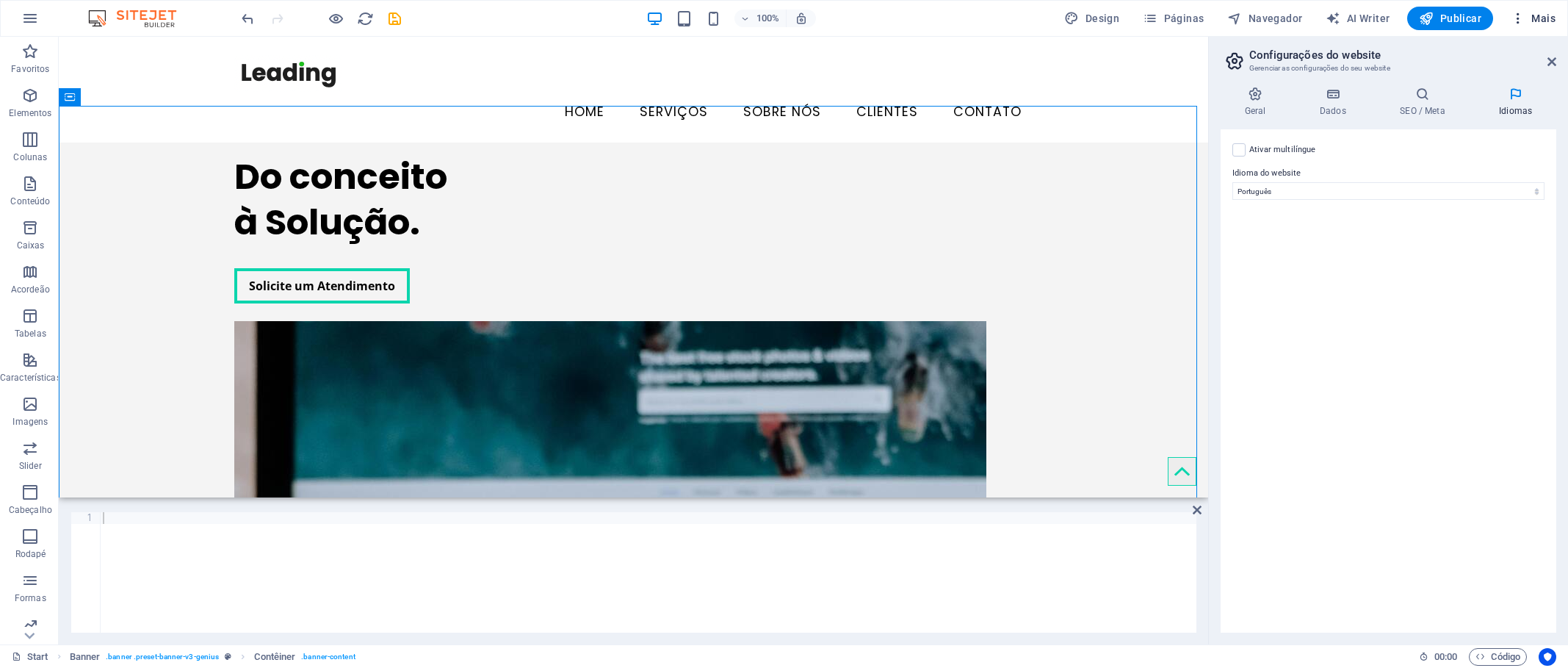 click on "Mais" at bounding box center [1533, 18] 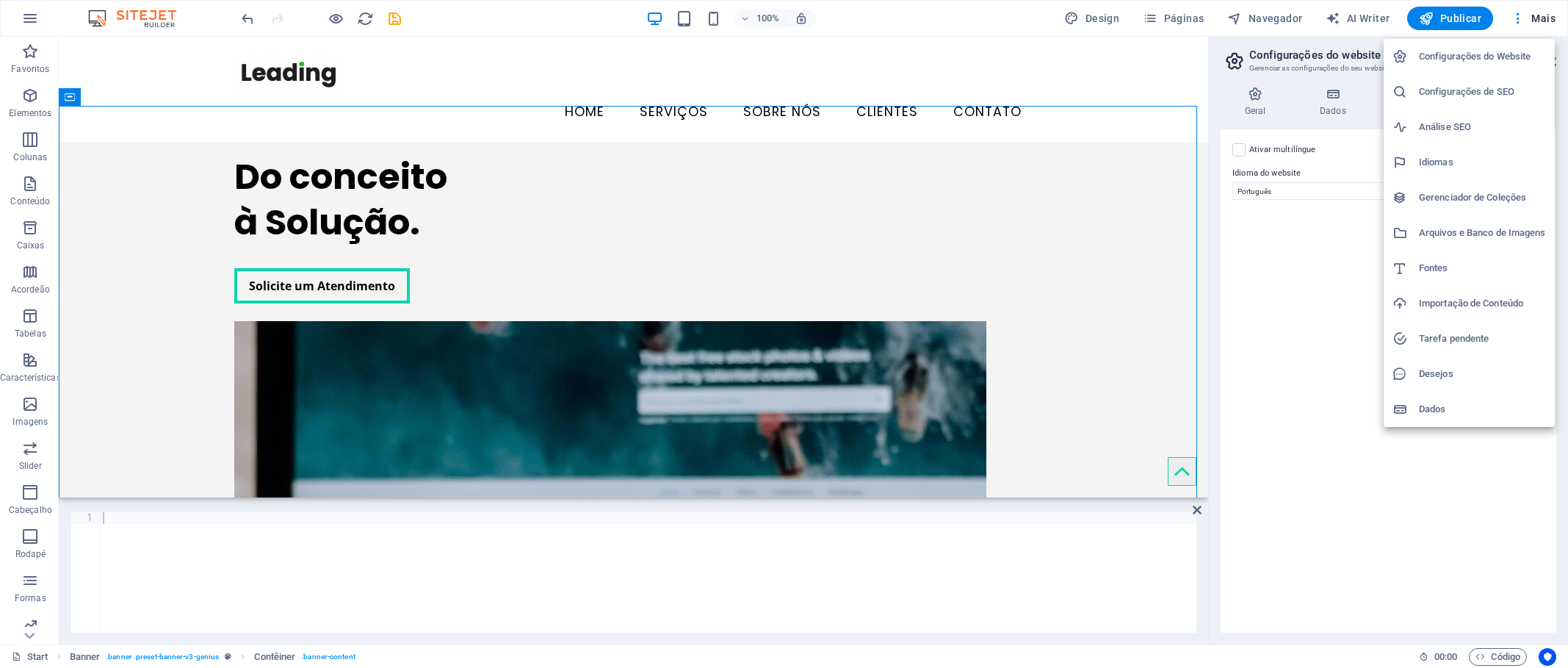 click on "Gerenciador de Coleções" at bounding box center (1482, 198) 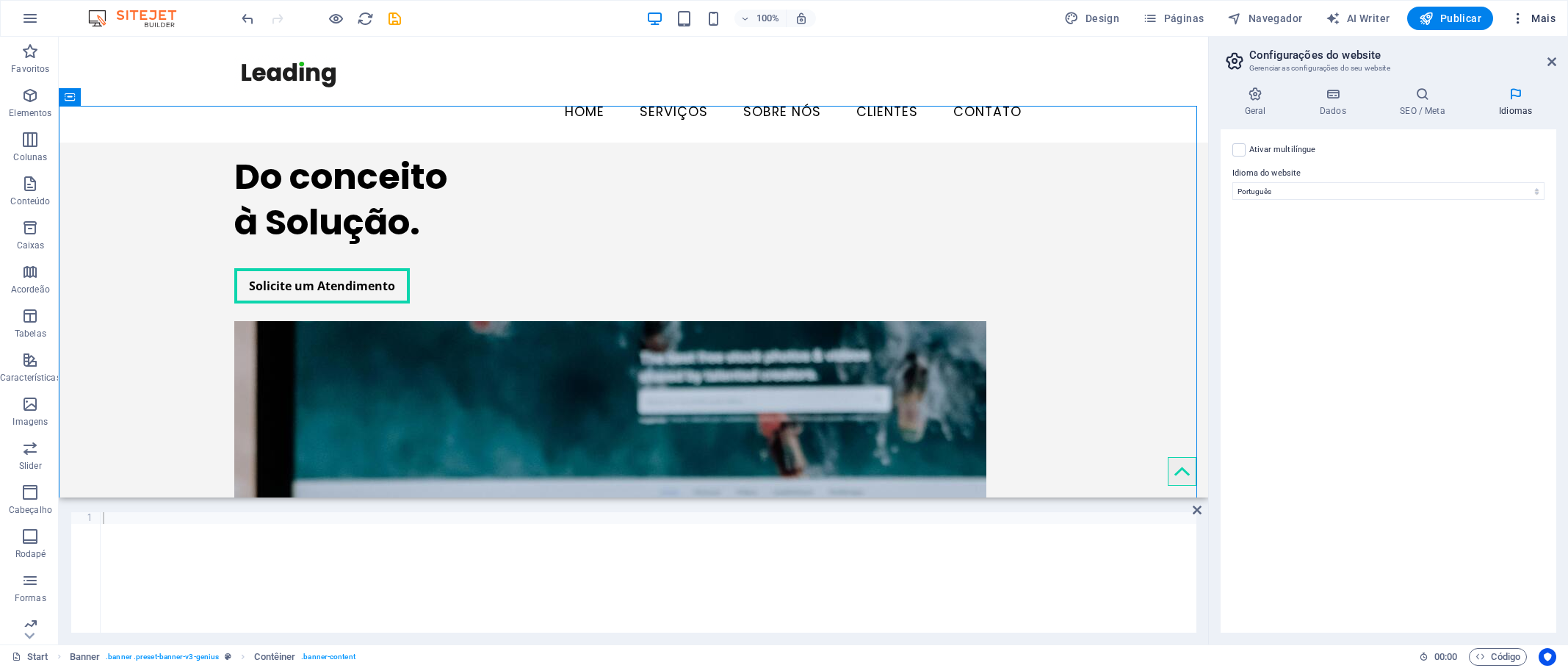 click on "Mais" at bounding box center [1533, 18] 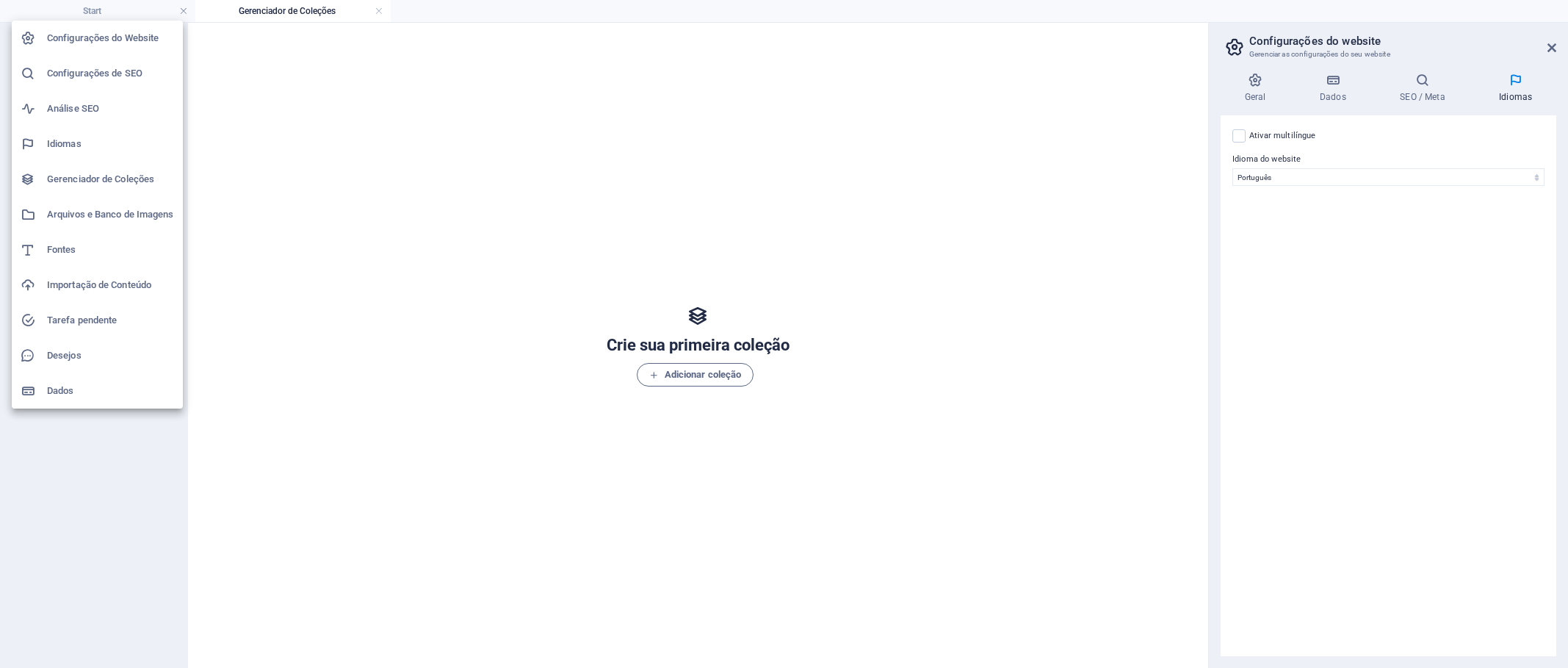 click at bounding box center (784, 334) 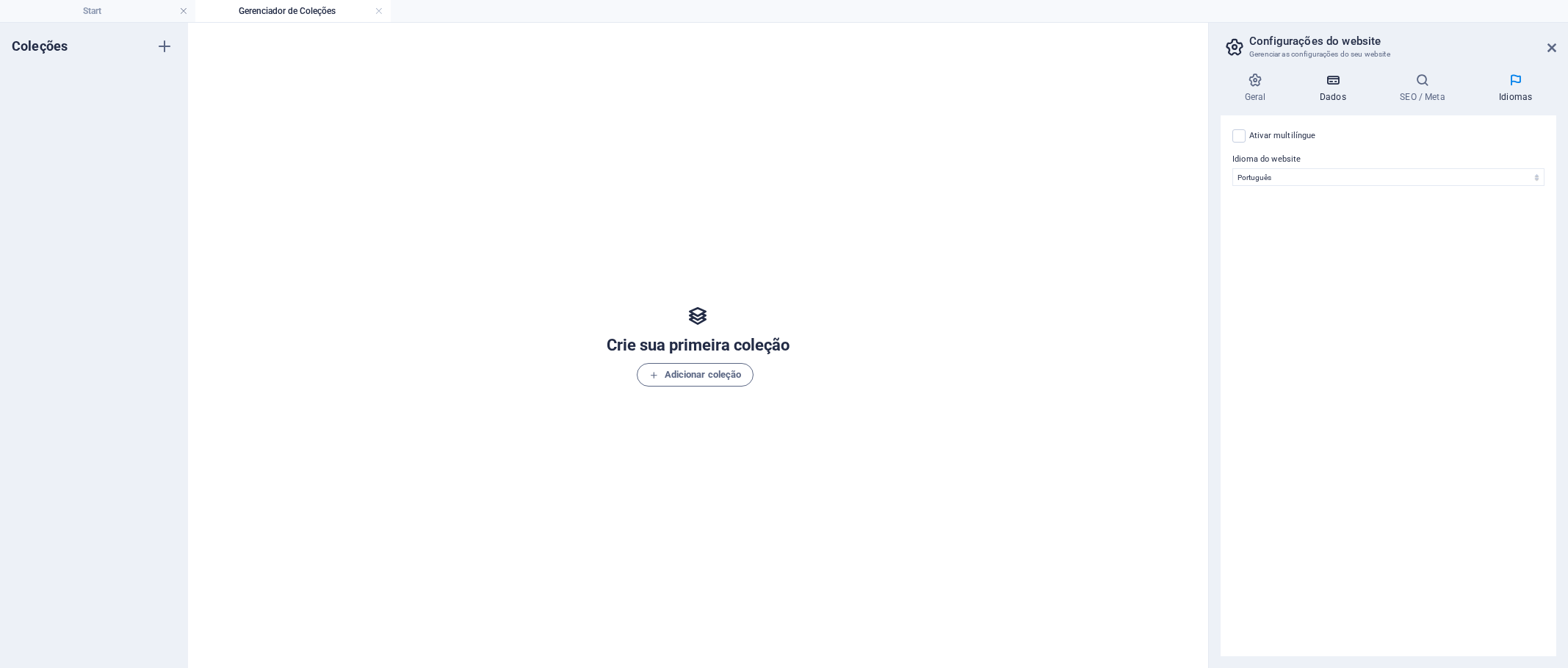 click on "Dados" at bounding box center (1335, 88) 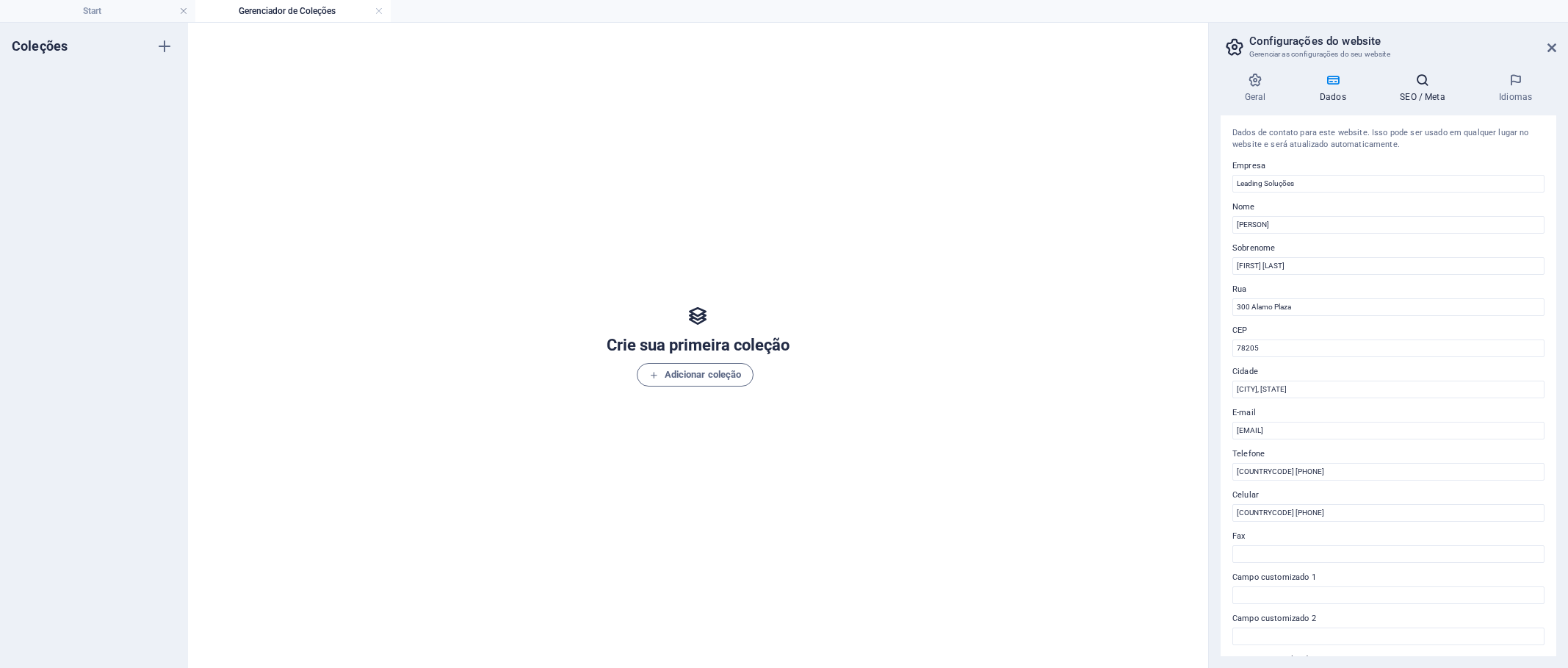 click on "SEO / Meta" at bounding box center (1426, 88) 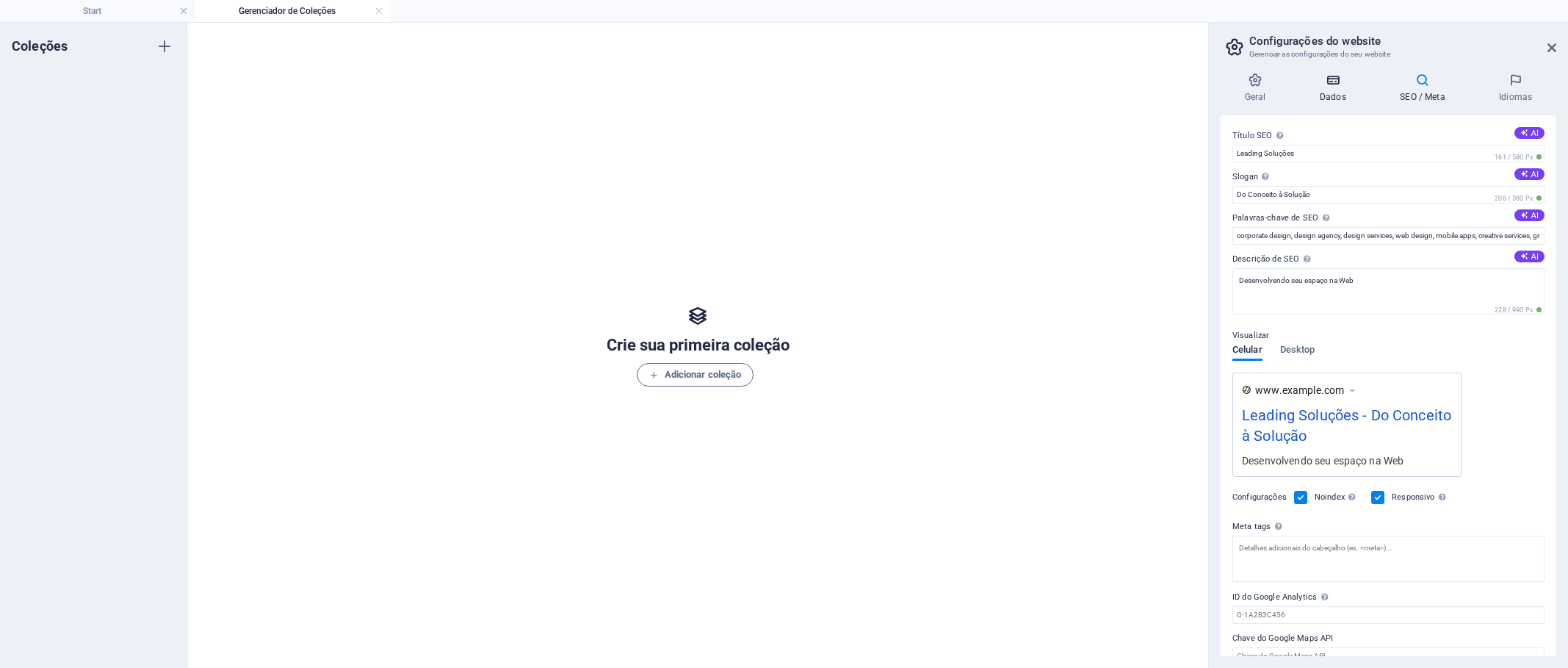 click at bounding box center [1332, 80] 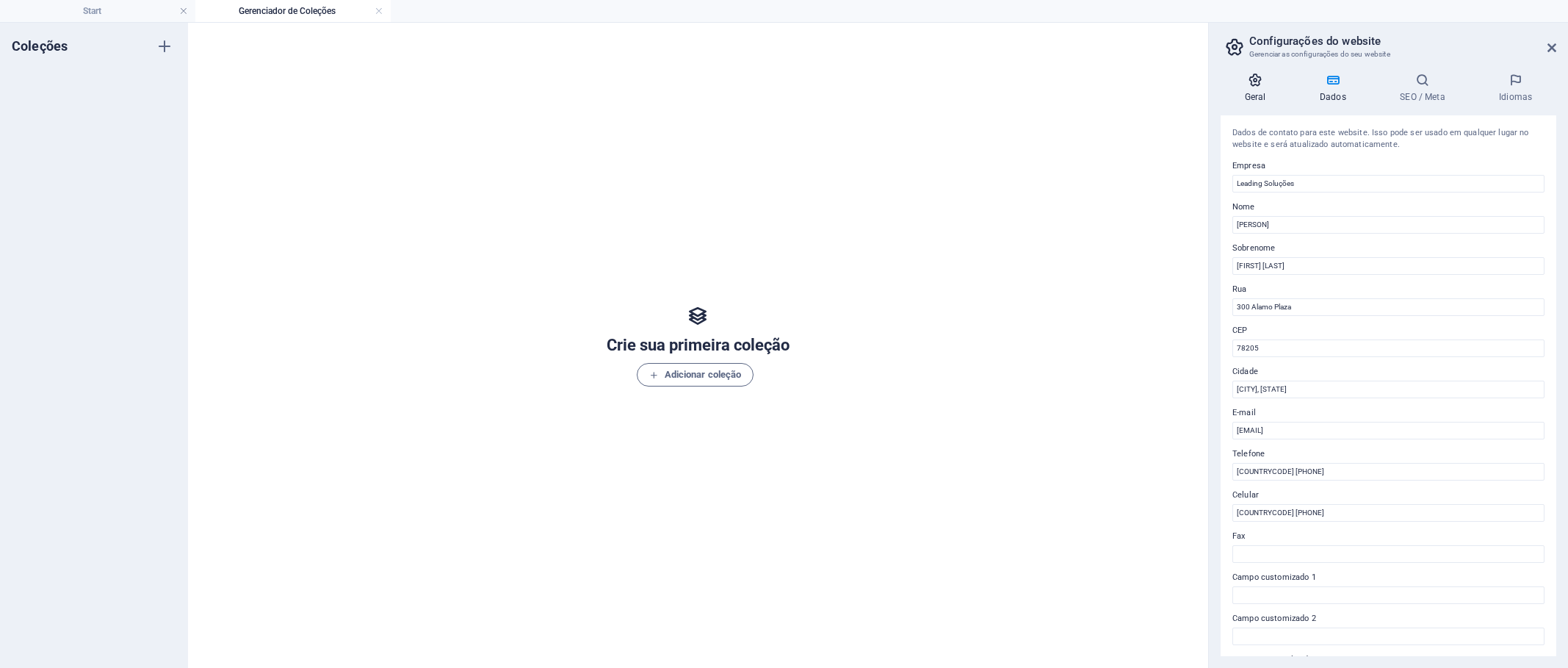 click at bounding box center (1255, 80) 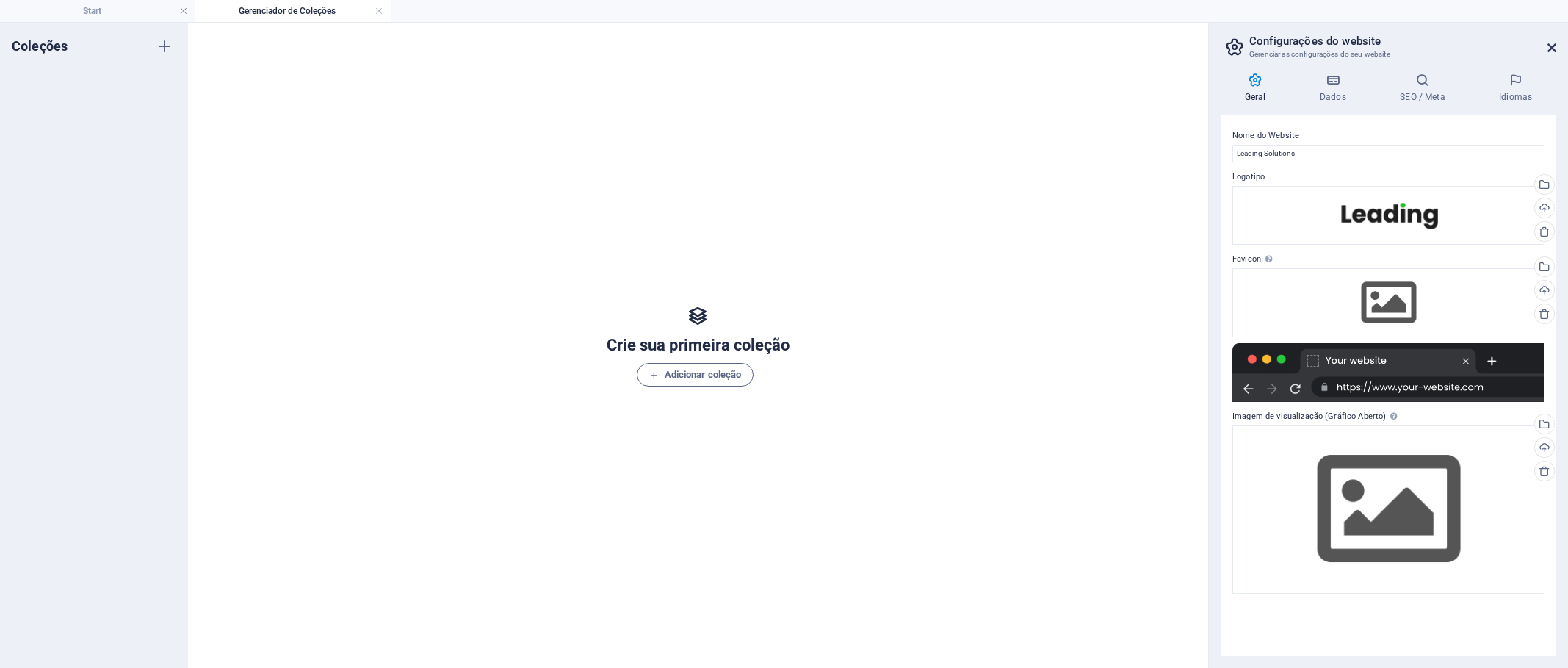 click at bounding box center (1552, 48) 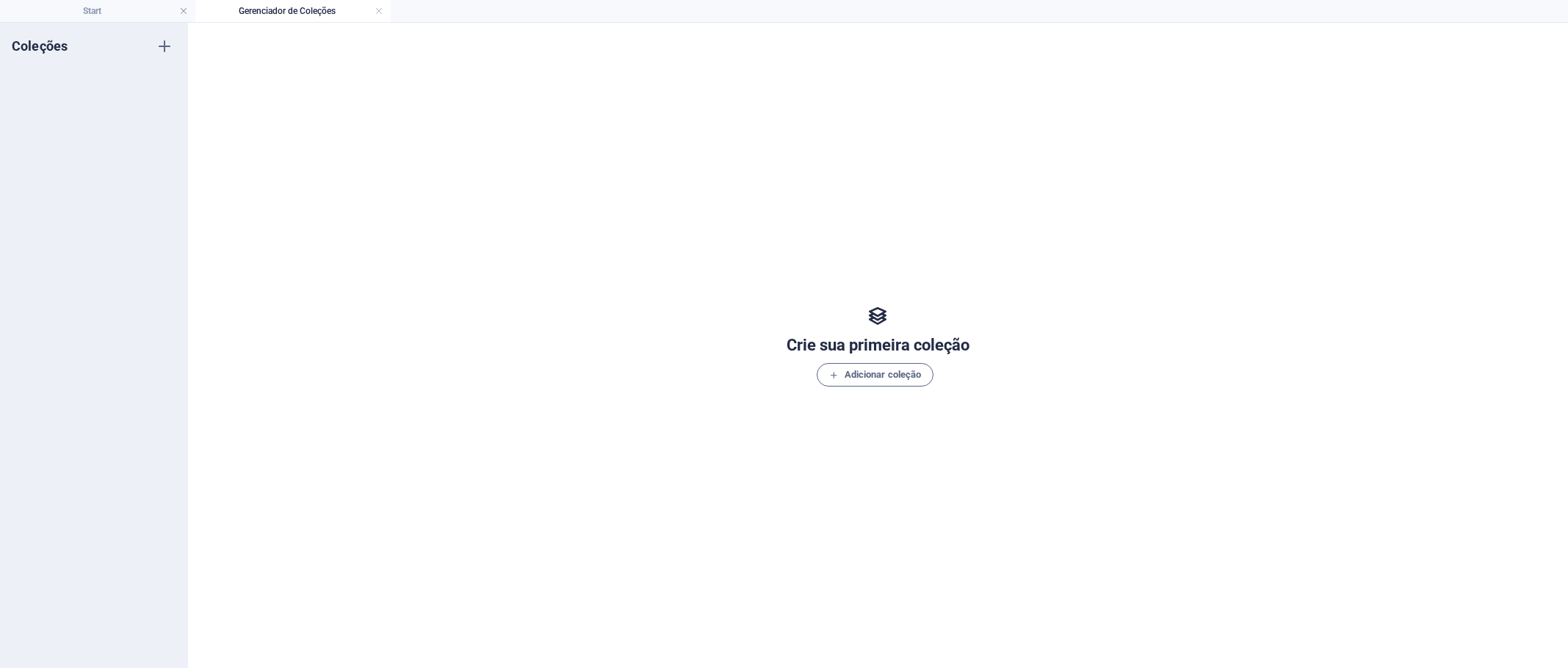 click on "Coleções" at bounding box center [40, 46] 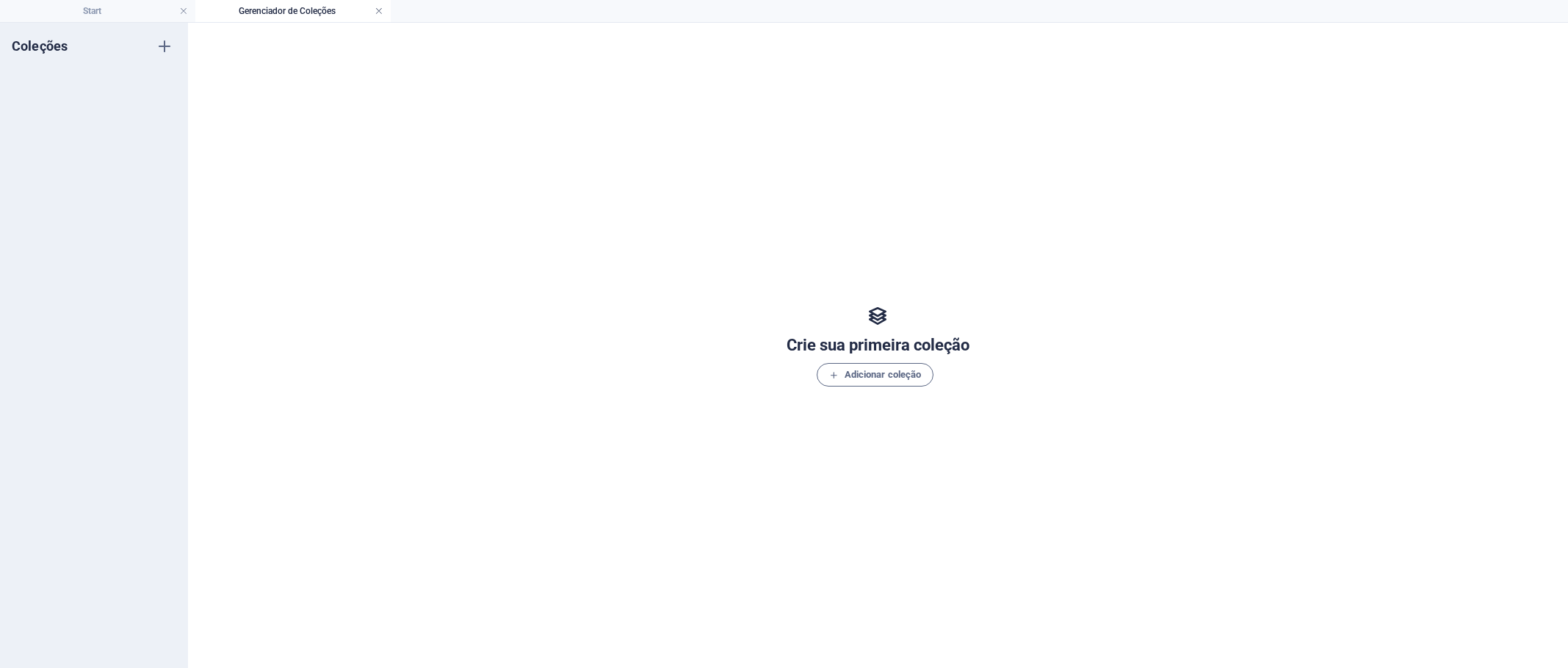click at bounding box center (379, 11) 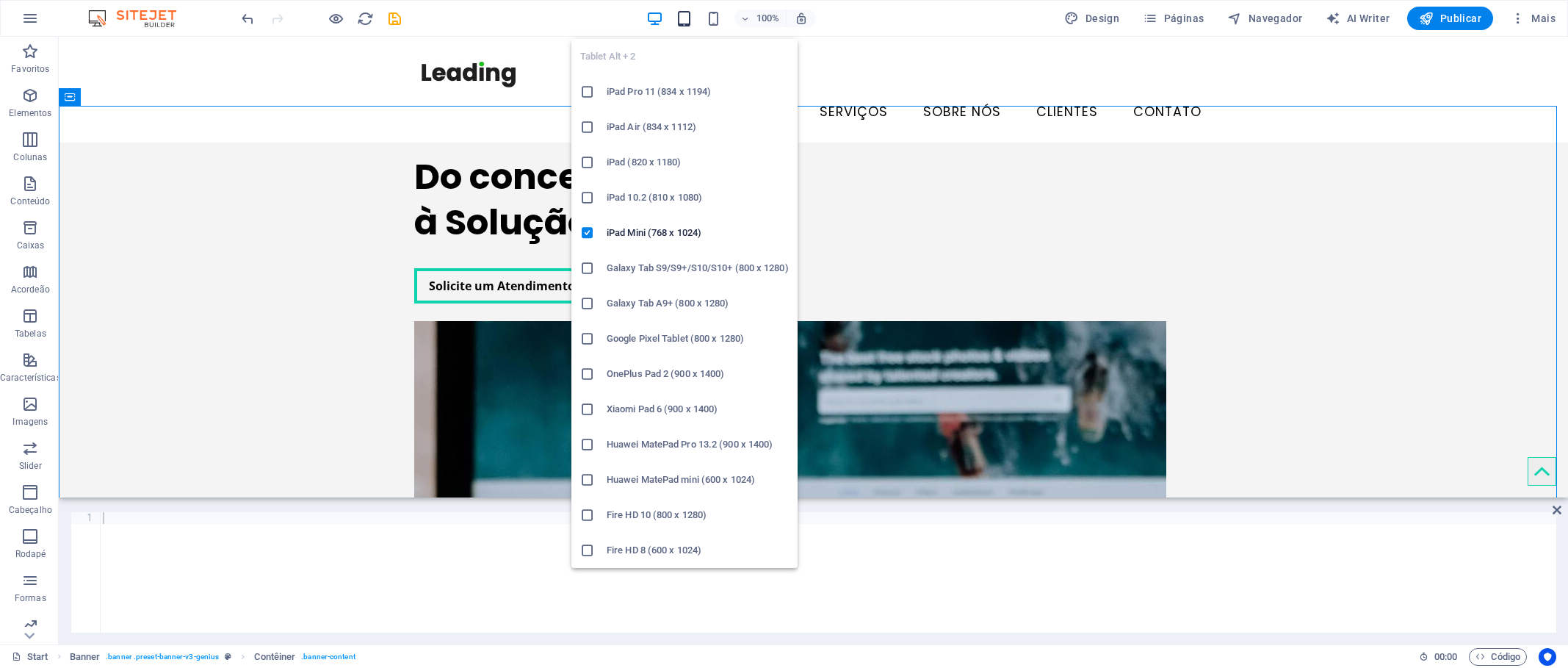 click at bounding box center (684, 18) 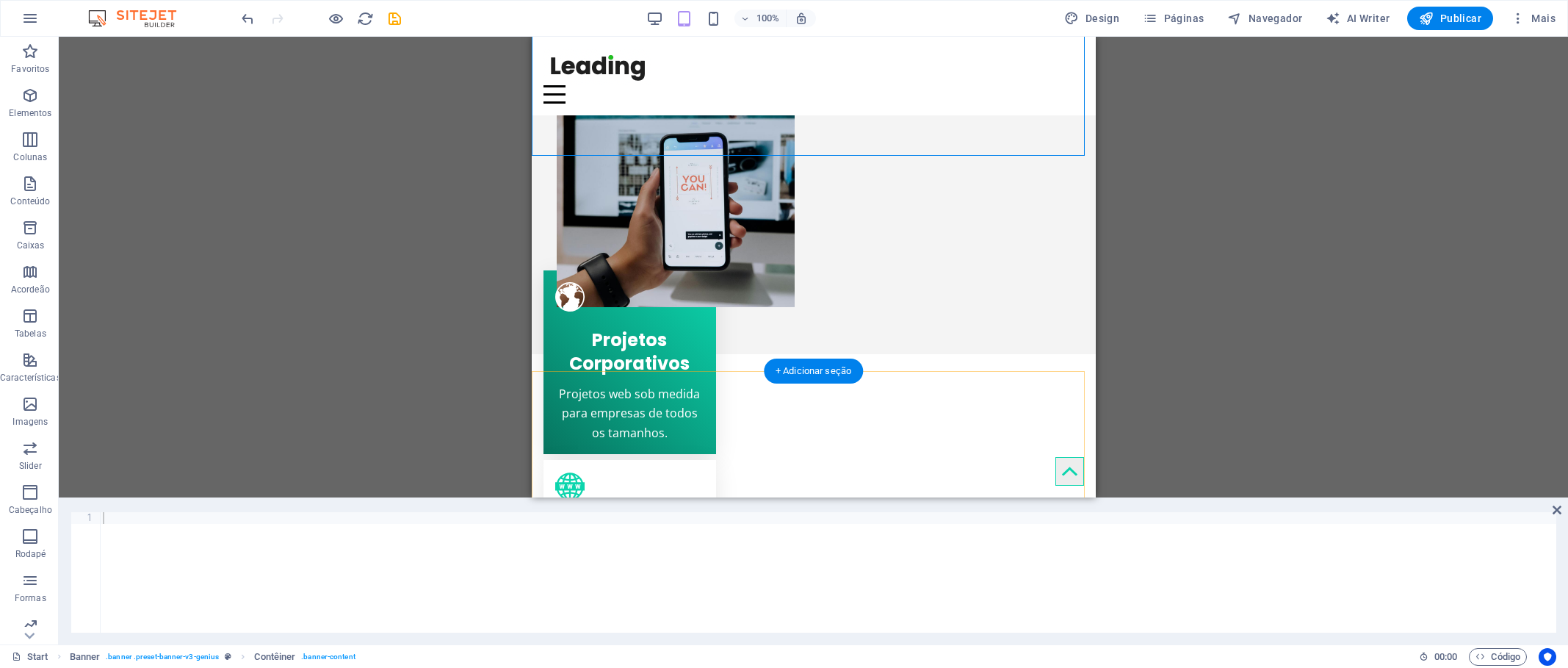 scroll, scrollTop: 170, scrollLeft: 0, axis: vertical 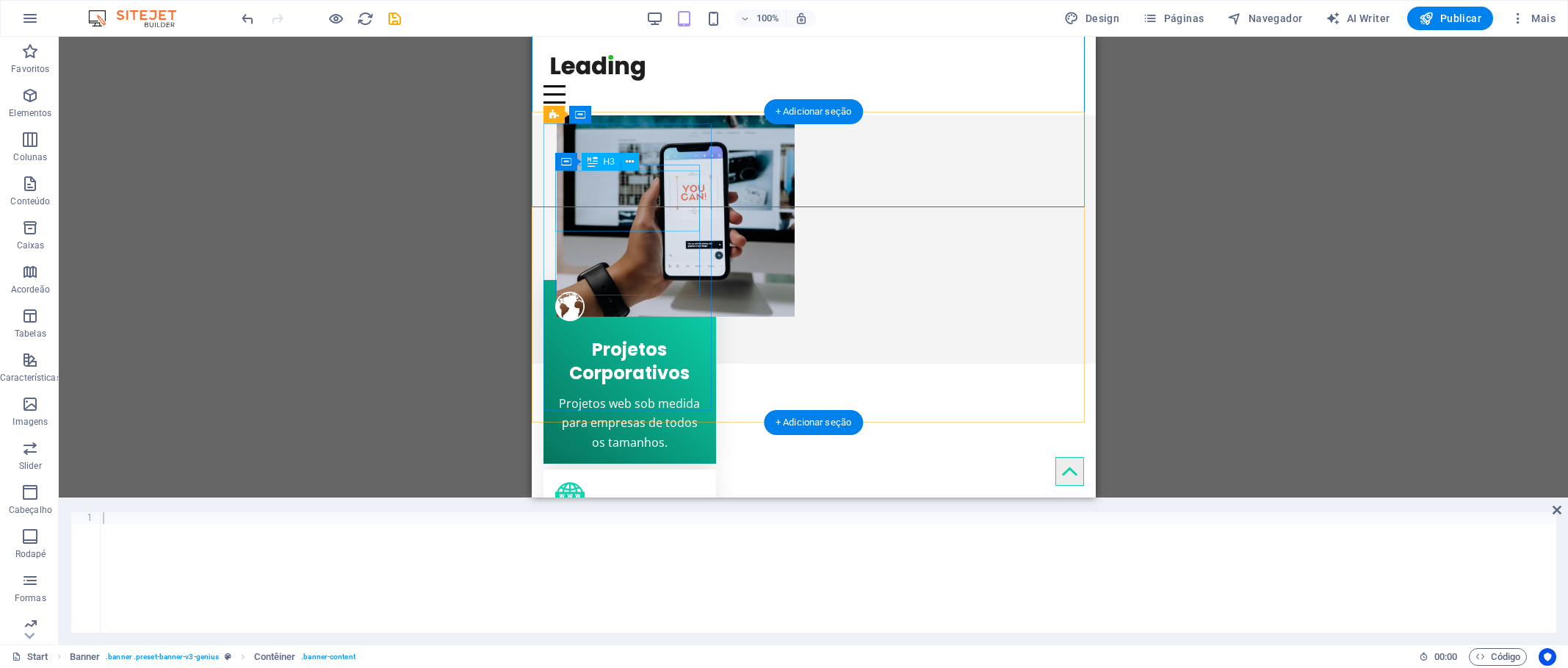 click on "Projetos Corporativos" at bounding box center (629, 357) 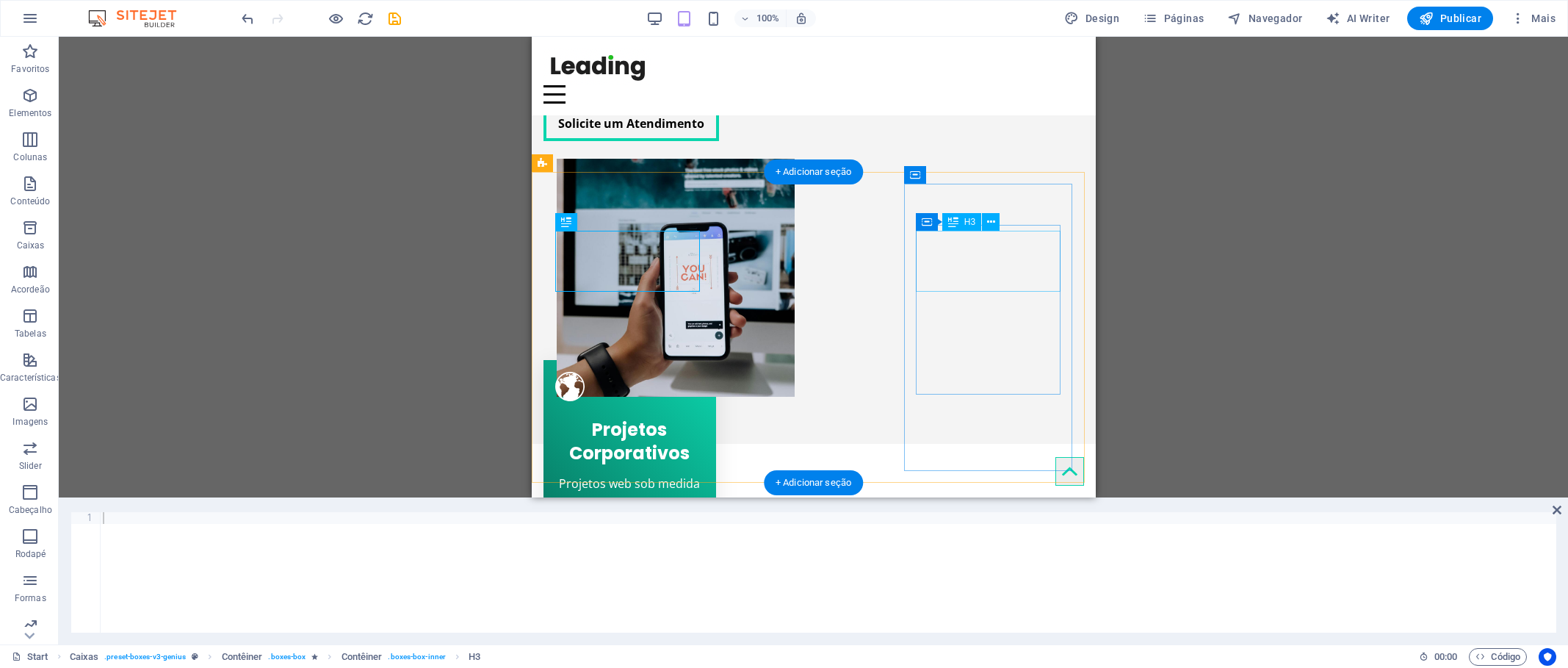 scroll, scrollTop: 0, scrollLeft: 0, axis: both 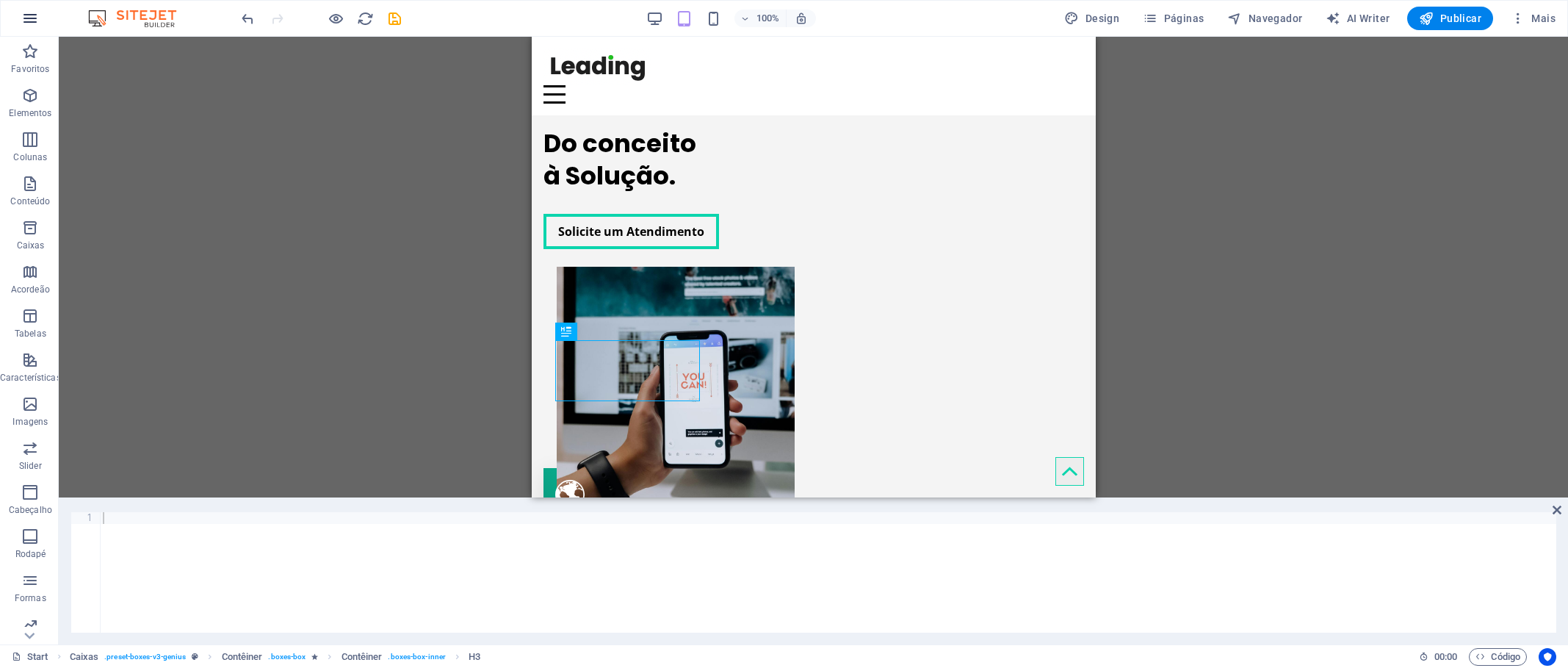 click at bounding box center [30, 18] 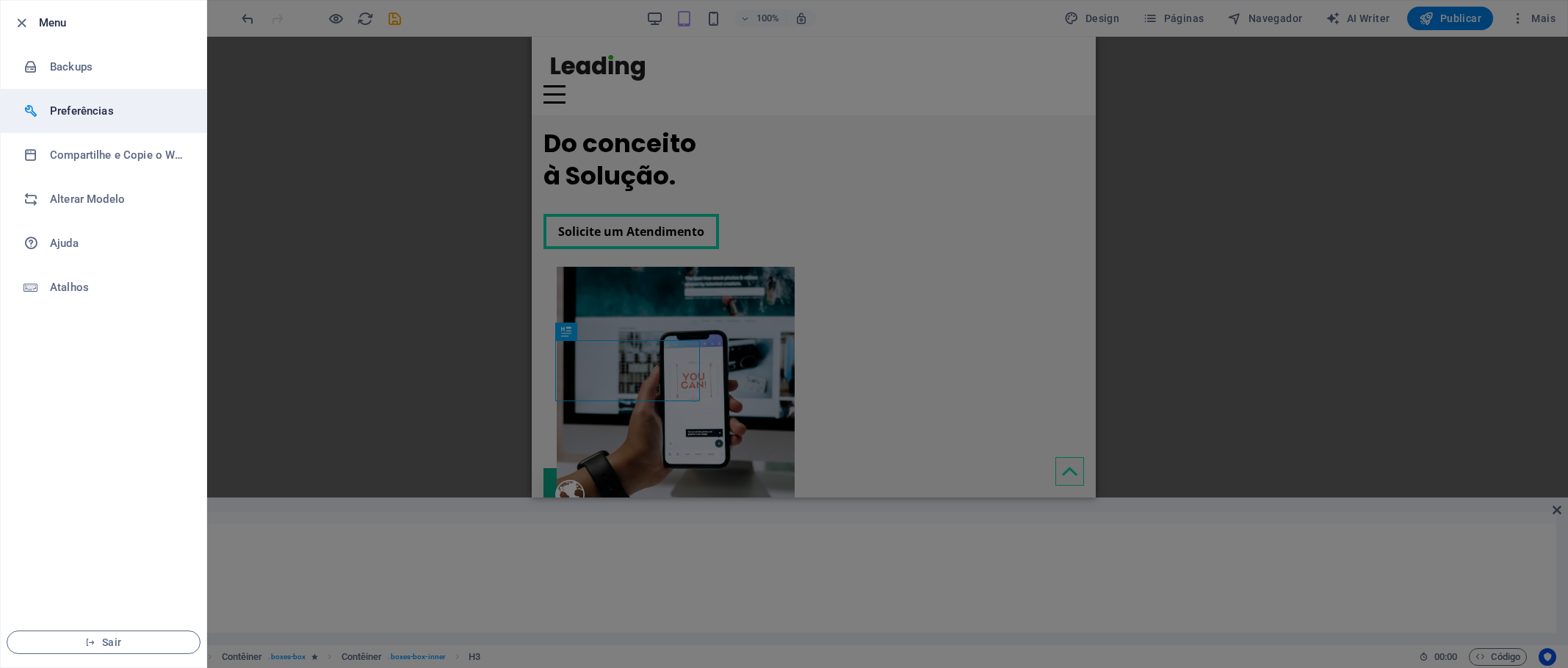 click on "Preferências" at bounding box center (118, 111) 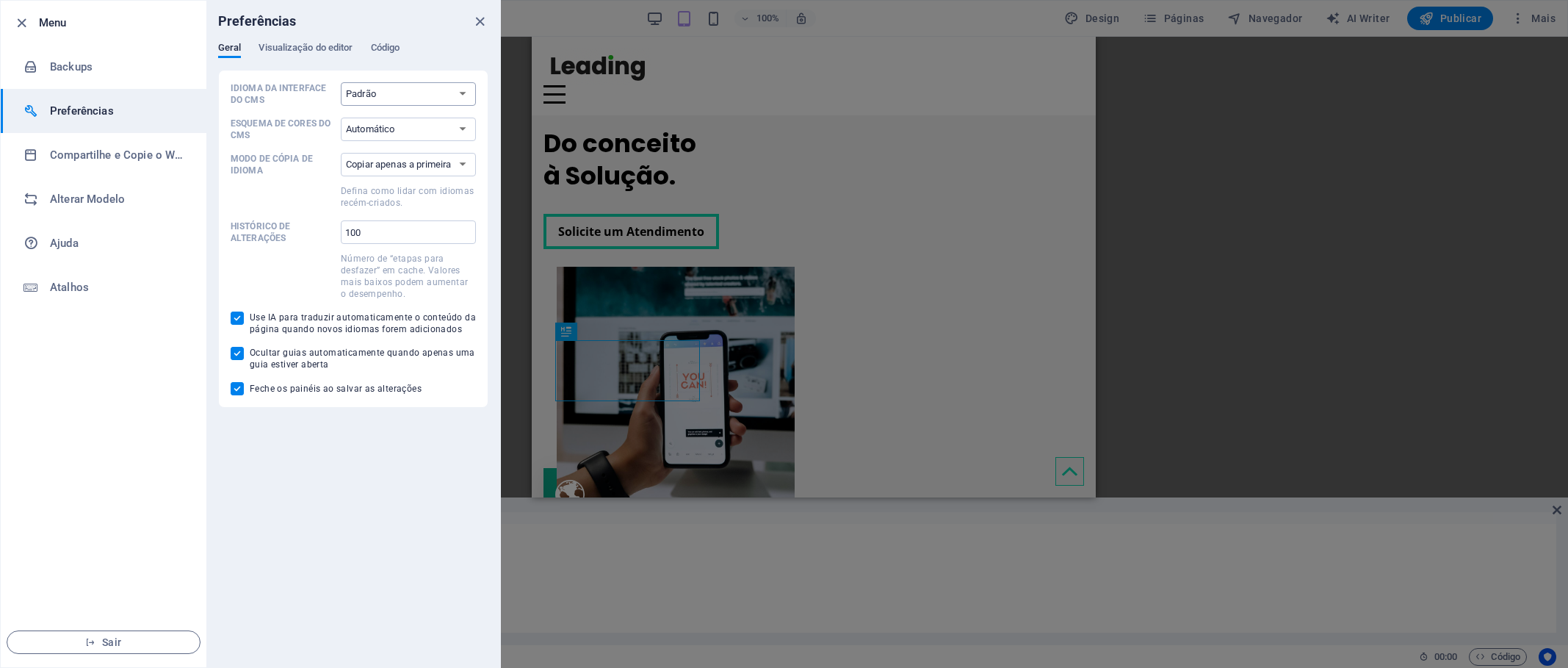 click on "Padrão Deutsch English Español Français Magyar Italiano Nederlands Polski Português русский язык Svenska Türkçe 日本語" at bounding box center (408, 94) 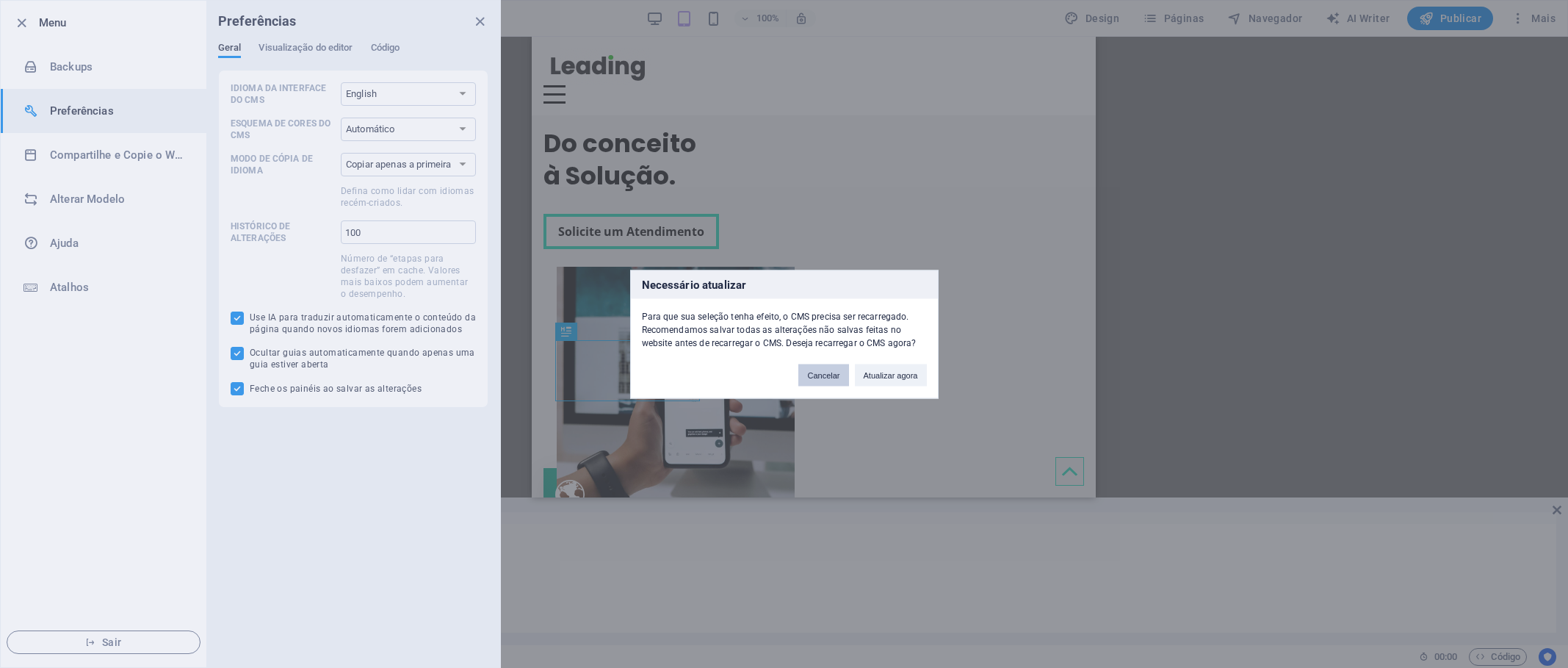 click on "Cancelar" at bounding box center (823, 375) 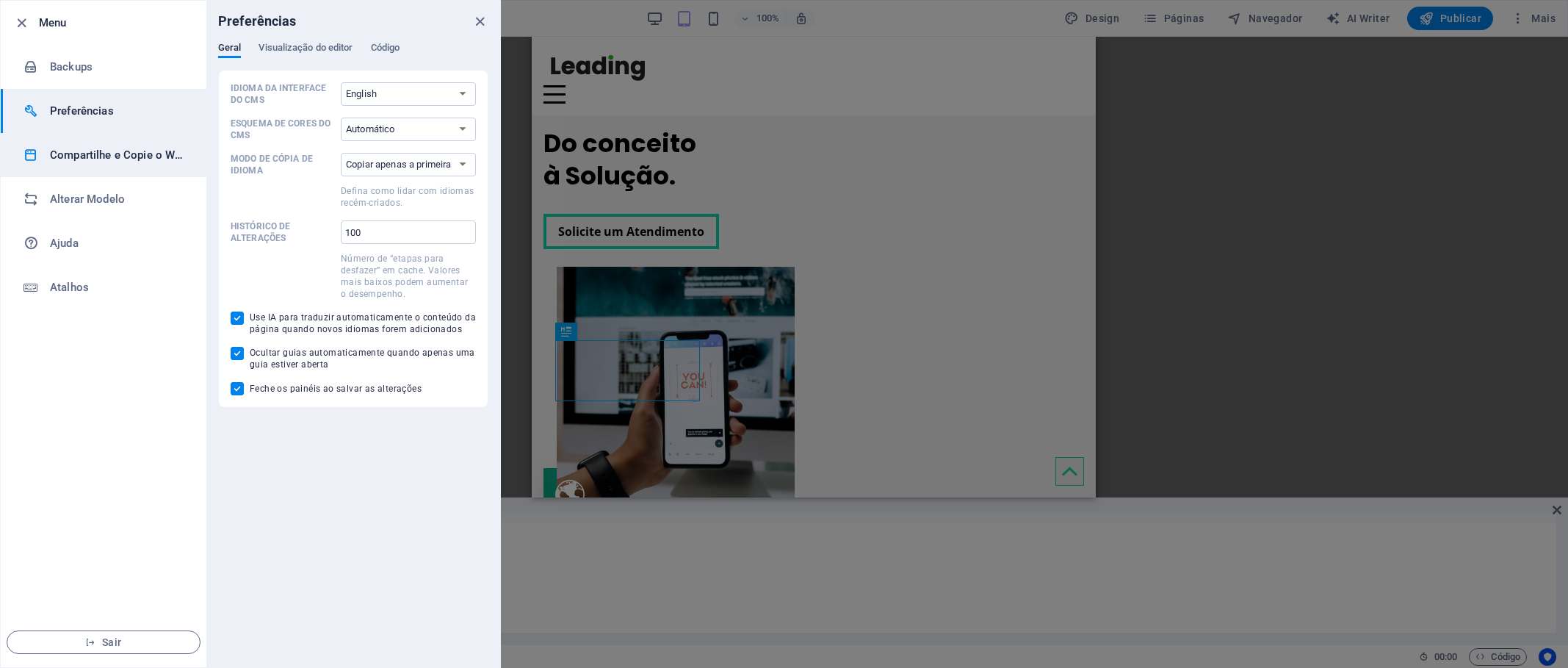 click on "Compartilhe e Copie o Website" at bounding box center [118, 155] 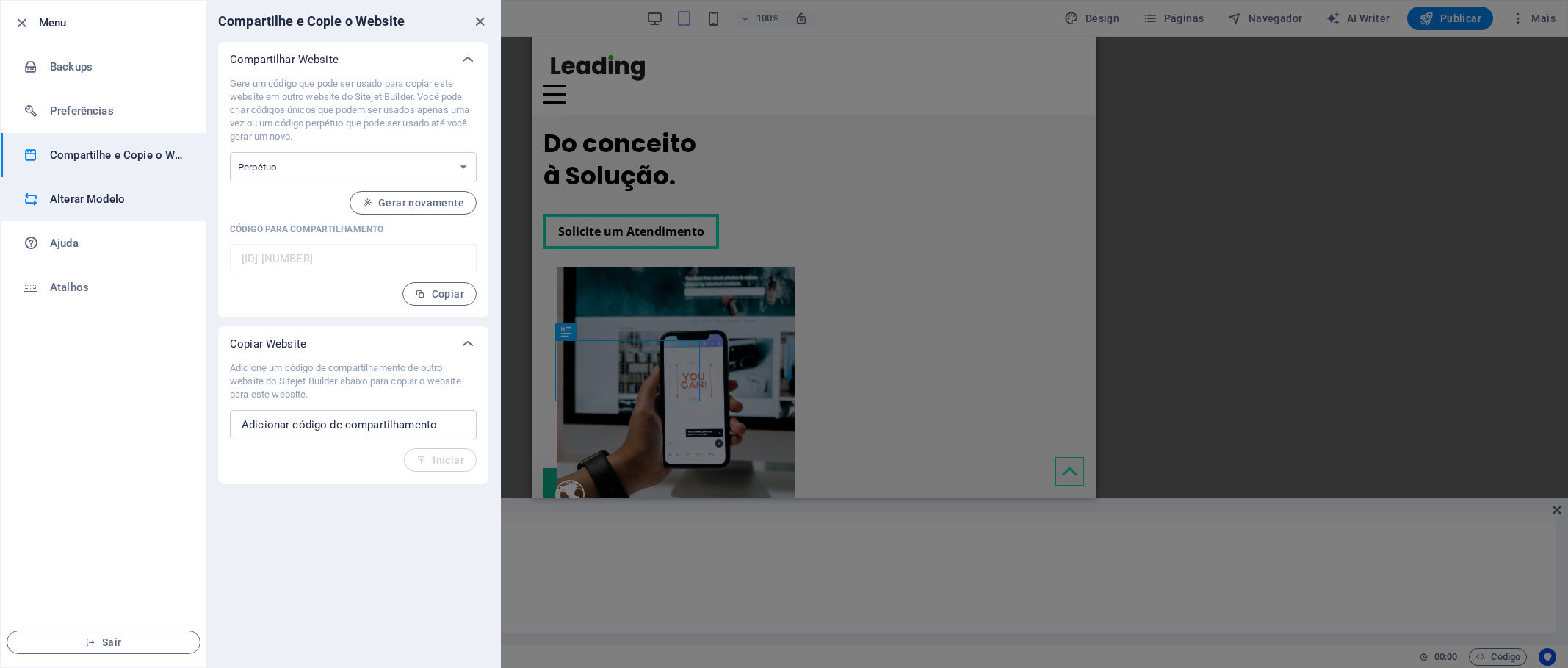 click on "Alterar Modelo" at bounding box center (118, 199) 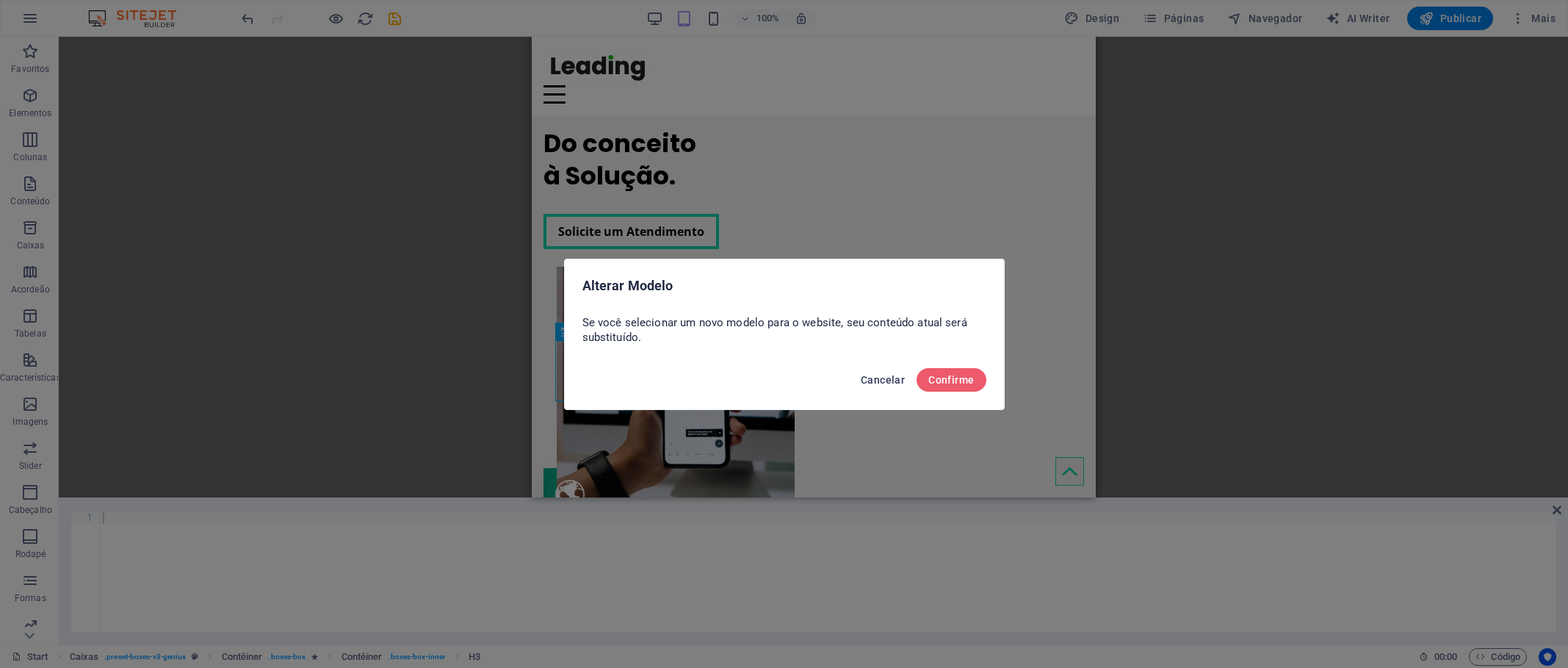click on "Cancelar" at bounding box center (883, 380) 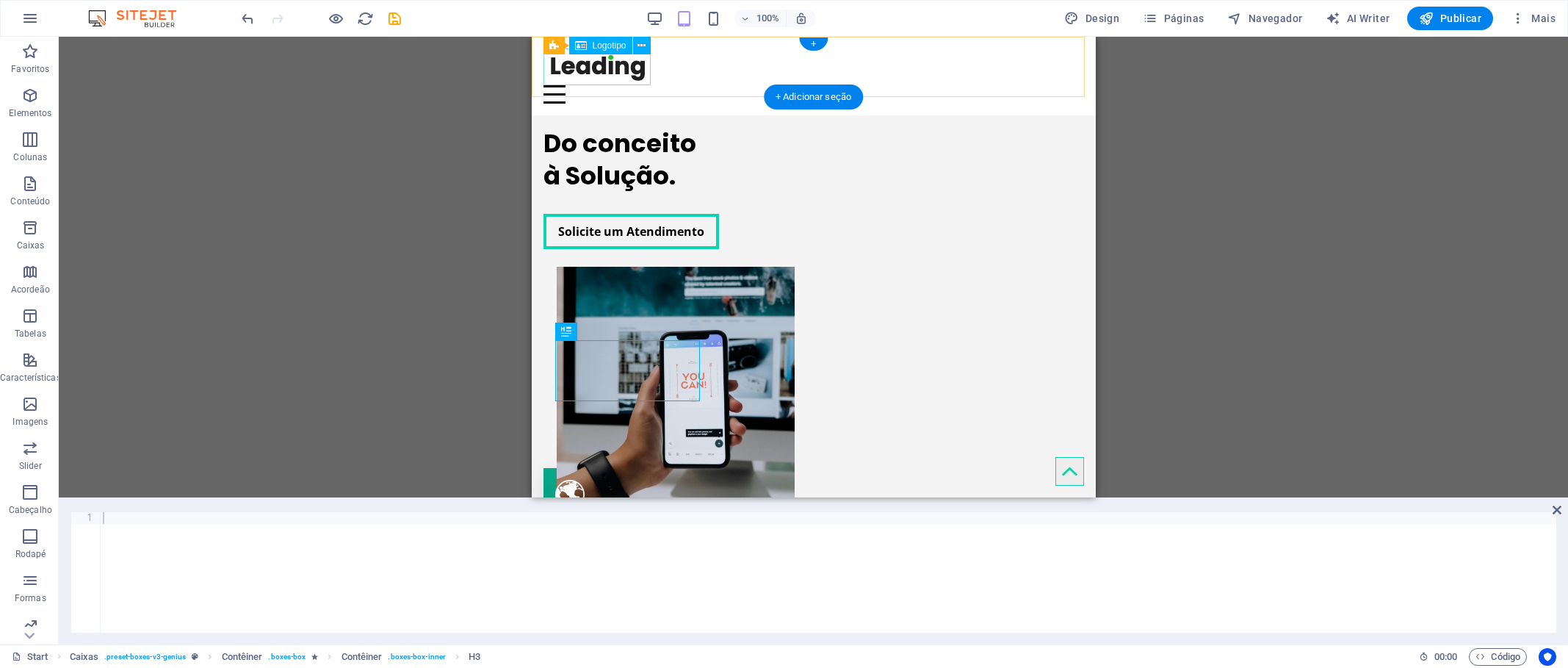click at bounding box center (813, 67) 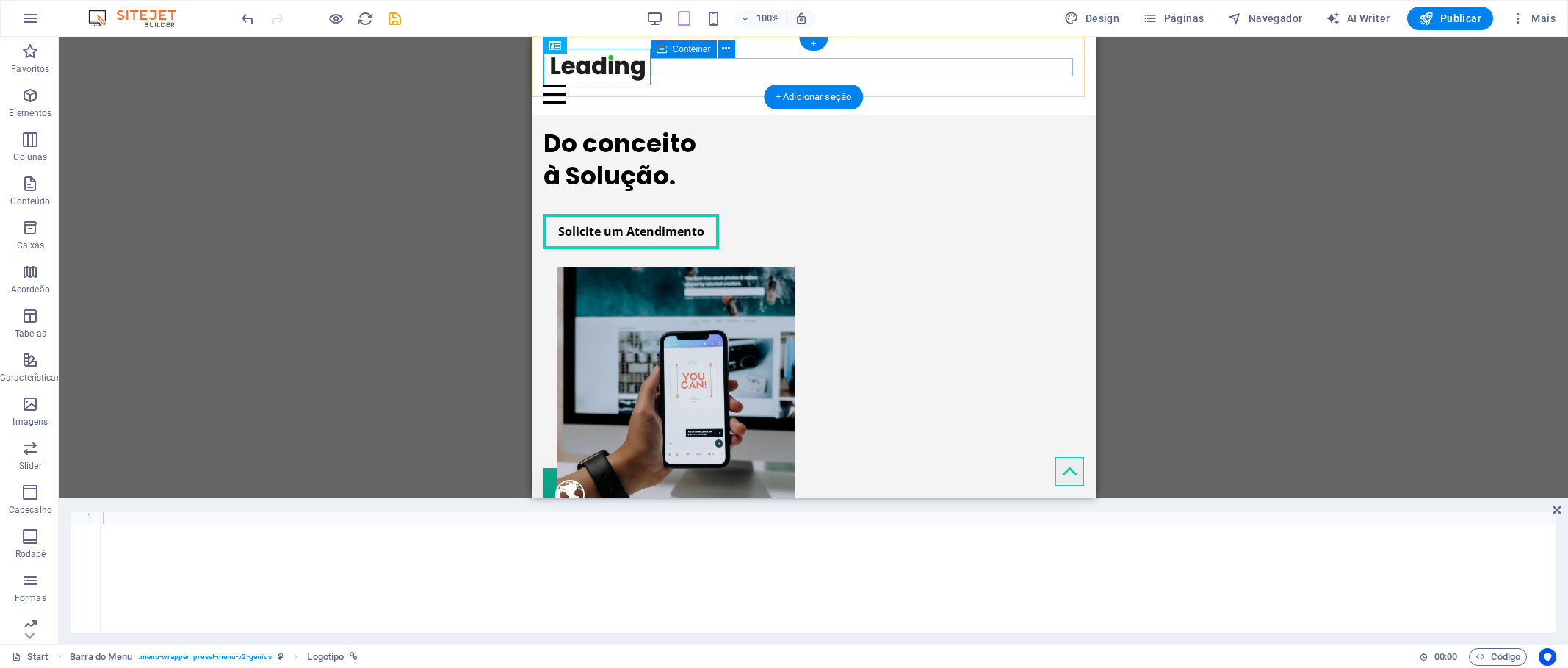click at bounding box center [813, 94] 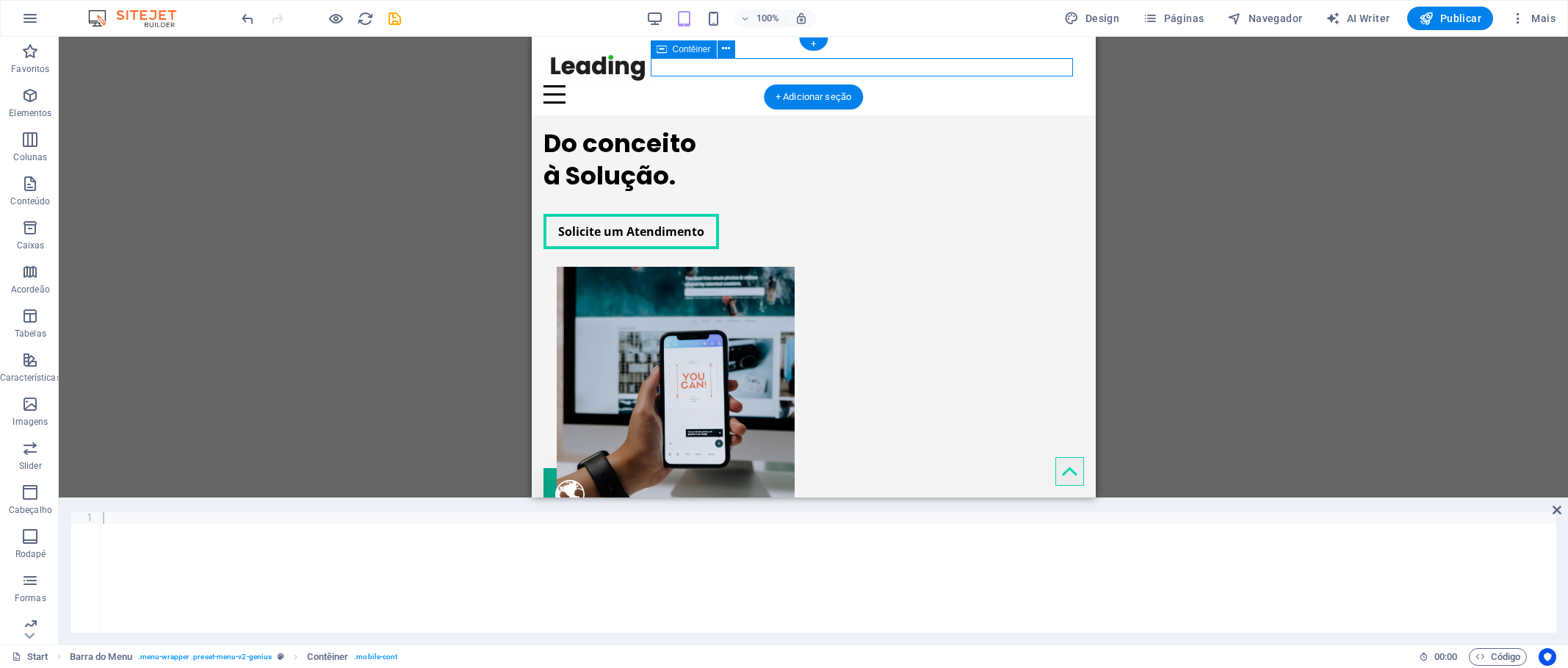 click at bounding box center [813, 94] 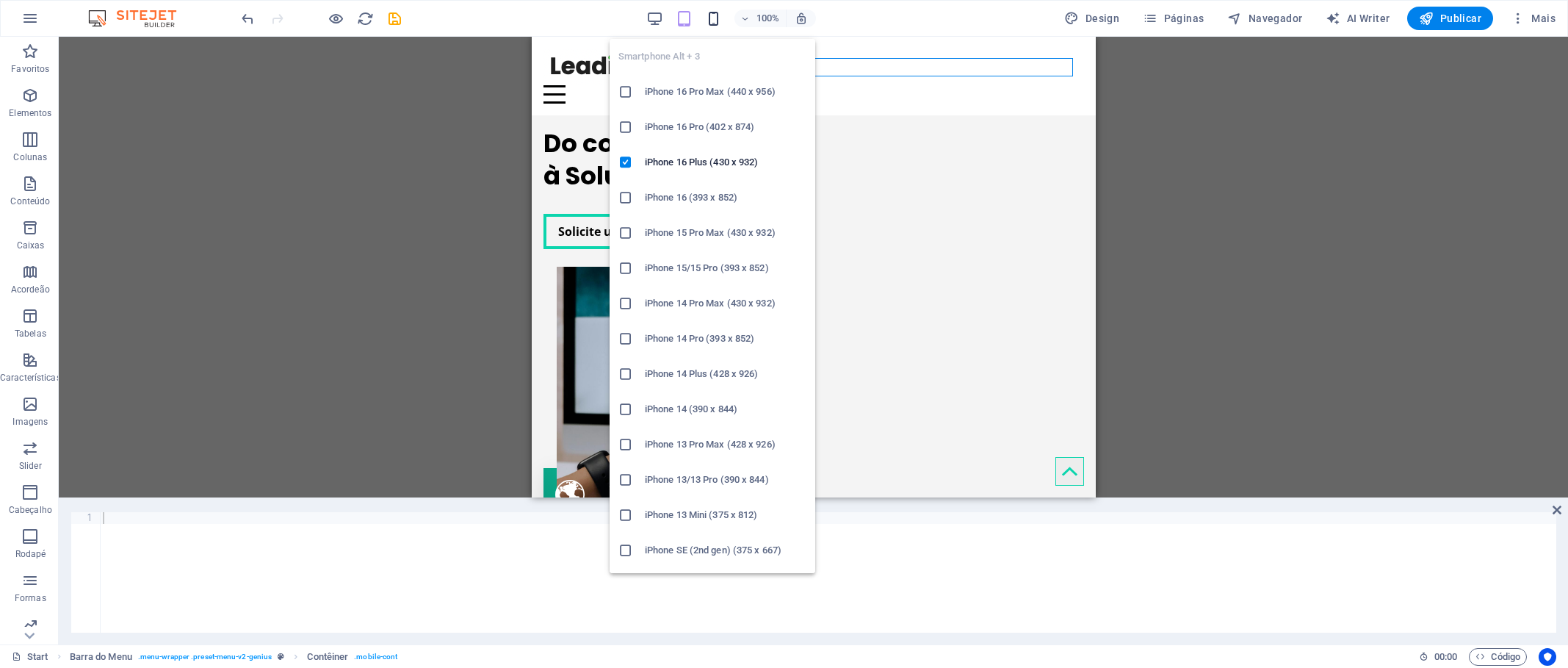 click at bounding box center [713, 18] 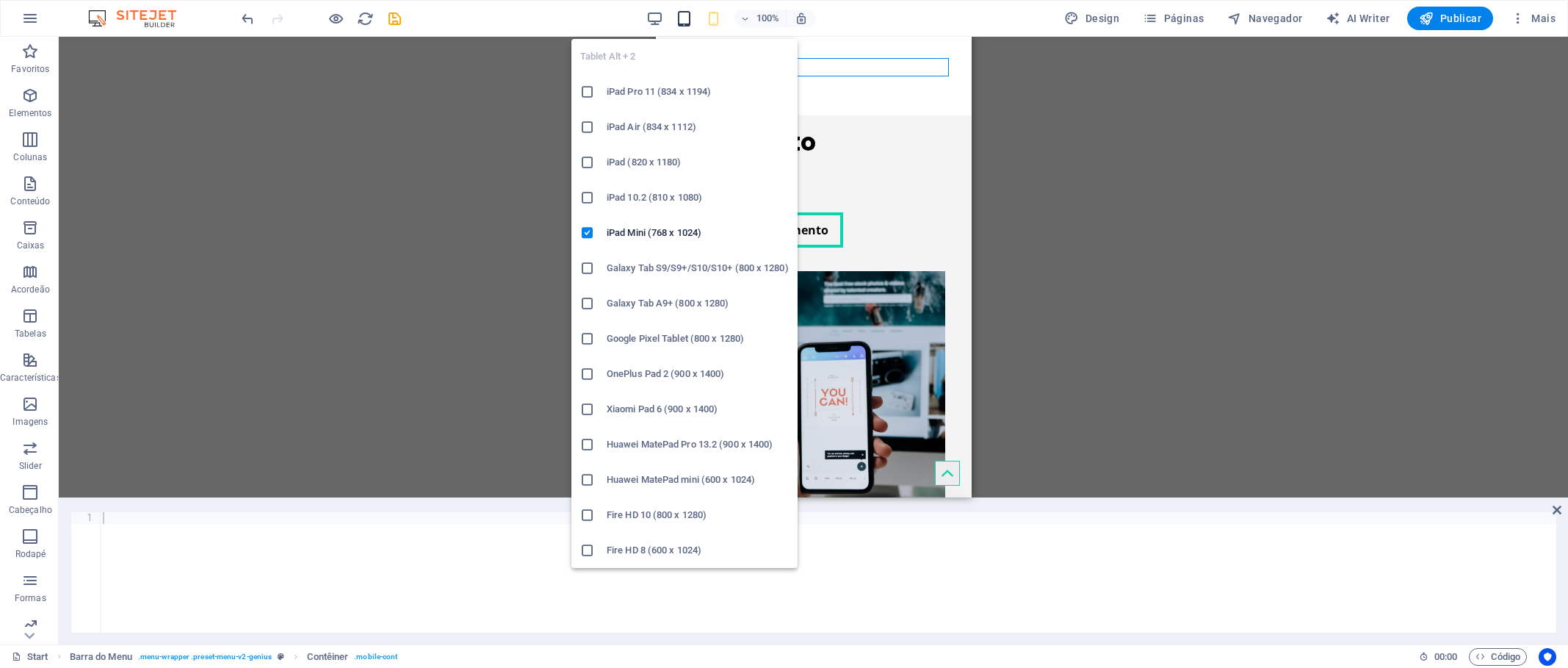 click at bounding box center (684, 18) 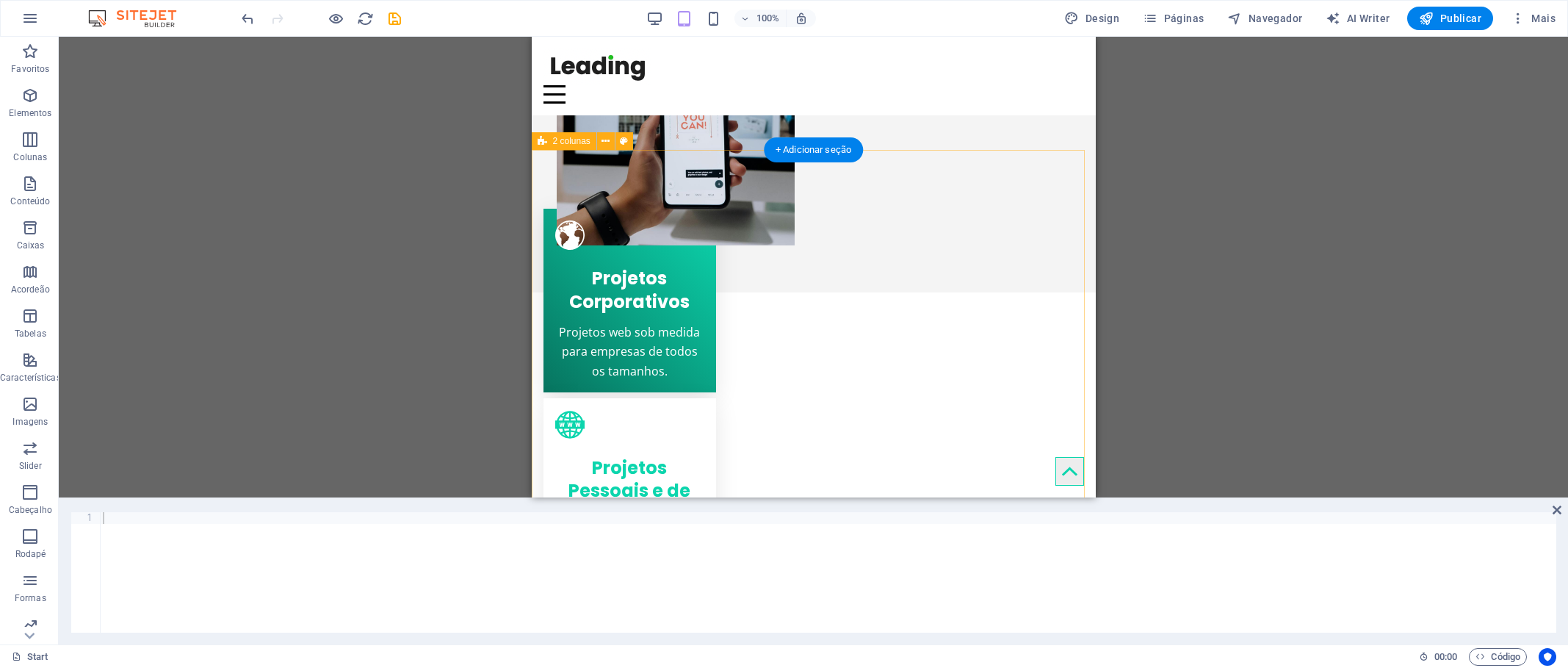 scroll, scrollTop: 0, scrollLeft: 0, axis: both 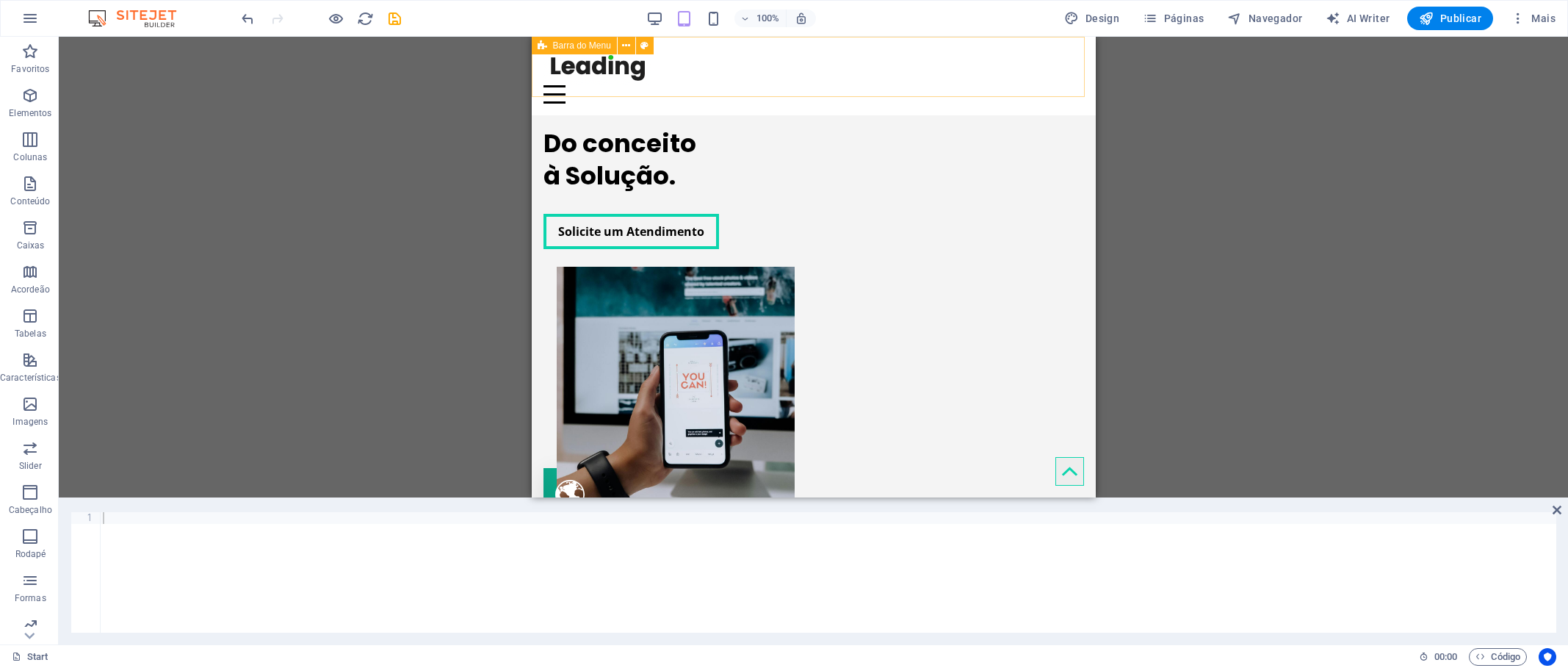 click on "Barra do Menu" at bounding box center [574, 46] 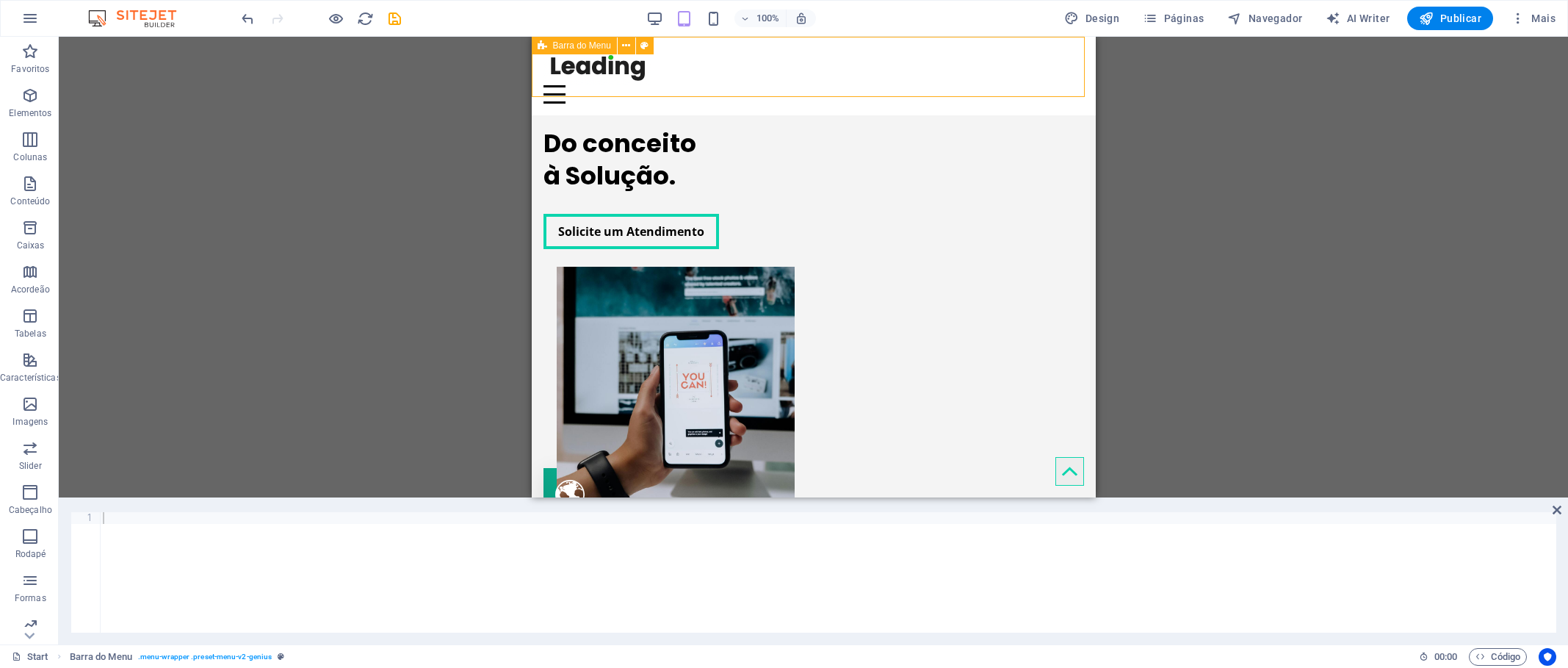 click at bounding box center (542, 46) 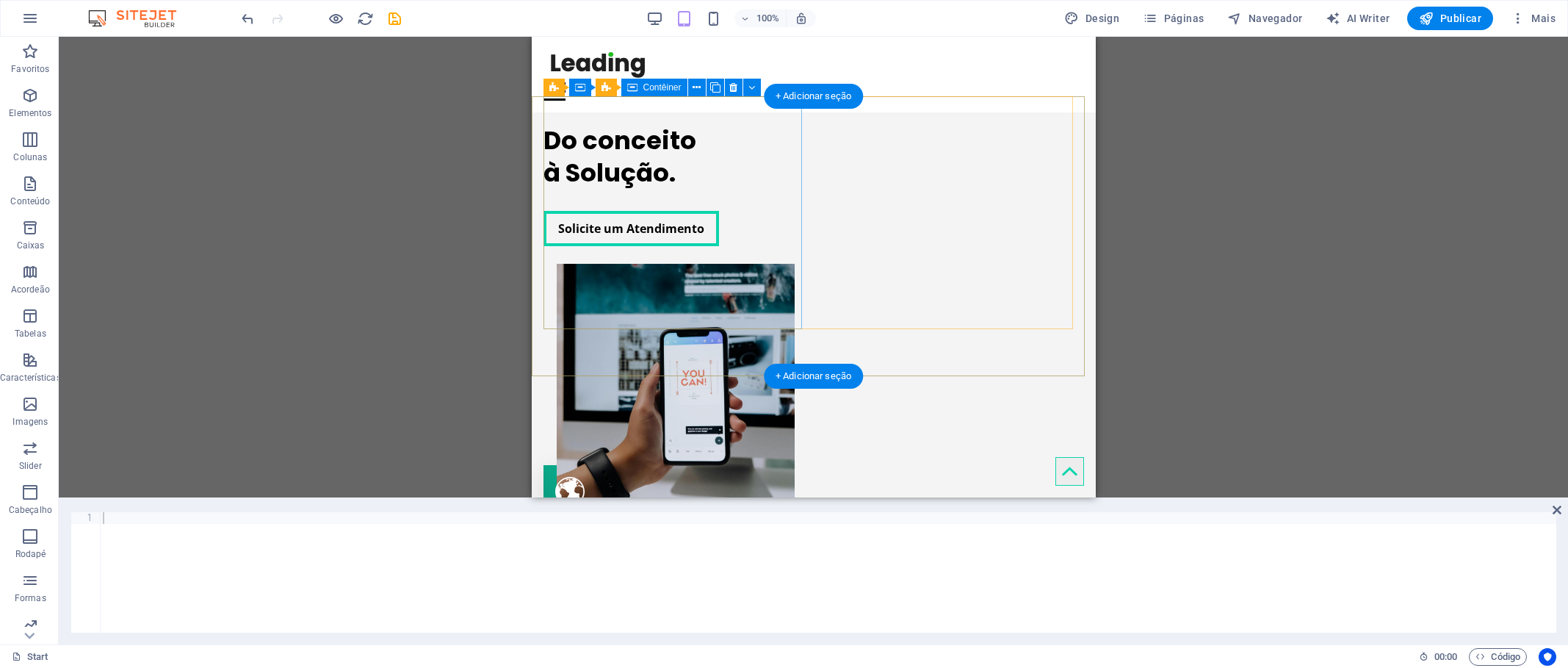scroll, scrollTop: 0, scrollLeft: 0, axis: both 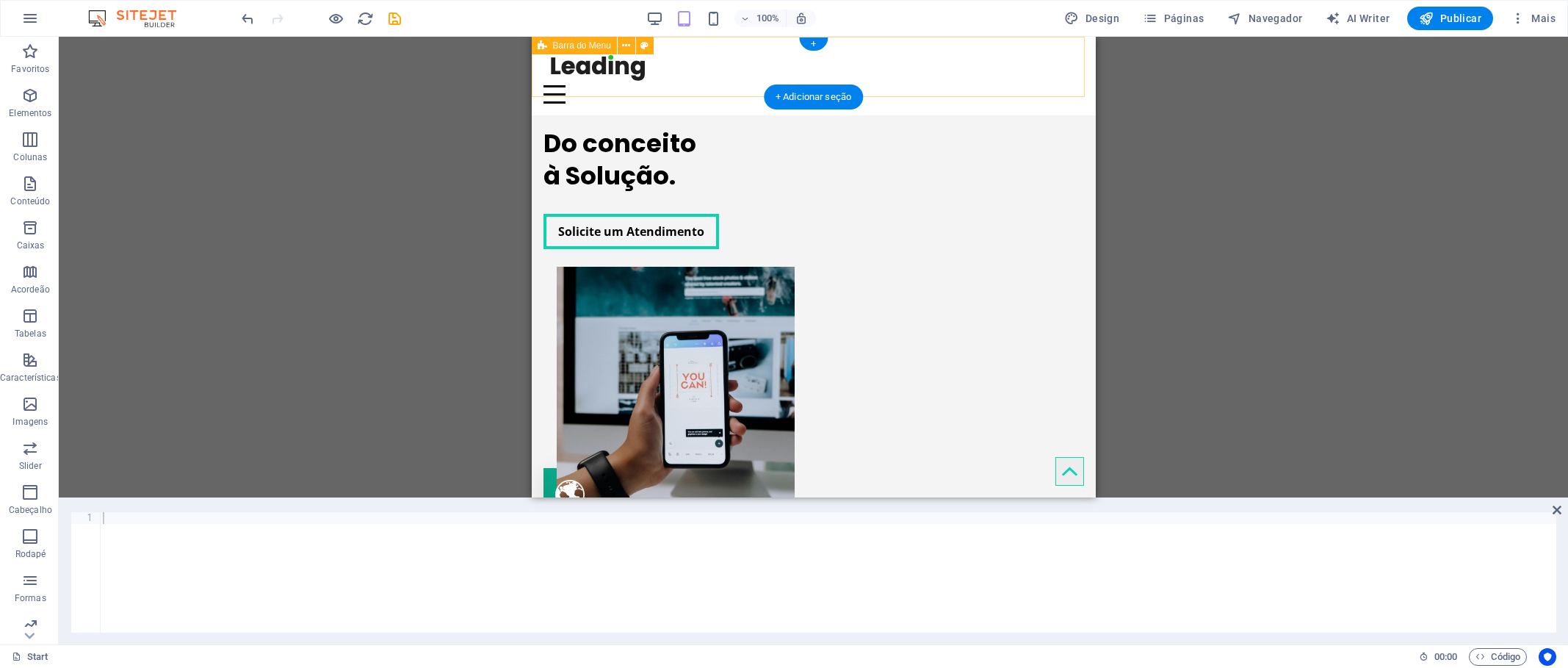 click on "Home Serviços Sobre nós Clientes Contato" at bounding box center [813, 76] 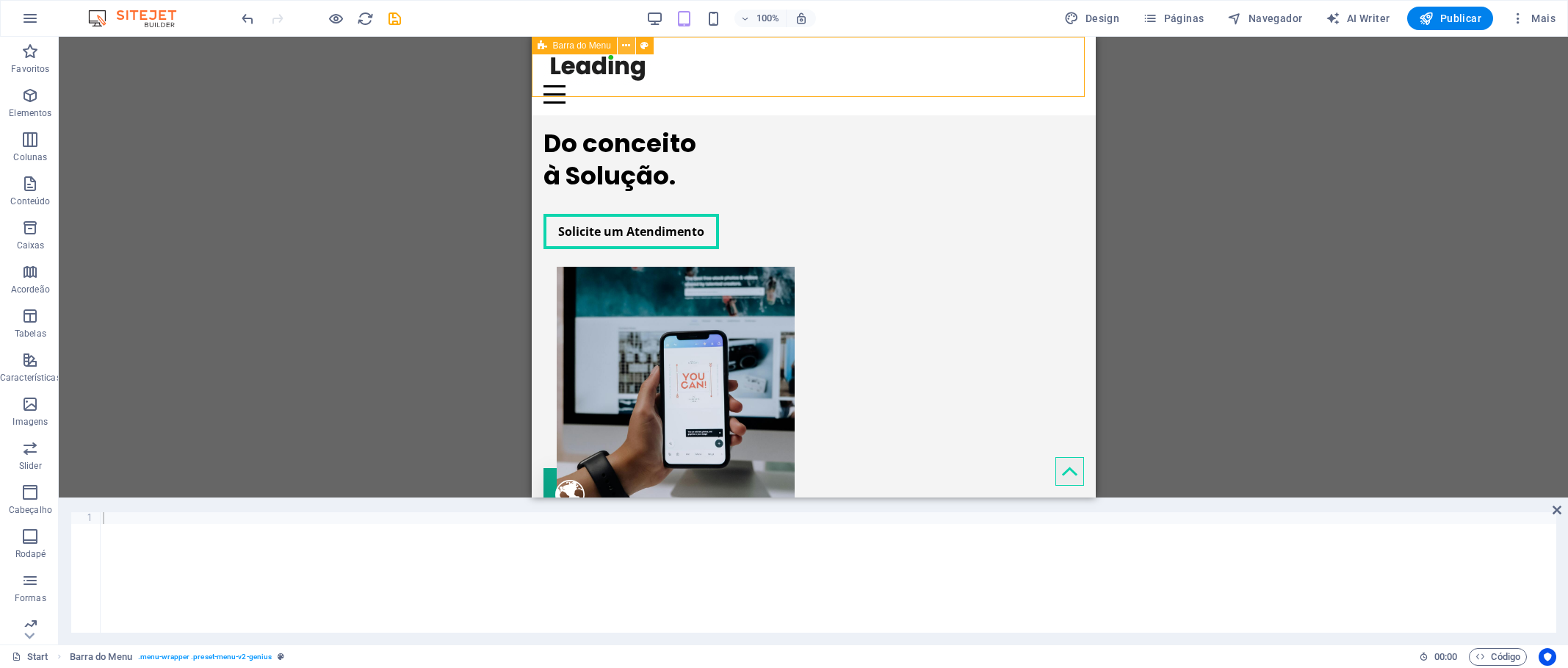 click at bounding box center (626, 46) 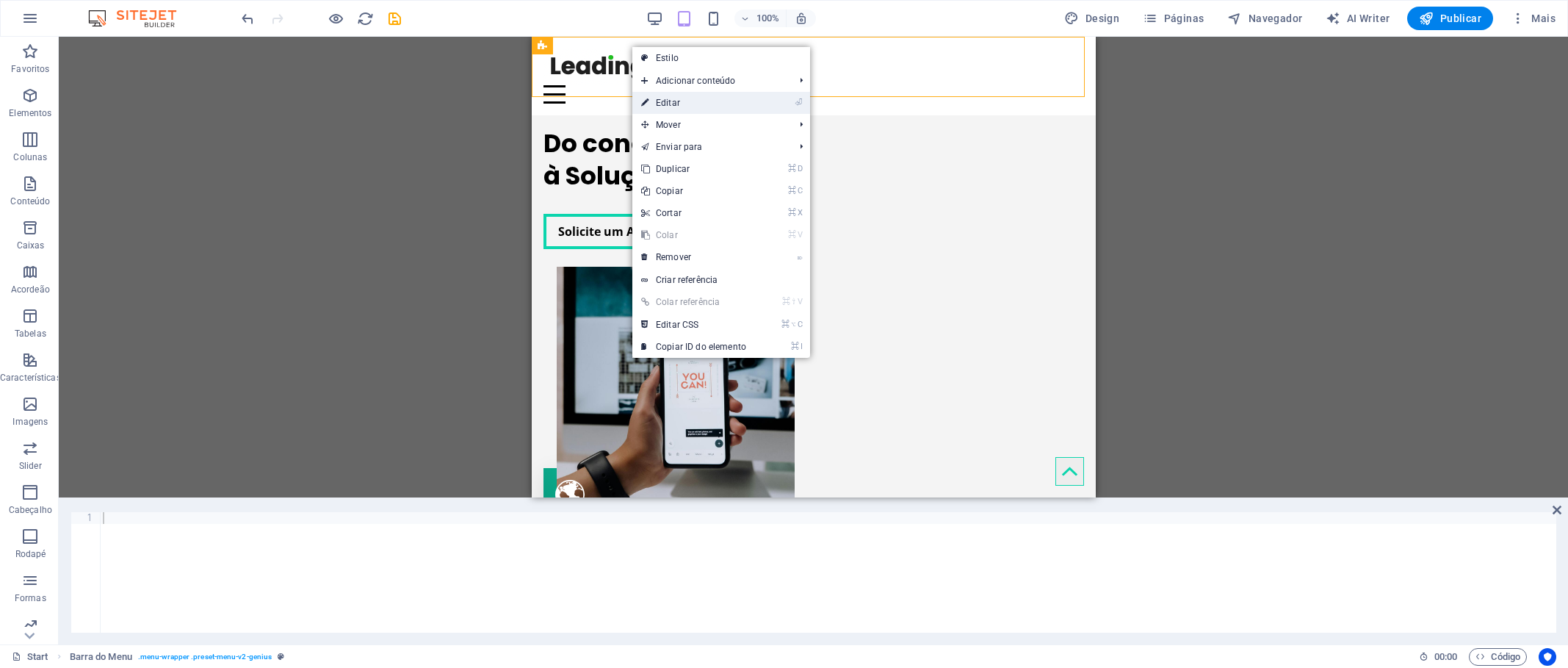click on "⏎  Editar" at bounding box center (693, 103) 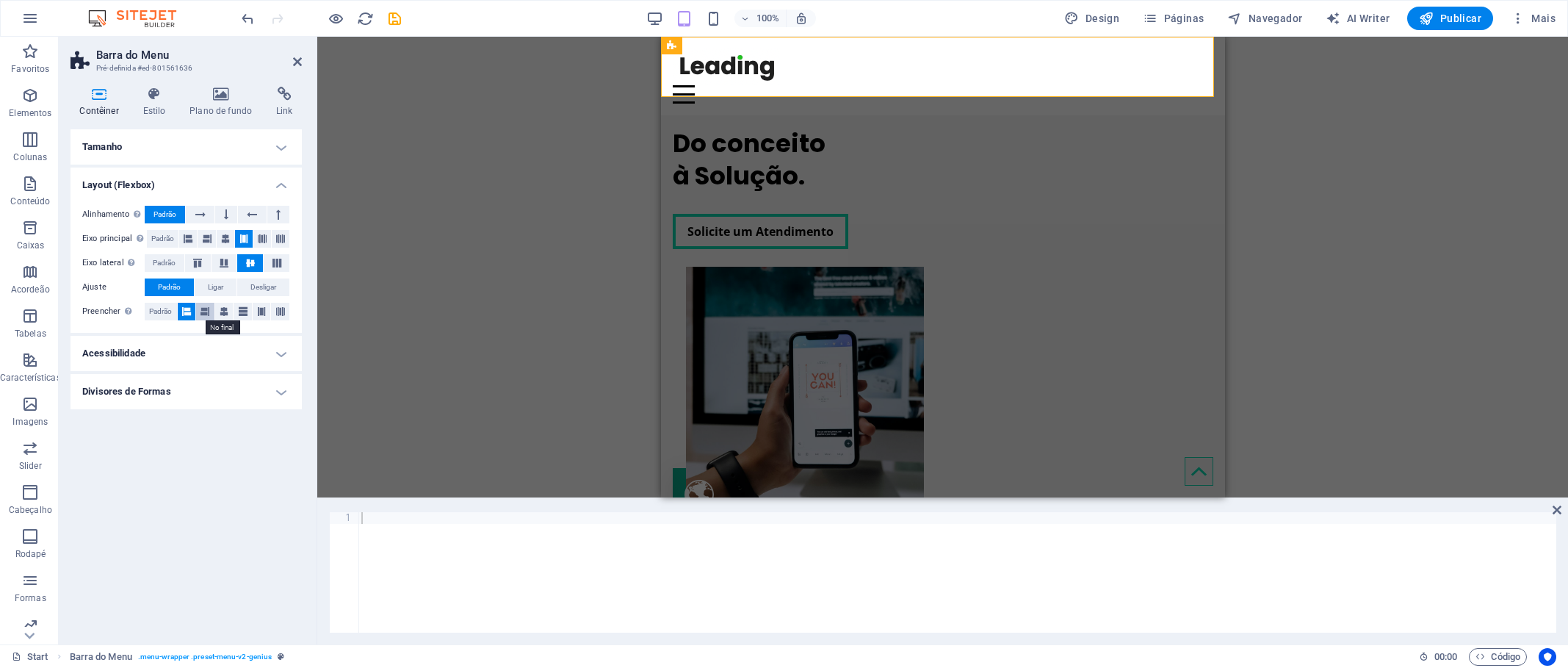 click at bounding box center (205, 312) 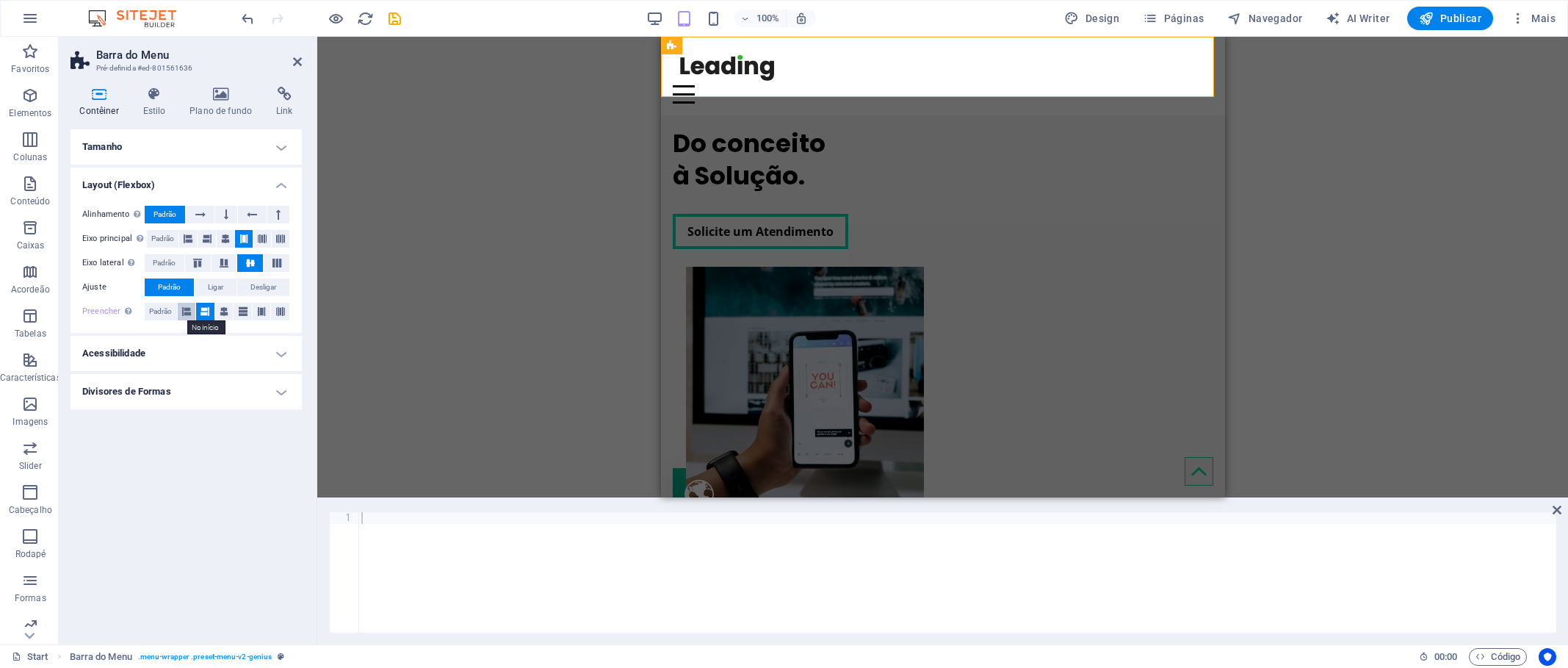 click at bounding box center [187, 312] 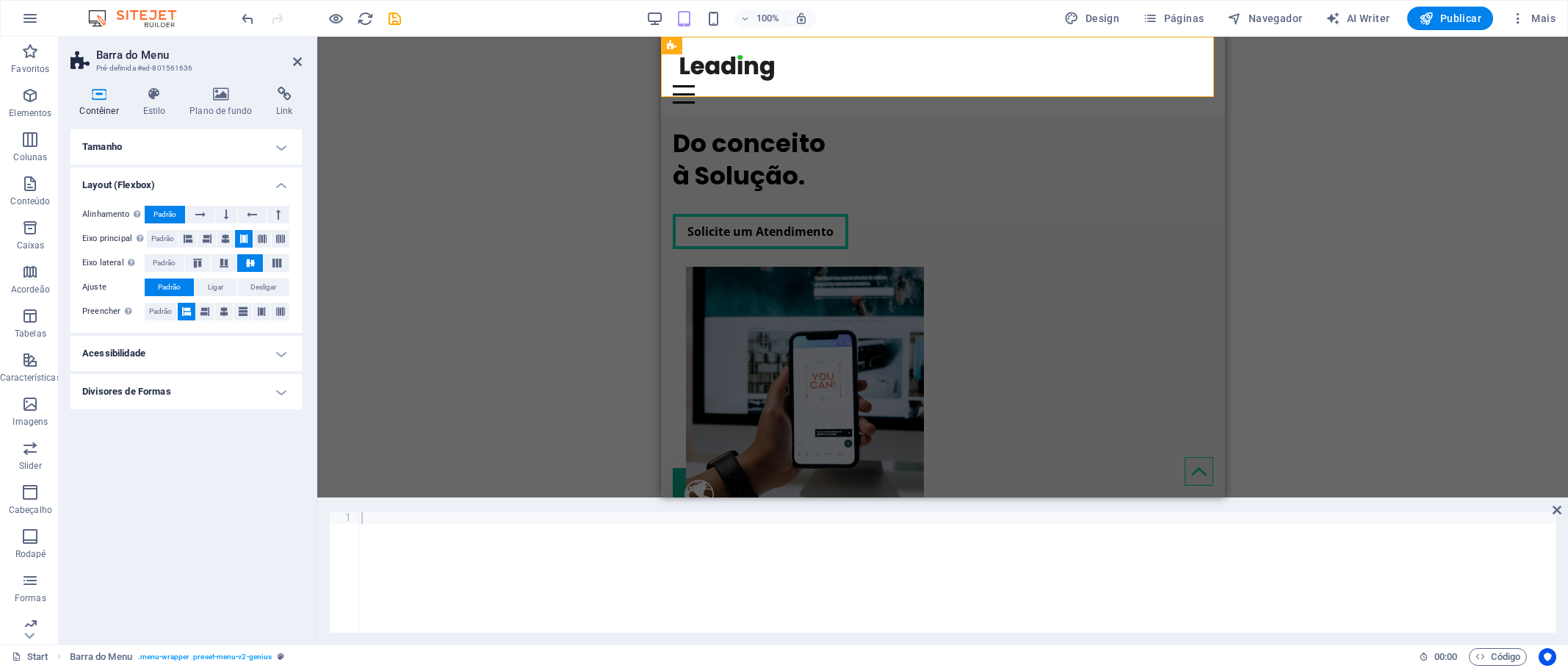 click on "Acessibilidade" at bounding box center [186, 353] 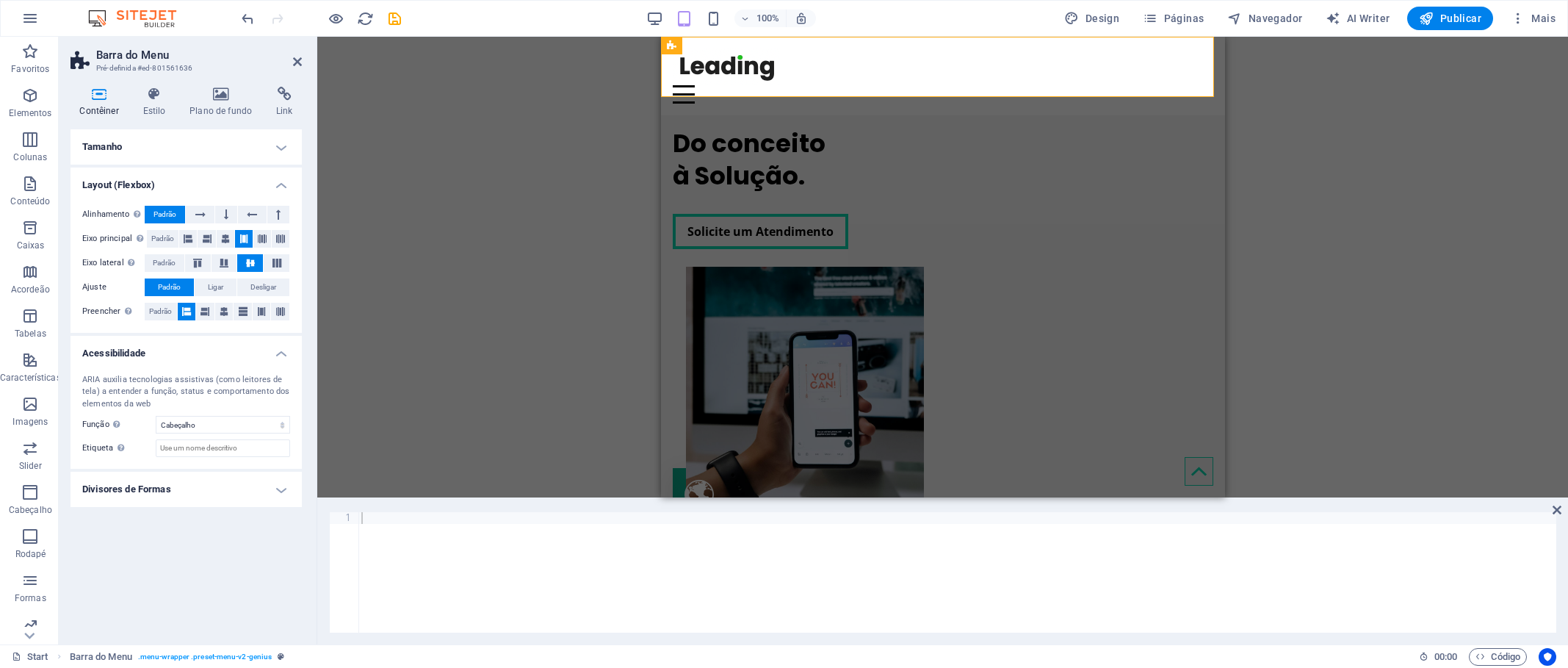 click on "Acessibilidade" at bounding box center [186, 349] 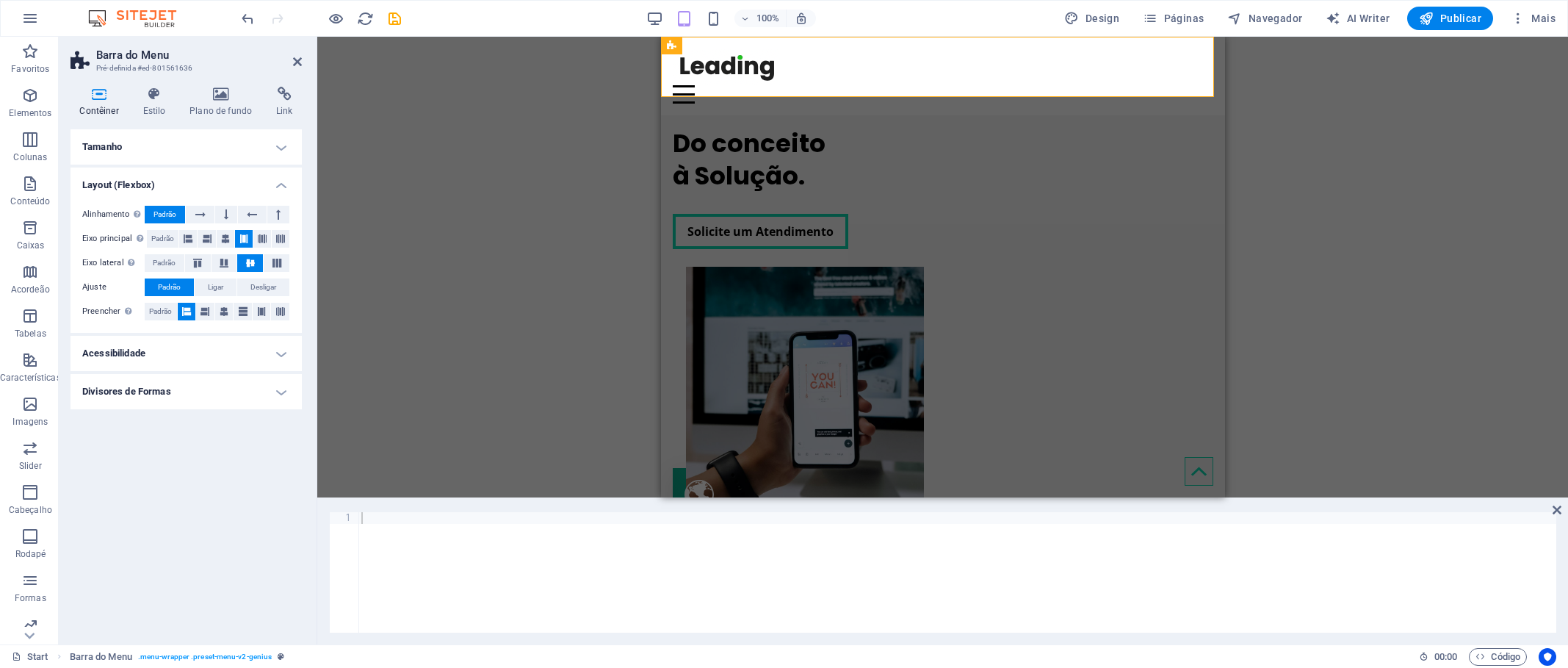 click on "Divisores de Formas" at bounding box center [186, 392] 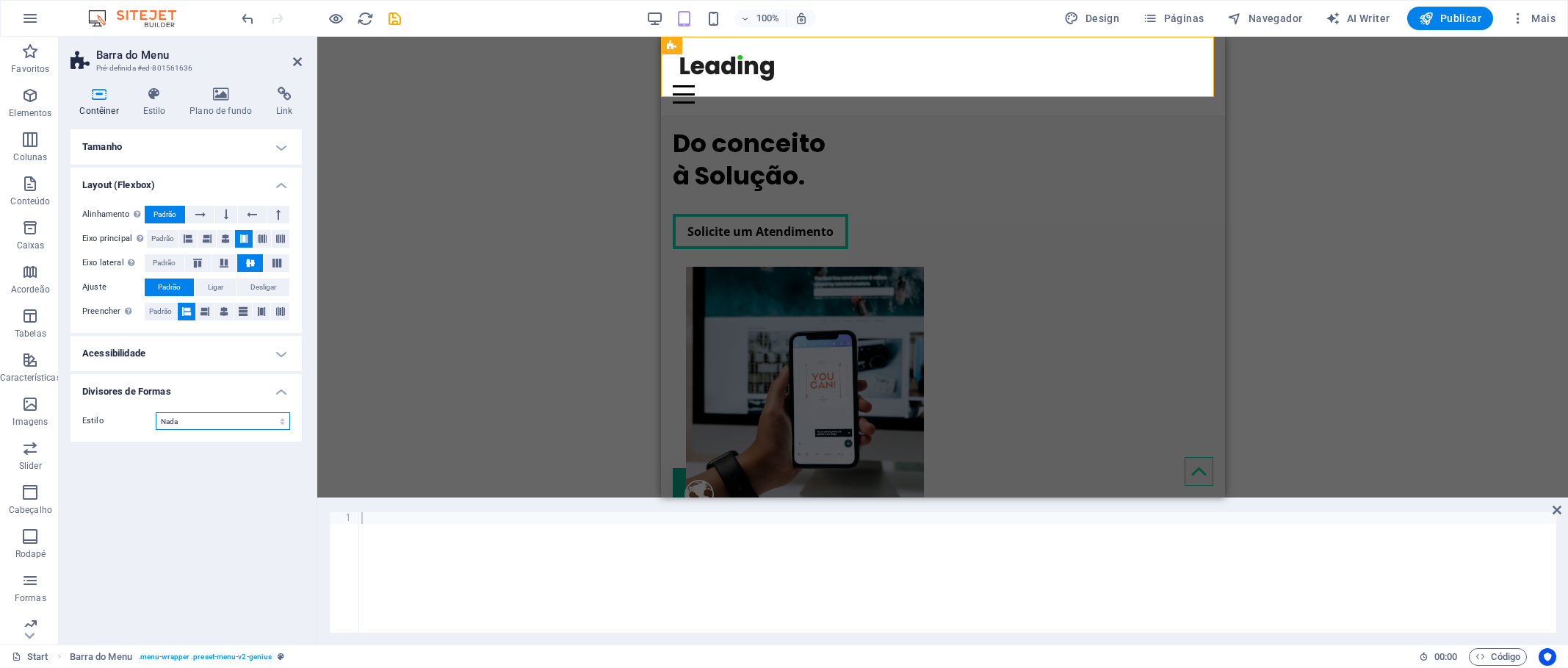 click on "Nada Triangulo Quadrado Diagonal Polígono 1 Polígono 2 Zigzag Multiplos Ziguezagues Ondas Multiplas ondas Meio Círculo Circulo Sombra de Círculo Blocos Hexágonos Nuvens Múltiplas Nuvens Fã Piramedes Livro Gota de tinta Fogo Papel Rasgado Seta" at bounding box center [223, 421] 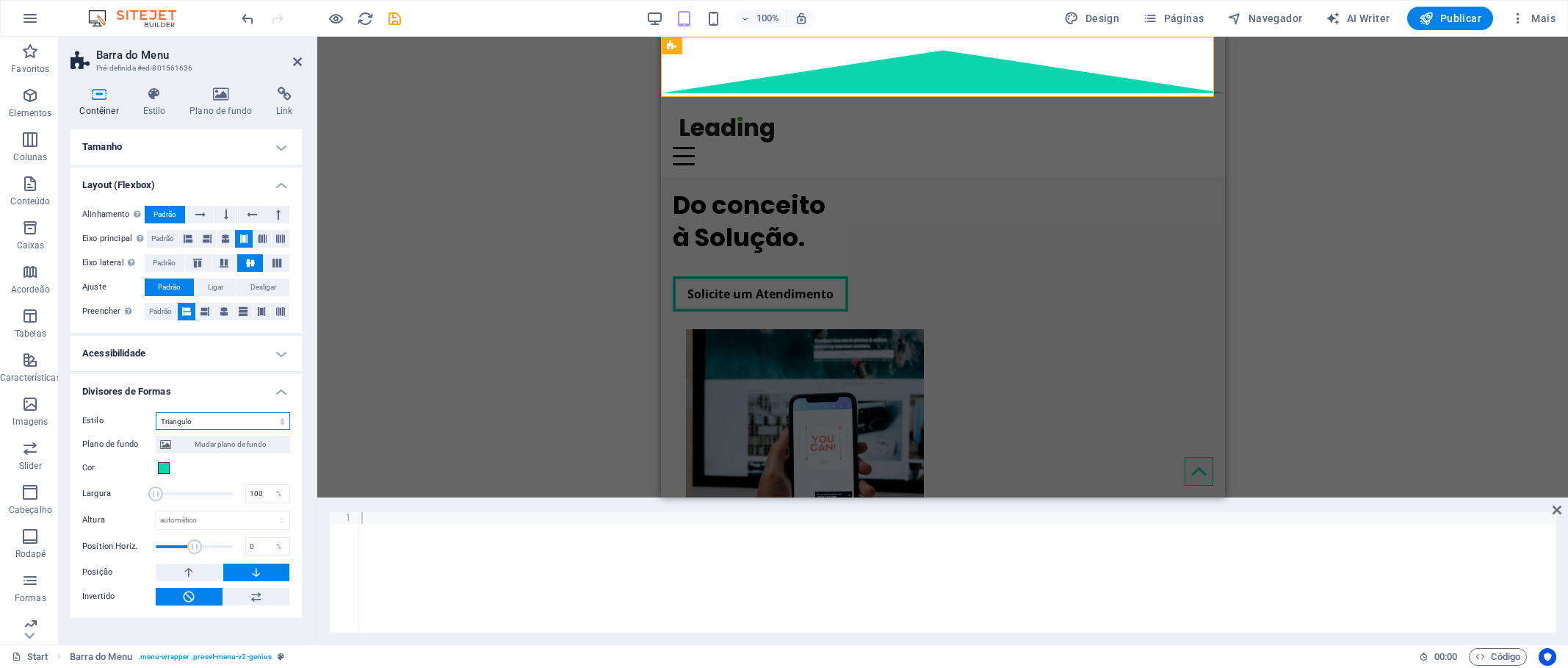 click on "Nada Triangulo Quadrado Diagonal Polígono 1 Polígono 2 Zigzag Multiplos Ziguezagues Ondas Multiplas ondas Meio Círculo Circulo Sombra de Círculo Blocos Hexágonos Nuvens Múltiplas Nuvens Fã Piramedes Livro Gota de tinta Fogo Papel Rasgado Seta" at bounding box center [223, 421] 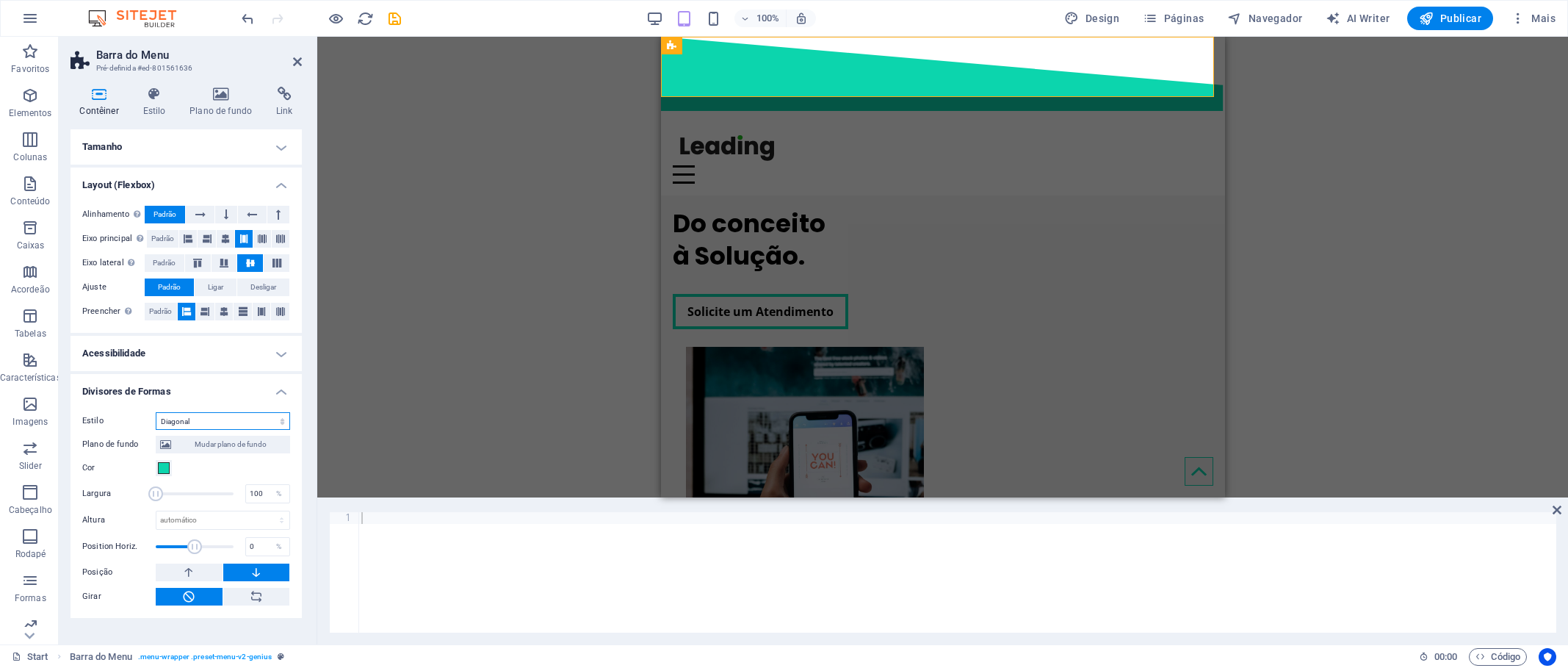 click on "Nada Triangulo Quadrado Diagonal Polígono 1 Polígono 2 Zigzag Multiplos Ziguezagues Ondas Multiplas ondas Meio Círculo Circulo Sombra de Círculo Blocos Hexágonos Nuvens Múltiplas Nuvens Fã Piramedes Livro Gota de tinta Fogo Papel Rasgado Seta" at bounding box center (223, 421) 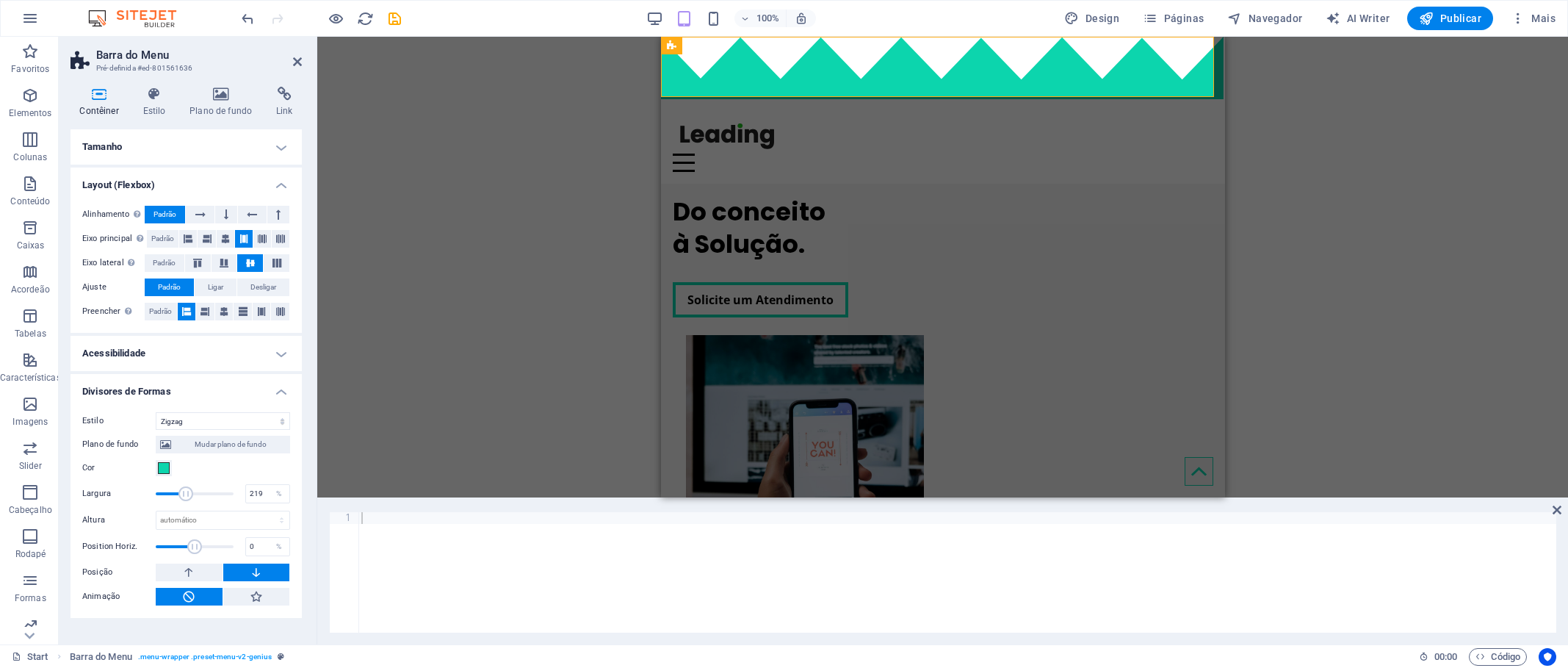 drag, startPoint x: 156, startPoint y: 494, endPoint x: 187, endPoint y: 494, distance: 31 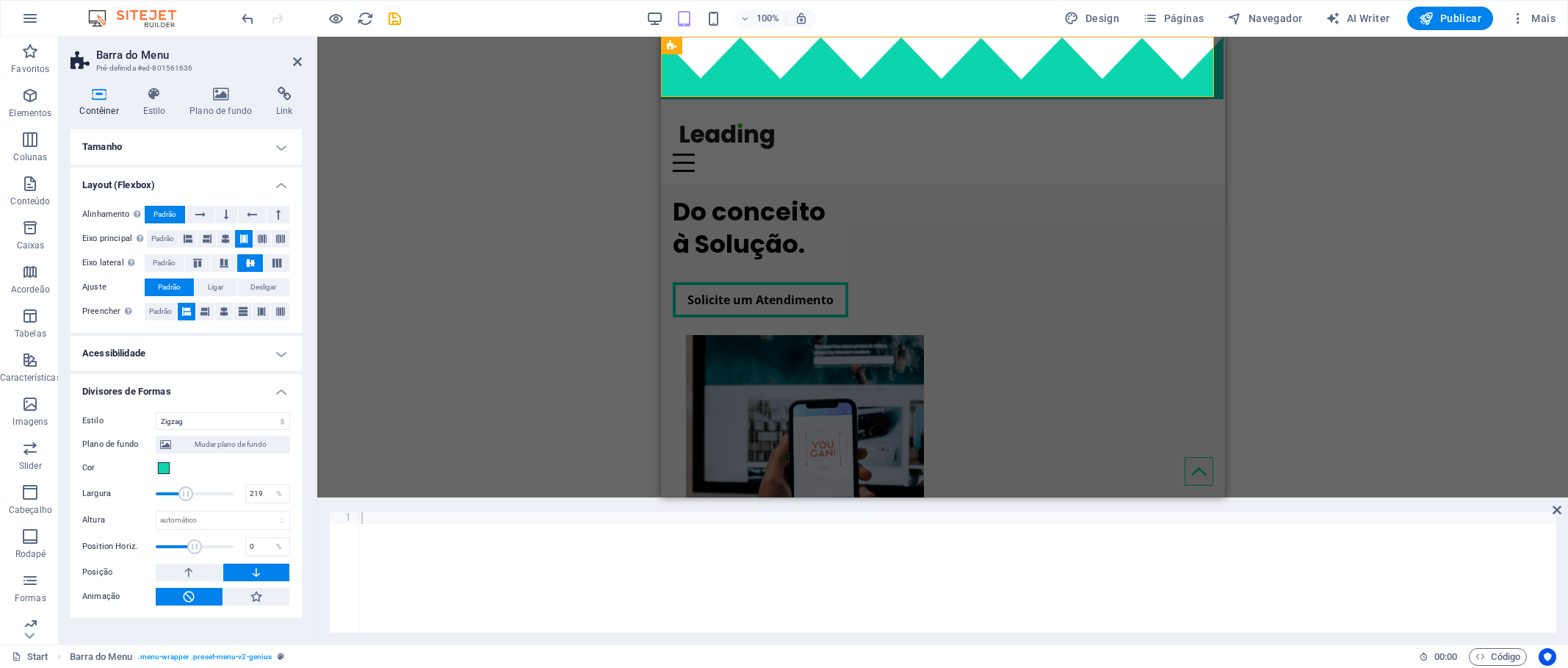 click at bounding box center [186, 494] 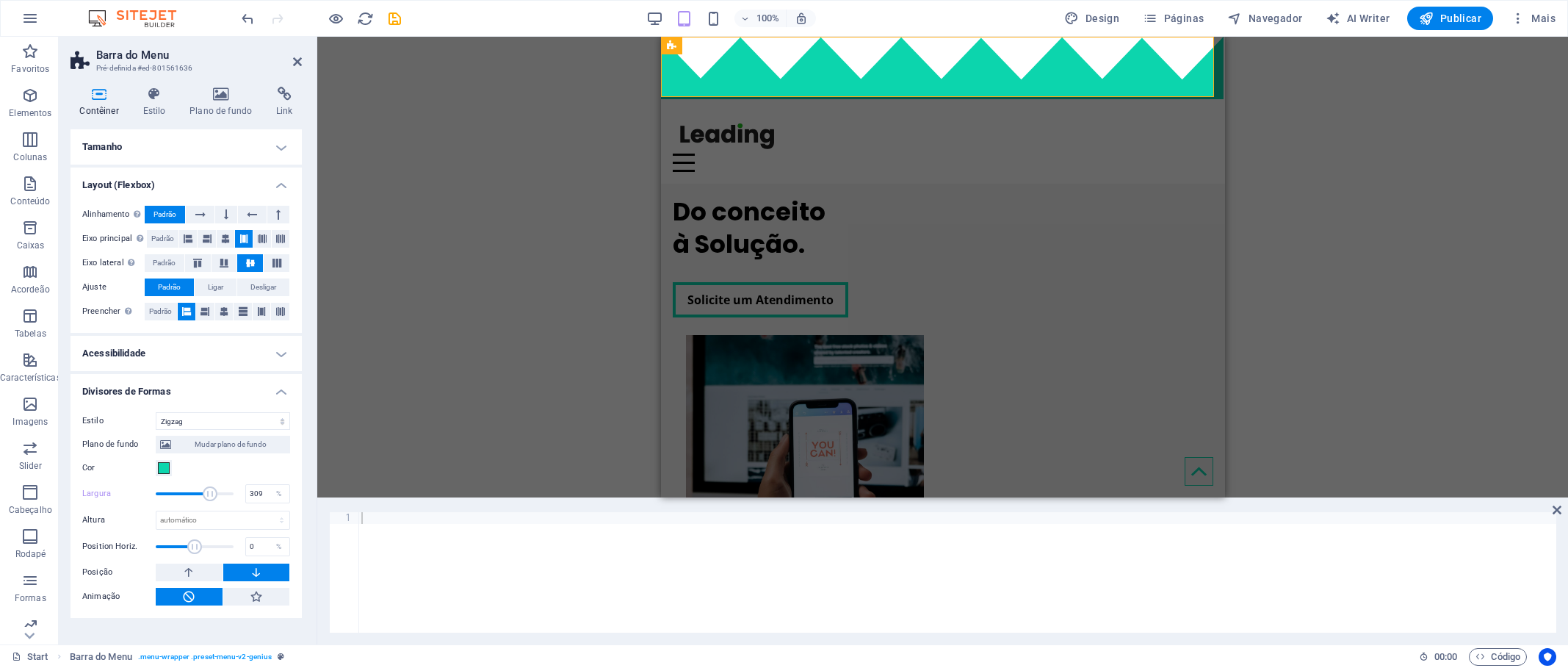 drag, startPoint x: 187, startPoint y: 494, endPoint x: 210, endPoint y: 496, distance: 23.086793 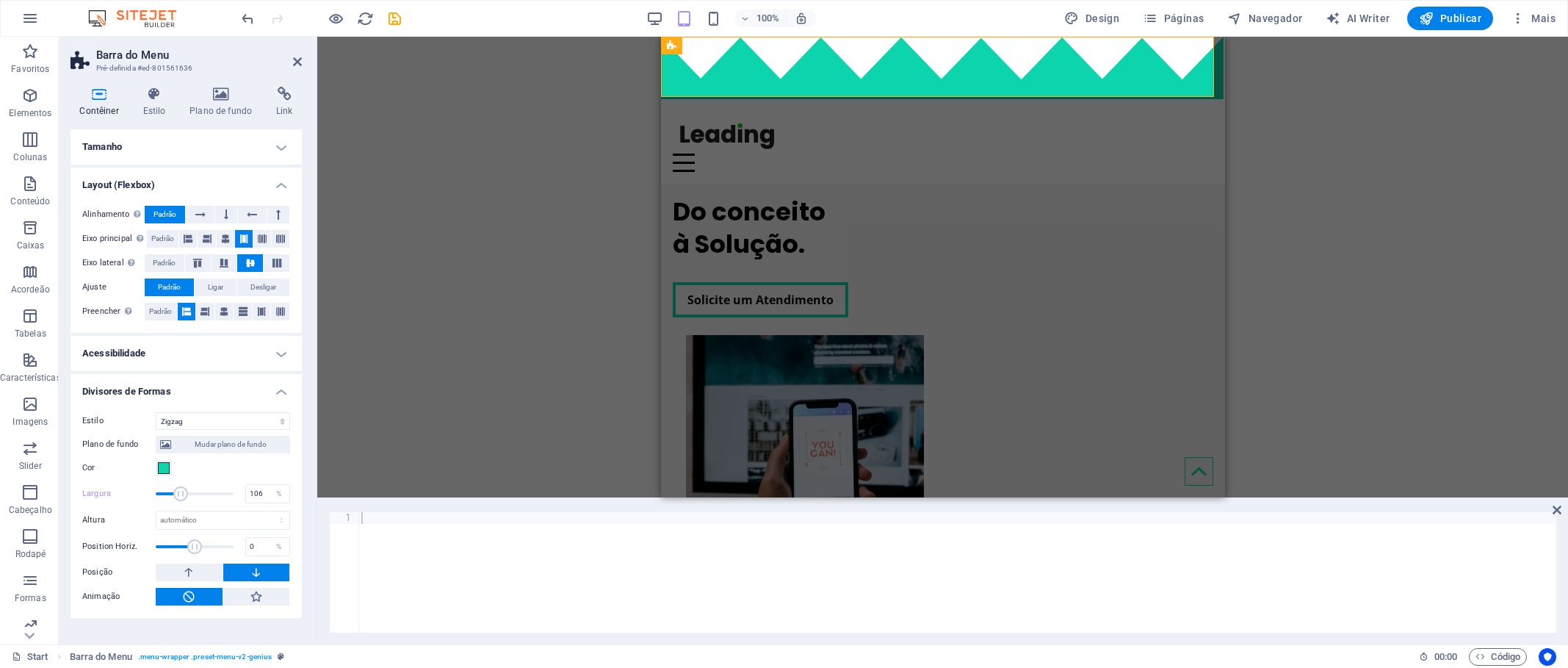 type on "103" 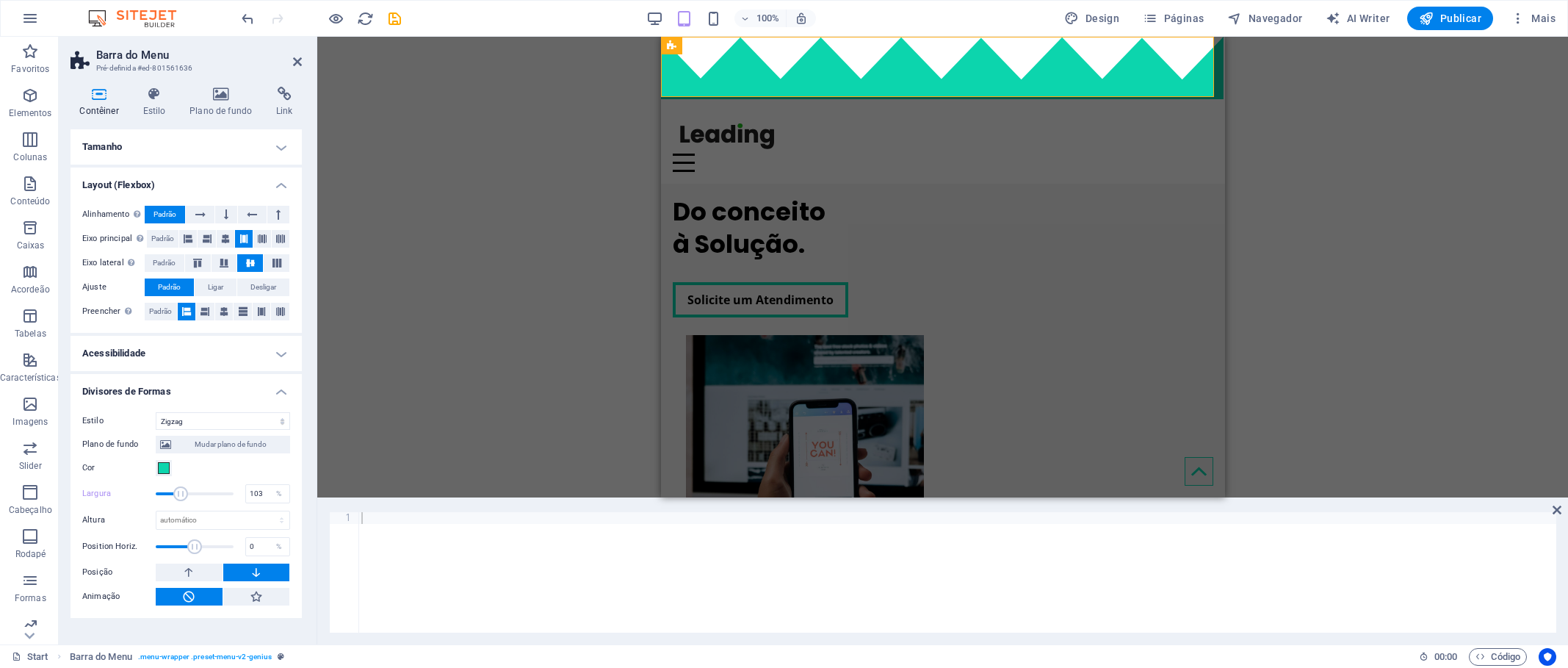drag, startPoint x: 210, startPoint y: 496, endPoint x: 156, endPoint y: 492, distance: 54.14795 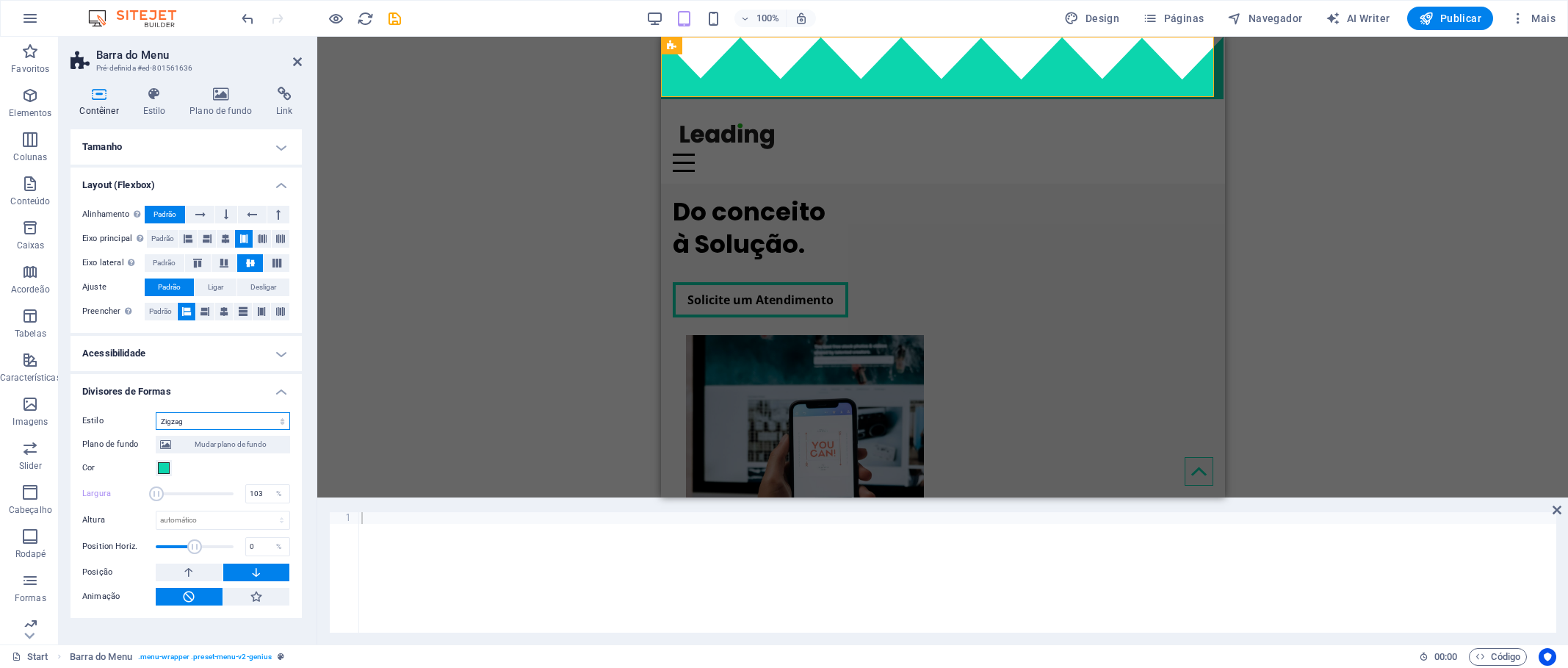 click on "Nada Triangulo Quadrado Diagonal Polígono 1 Polígono 2 Zigzag Multiplos Ziguezagues Ondas Multiplas ondas Meio Círculo Circulo Sombra de Círculo Blocos Hexágonos Nuvens Múltiplas Nuvens Fã Piramedes Livro Gota de tinta Fogo Papel Rasgado Seta" at bounding box center [223, 421] 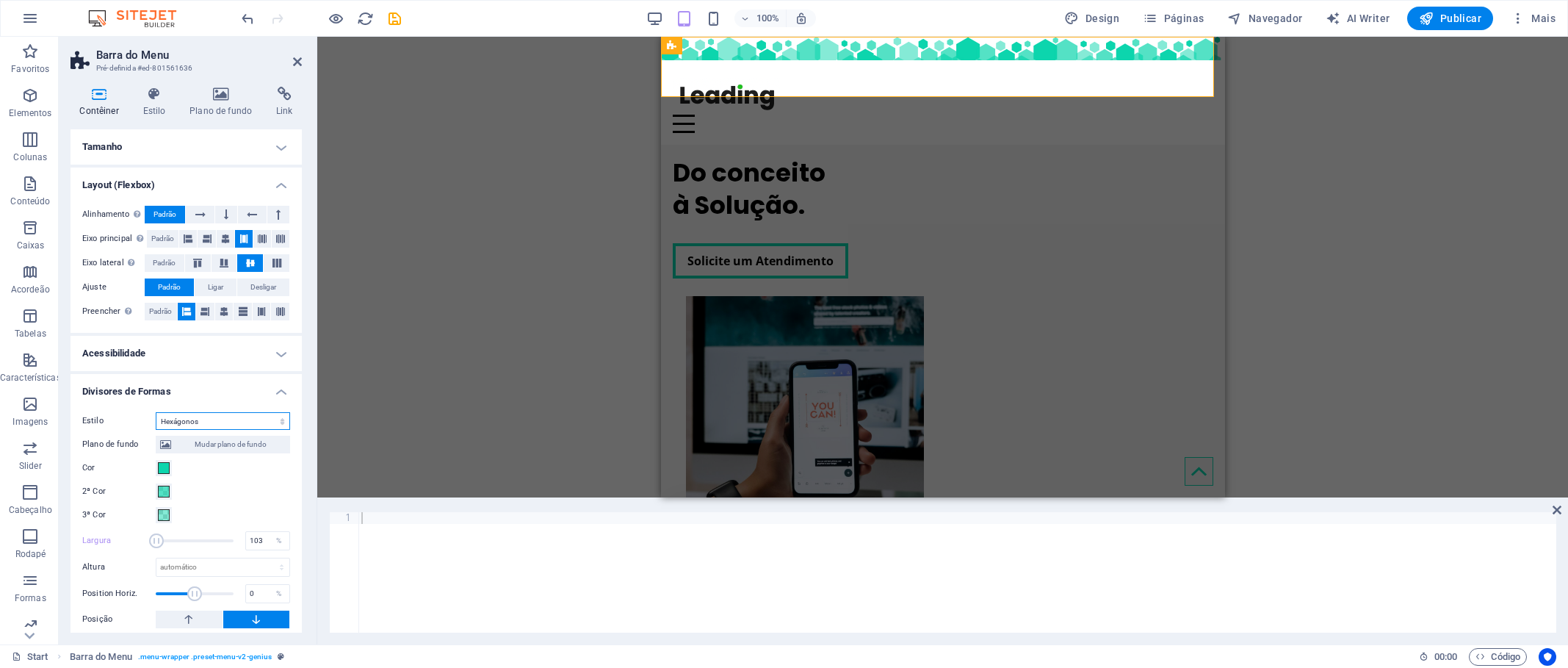 click on "Nada Triangulo Quadrado Diagonal Polígono 1 Polígono 2 Zigzag Multiplos Ziguezagues Ondas Multiplas ondas Meio Círculo Circulo Sombra de Círculo Blocos Hexágonos Nuvens Múltiplas Nuvens Fã Piramedes Livro Gota de tinta Fogo Papel Rasgado Seta" at bounding box center (223, 421) 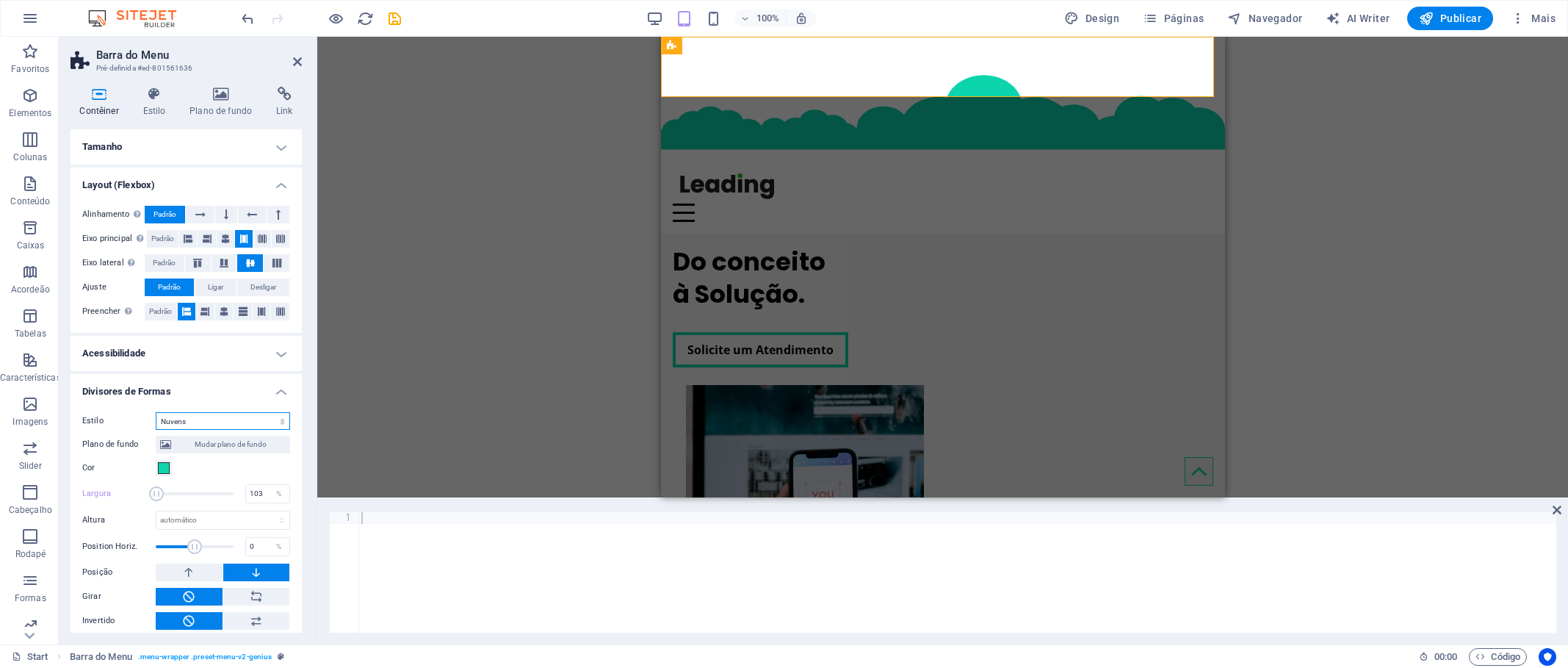 click on "Nada Triangulo Quadrado Diagonal Polígono 1 Polígono 2 Zigzag Multiplos Ziguezagues Ondas Multiplas ondas Meio Círculo Circulo Sombra de Círculo Blocos Hexágonos Nuvens Múltiplas Nuvens Fã Piramedes Livro Gota de tinta Fogo Papel Rasgado Seta" at bounding box center (223, 421) 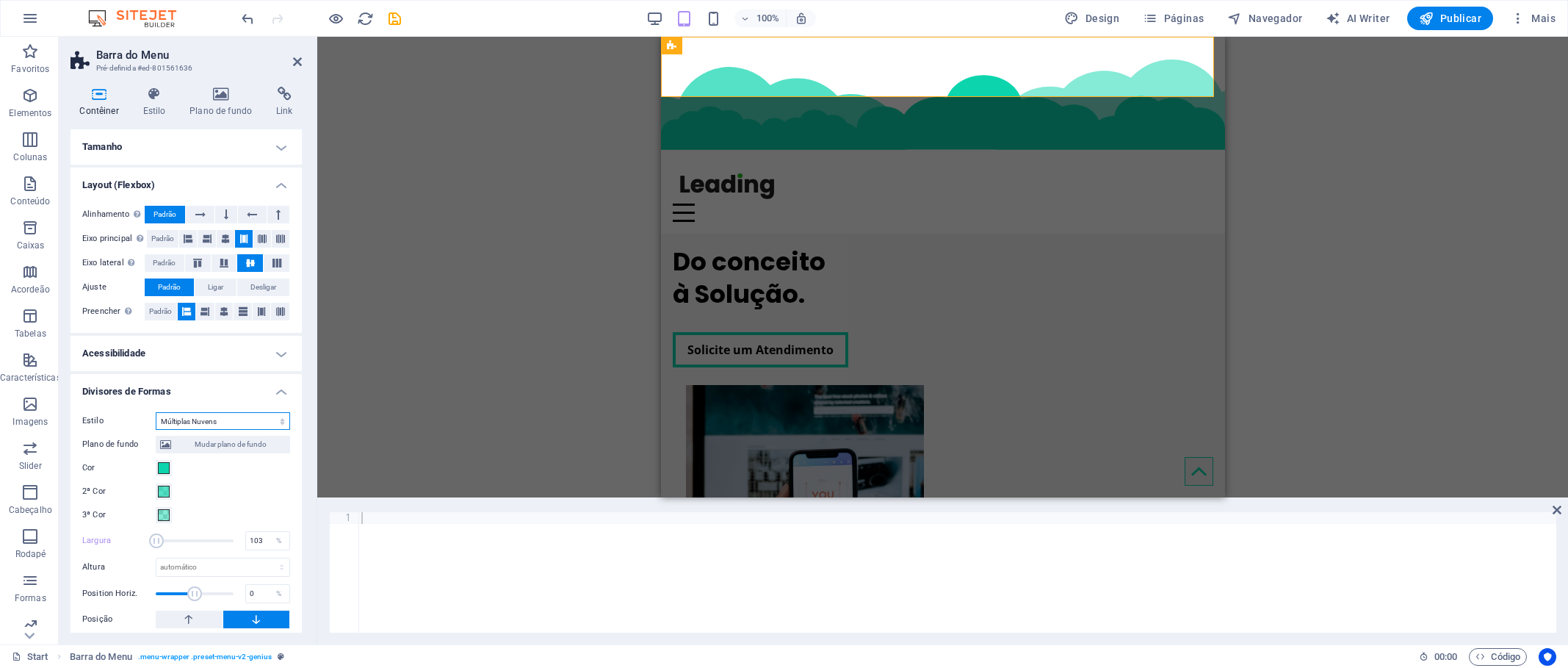 click on "Nada Triangulo Quadrado Diagonal Polígono 1 Polígono 2 Zigzag Multiplos Ziguezagues Ondas Multiplas ondas Meio Círculo Circulo Sombra de Círculo Blocos Hexágonos Nuvens Múltiplas Nuvens Fã Piramedes Livro Gota de tinta Fogo Papel Rasgado Seta" at bounding box center [223, 421] 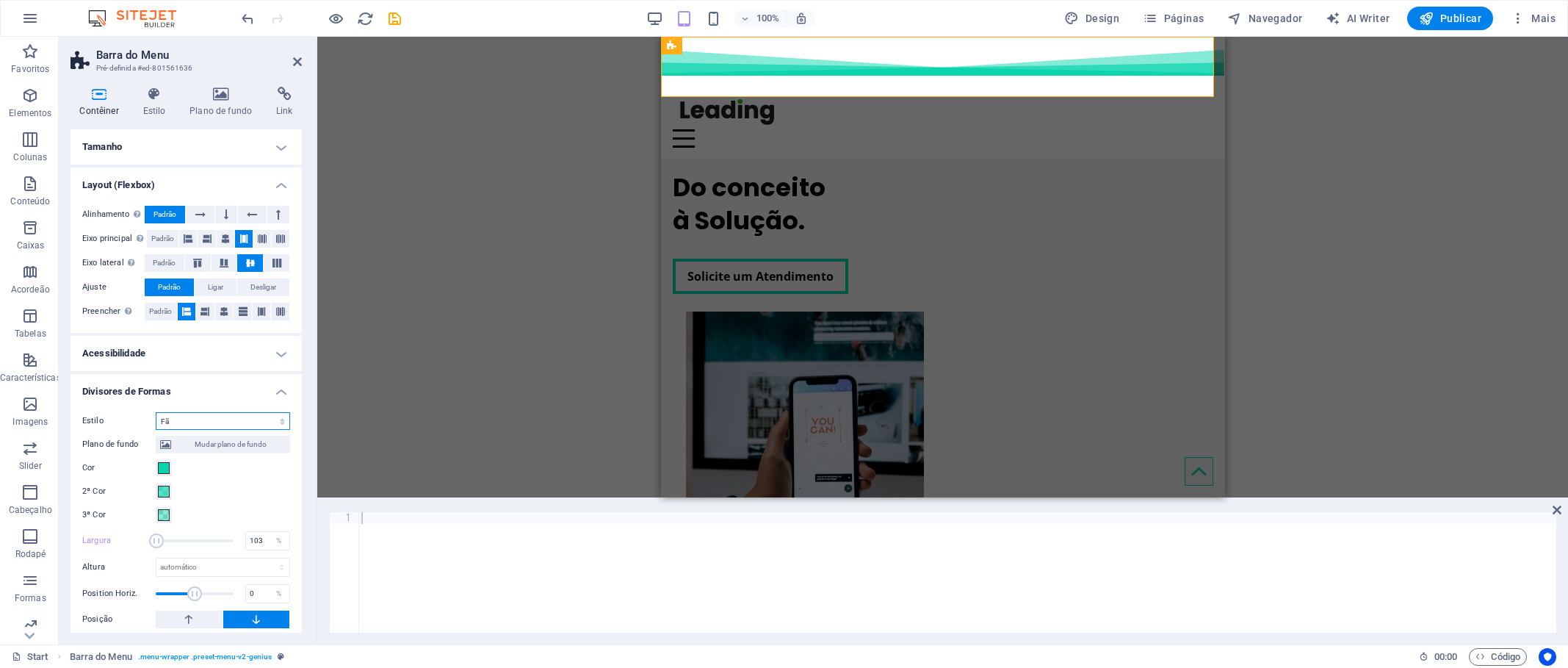 click on "Nada Triangulo Quadrado Diagonal Polígono 1 Polígono 2 Zigzag Multiplos Ziguezagues Ondas Multiplas ondas Meio Círculo Circulo Sombra de Círculo Blocos Hexágonos Nuvens Múltiplas Nuvens Fã Piramedes Livro Gota de tinta Fogo Papel Rasgado Seta" at bounding box center (223, 421) 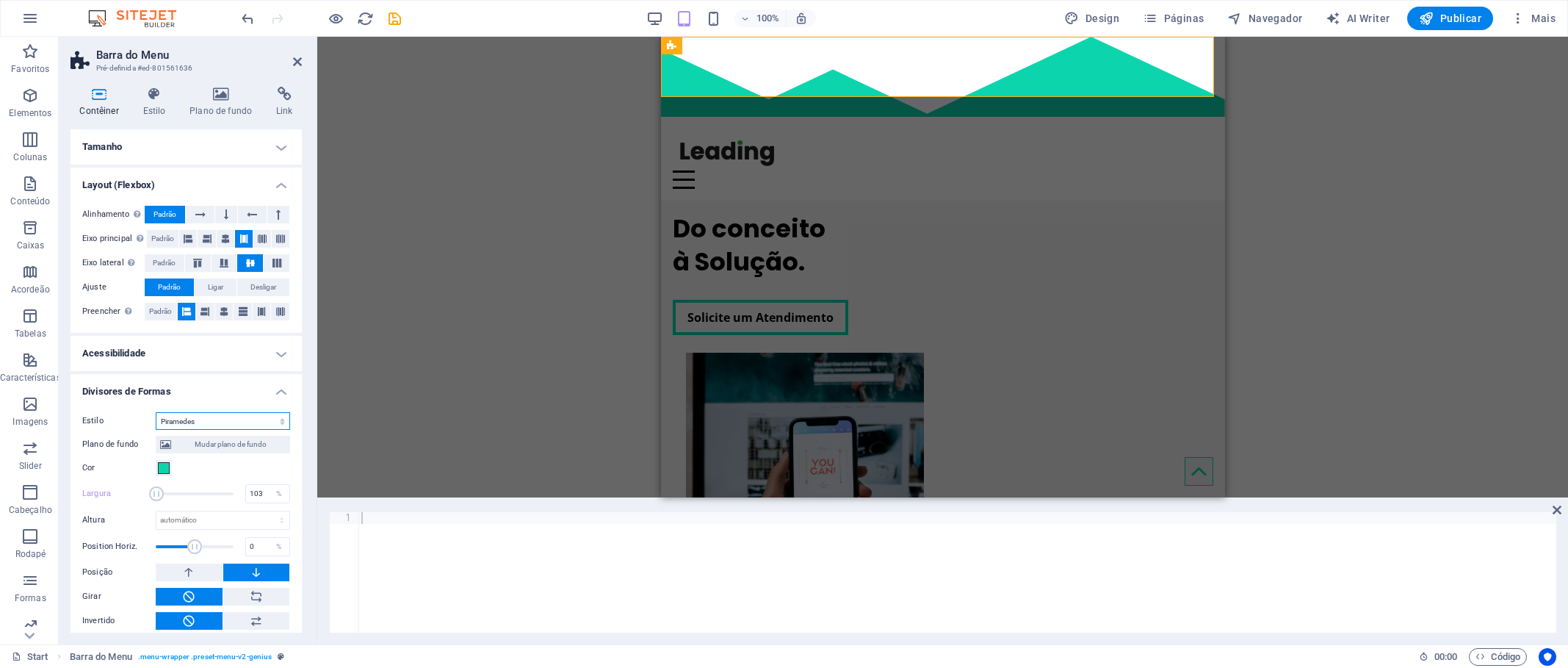 click on "Nada Triangulo Quadrado Diagonal Polígono 1 Polígono 2 Zigzag Multiplos Ziguezagues Ondas Multiplas ondas Meio Círculo Circulo Sombra de Círculo Blocos Hexágonos Nuvens Múltiplas Nuvens Fã Piramedes Livro Gota de tinta Fogo Papel Rasgado Seta" at bounding box center (223, 421) 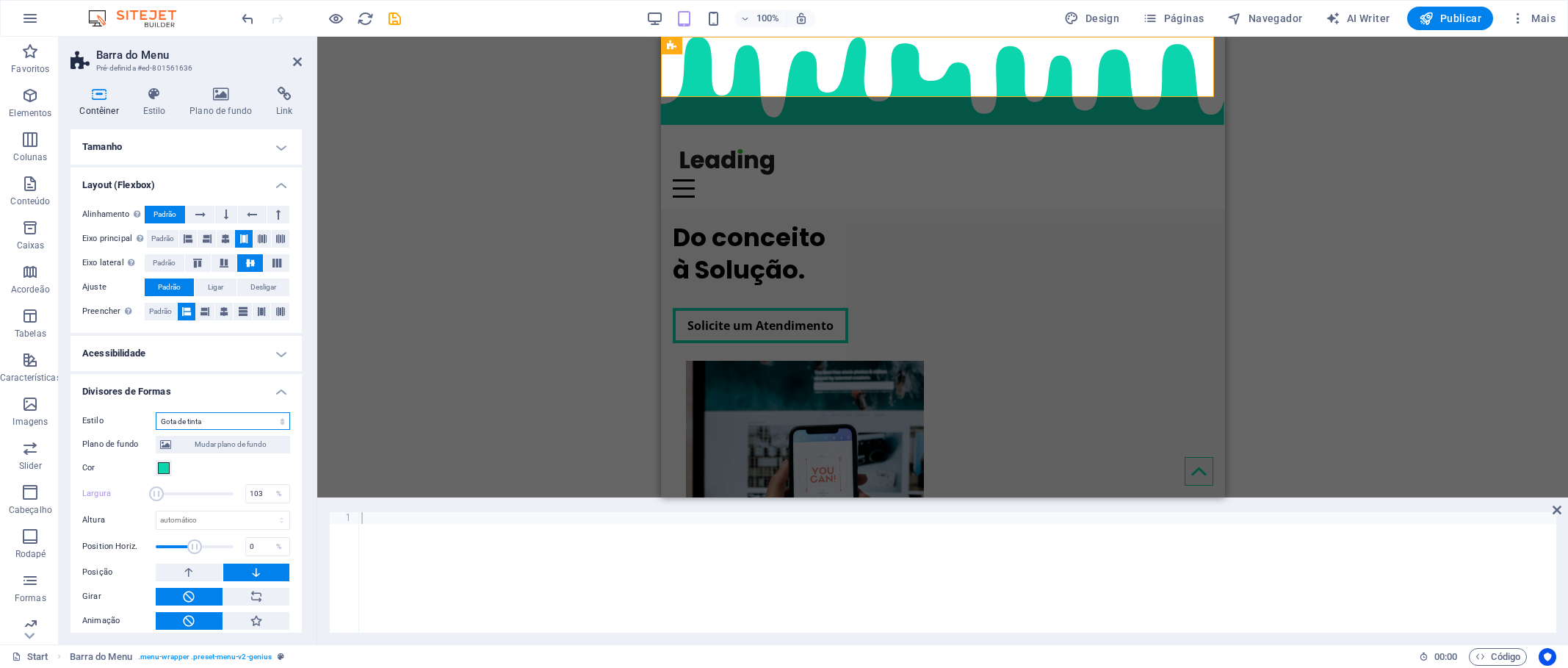 click on "Nada Triangulo Quadrado Diagonal Polígono 1 Polígono 2 Zigzag Multiplos Ziguezagues Ondas Multiplas ondas Meio Círculo Circulo Sombra de Círculo Blocos Hexágonos Nuvens Múltiplas Nuvens Fã Piramedes Livro Gota de tinta Fogo Papel Rasgado Seta" at bounding box center (223, 421) 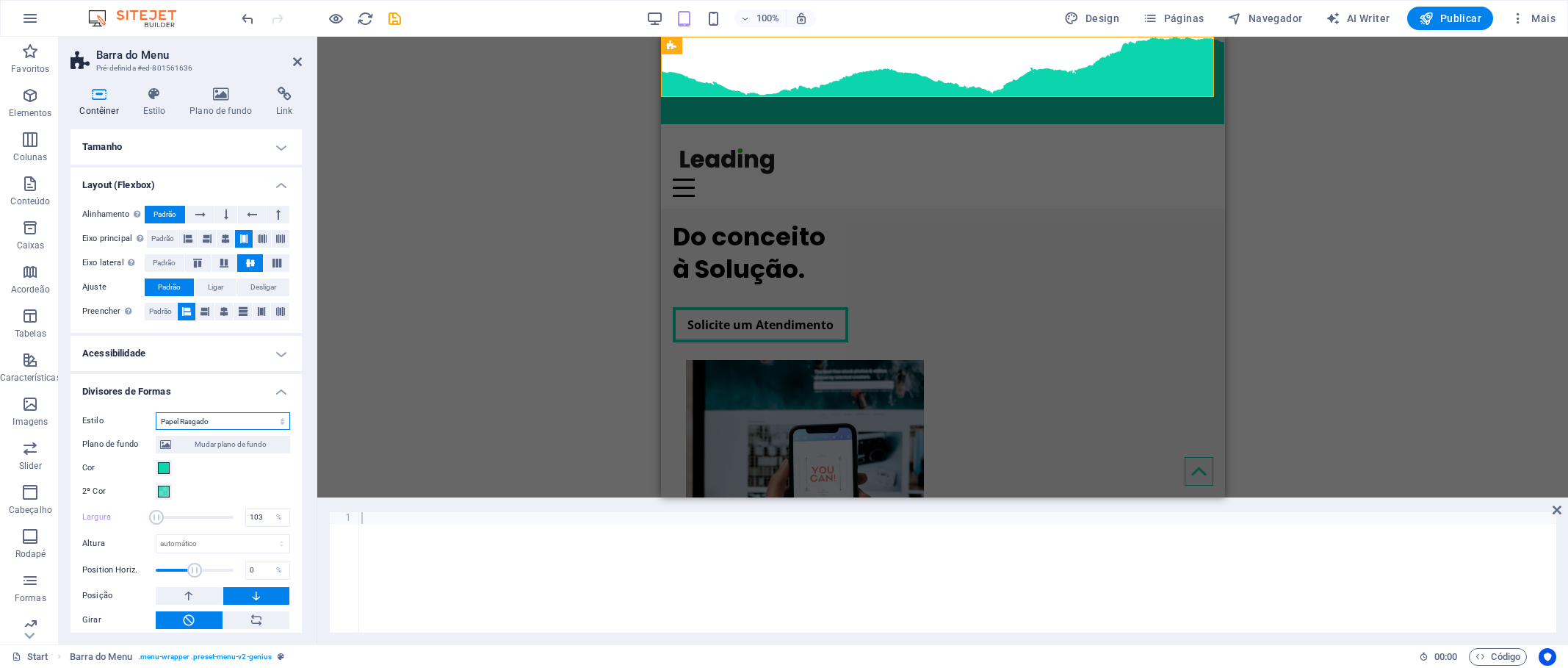 click on "Nada Triangulo Quadrado Diagonal Polígono 1 Polígono 2 Zigzag Multiplos Ziguezagues Ondas Multiplas ondas Meio Círculo Circulo Sombra de Círculo Blocos Hexágonos Nuvens Múltiplas Nuvens Fã Piramedes Livro Gota de tinta Fogo Papel Rasgado Seta" at bounding box center [223, 421] 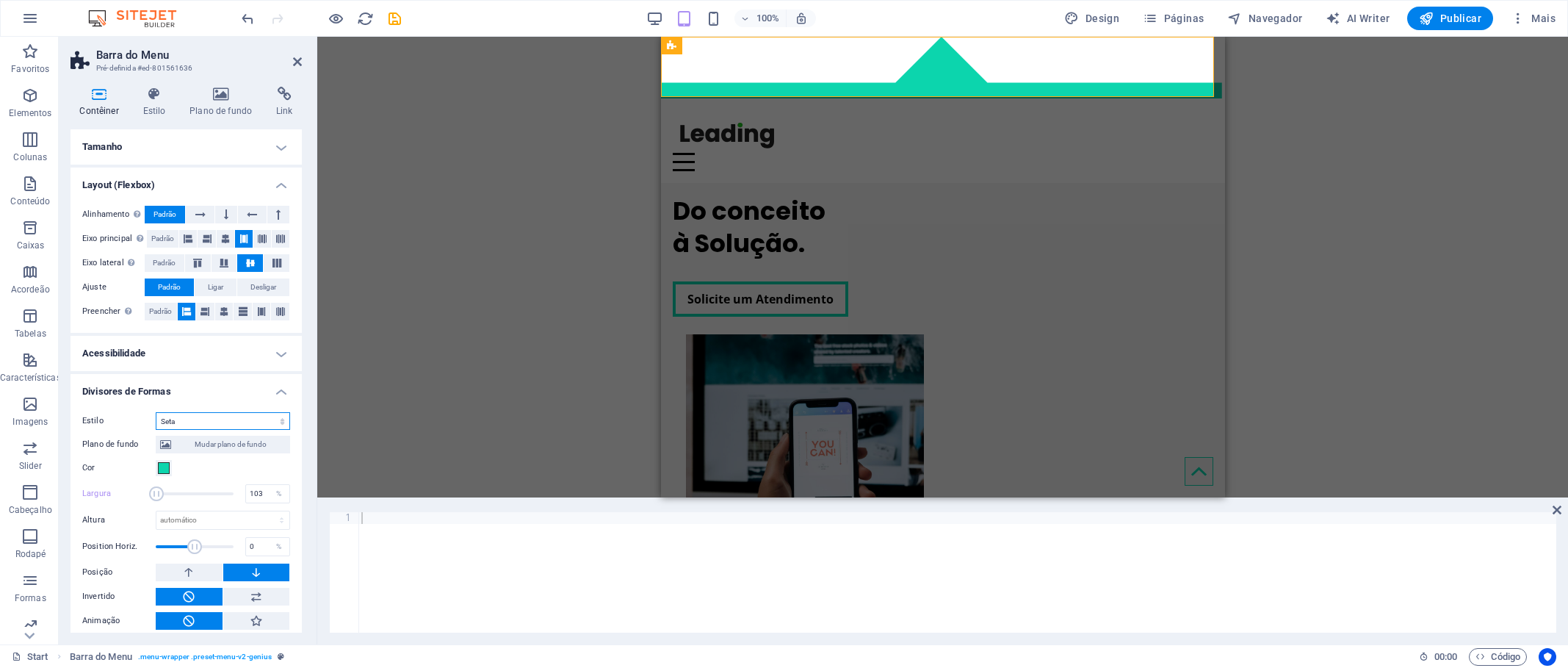 click on "Nada Triangulo Quadrado Diagonal Polígono 1 Polígono 2 Zigzag Multiplos Ziguezagues Ondas Multiplas ondas Meio Círculo Circulo Sombra de Círculo Blocos Hexágonos Nuvens Múltiplas Nuvens Fã Piramedes Livro Gota de tinta Fogo Papel Rasgado Seta" at bounding box center [223, 421] 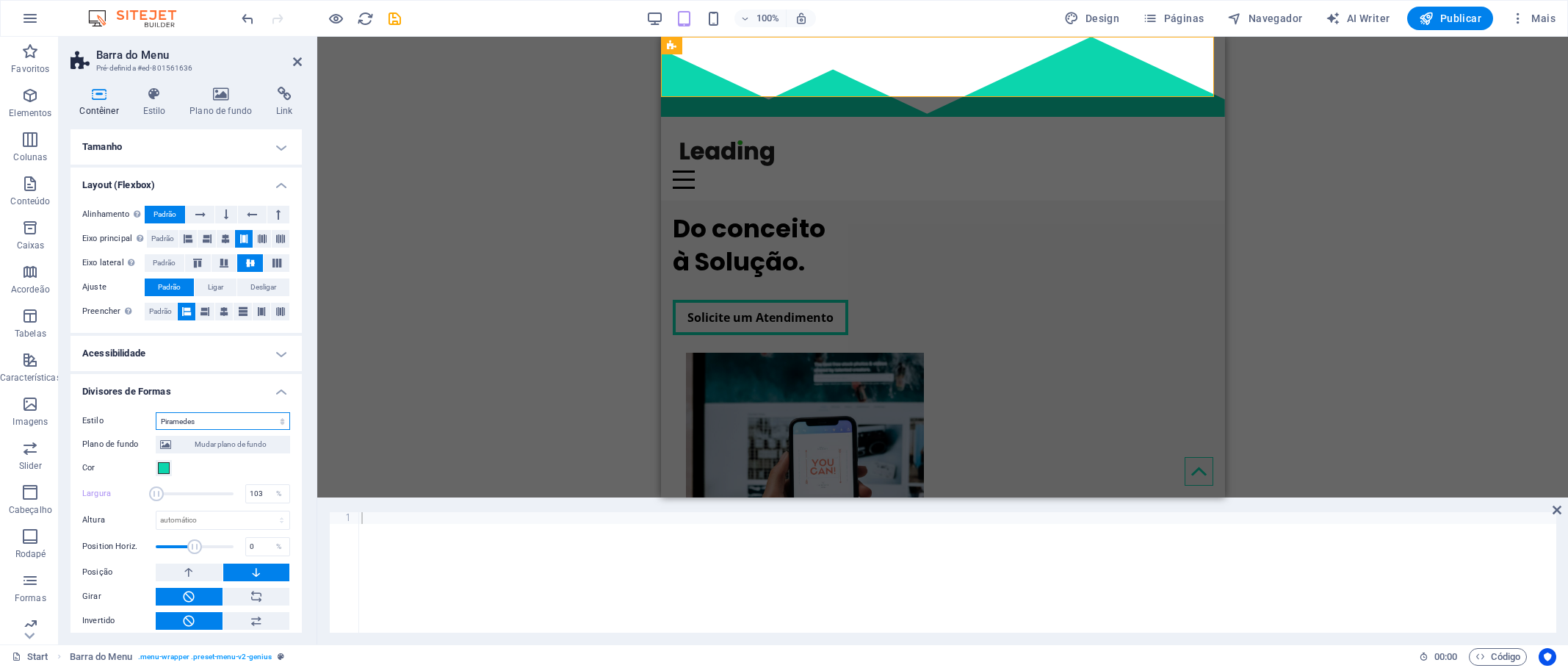 click on "Nada Triangulo Quadrado Diagonal Polígono 1 Polígono 2 Zigzag Multiplos Ziguezagues Ondas Multiplas ondas Meio Círculo Circulo Sombra de Círculo Blocos Hexágonos Nuvens Múltiplas Nuvens Fã Piramedes Livro Gota de tinta Fogo Papel Rasgado Seta" at bounding box center [223, 421] 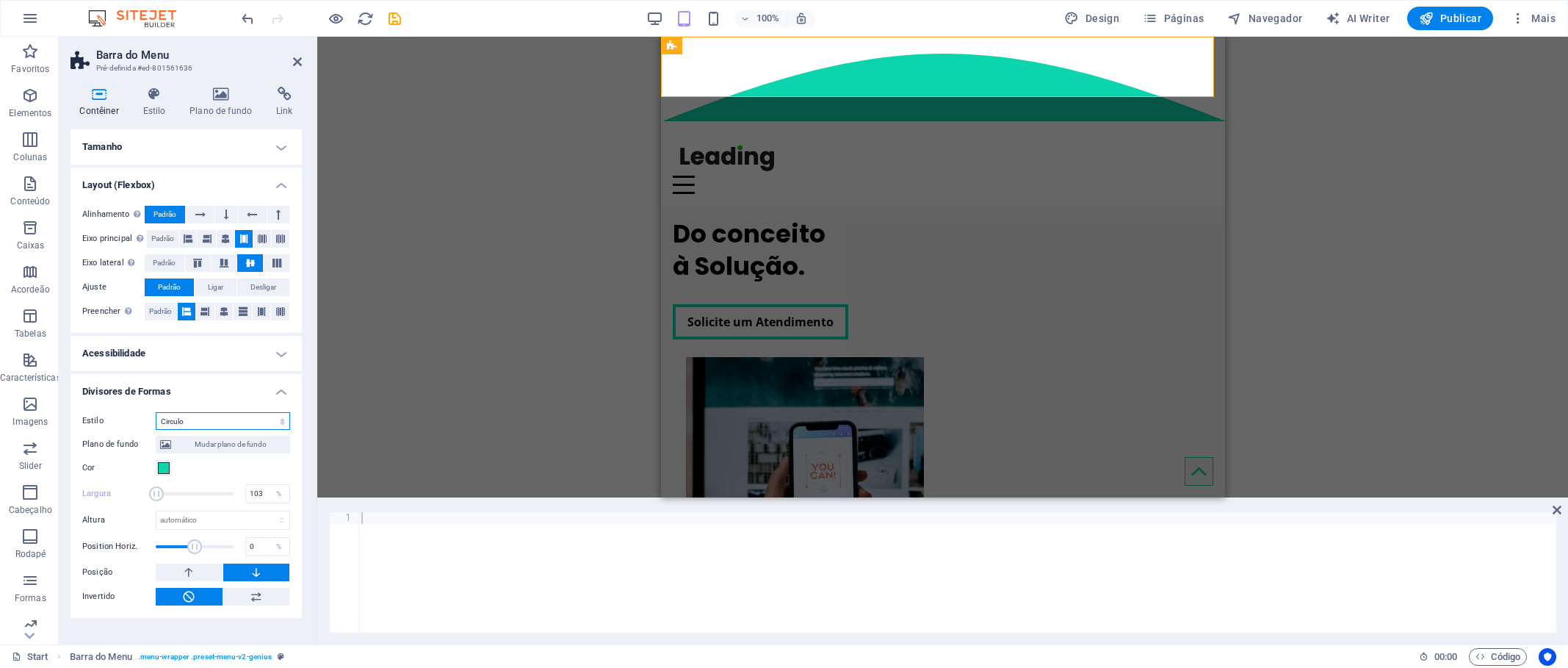 click on "Nada Triangulo Quadrado Diagonal Polígono 1 Polígono 2 Zigzag Multiplos Ziguezagues Ondas Multiplas ondas Meio Círculo Circulo Sombra de Círculo Blocos Hexágonos Nuvens Múltiplas Nuvens Fã Piramedes Livro Gota de tinta Fogo Papel Rasgado Seta" at bounding box center [223, 421] 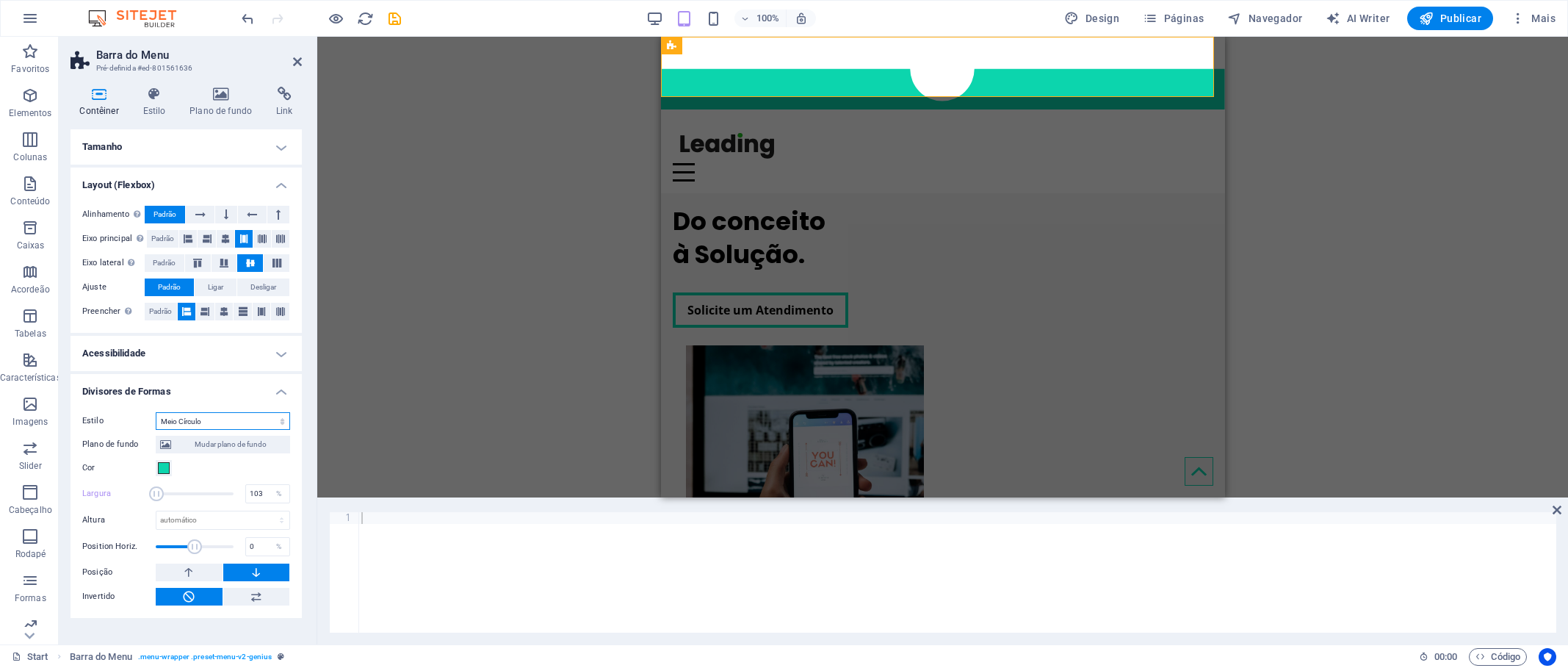 click on "Nada Triangulo Quadrado Diagonal Polígono 1 Polígono 2 Zigzag Multiplos Ziguezagues Ondas Multiplas ondas Meio Círculo Circulo Sombra de Círculo Blocos Hexágonos Nuvens Múltiplas Nuvens Fã Piramedes Livro Gota de tinta Fogo Papel Rasgado Seta" at bounding box center (223, 421) 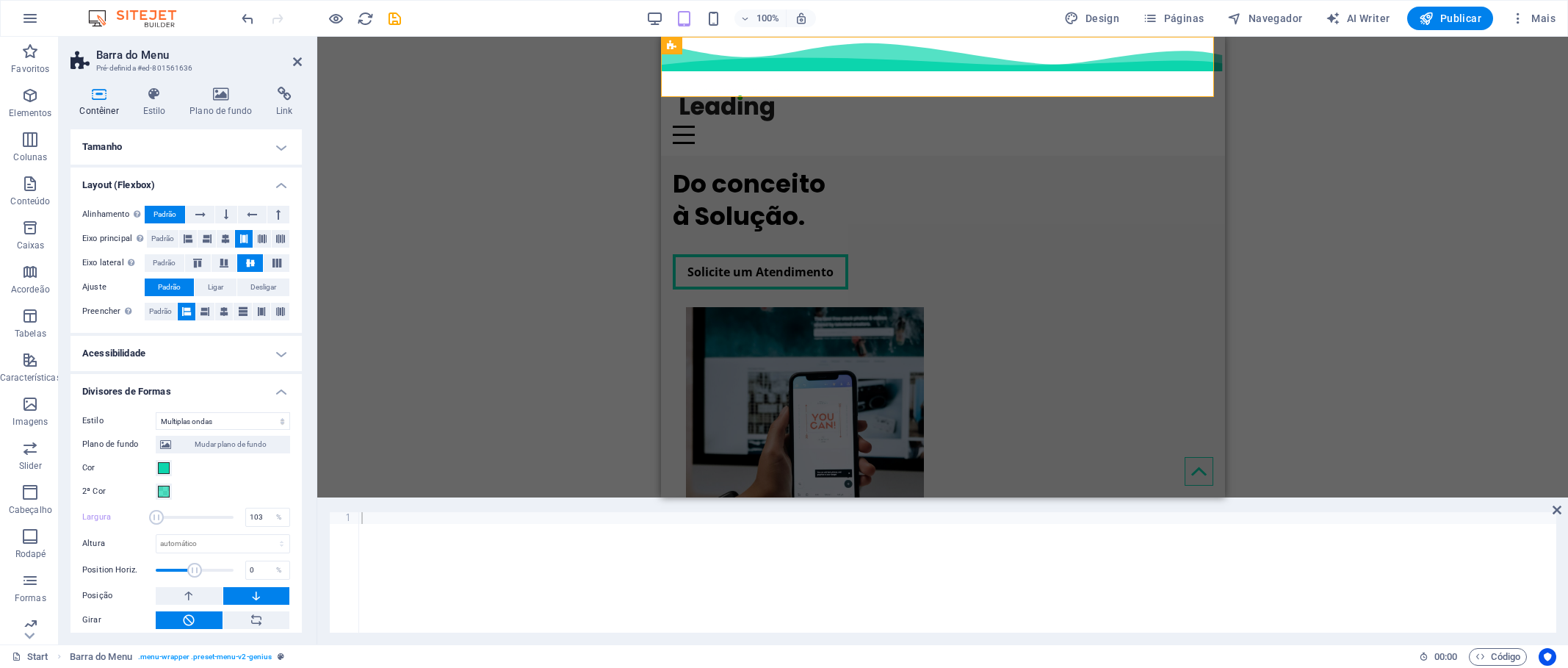 click on "Estilo Nada Triangulo Quadrado Diagonal Polígono 1 Polígono 2 Zigzag Multiplos Ziguezagues Ondas Multiplas ondas Meio Círculo Circulo Sombra de Círculo Blocos Hexágonos Nuvens Múltiplas Nuvens Fã Piramedes Livro Gota de tinta Fogo Papel Rasgado Seta Plano de fundo Mudar plano de fundo Cor 2ª Cor 3ª Cor Largura [NUMBER] % Altura automático px rem em vh vw Position Horiz. [NUMBER] % Posição Girar Invertido Animação  - Direção  - Duração [NUMBER] s" at bounding box center (186, 533) 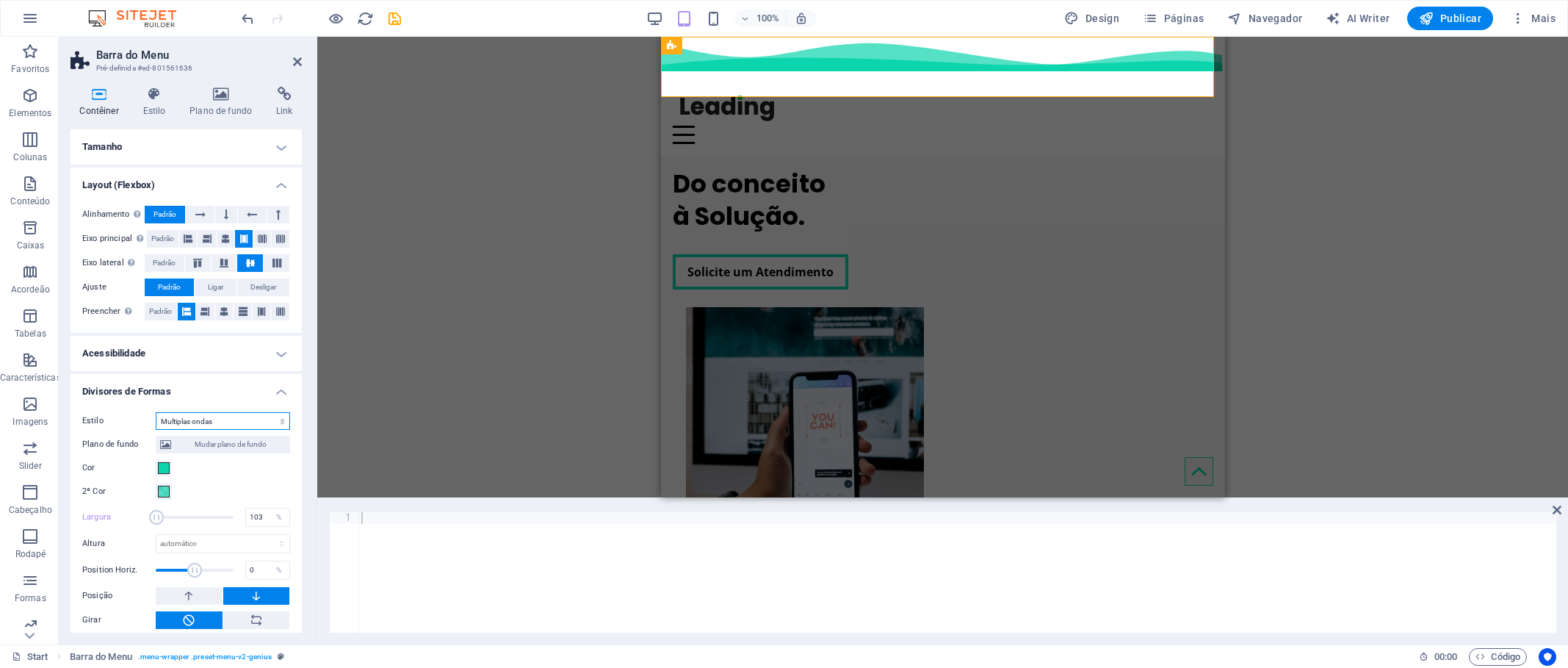click on "Nada Triangulo Quadrado Diagonal Polígono 1 Polígono 2 Zigzag Multiplos Ziguezagues Ondas Multiplas ondas Meio Círculo Circulo Sombra de Círculo Blocos Hexágonos Nuvens Múltiplas Nuvens Fã Piramedes Livro Gota de tinta Fogo Papel Rasgado Seta" at bounding box center (223, 421) 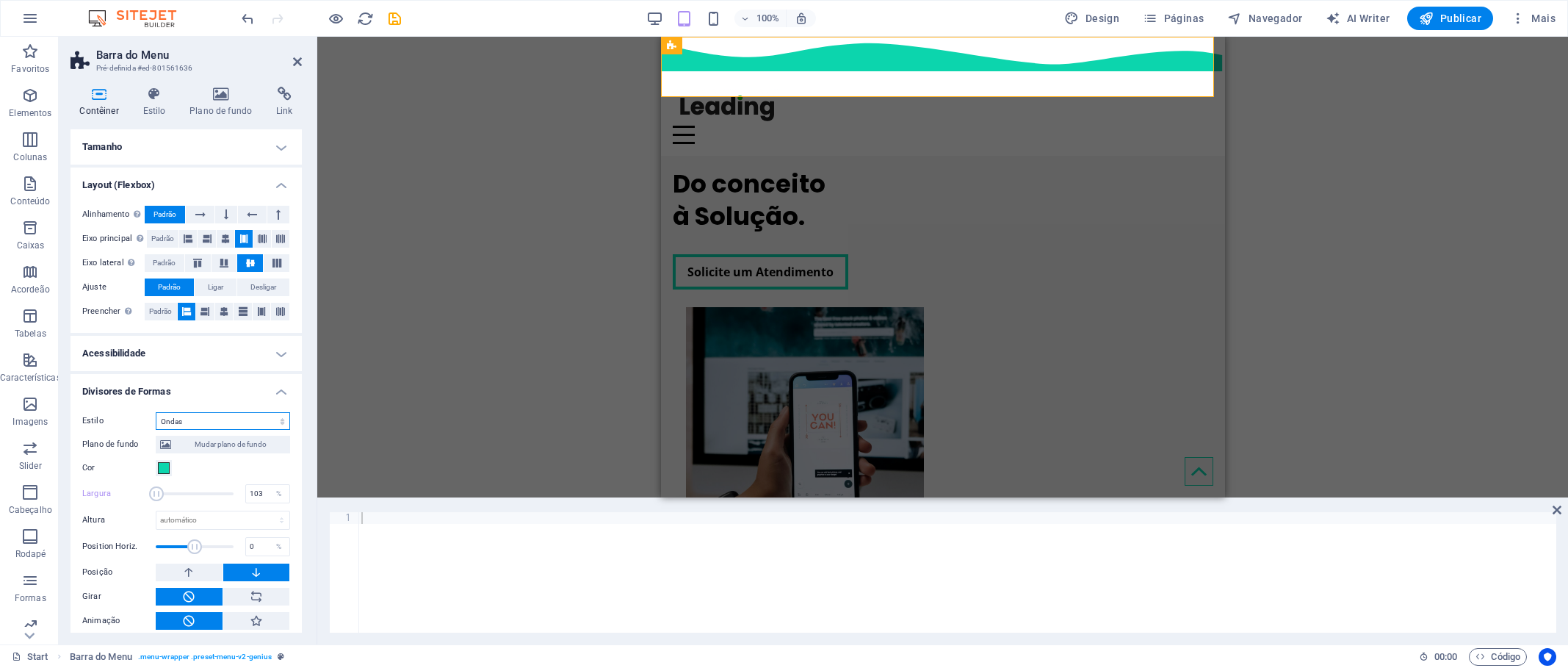 click on "Nada Triangulo Quadrado Diagonal Polígono 1 Polígono 2 Zigzag Multiplos Ziguezagues Ondas Multiplas ondas Meio Círculo Circulo Sombra de Círculo Blocos Hexágonos Nuvens Múltiplas Nuvens Fã Piramedes Livro Gota de tinta Fogo Papel Rasgado Seta" at bounding box center [223, 421] 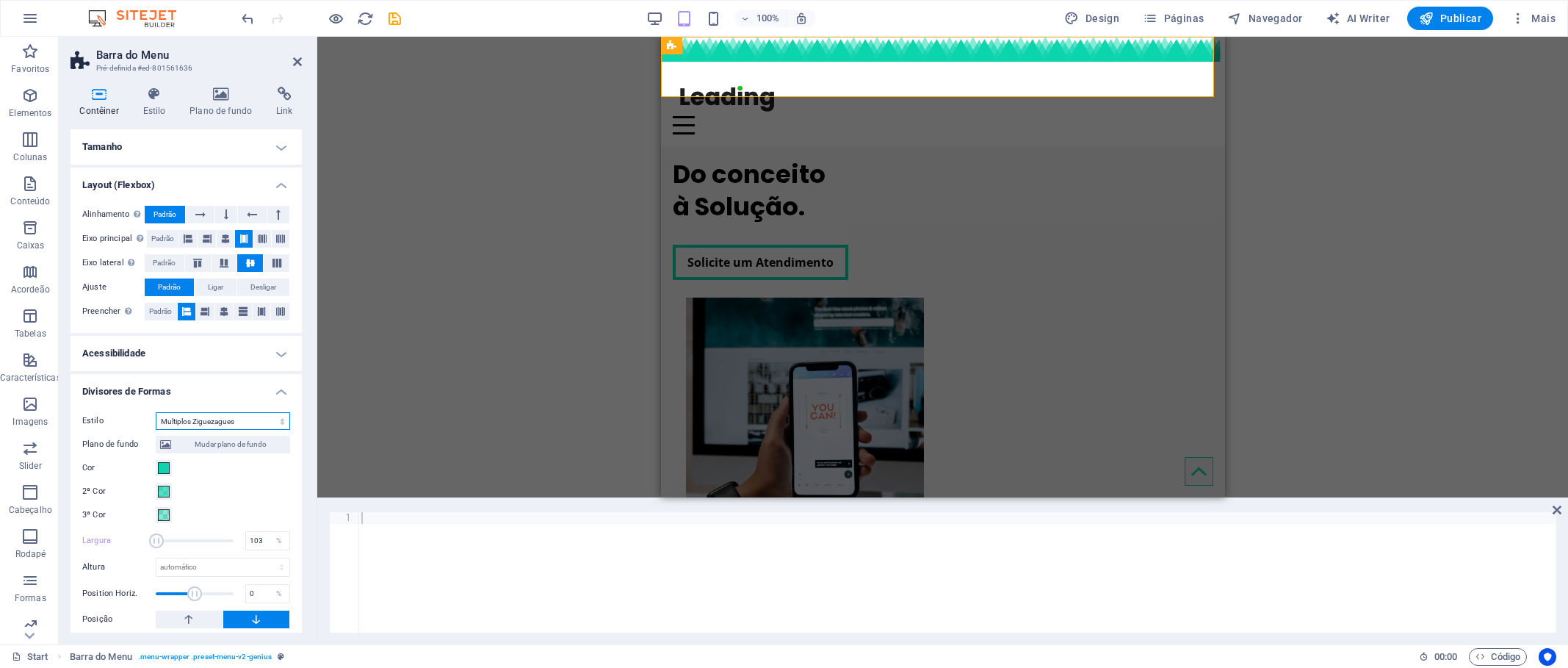 click on "Nada Triangulo Quadrado Diagonal Polígono 1 Polígono 2 Zigzag Multiplos Ziguezagues Ondas Multiplas ondas Meio Círculo Circulo Sombra de Círculo Blocos Hexágonos Nuvens Múltiplas Nuvens Fã Piramedes Livro Gota de tinta Fogo Papel Rasgado Seta" at bounding box center [223, 421] 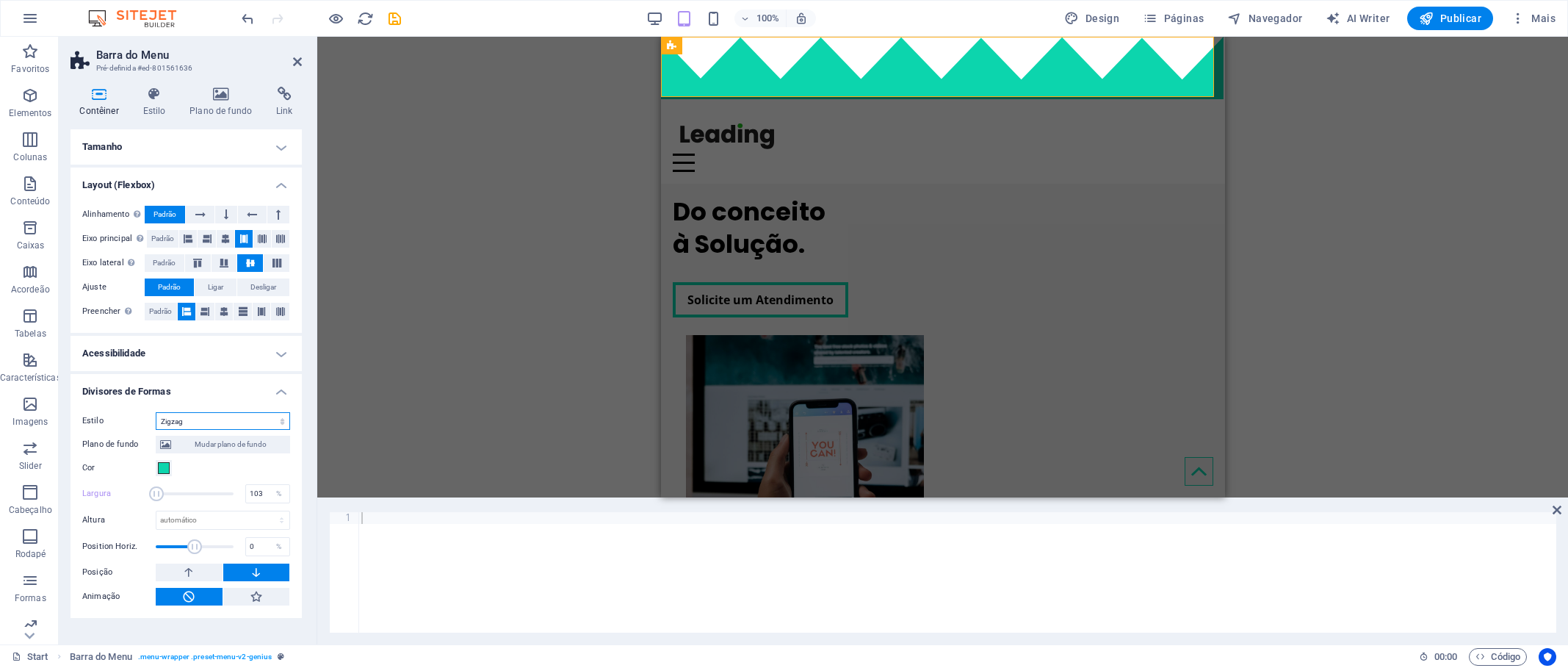 click on "Nada Triangulo Quadrado Diagonal Polígono 1 Polígono 2 Zigzag Multiplos Ziguezagues Ondas Multiplas ondas Meio Círculo Circulo Sombra de Círculo Blocos Hexágonos Nuvens Múltiplas Nuvens Fã Piramedes Livro Gota de tinta Fogo Papel Rasgado Seta" at bounding box center (223, 421) 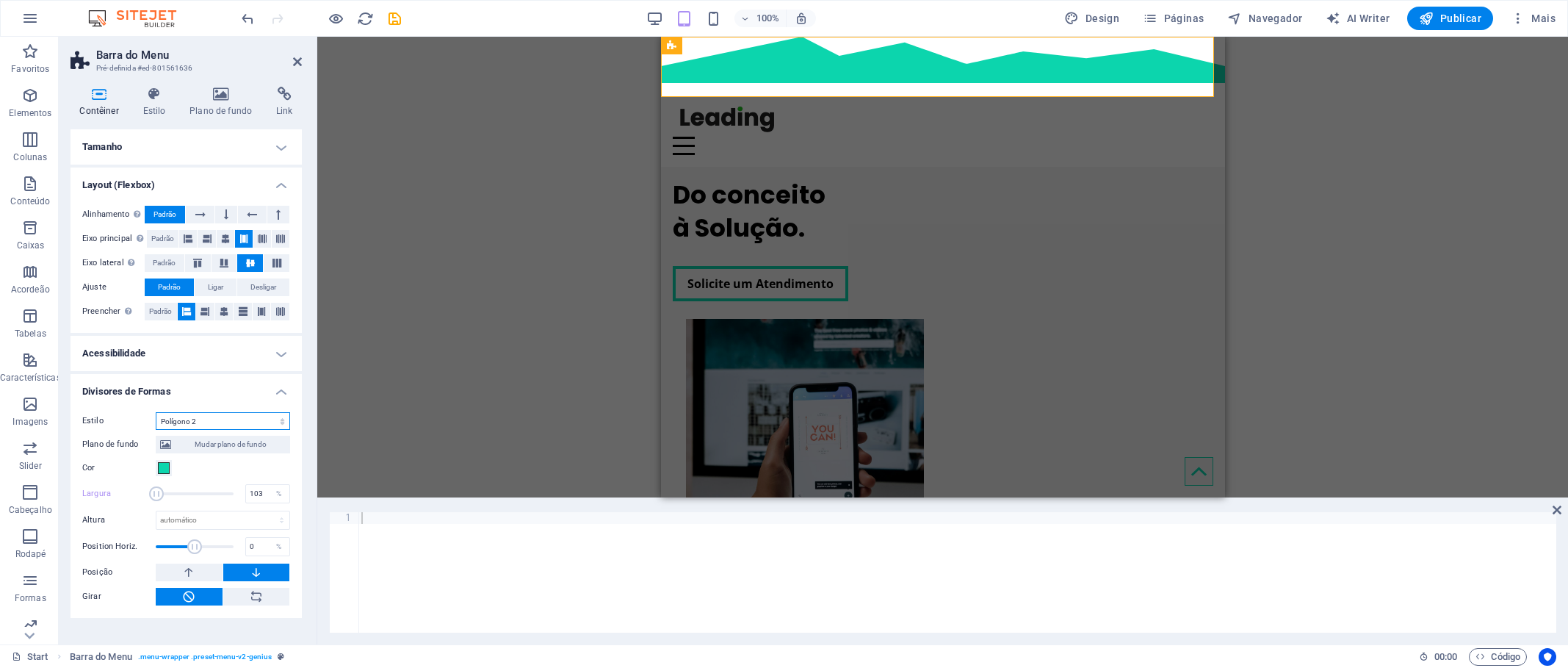 click on "Nada Triangulo Quadrado Diagonal Polígono 1 Polígono 2 Zigzag Multiplos Ziguezagues Ondas Multiplas ondas Meio Círculo Circulo Sombra de Círculo Blocos Hexágonos Nuvens Múltiplas Nuvens Fã Piramedes Livro Gota de tinta Fogo Papel Rasgado Seta" at bounding box center [223, 421] 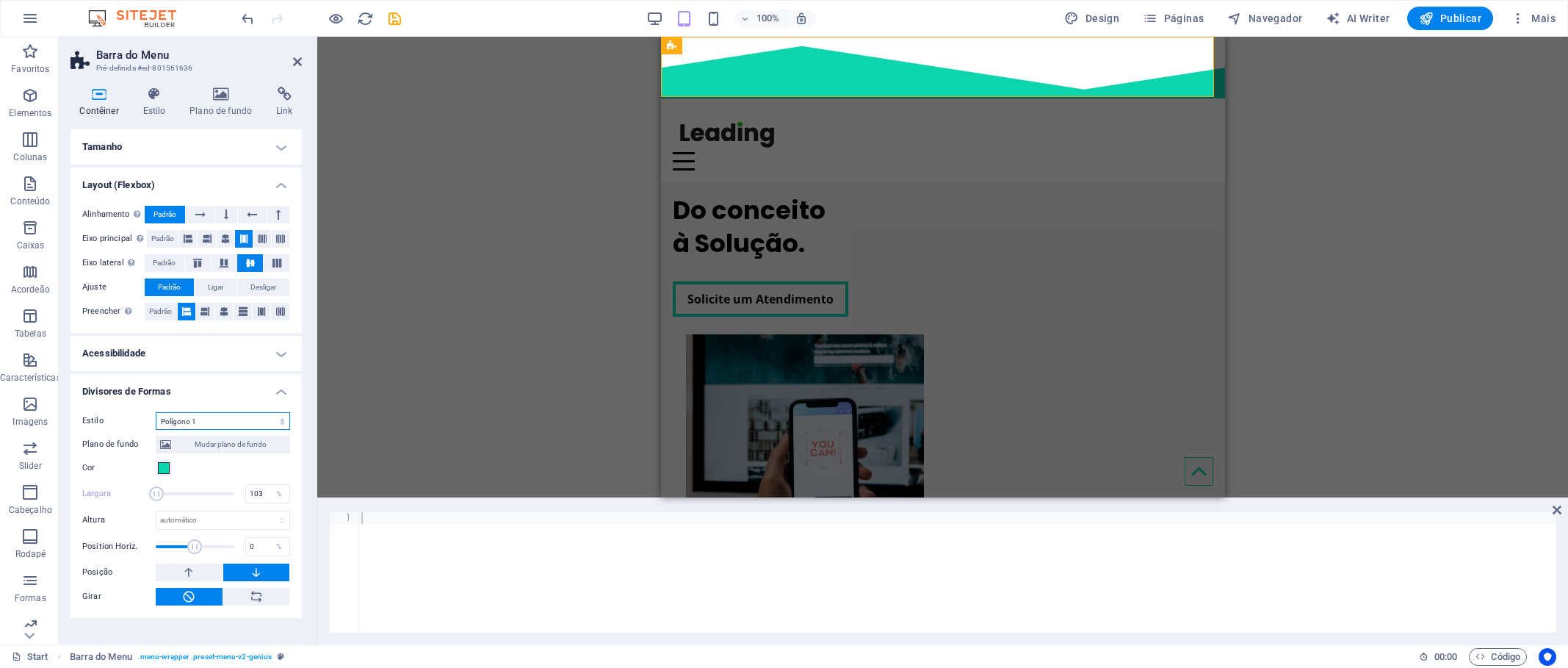 click on "Nada Triangulo Quadrado Diagonal Polígono 1 Polígono 2 Zigzag Multiplos Ziguezagues Ondas Multiplas ondas Meio Círculo Circulo Sombra de Círculo Blocos Hexágonos Nuvens Múltiplas Nuvens Fã Piramedes Livro Gota de tinta Fogo Papel Rasgado Seta" at bounding box center (223, 421) 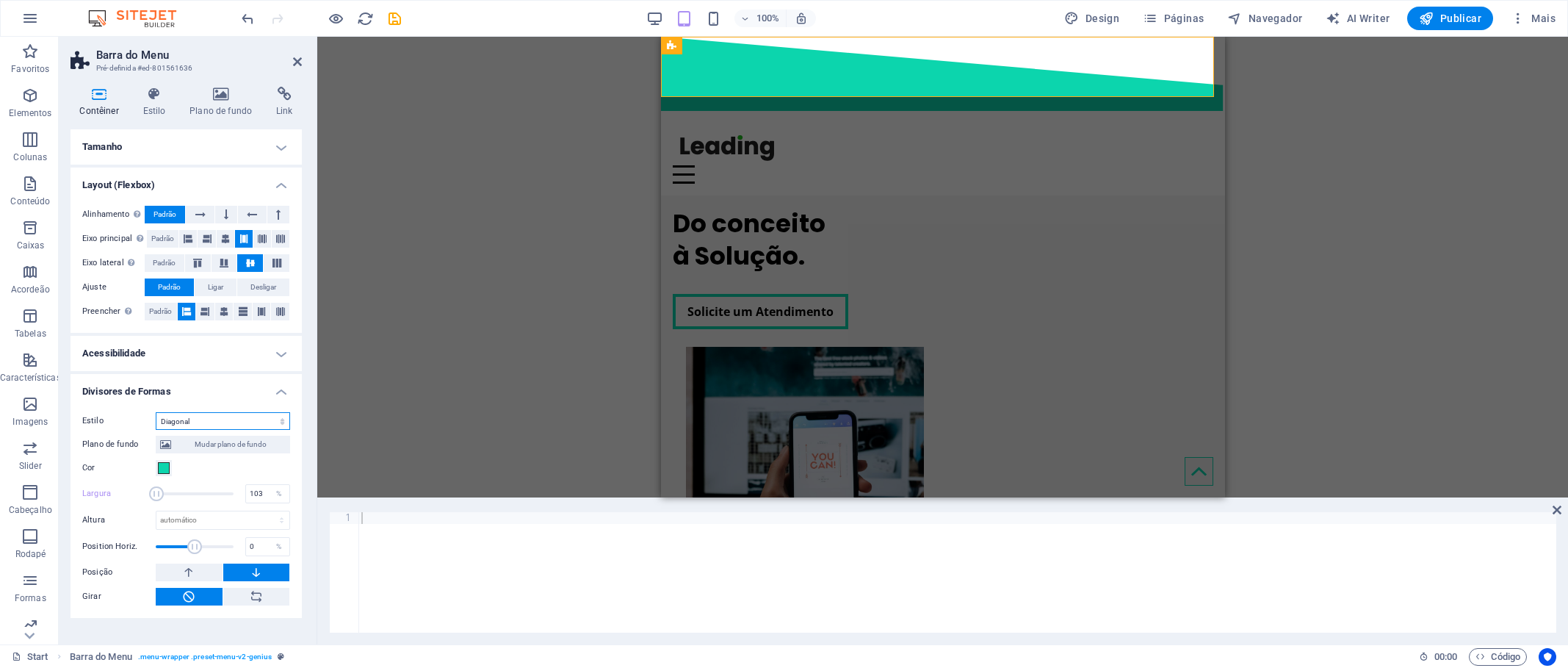 click on "Nada Triangulo Quadrado Diagonal Polígono 1 Polígono 2 Zigzag Multiplos Ziguezagues Ondas Multiplas ondas Meio Círculo Circulo Sombra de Círculo Blocos Hexágonos Nuvens Múltiplas Nuvens Fã Piramedes Livro Gota de tinta Fogo Papel Rasgado Seta" at bounding box center [223, 421] 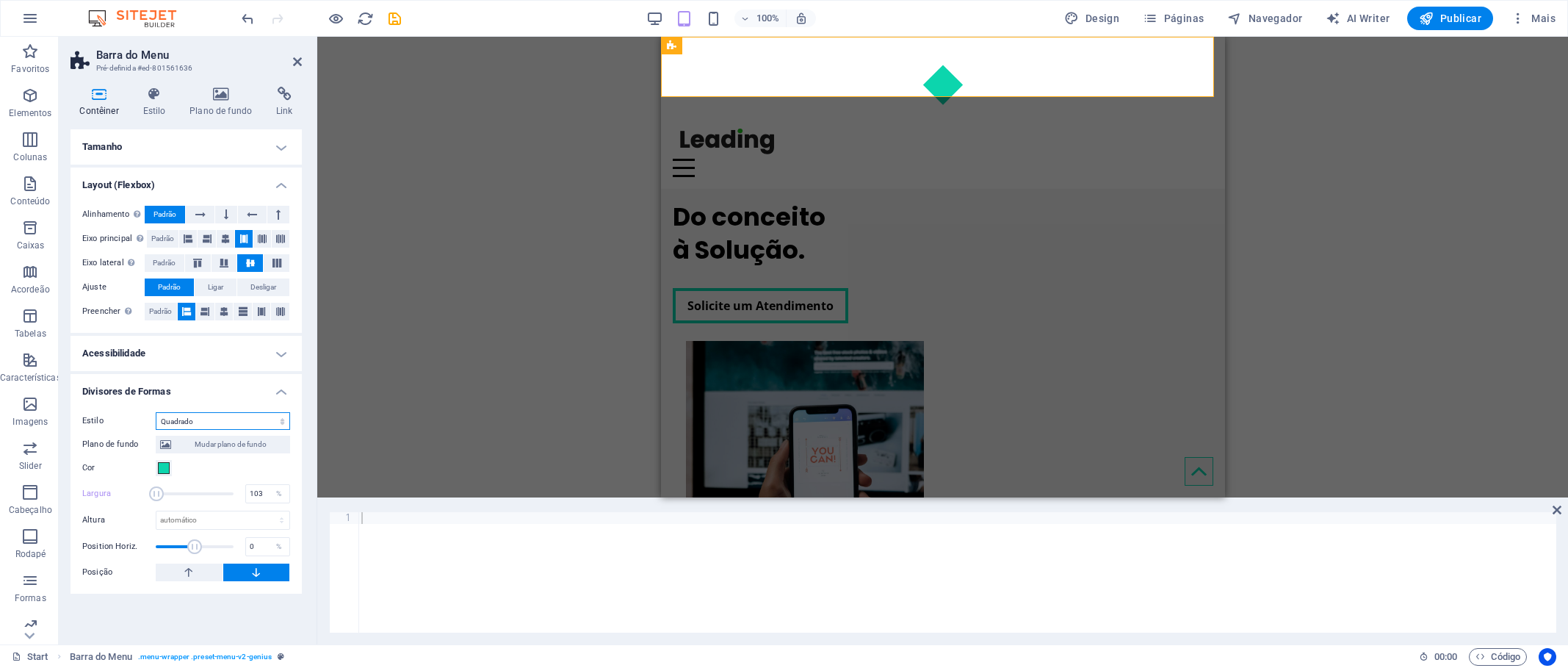 click on "Nada Triangulo Quadrado Diagonal Polígono 1 Polígono 2 Zigzag Multiplos Ziguezagues Ondas Multiplas ondas Meio Círculo Circulo Sombra de Círculo Blocos Hexágonos Nuvens Múltiplas Nuvens Fã Piramedes Livro Gota de tinta Fogo Papel Rasgado Seta" at bounding box center (223, 421) 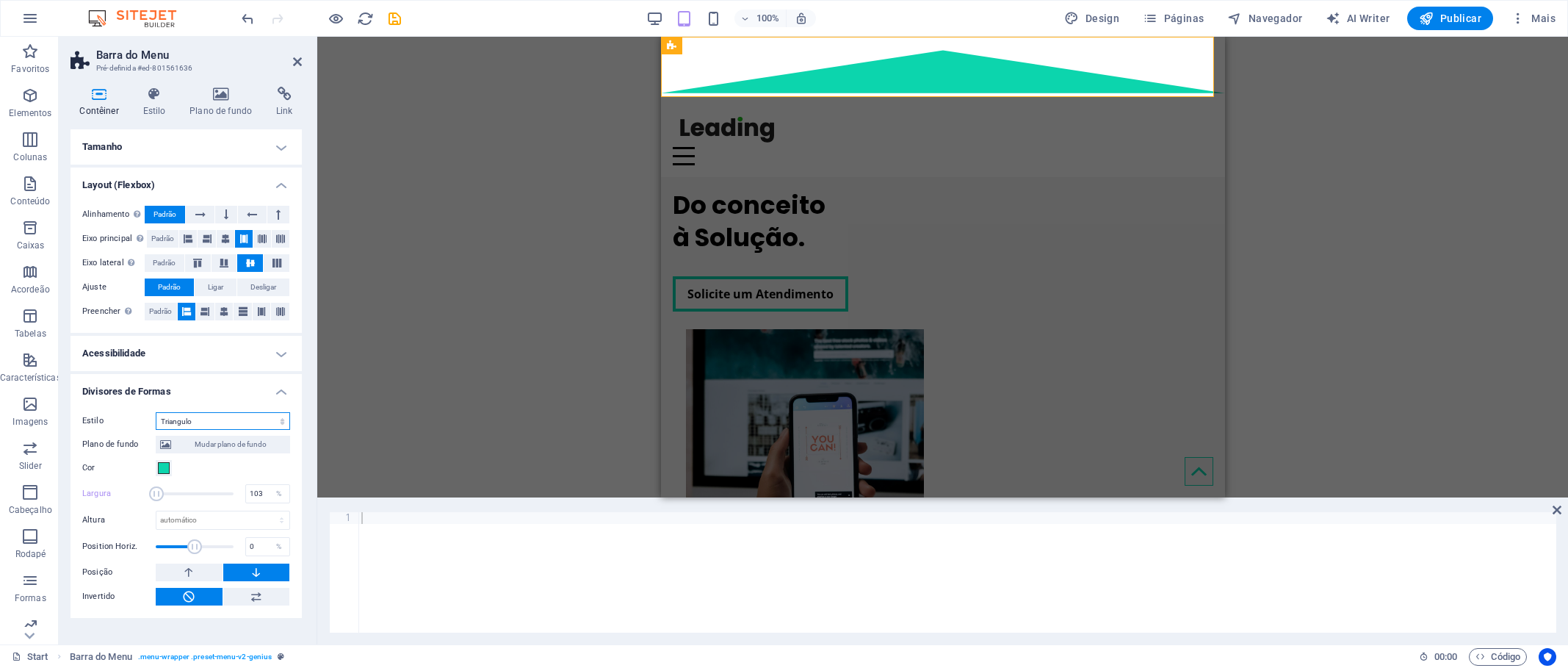 click on "Nada Triangulo Quadrado Diagonal Polígono 1 Polígono 2 Zigzag Multiplos Ziguezagues Ondas Multiplas ondas Meio Círculo Circulo Sombra de Círculo Blocos Hexágonos Nuvens Múltiplas Nuvens Fã Piramedes Livro Gota de tinta Fogo Papel Rasgado Seta" at bounding box center (223, 421) 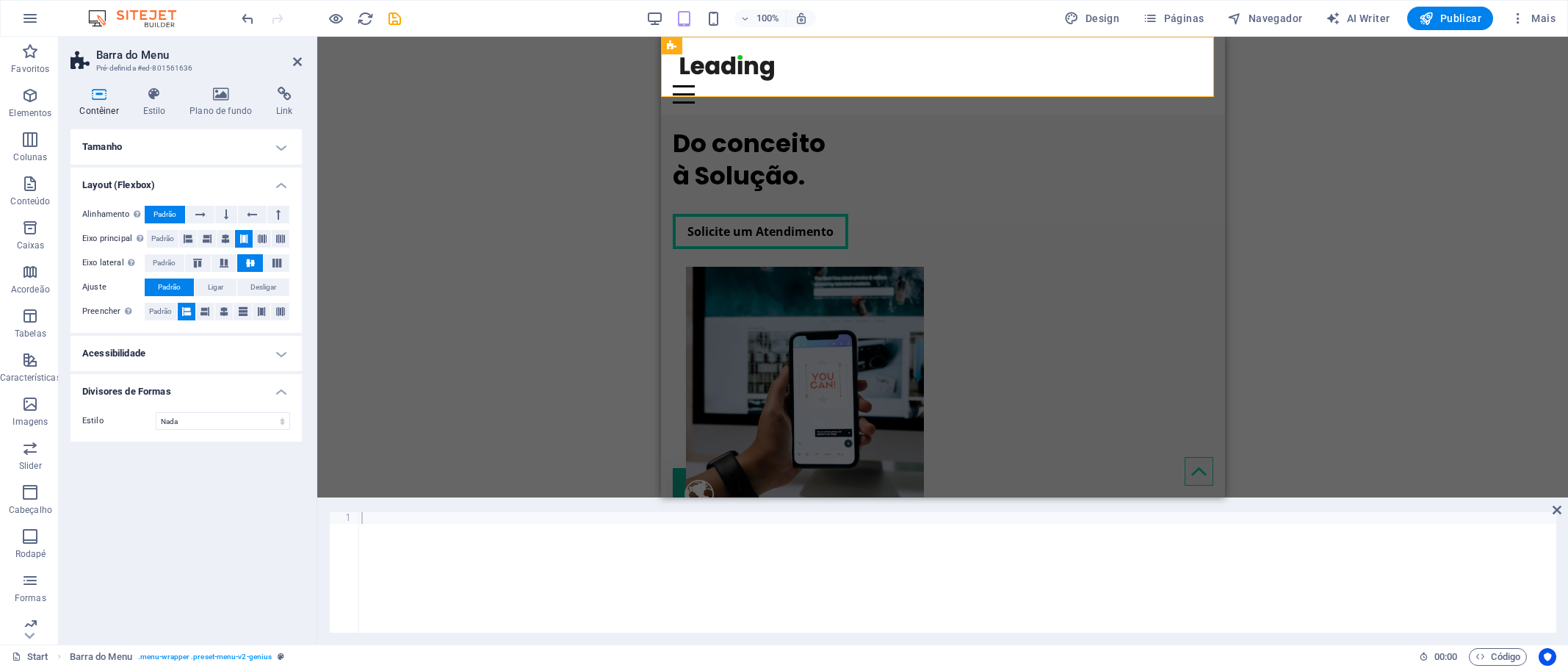 click on "Tamanho" at bounding box center [186, 147] 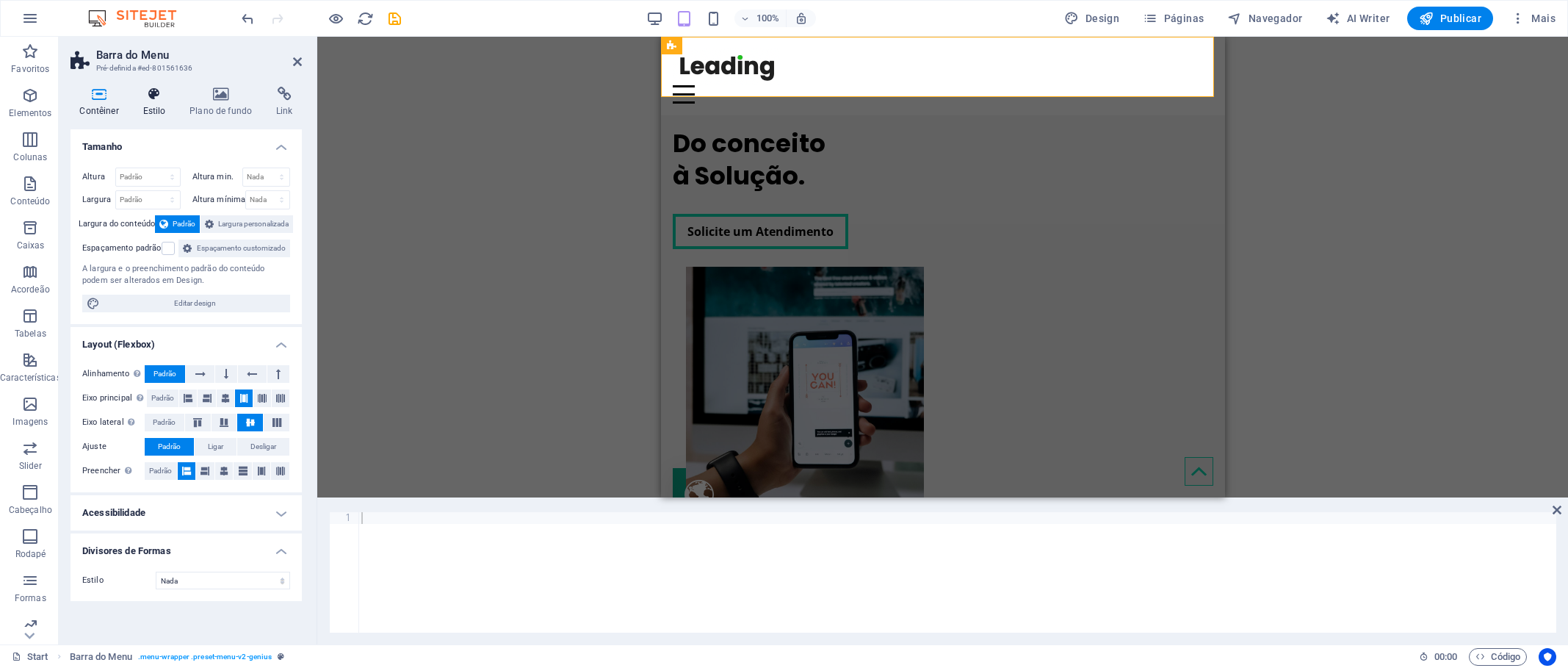 click on "Estilo" at bounding box center [157, 102] 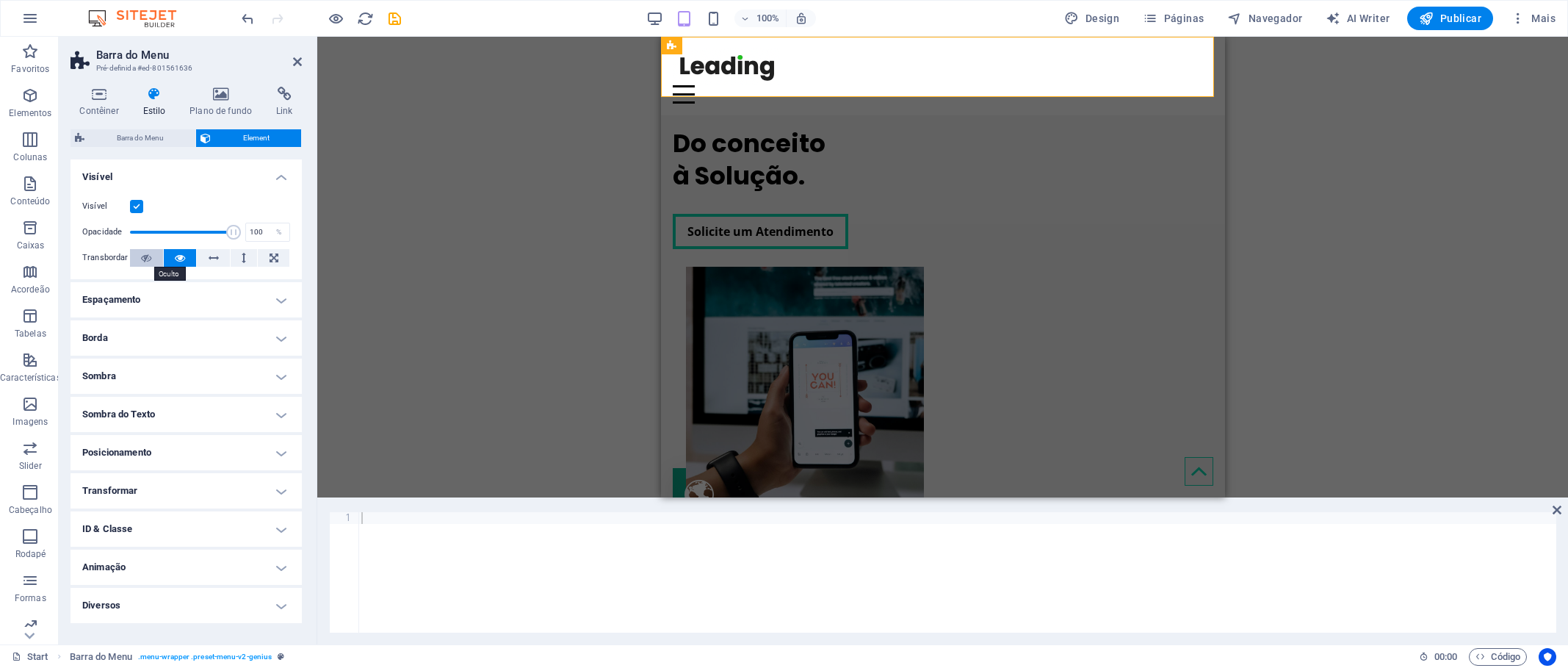 click at bounding box center (146, 258) 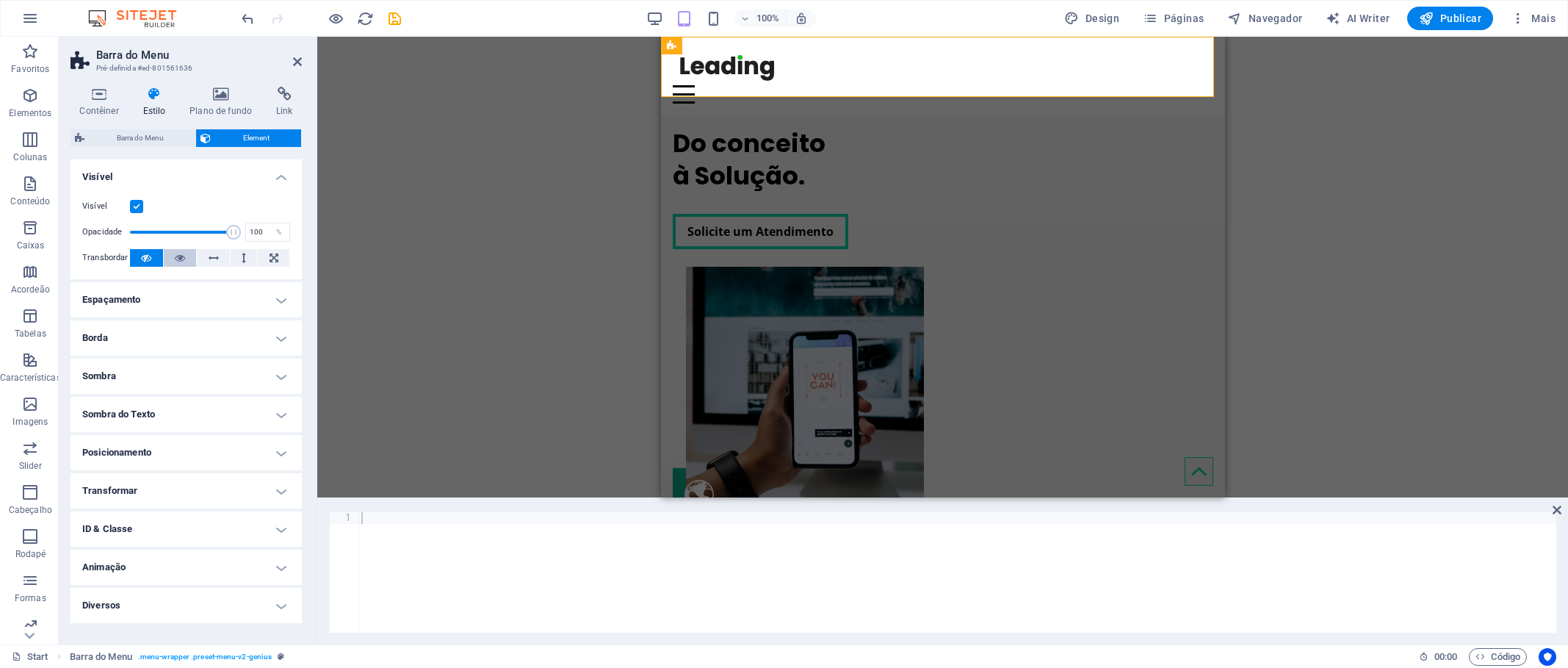 click at bounding box center (180, 258) 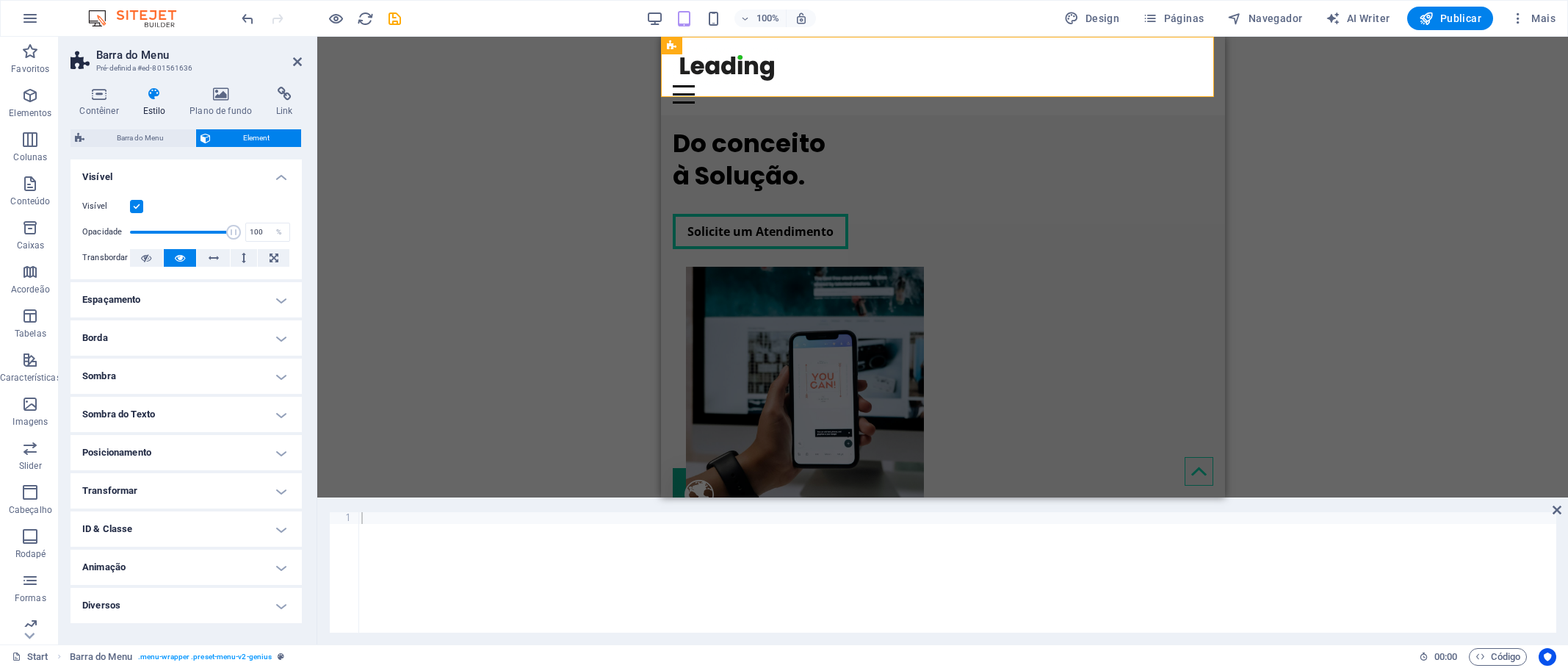 click on "Posicionamento" at bounding box center (186, 453) 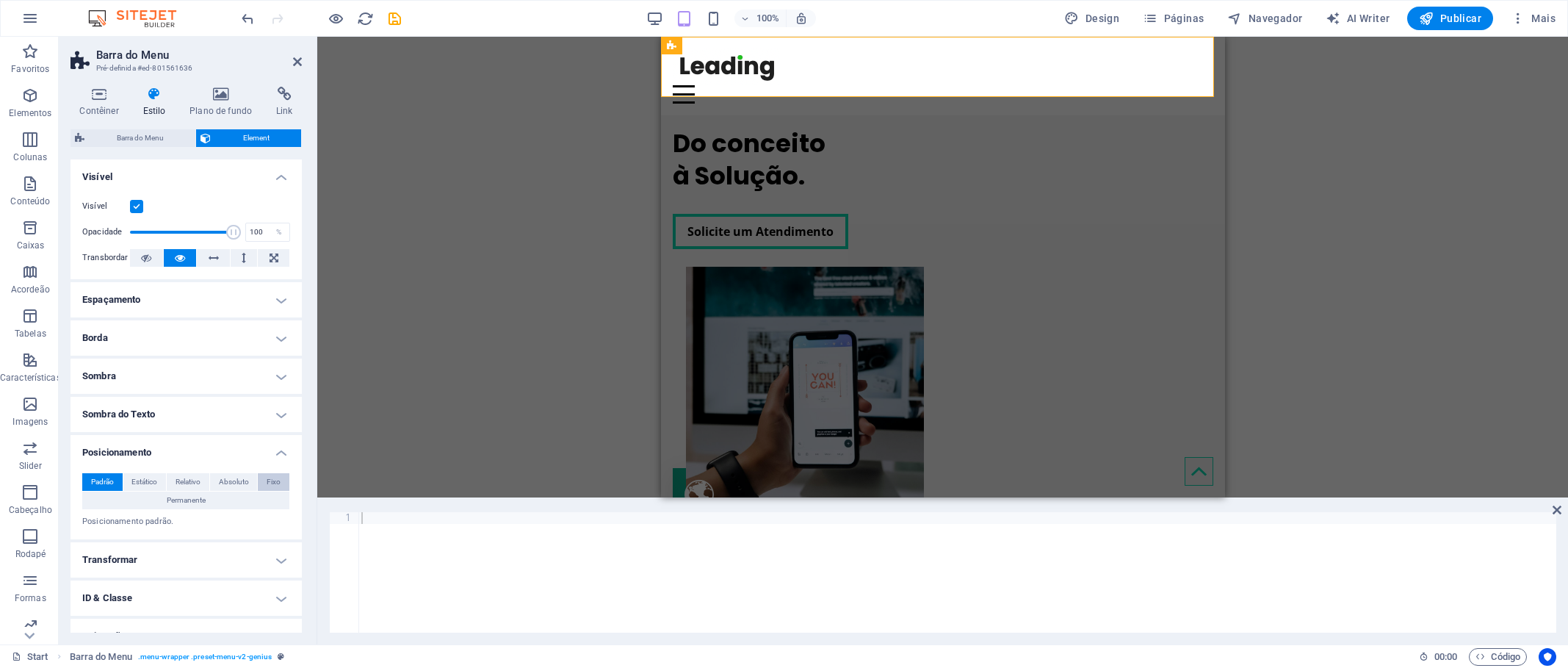 click on "Fixo" at bounding box center [273, 482] 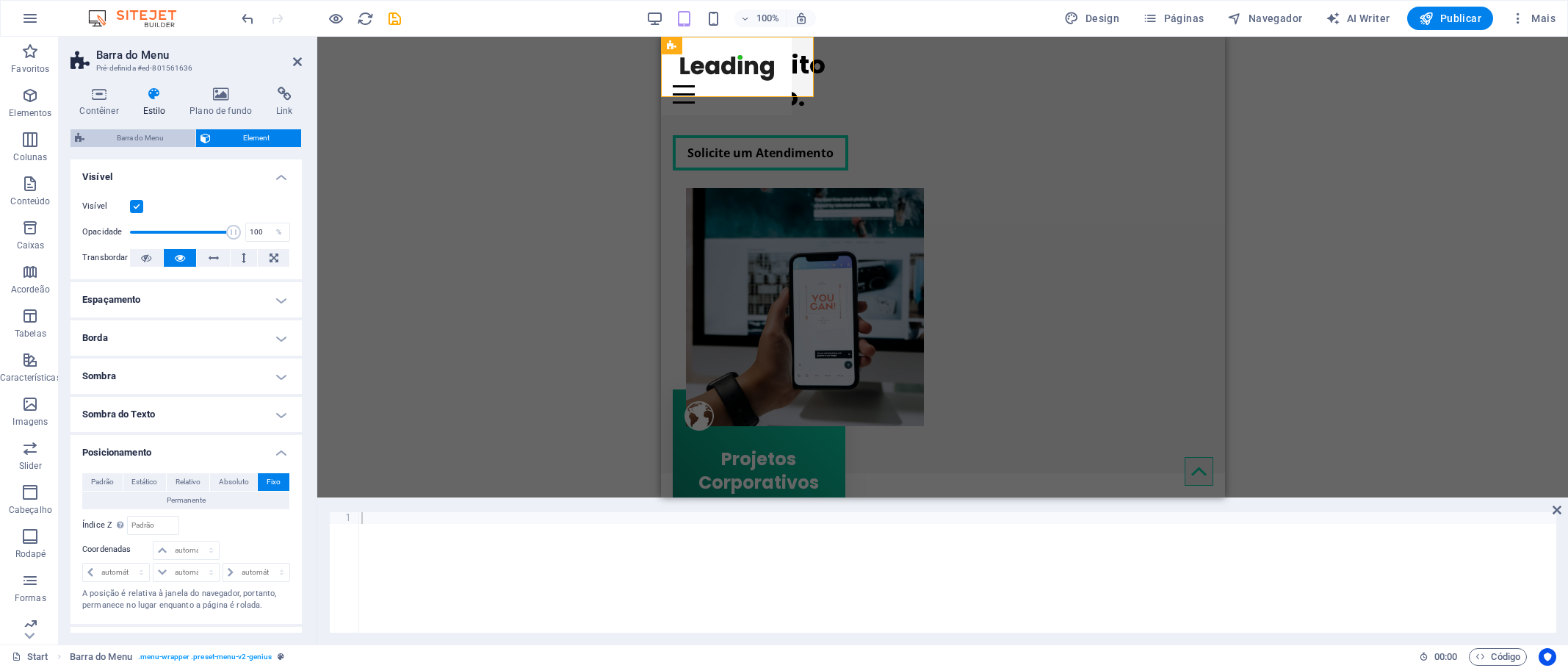 click on "Barra do Menu" at bounding box center (140, 138) 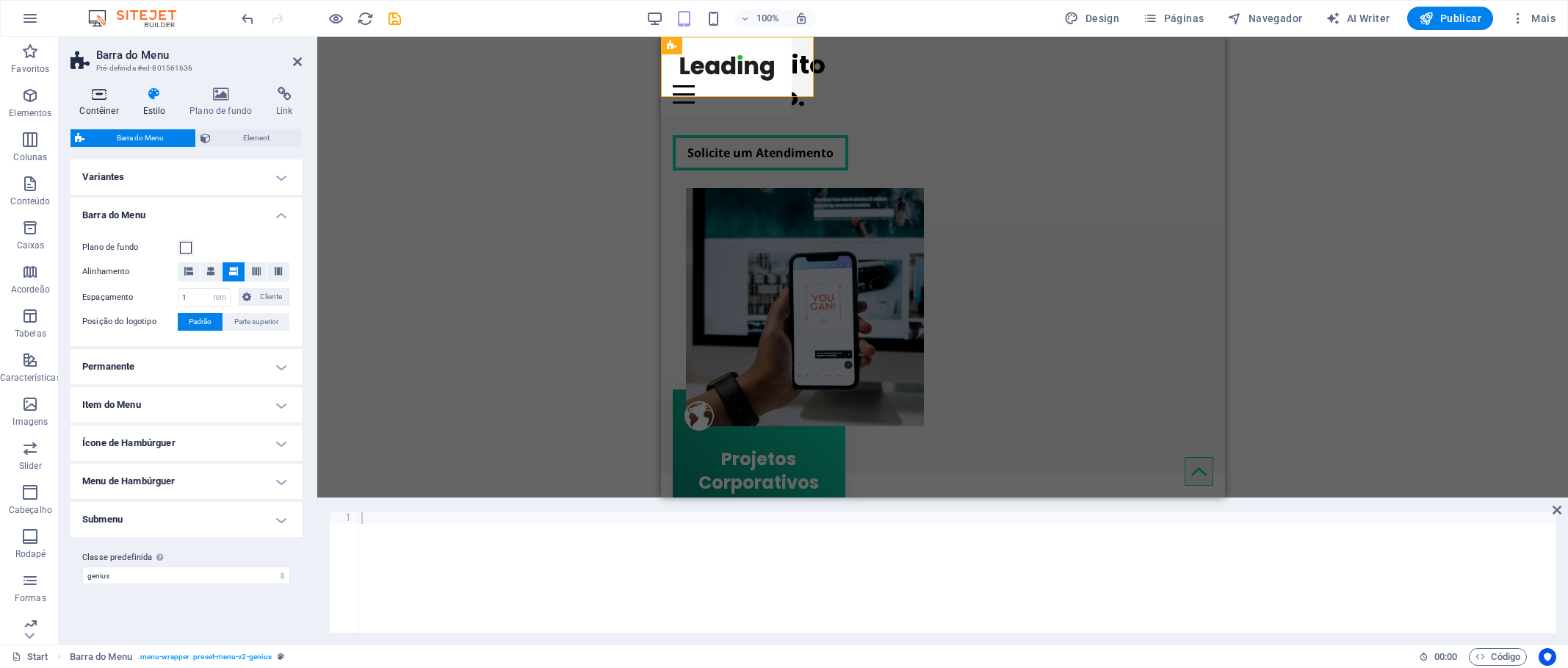 click on "Contêiner" at bounding box center (102, 102) 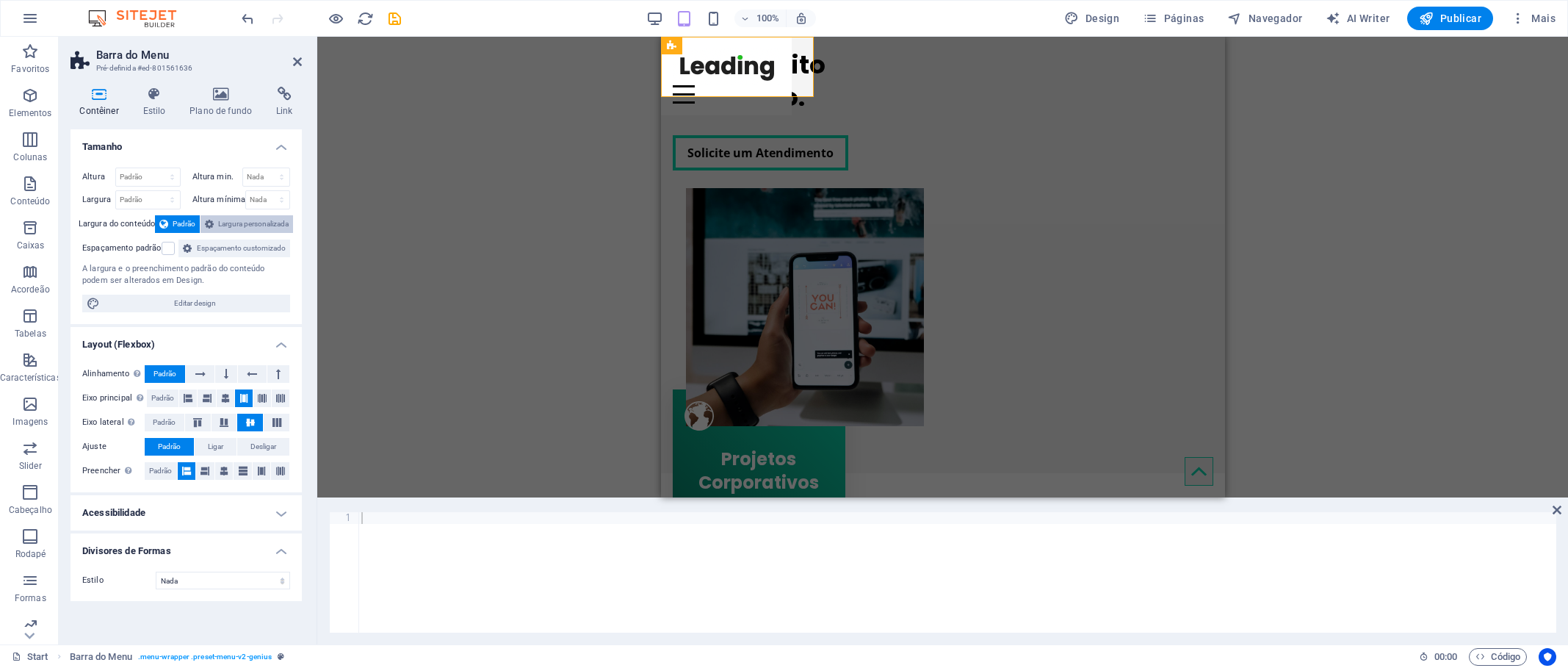 click on "Largura personalizada" at bounding box center [253, 224] 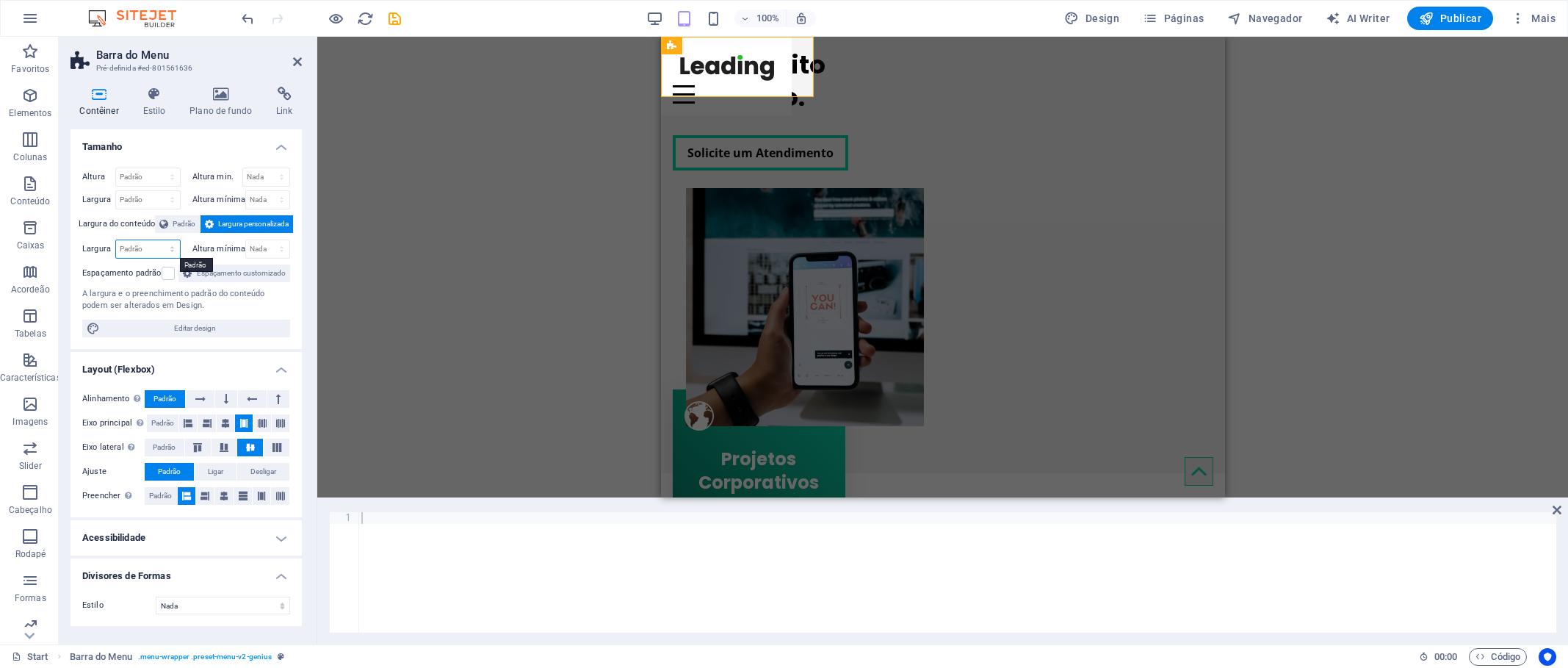 click on "Padrão px rem % em vh vw" at bounding box center (148, 249) 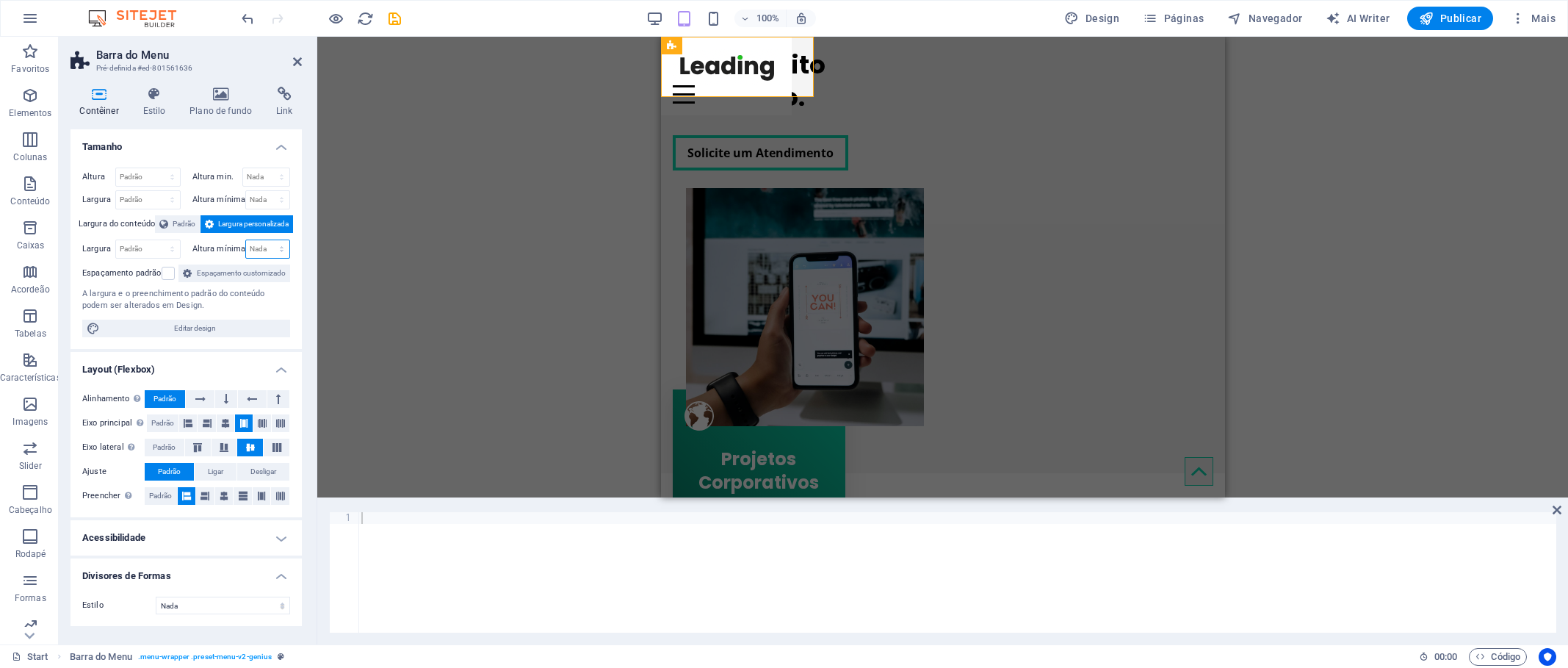 click on "Nada px rem % vh vw" at bounding box center [267, 249] 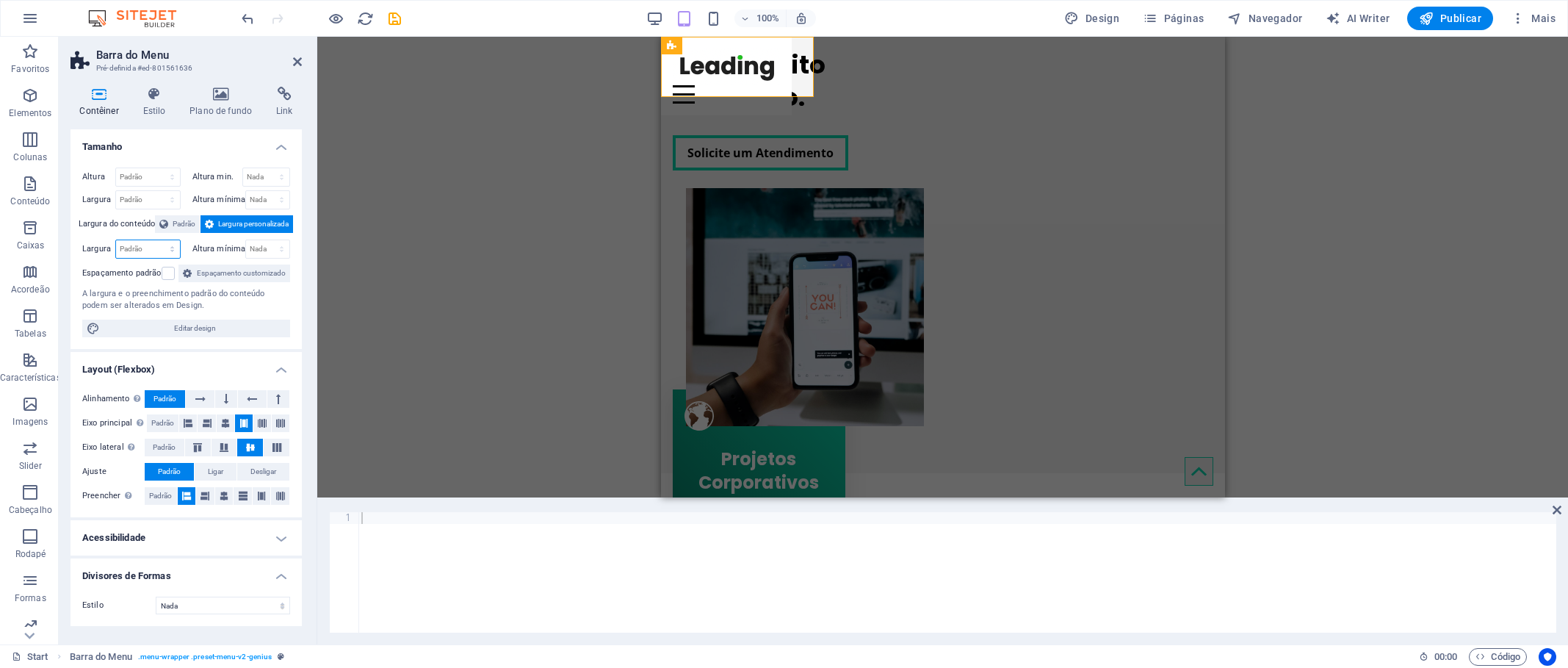 click on "Padrão px rem % em vh vw" at bounding box center (148, 249) 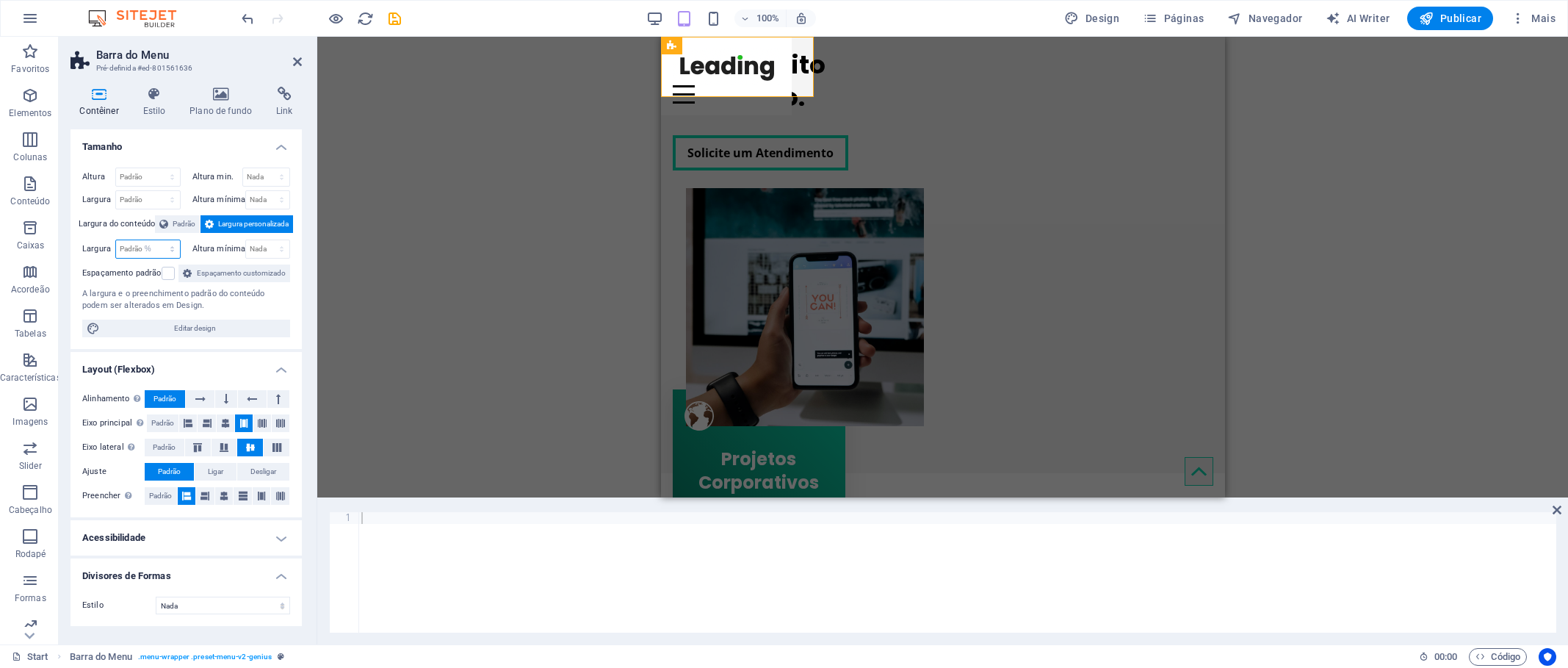 type on "100" 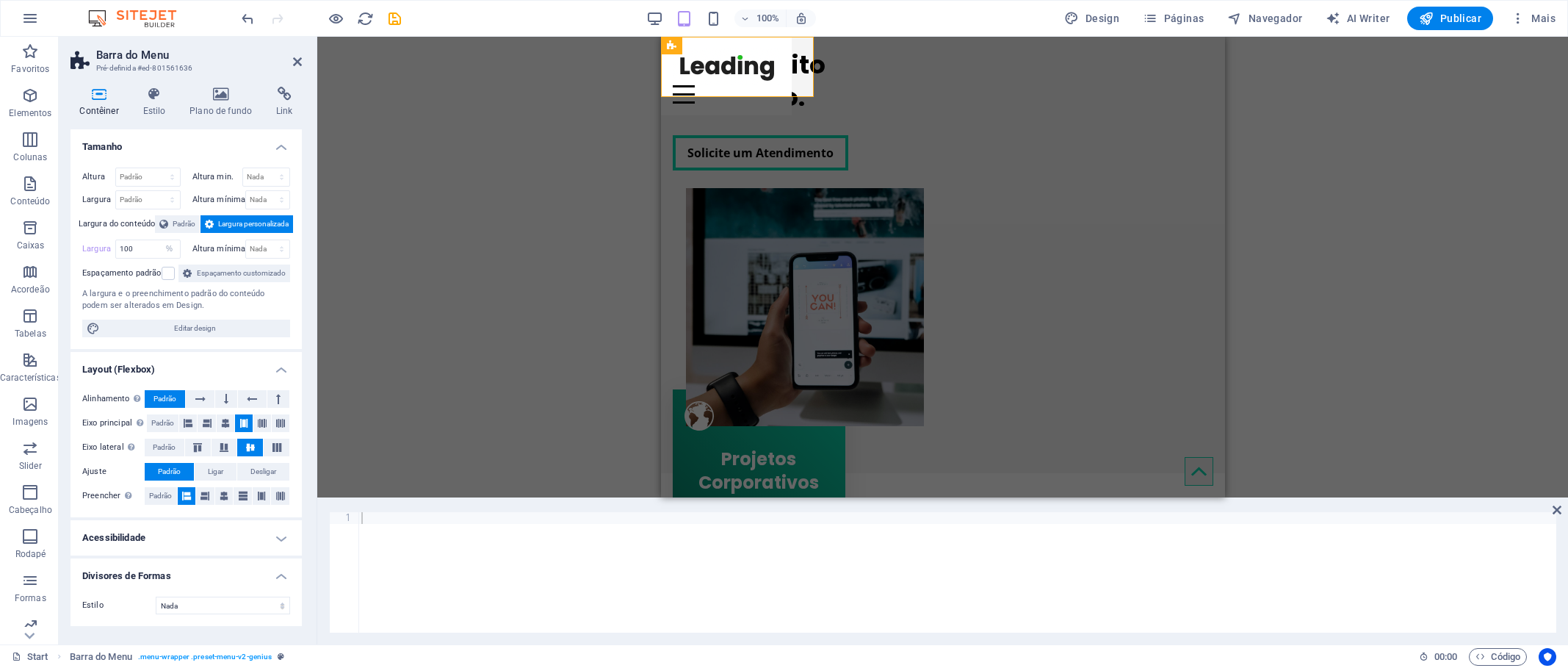 click on "Altura mínima" at bounding box center [219, 248] 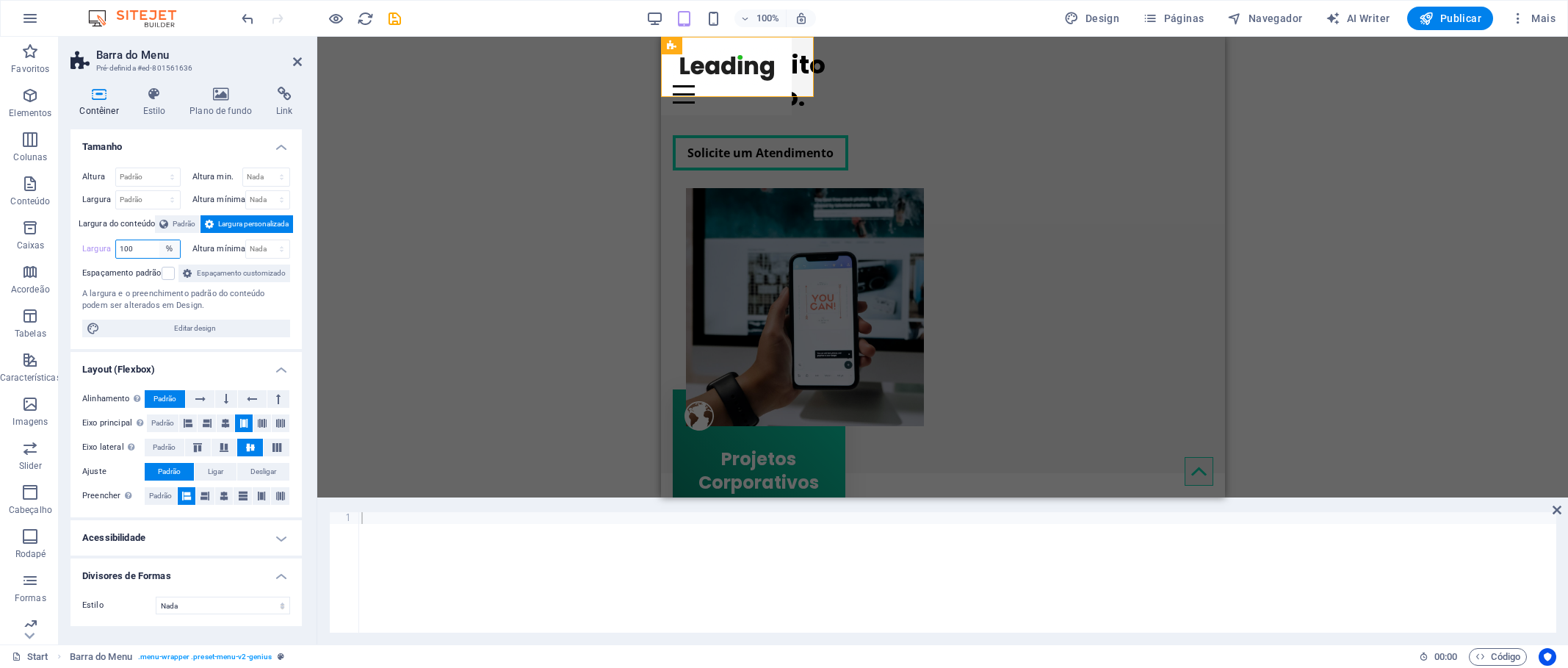 click on "Padrão px rem % em vh vw" at bounding box center (170, 249) 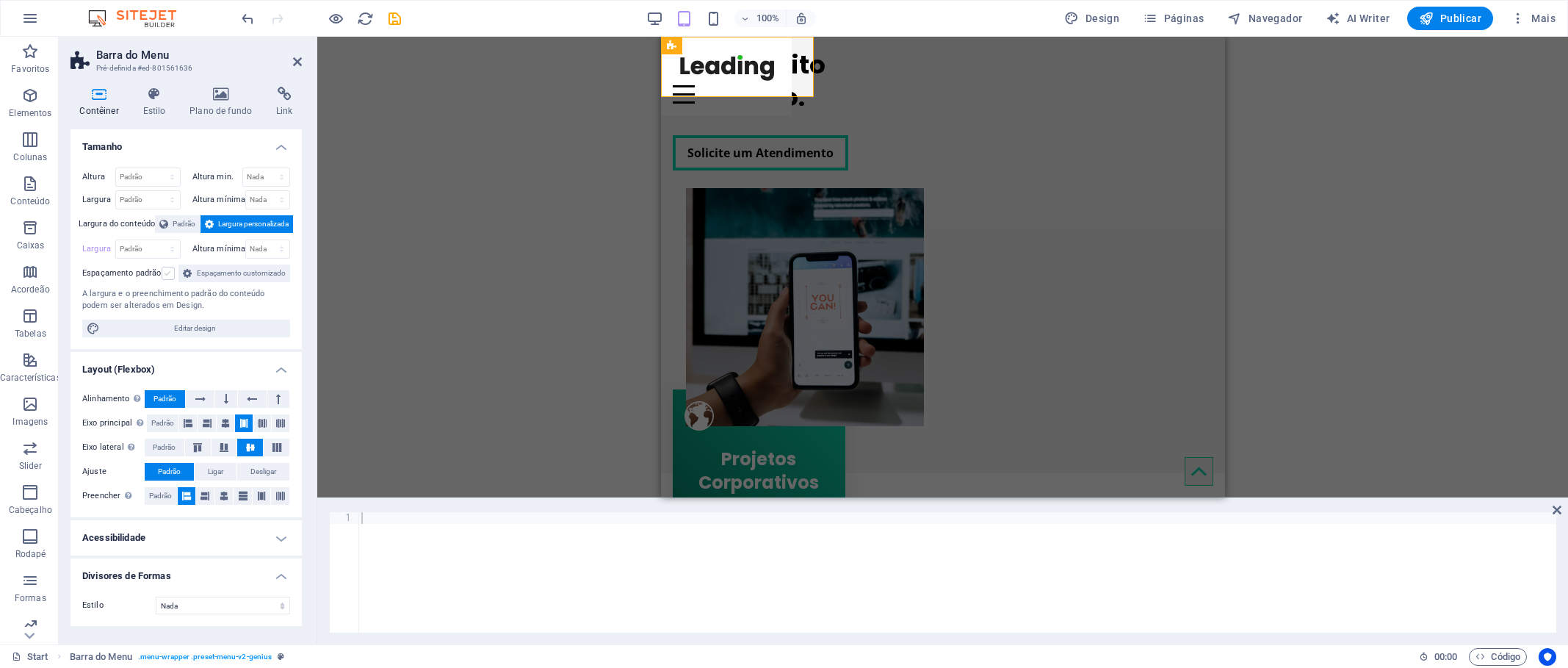click at bounding box center (168, 273) 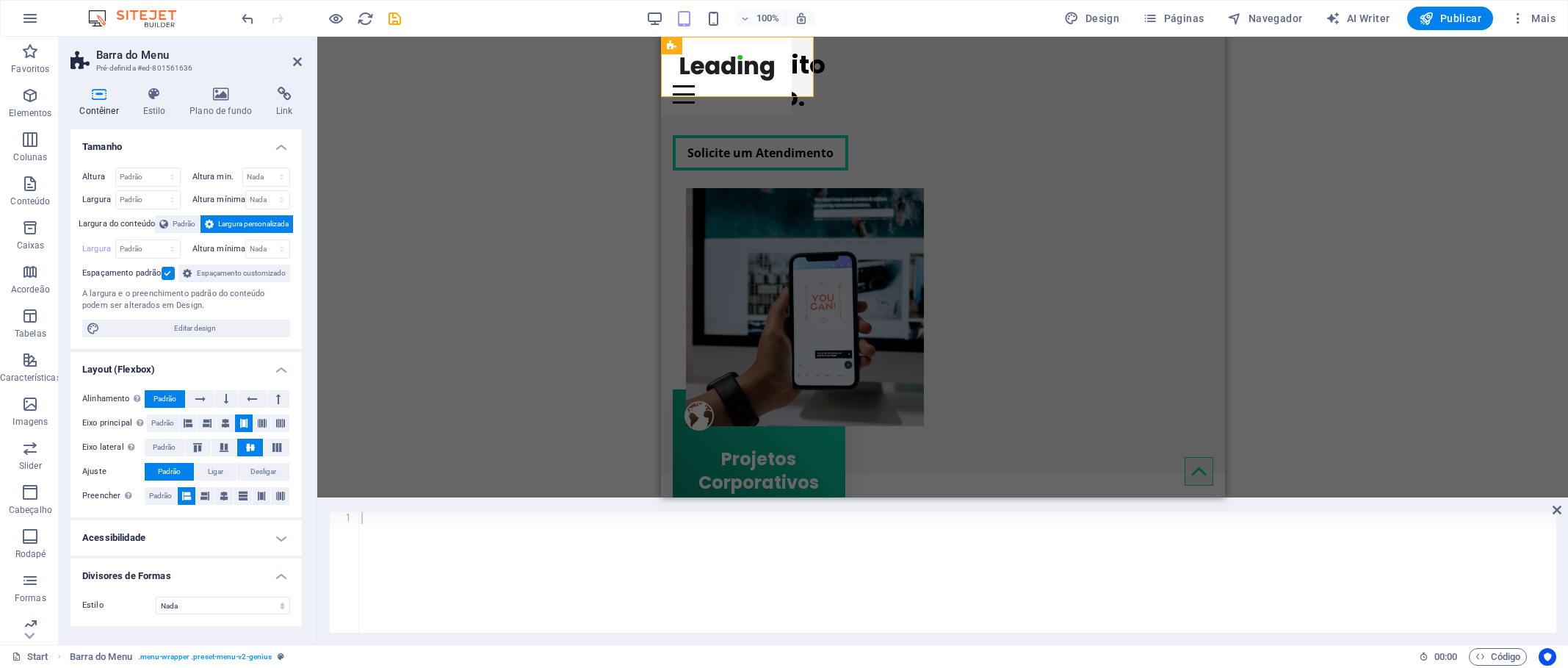 click at bounding box center (168, 273) 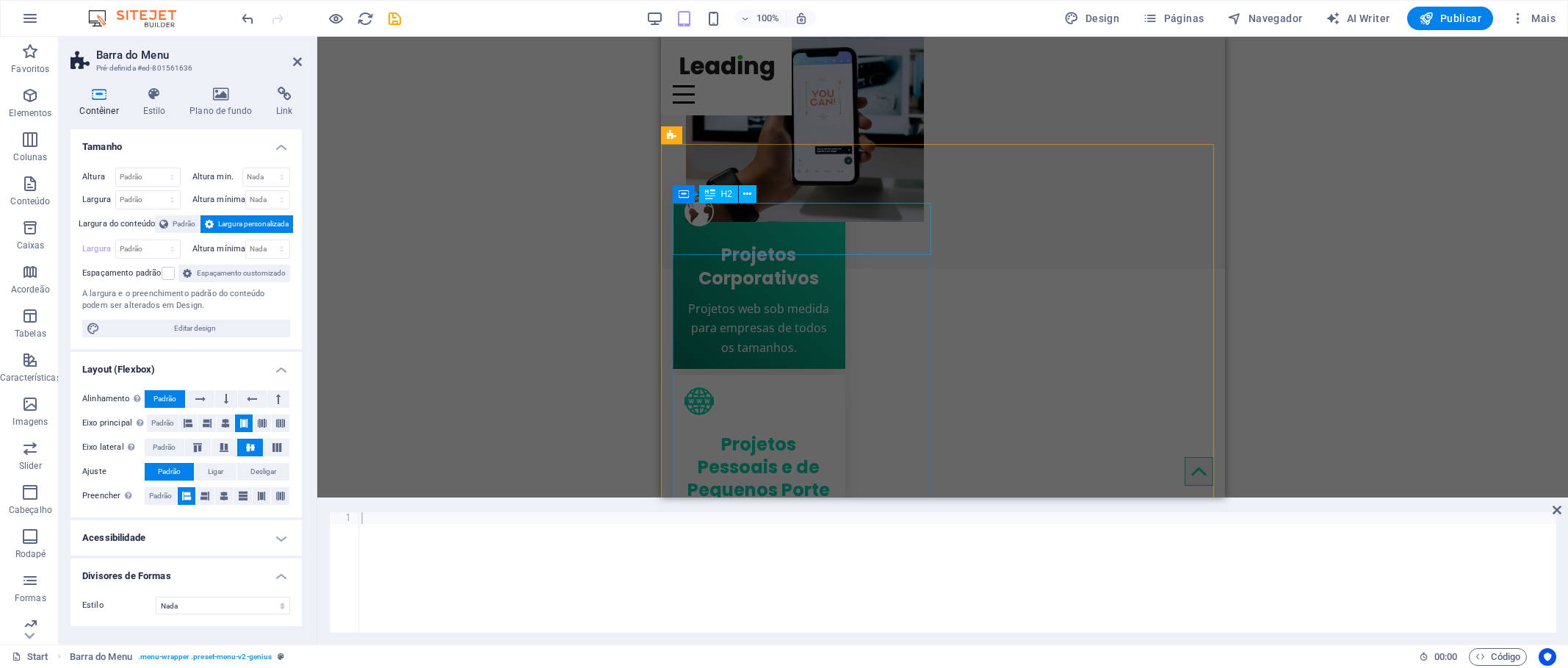 scroll, scrollTop: 0, scrollLeft: 0, axis: both 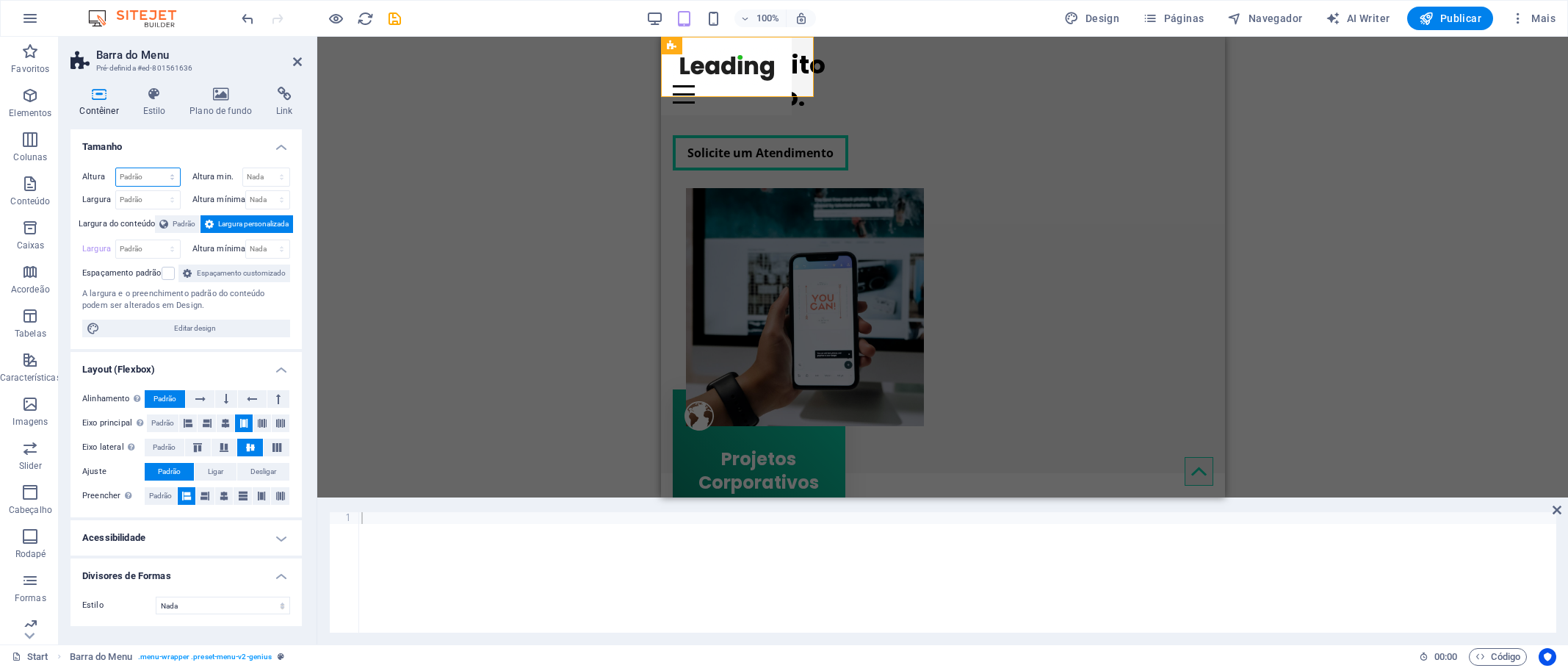 click on "Padrão px rem % vh vw" at bounding box center [148, 177] 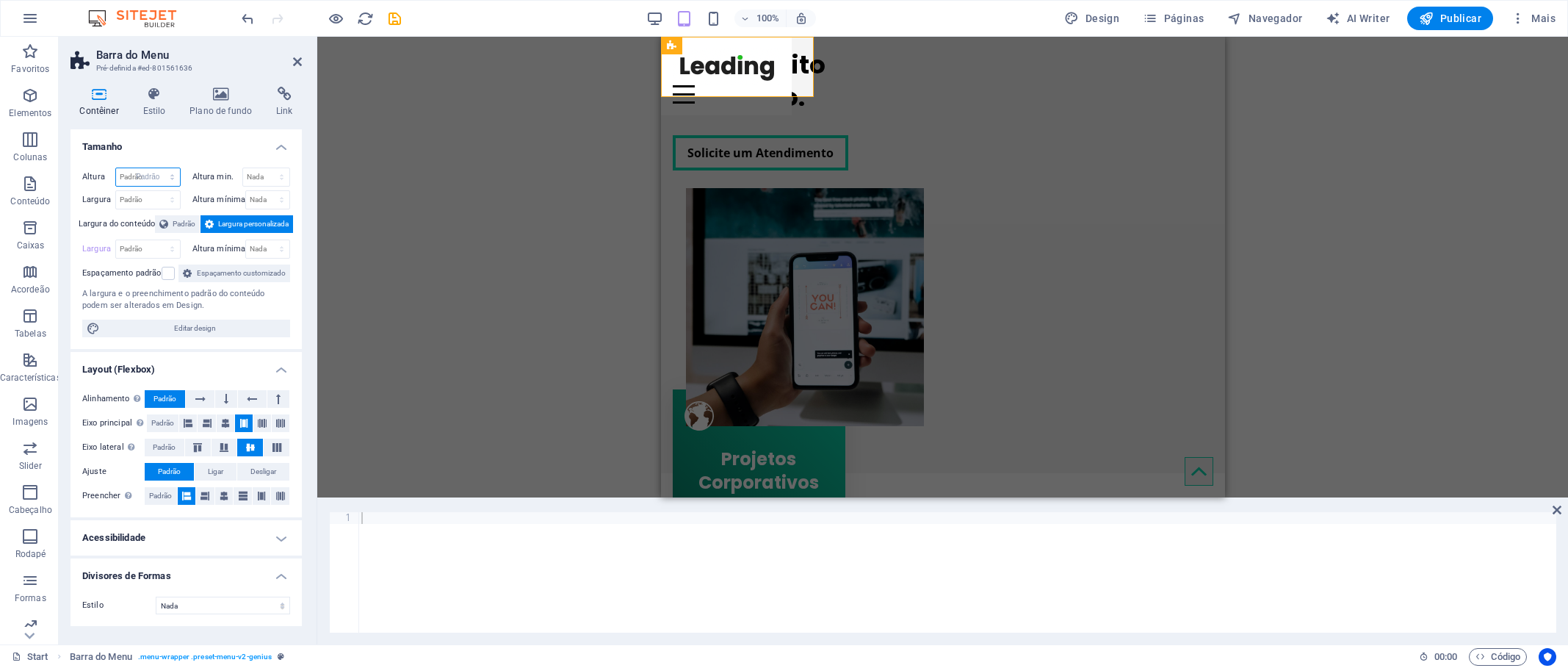 select on "DISABLED_OPTION_VALUE" 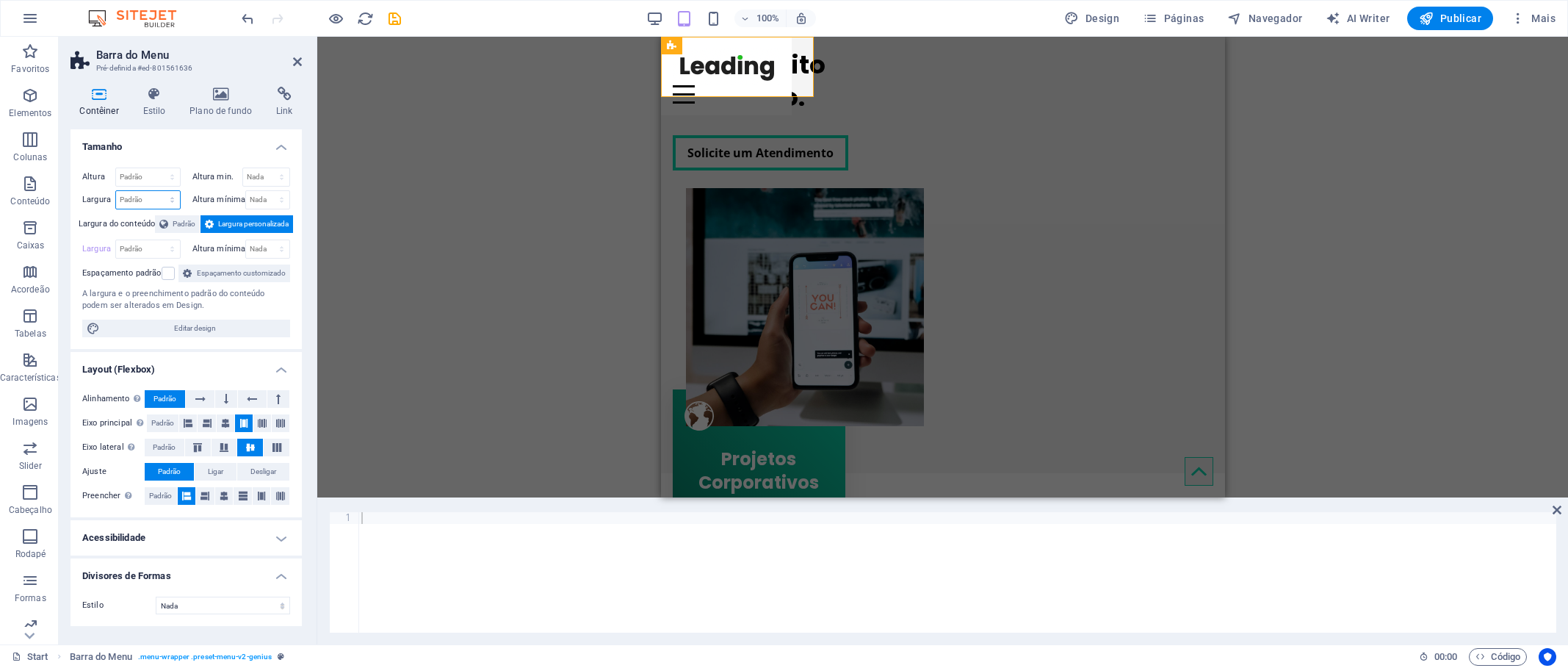 click on "Padrão px rem % em vh vw" at bounding box center [148, 200] 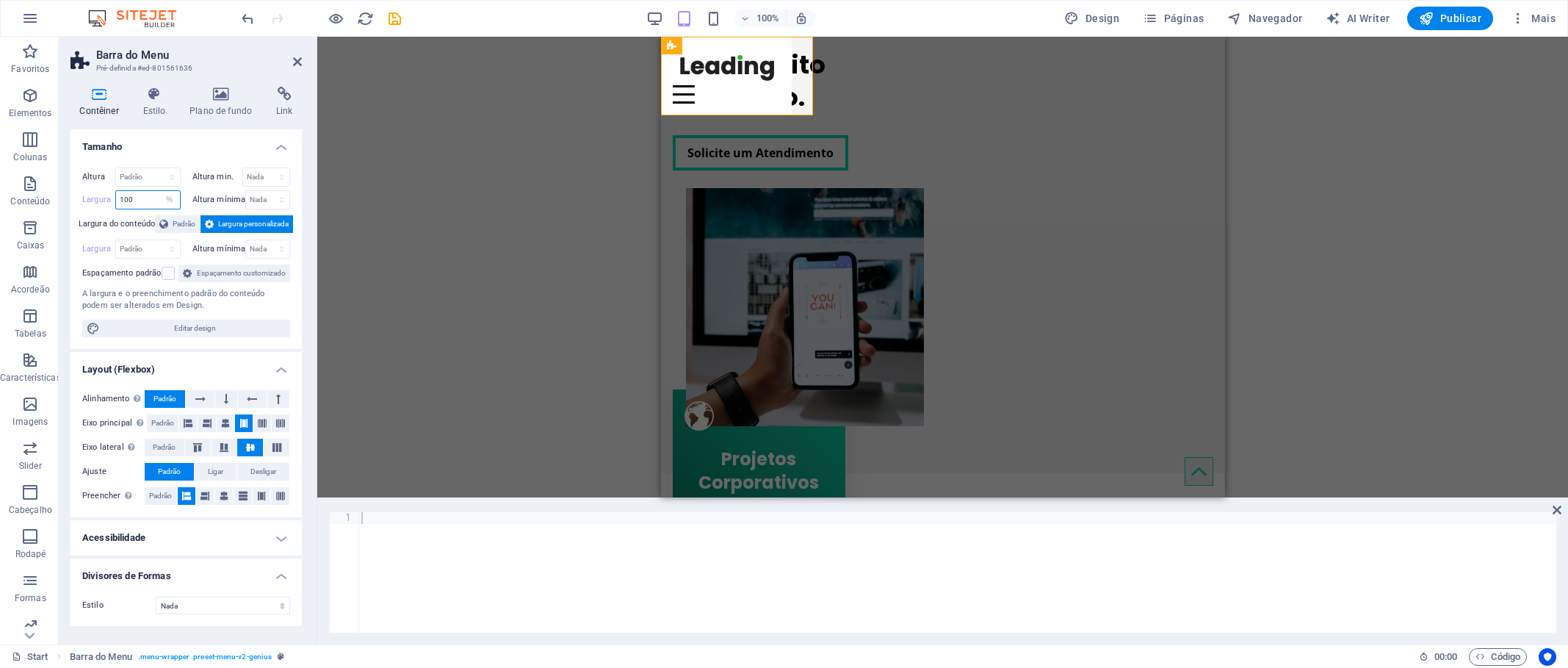 type on "100" 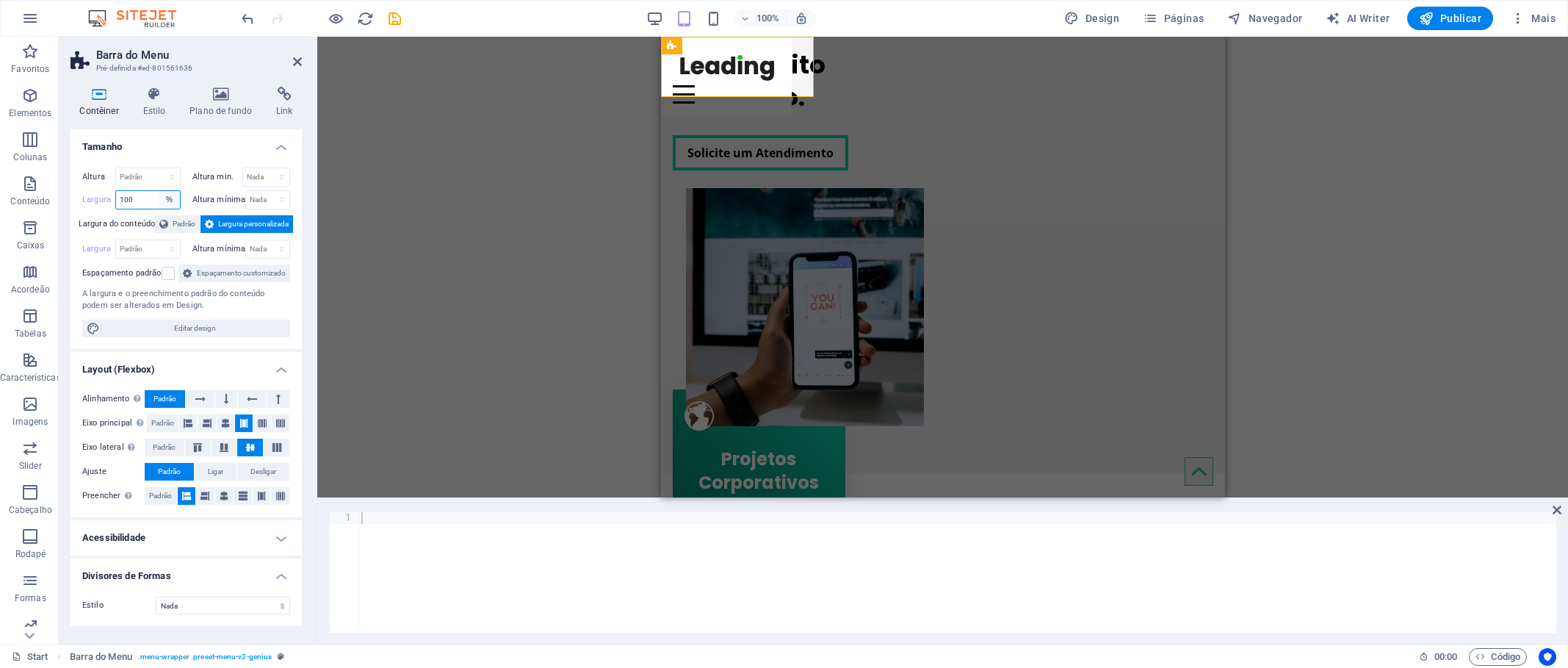 click on "Padrão px rem % em vh vw" at bounding box center (170, 200) 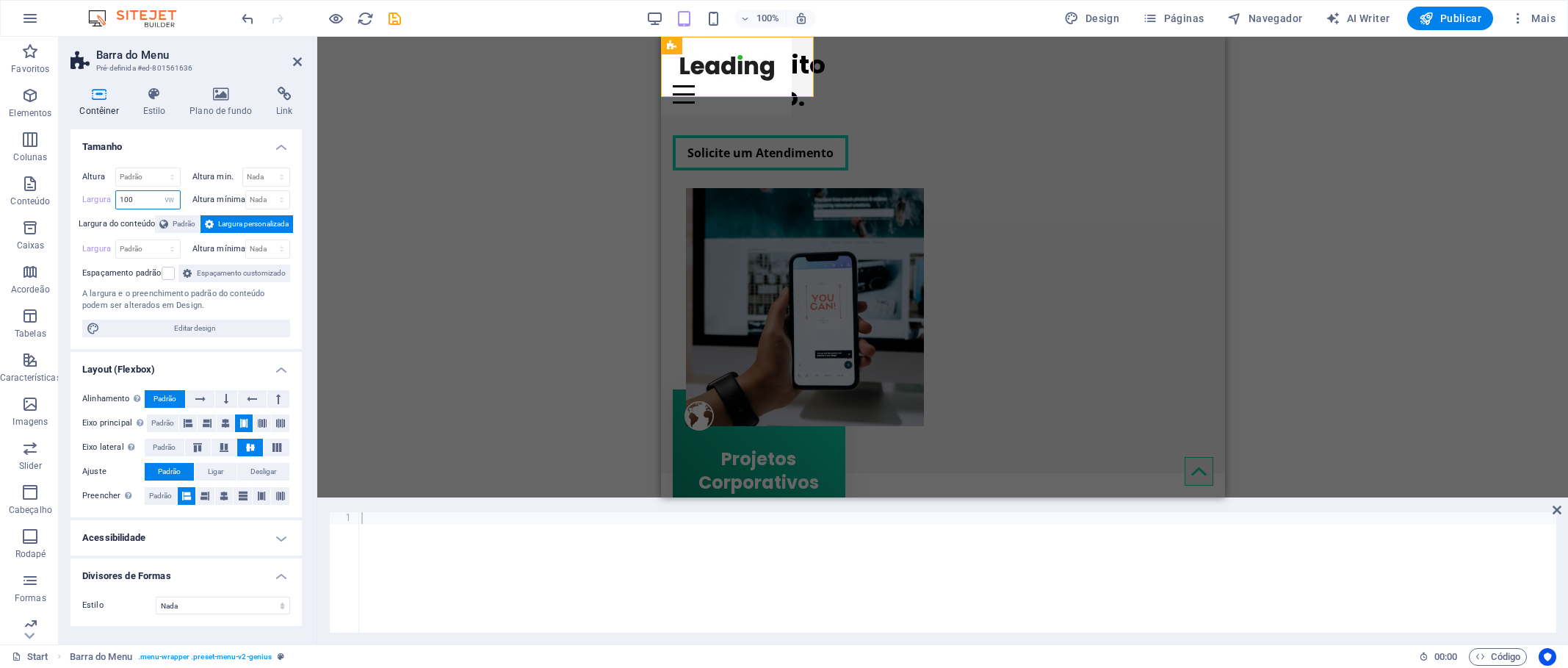 click on "[NUMBER]" at bounding box center [148, 200] 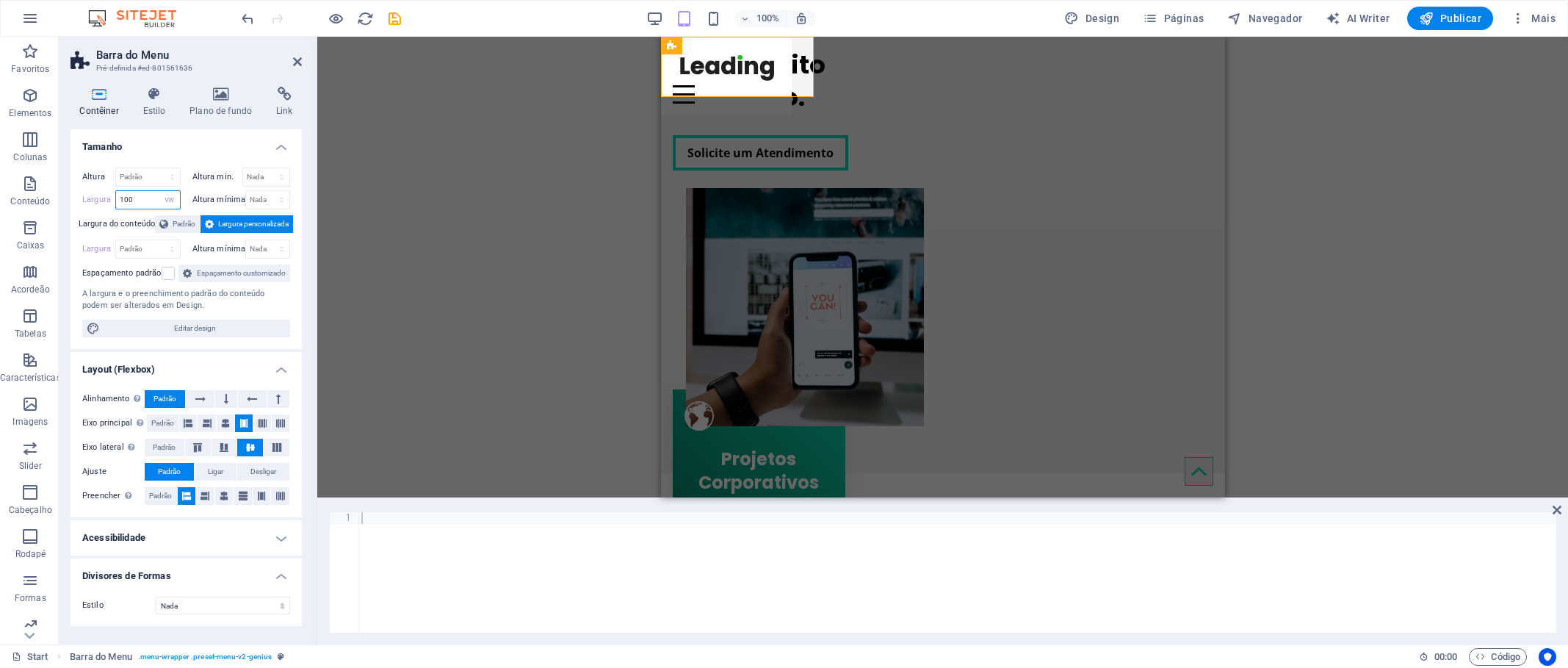 click on "[NUMBER]" at bounding box center [148, 200] 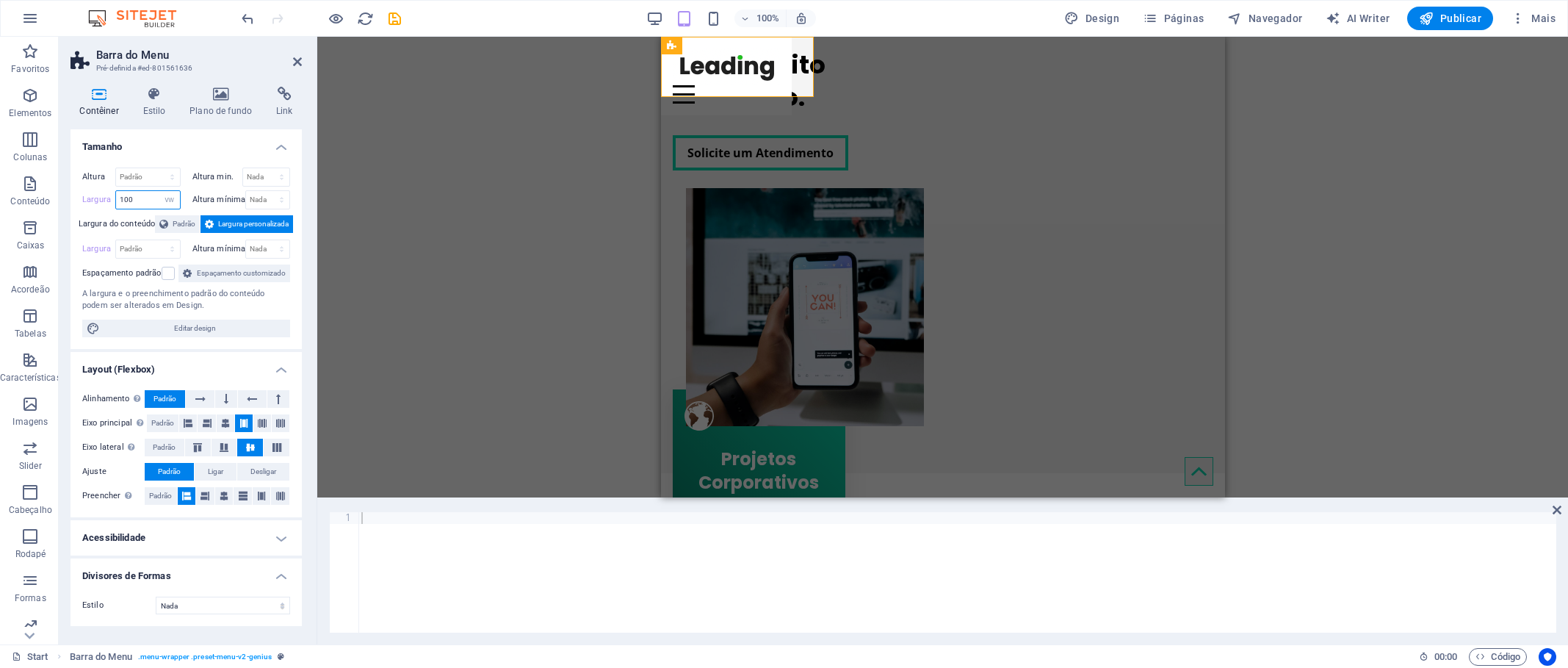 click on "[NUMBER]" at bounding box center [148, 200] 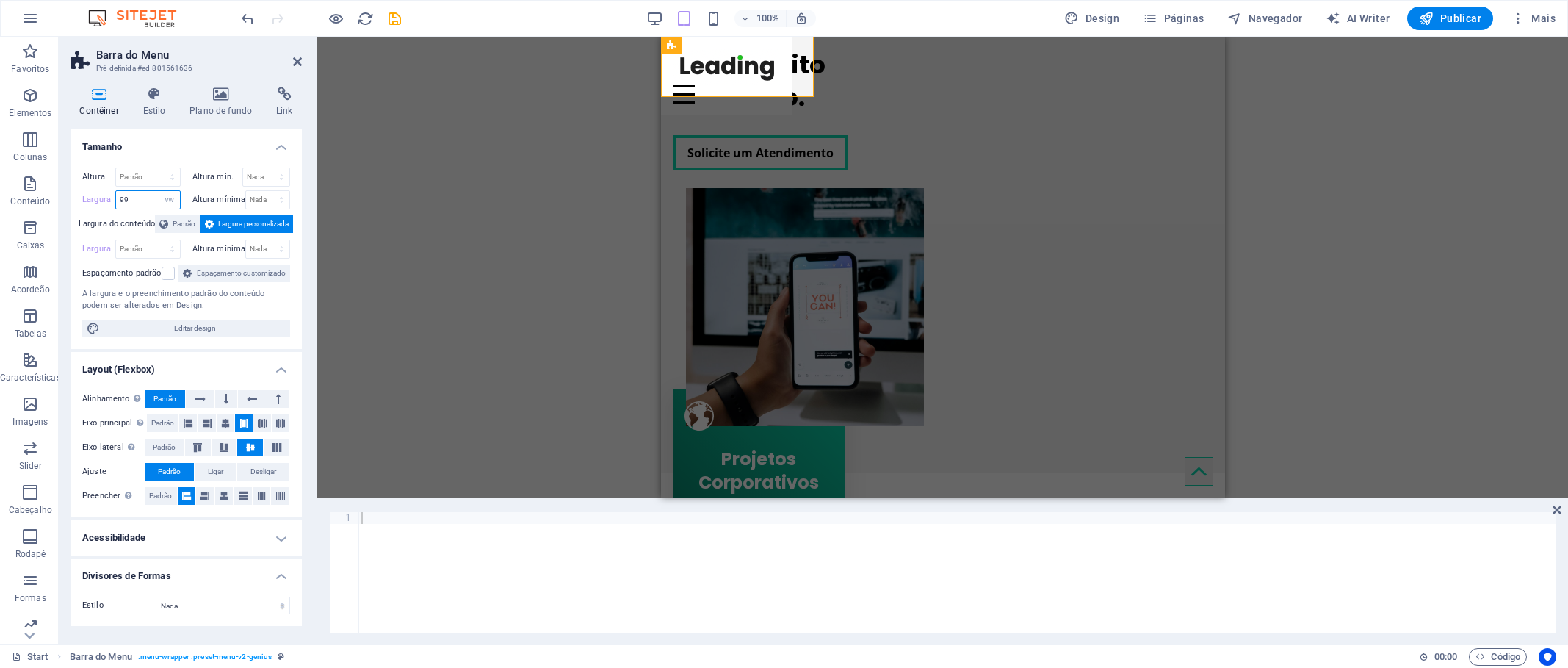 type on "99" 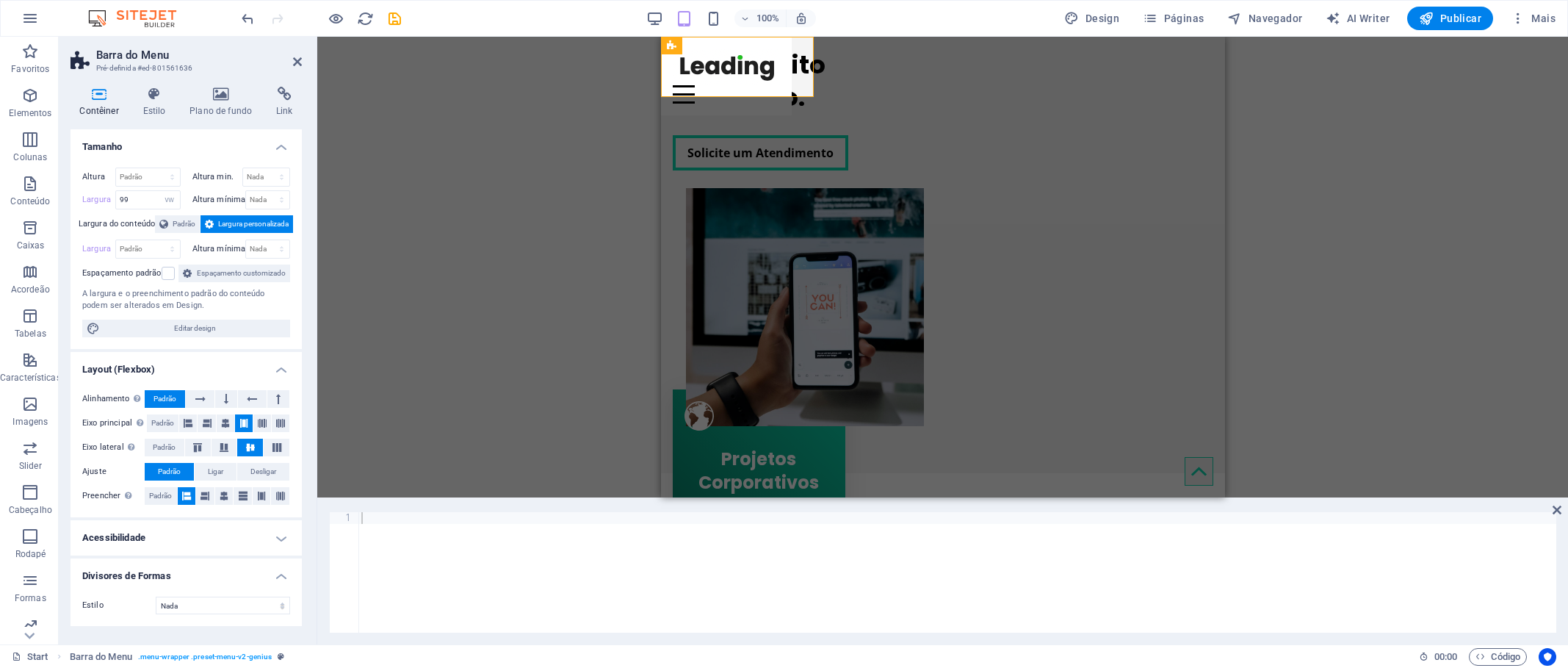 click on "Largura [NUMBER] Padrão px rem % em vh vw Altura mínima Nada px rem % vh vw" at bounding box center [186, 200] 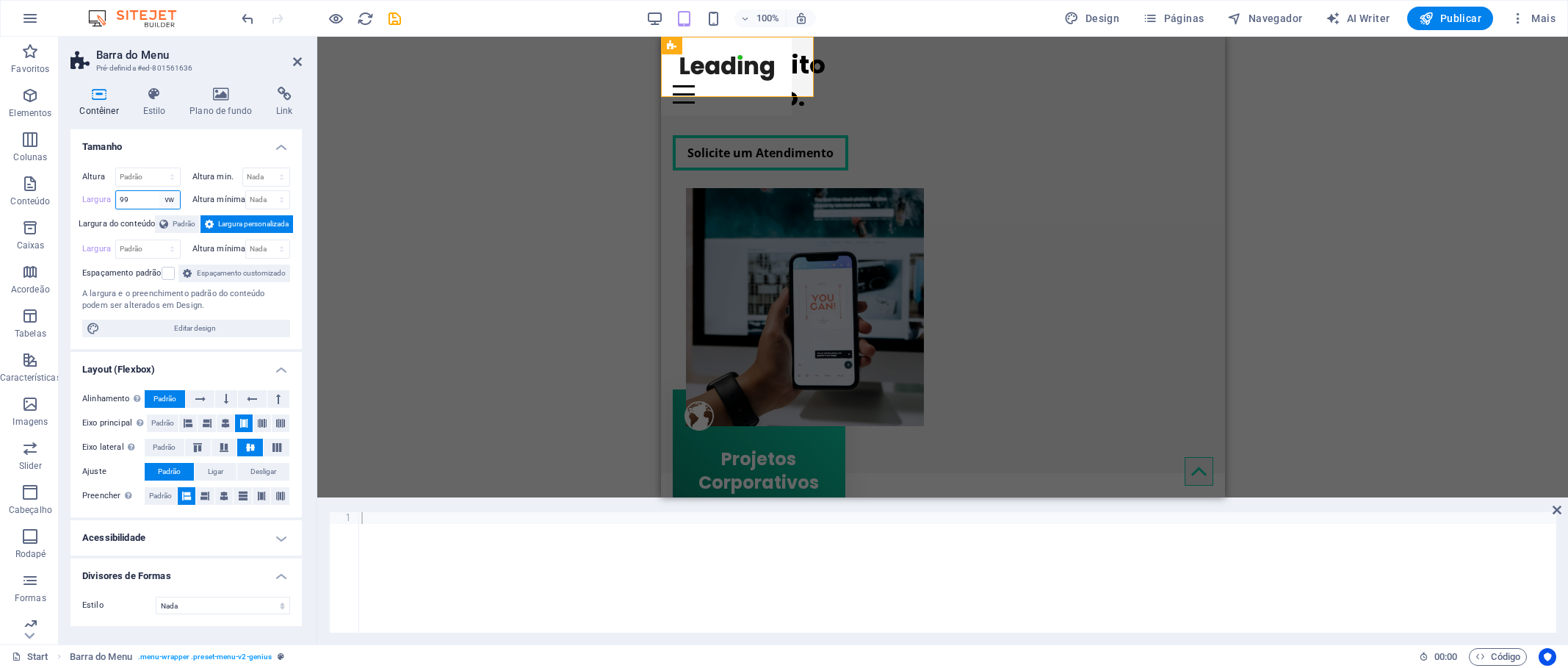 click on "Padrão px rem % em vh vw" at bounding box center [170, 200] 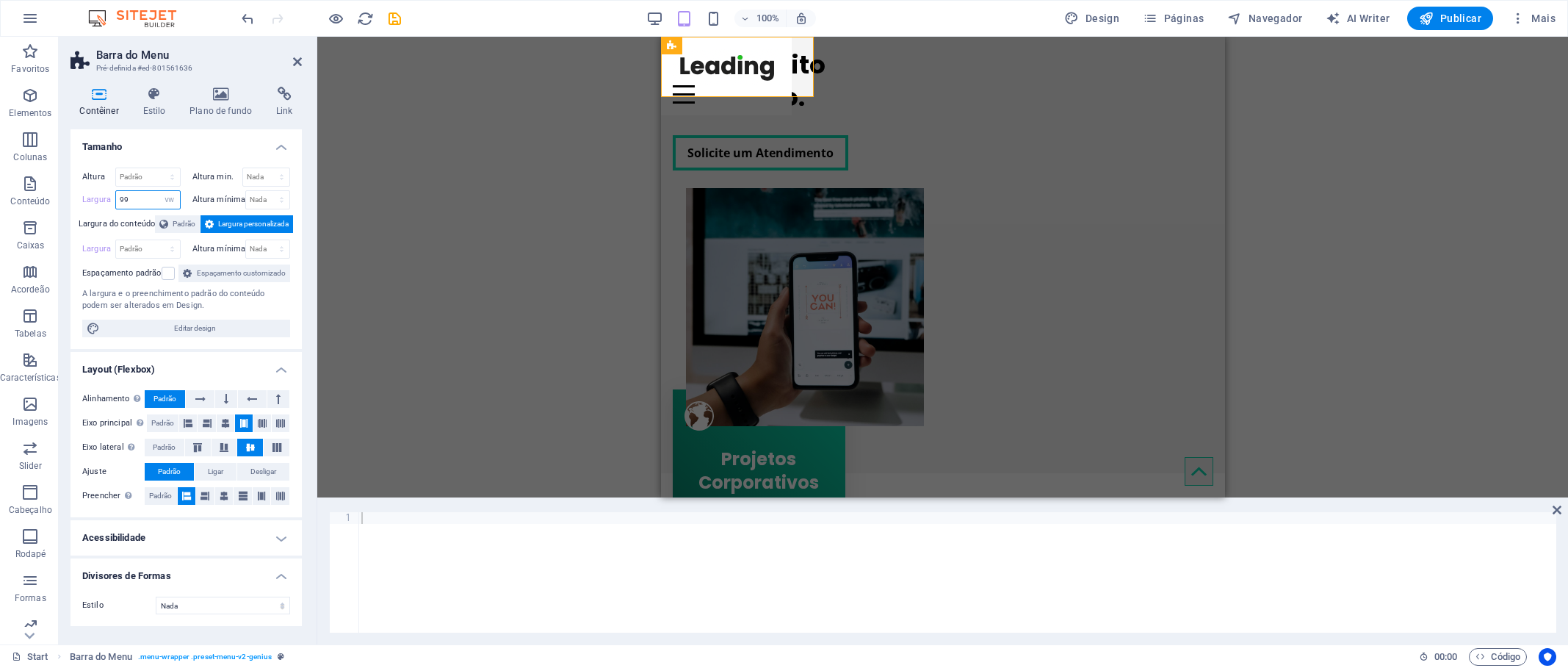 click on "99" at bounding box center (148, 200) 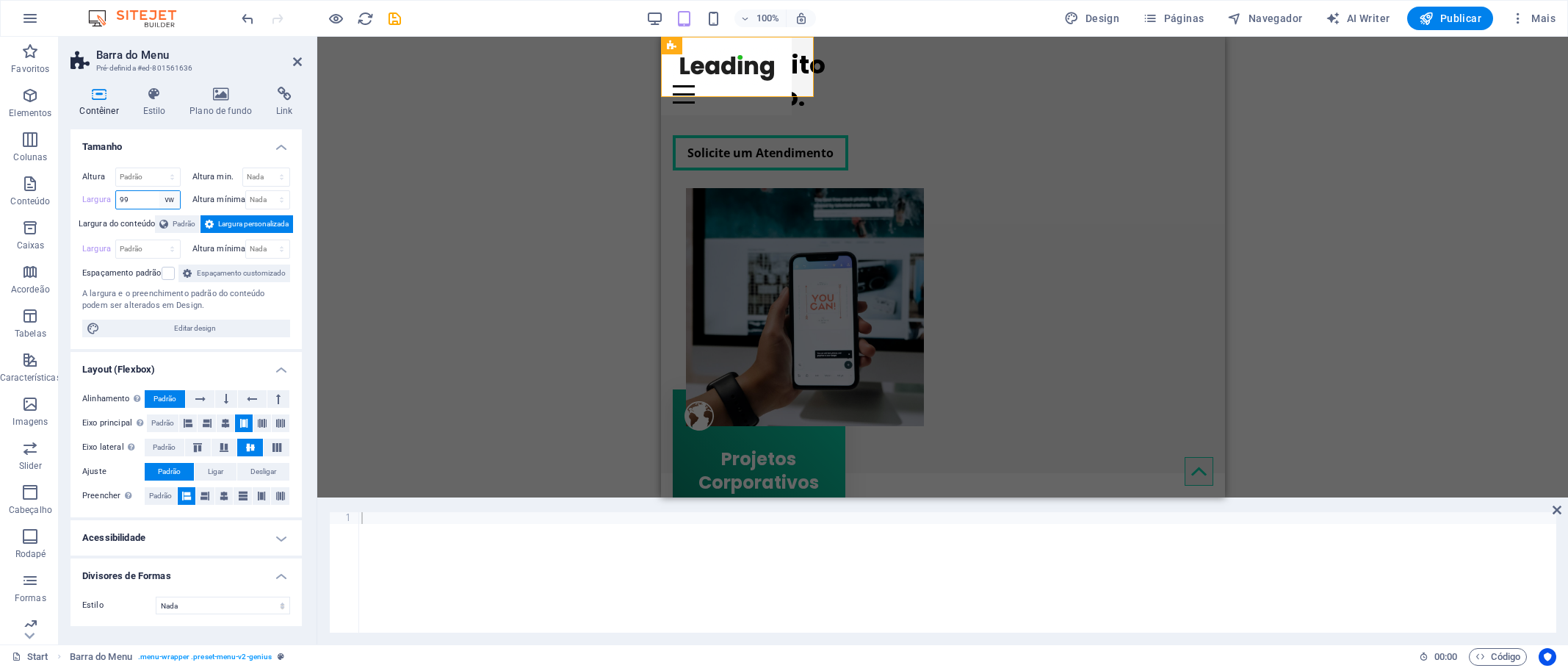 click on "Padrão px rem % em vh vw" at bounding box center (170, 200) 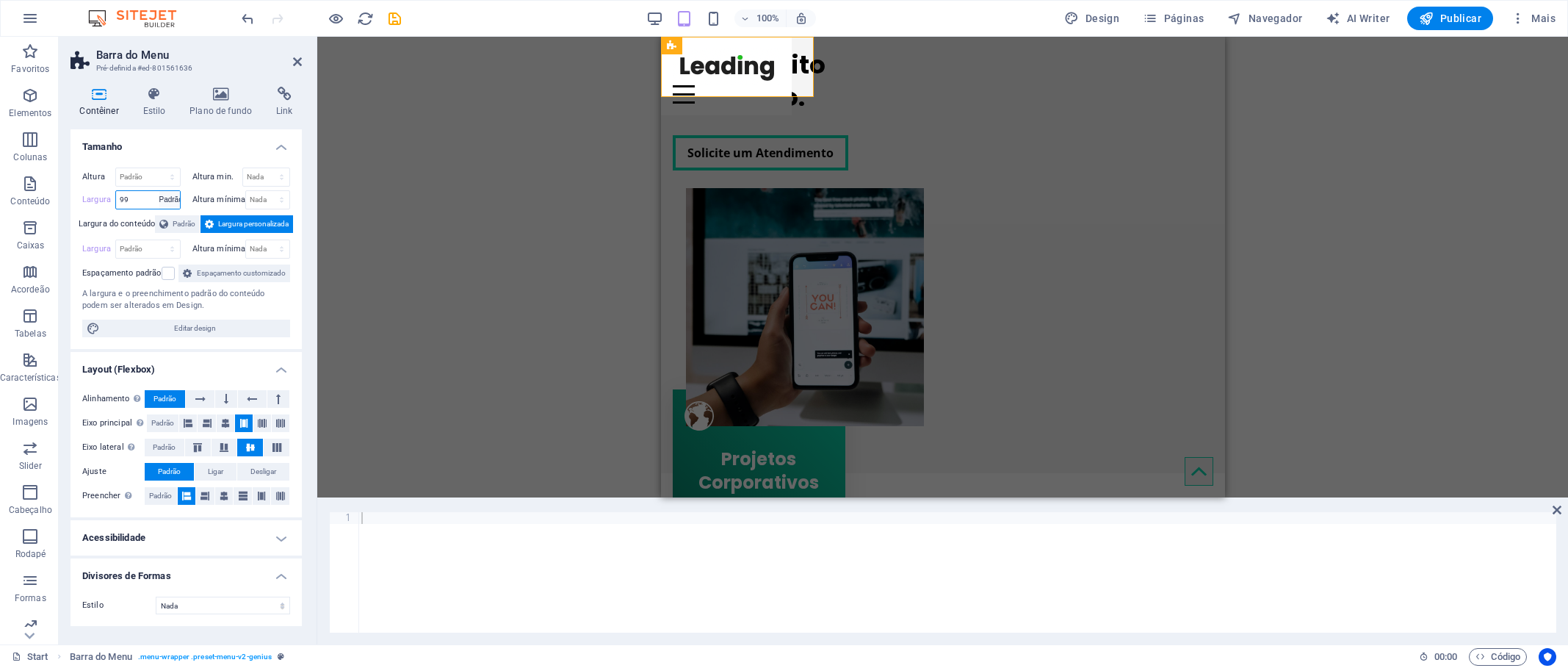 type on "99" 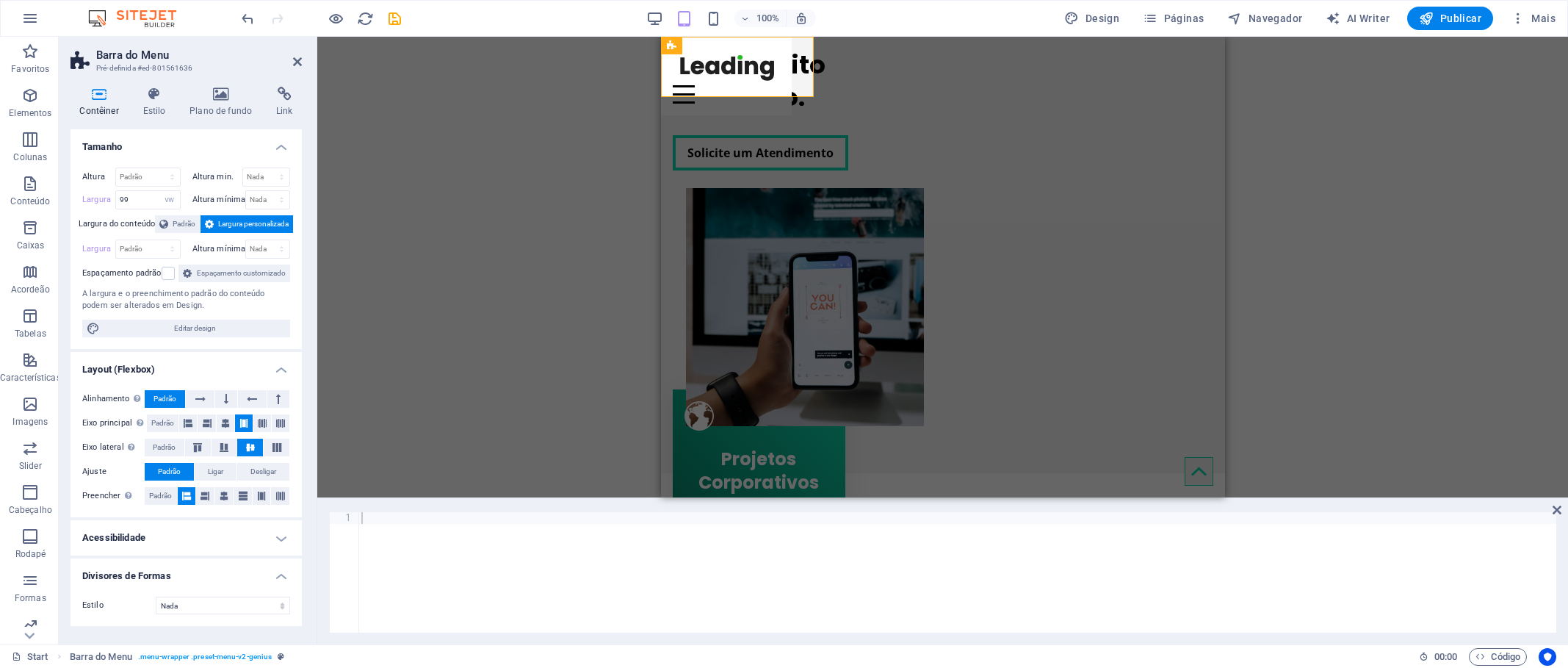 click on "Tamanho" at bounding box center [186, 143] 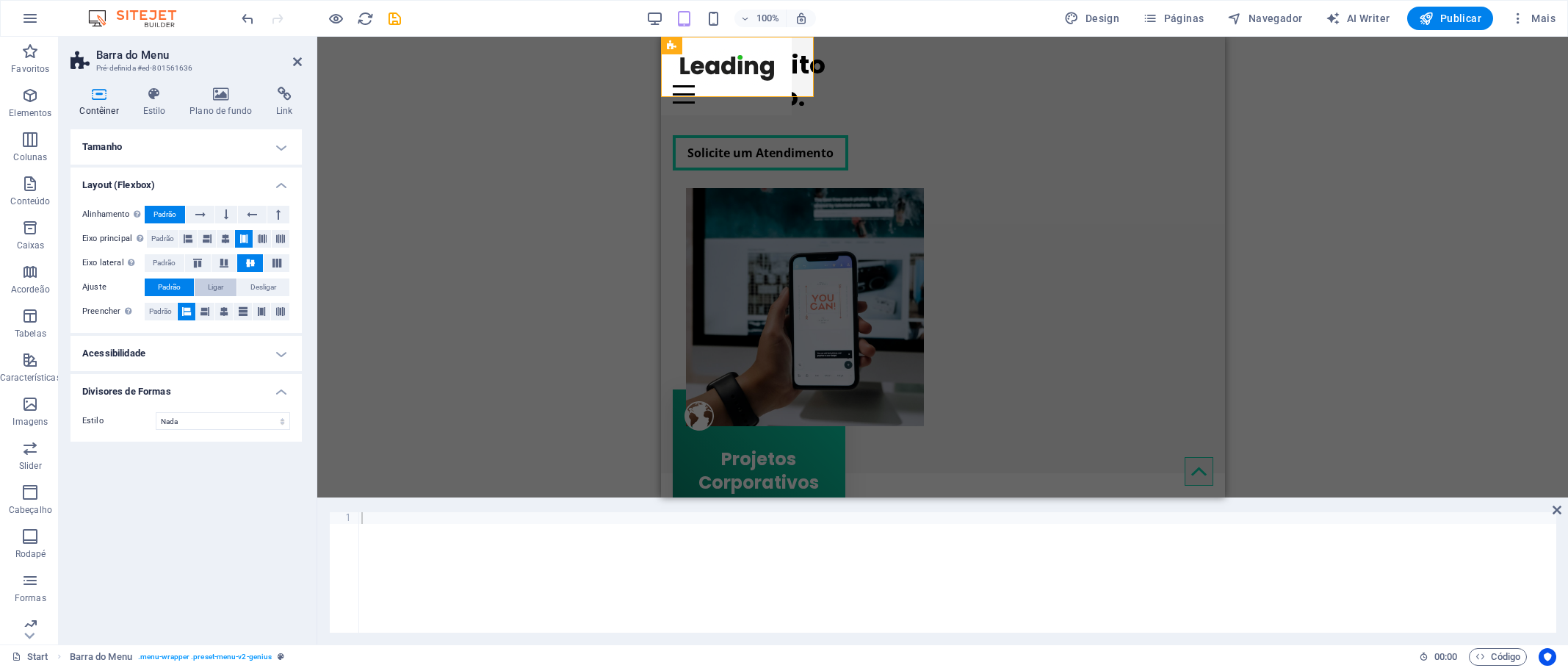 click on "Ligar" at bounding box center (215, 287) 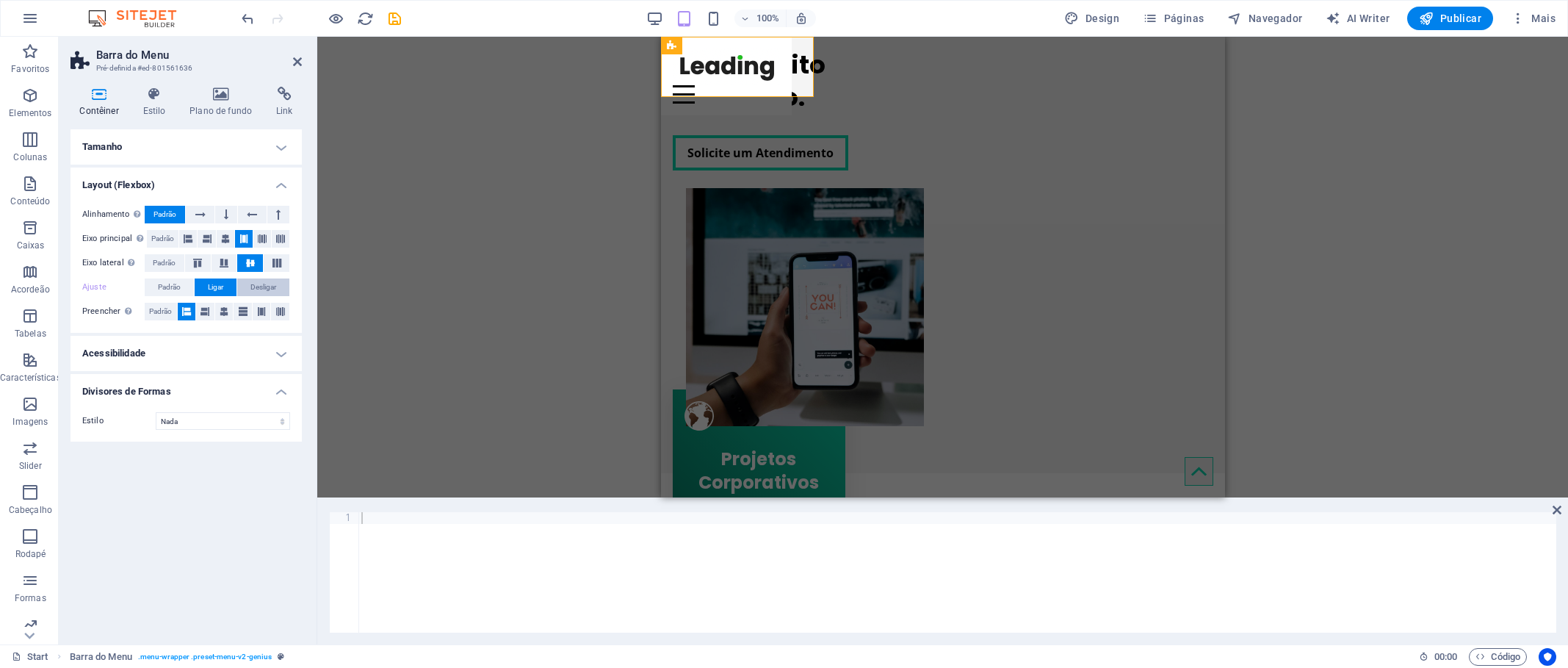 click on "Desligar" at bounding box center (263, 287) 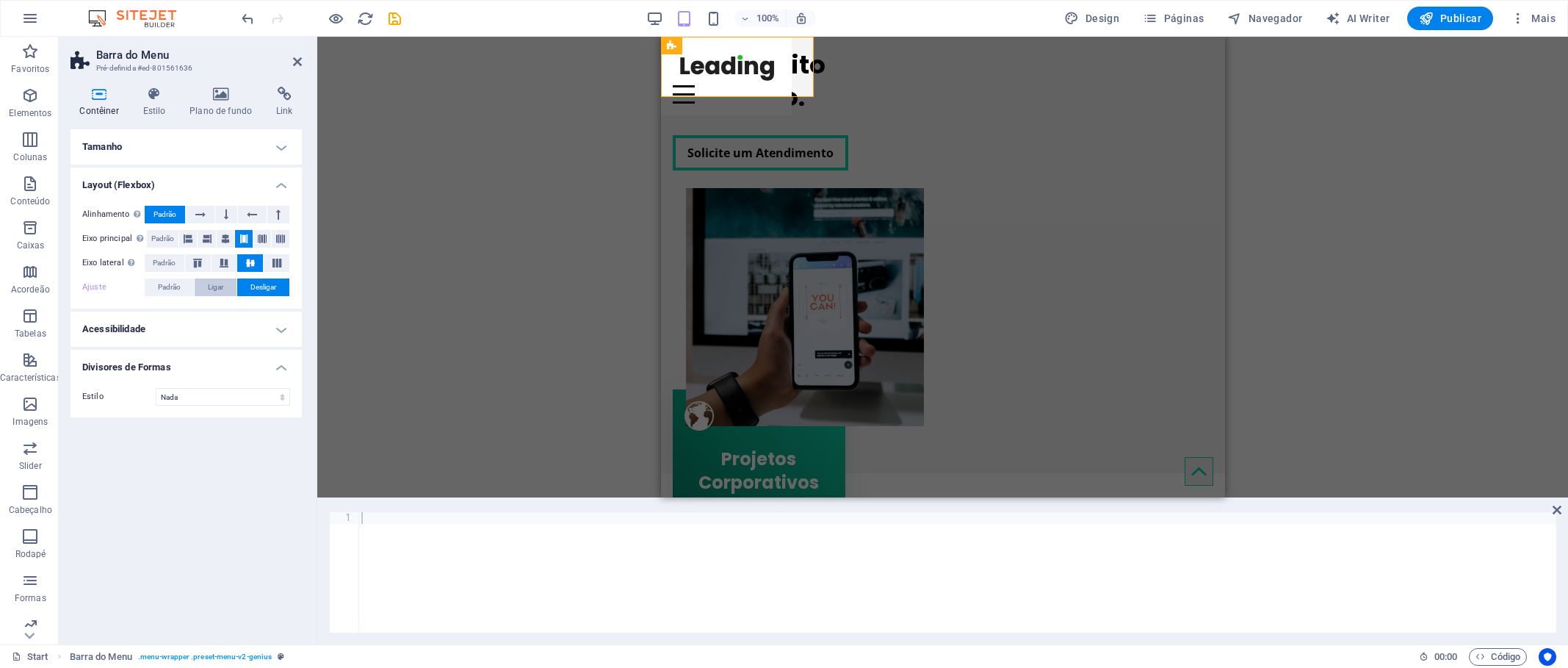 click on "Ligar" at bounding box center [215, 287] 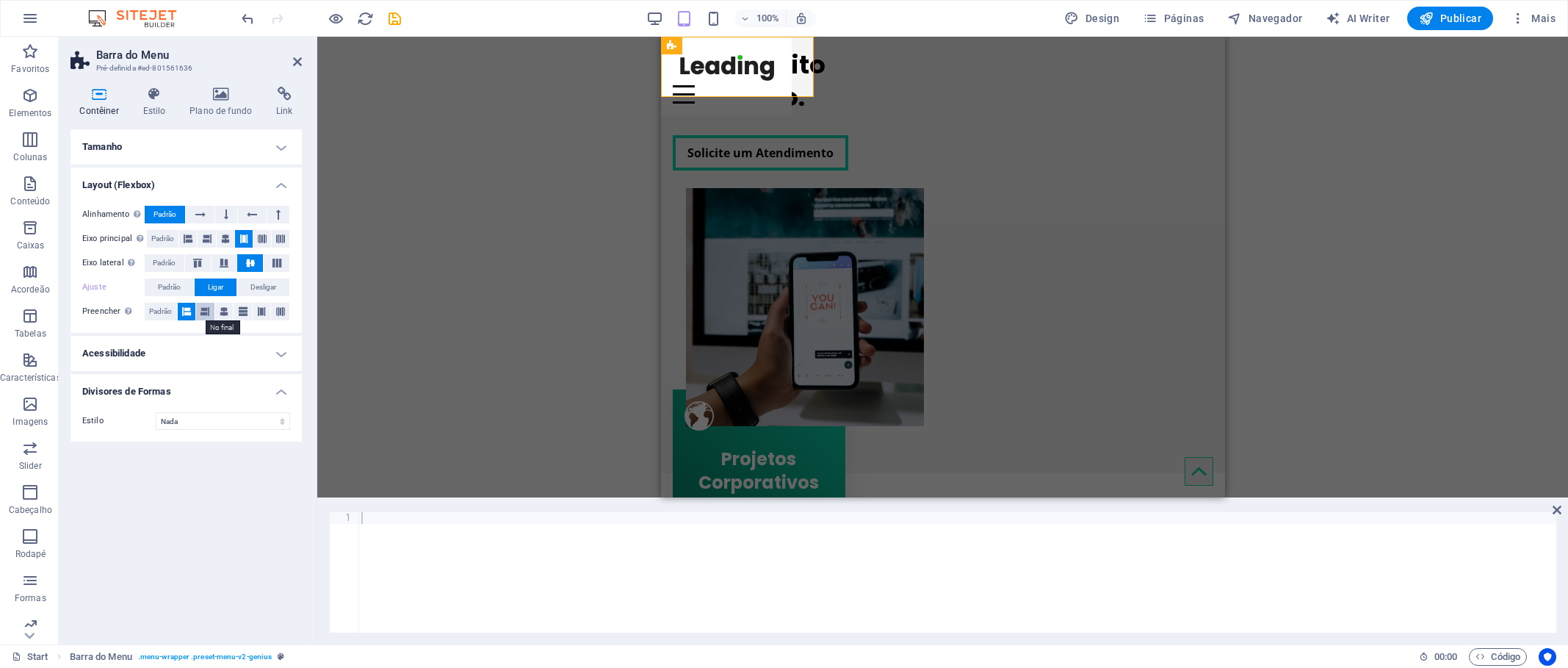 click at bounding box center [205, 312] 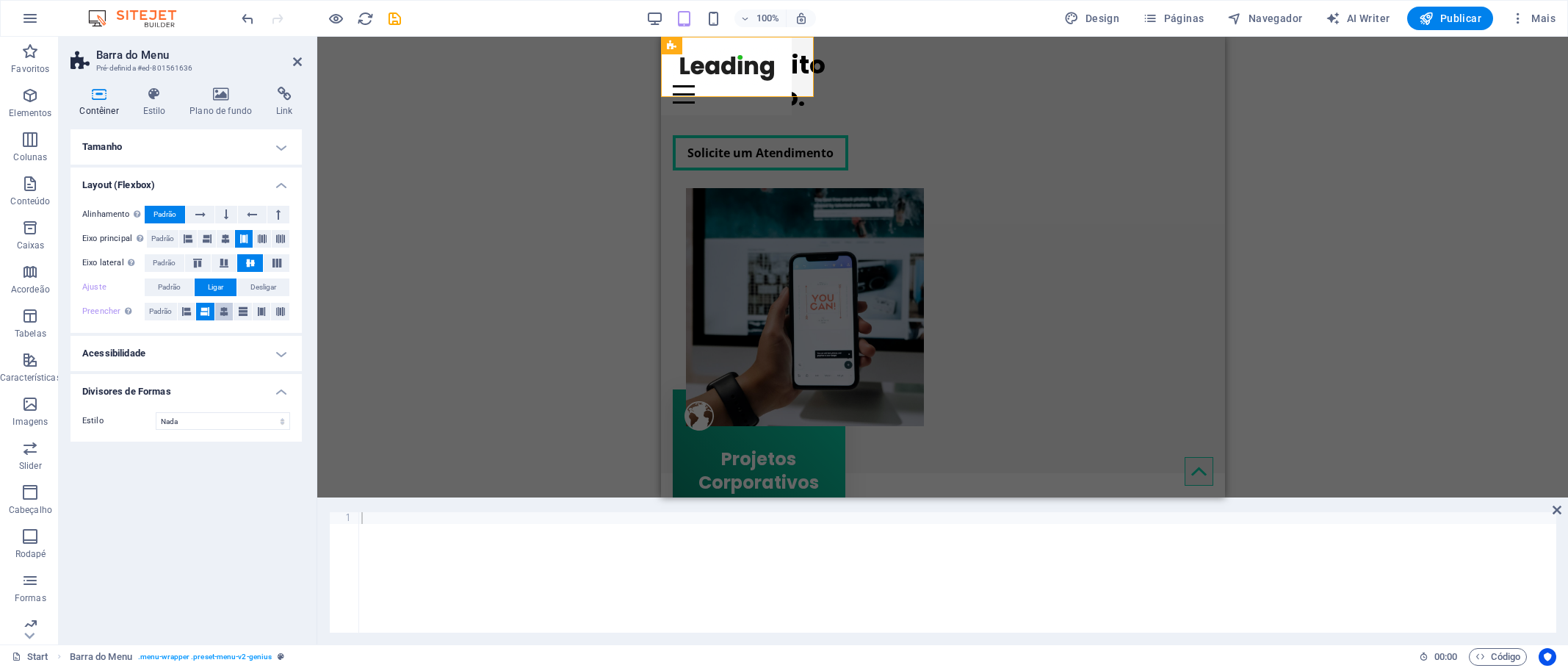 click at bounding box center [224, 312] 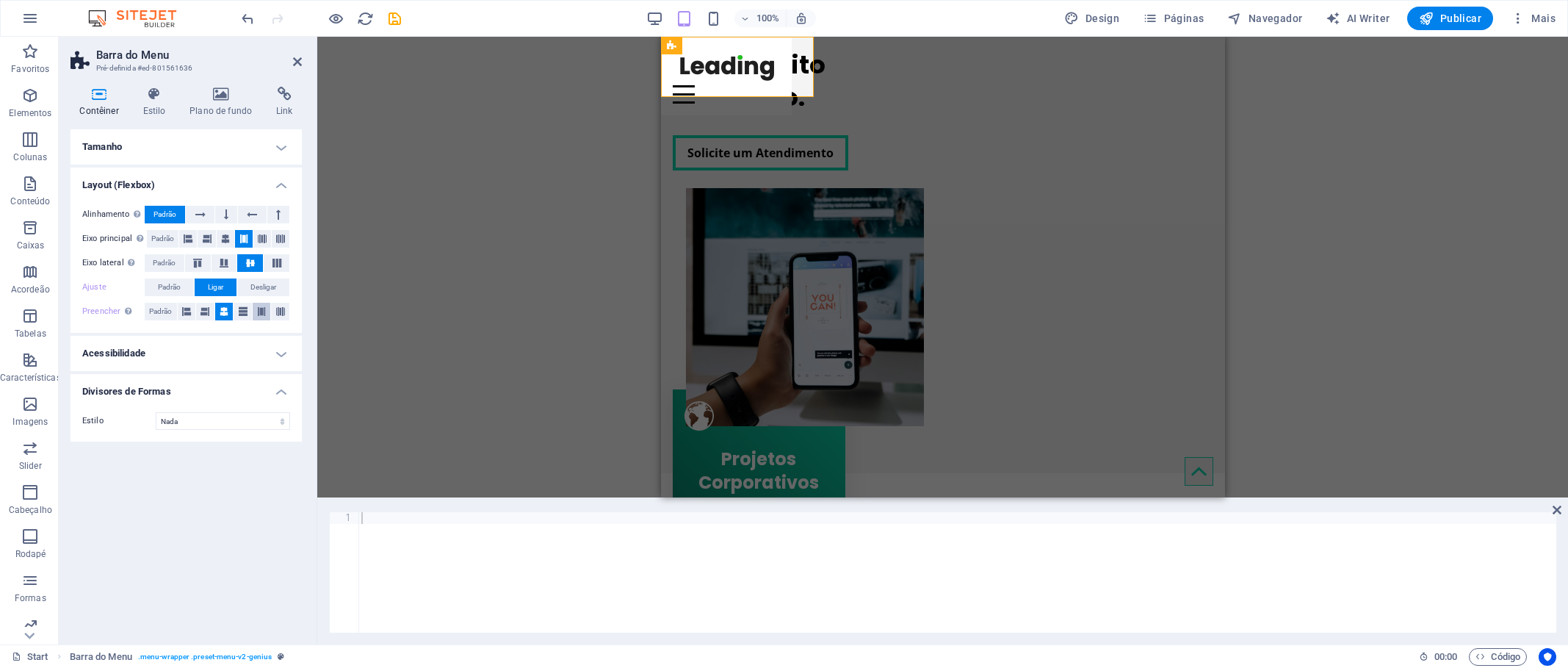 click at bounding box center [261, 312] 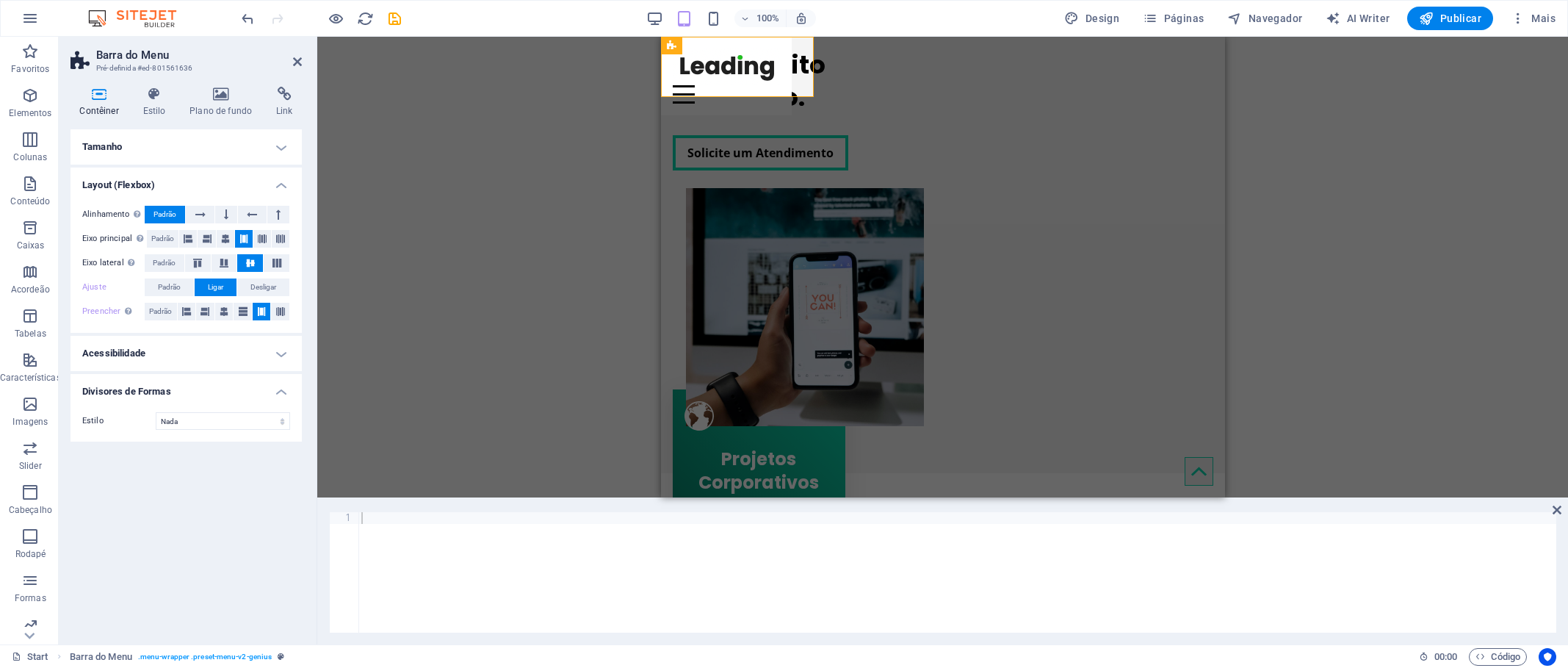click at bounding box center (261, 312) 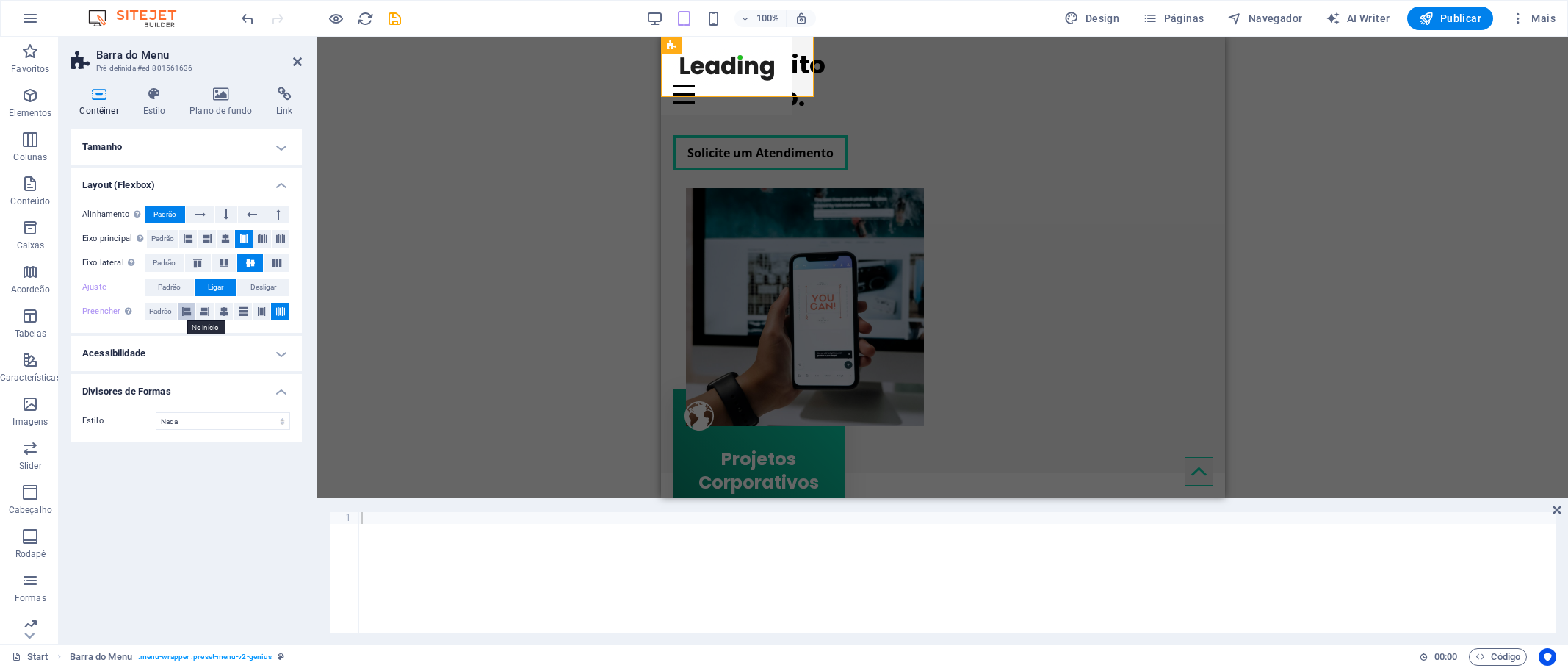 click at bounding box center [187, 312] 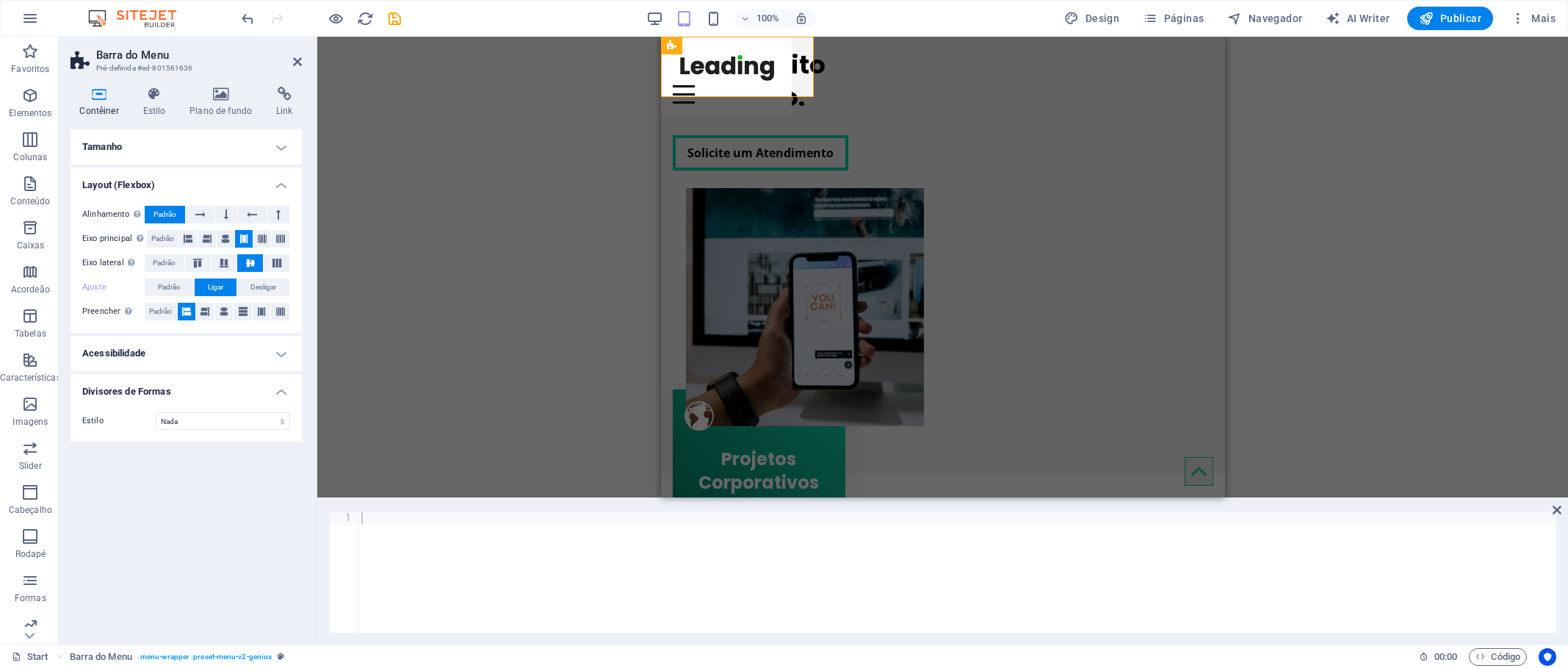 click on "Acessibilidade" at bounding box center (186, 353) 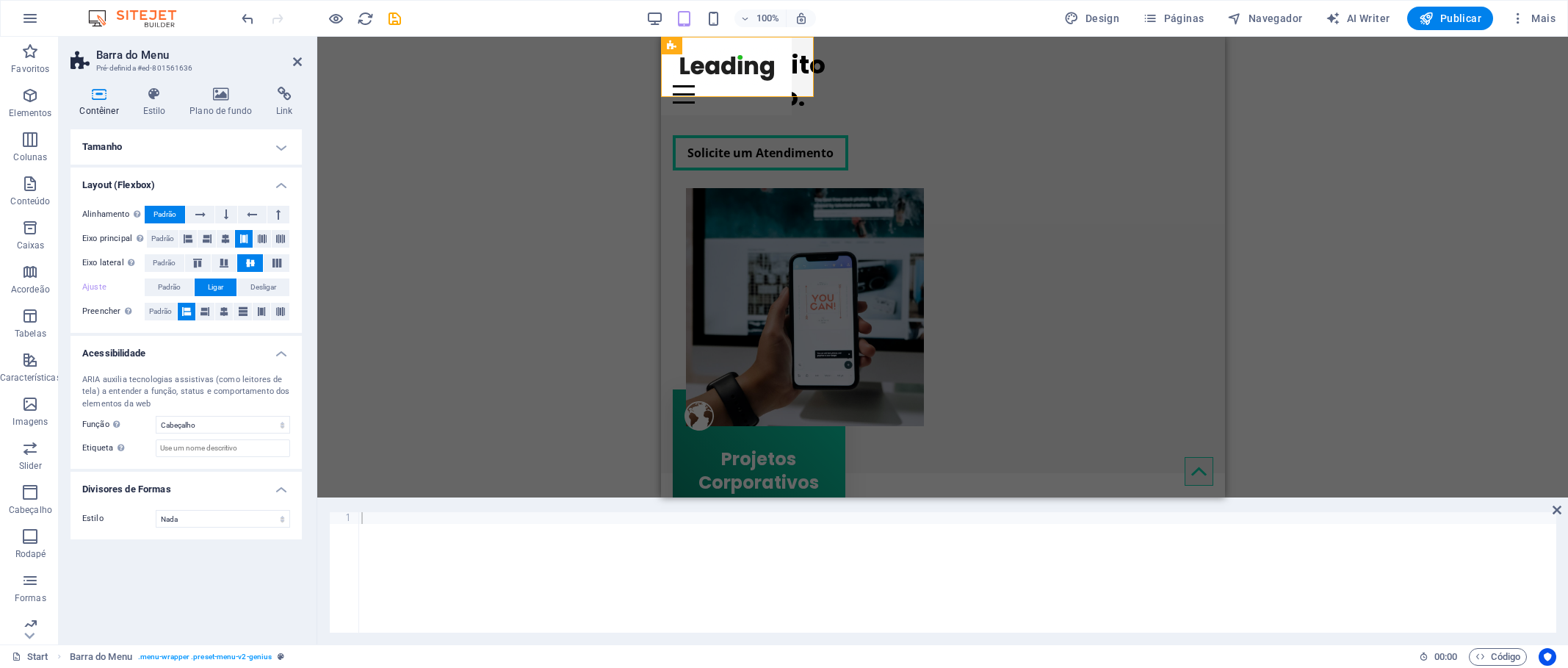 click on "Acessibilidade" at bounding box center (186, 349) 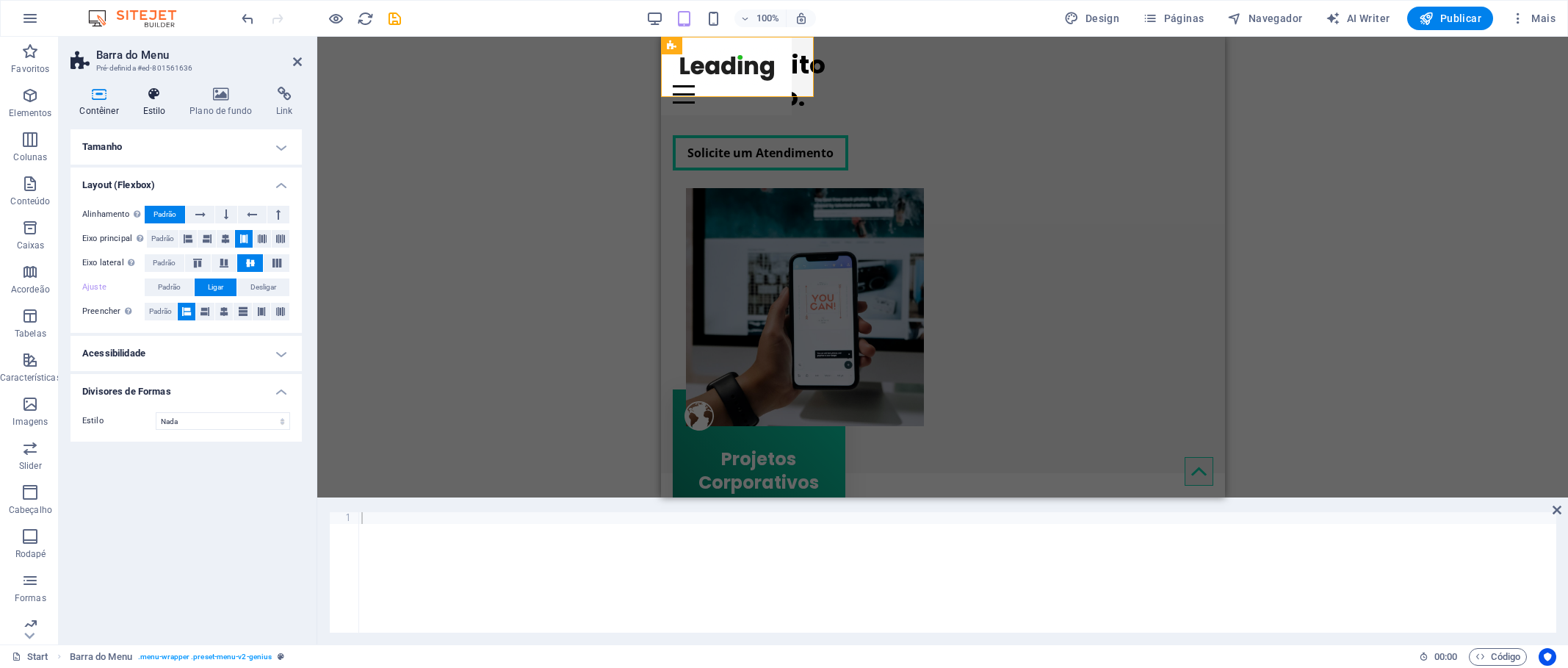click at bounding box center (154, 94) 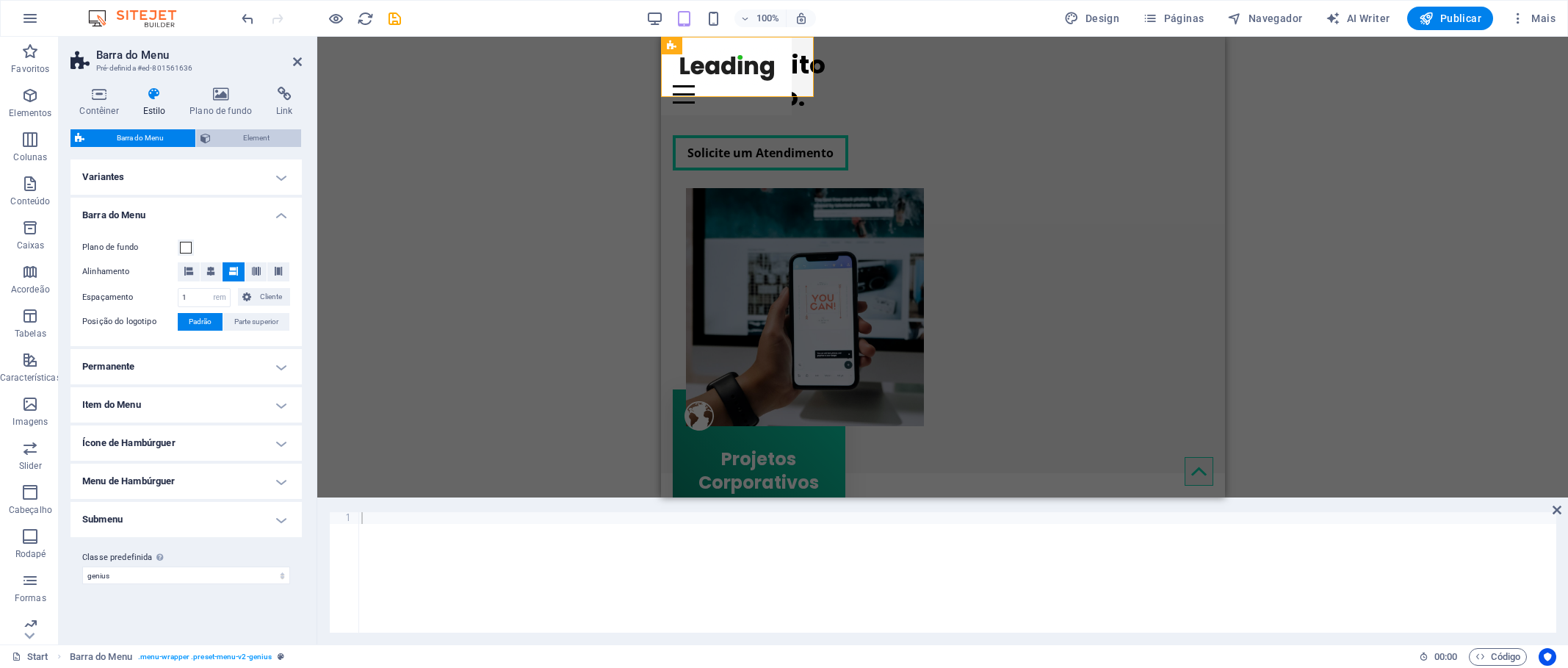 click on "Element" at bounding box center [256, 138] 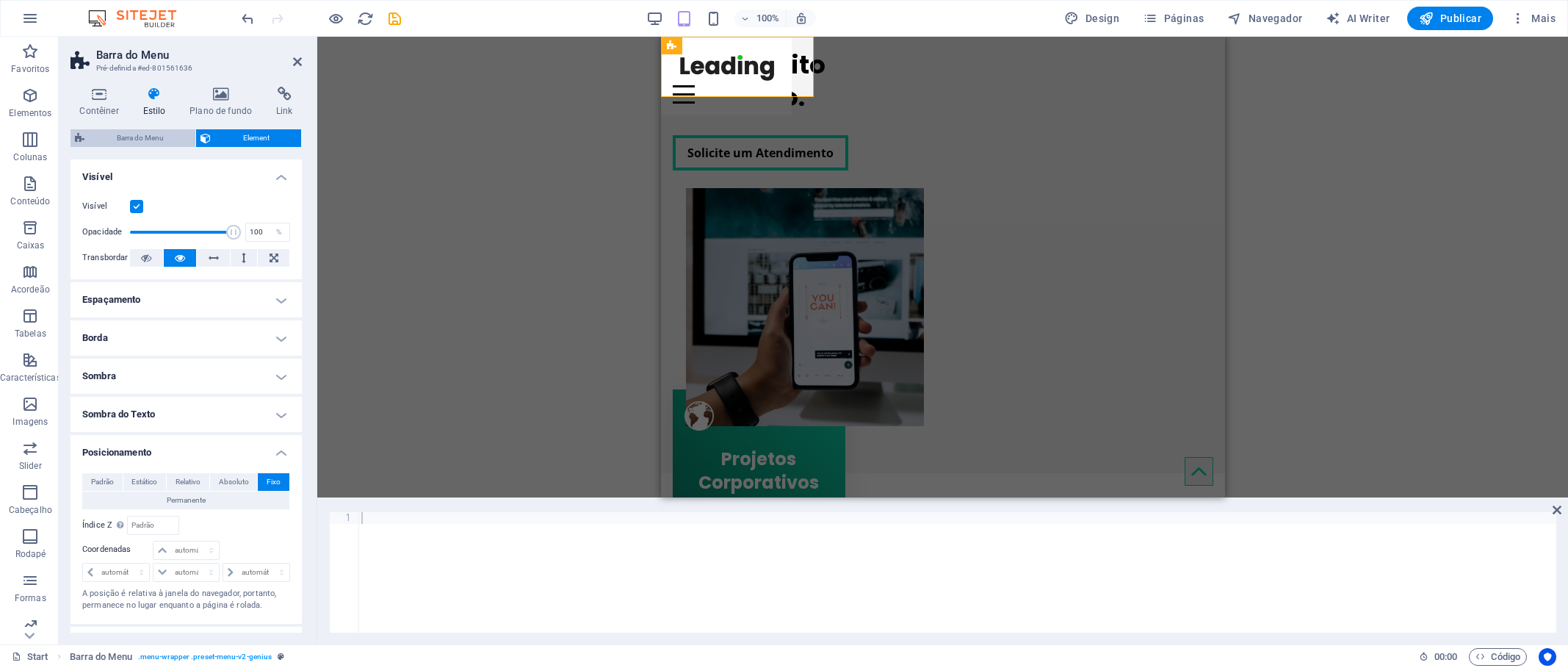 click on "Barra do Menu" at bounding box center [140, 138] 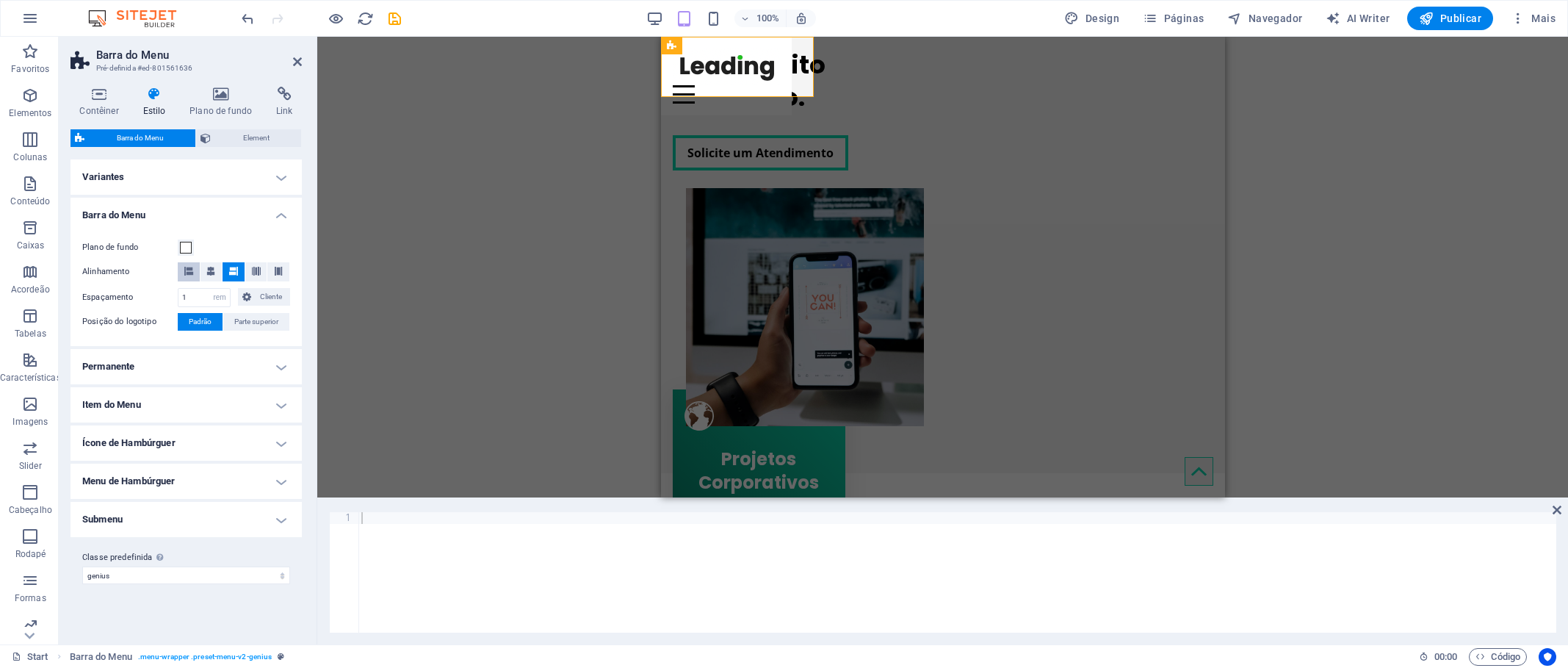 click at bounding box center [189, 272] 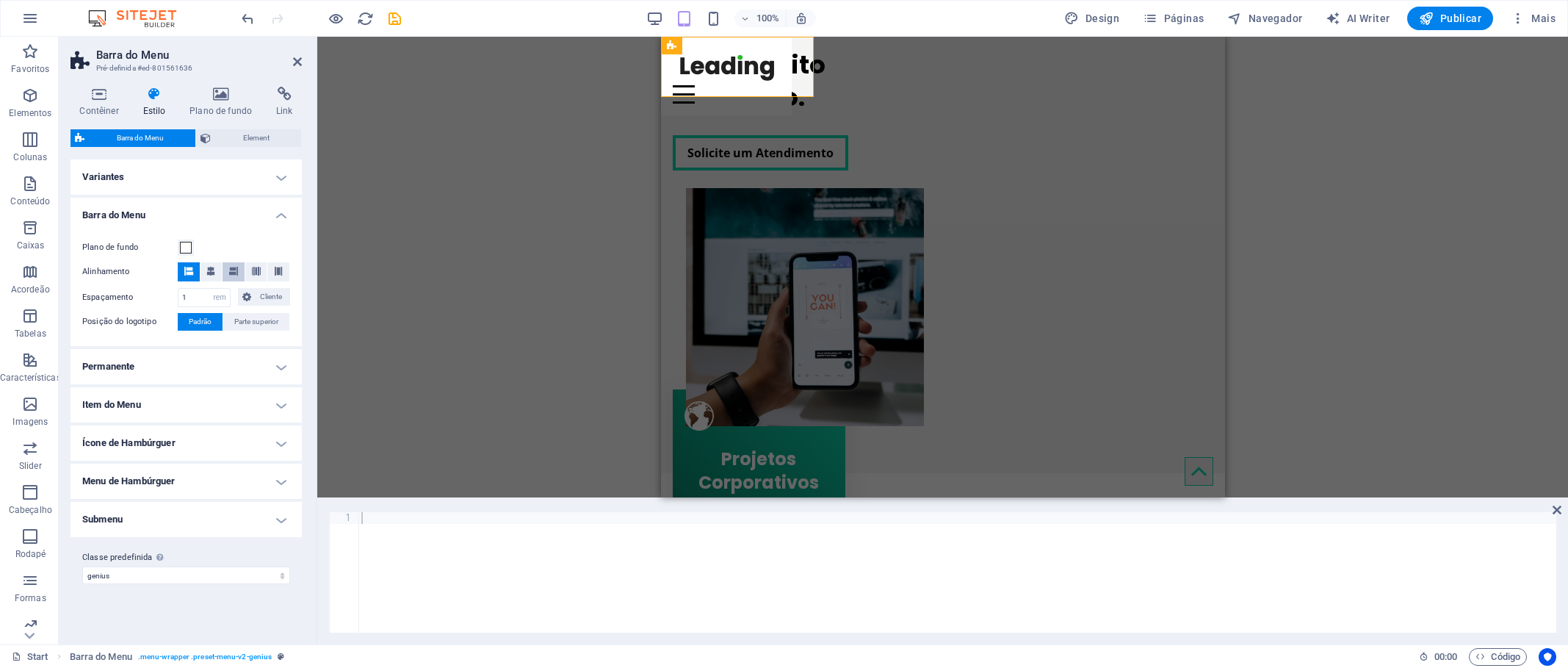 click at bounding box center (234, 271) 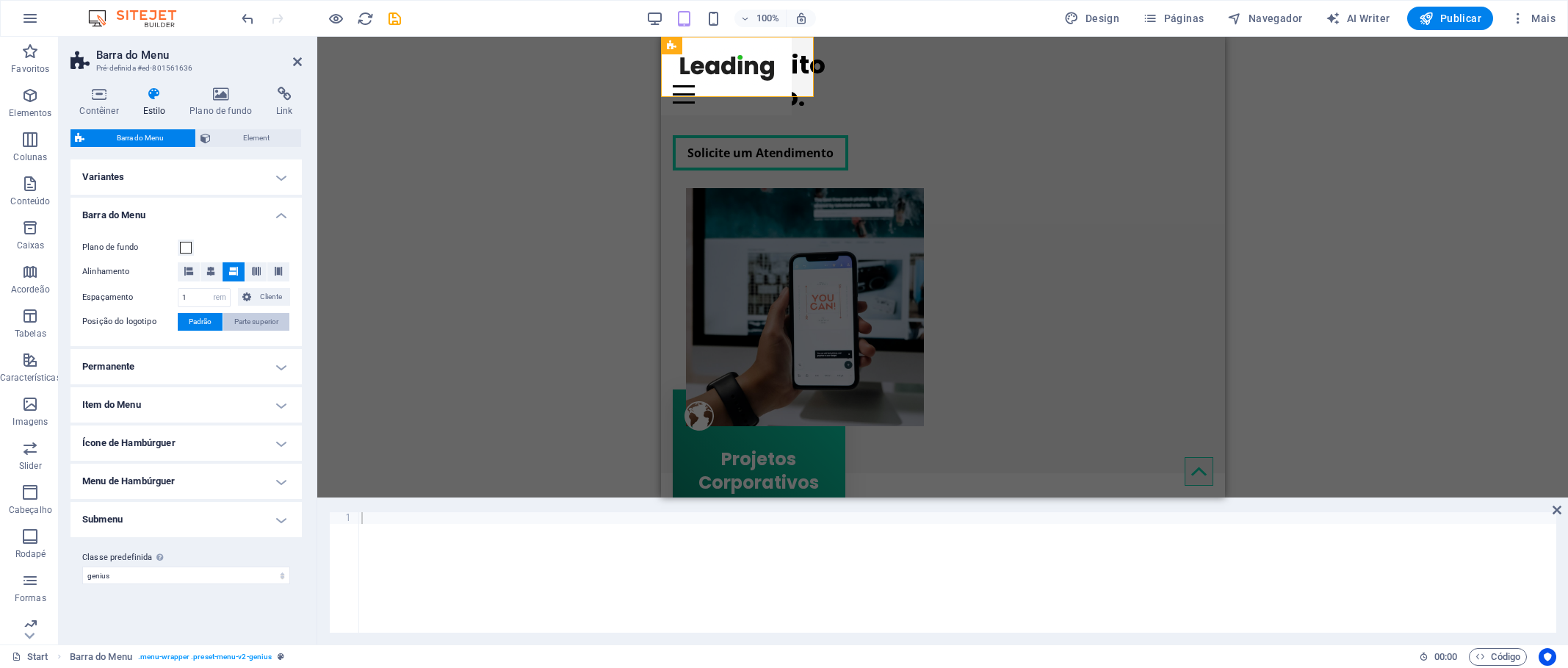 click on "Parte superior" at bounding box center [256, 322] 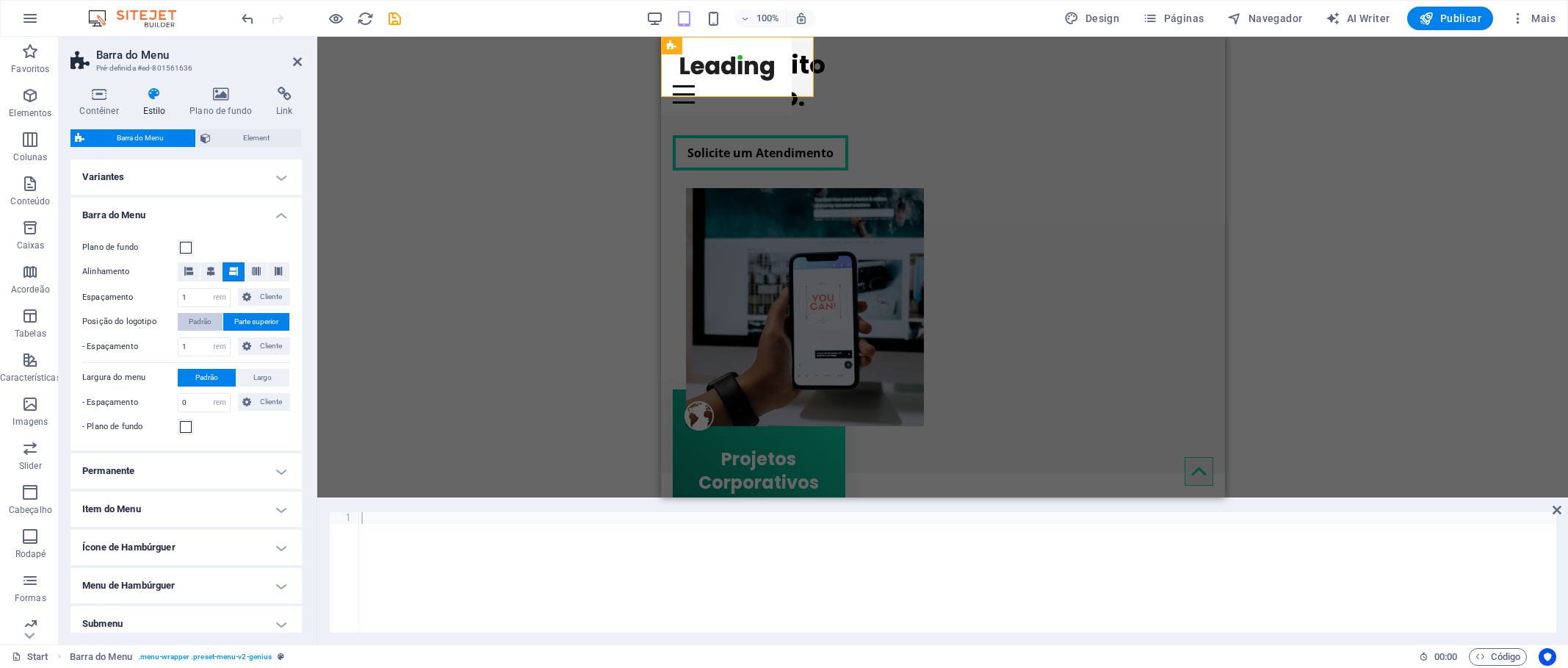 click on "Padrão" at bounding box center (200, 322) 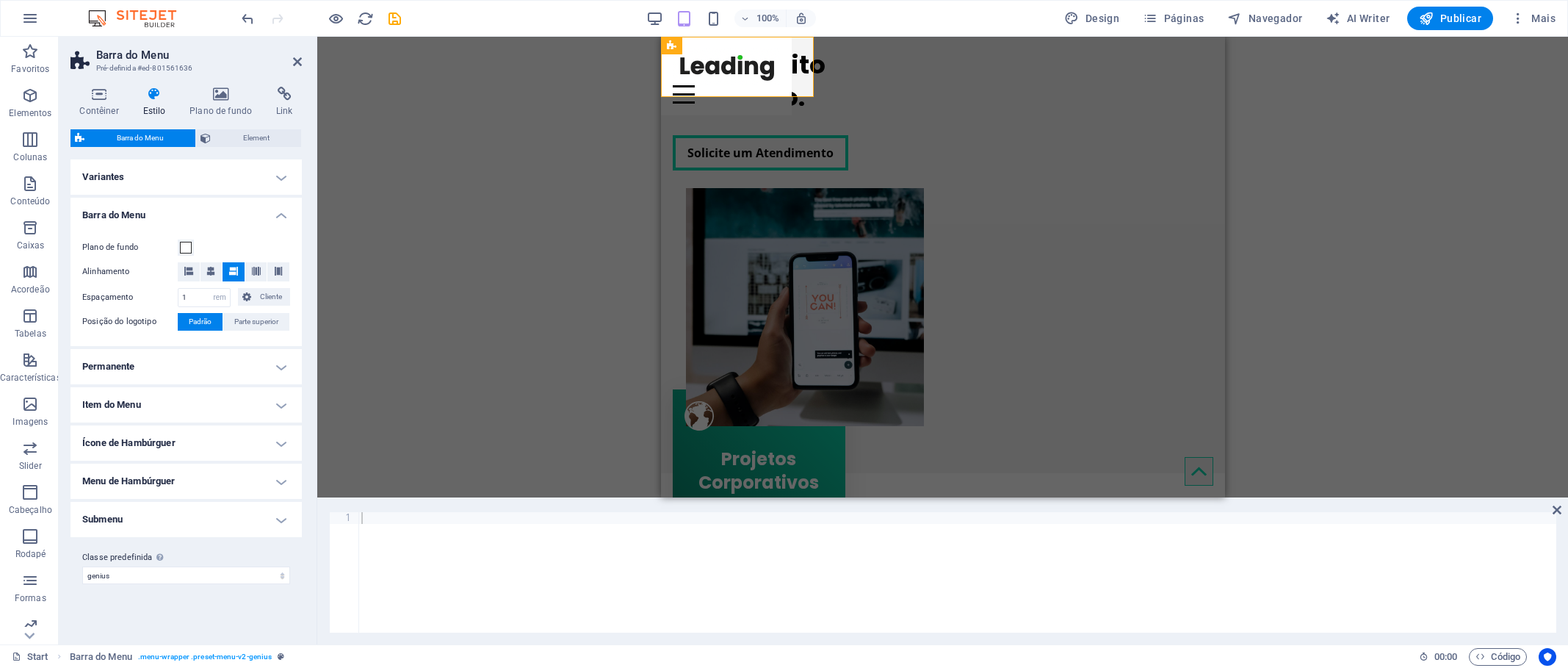 click on "Permanente" at bounding box center (186, 367) 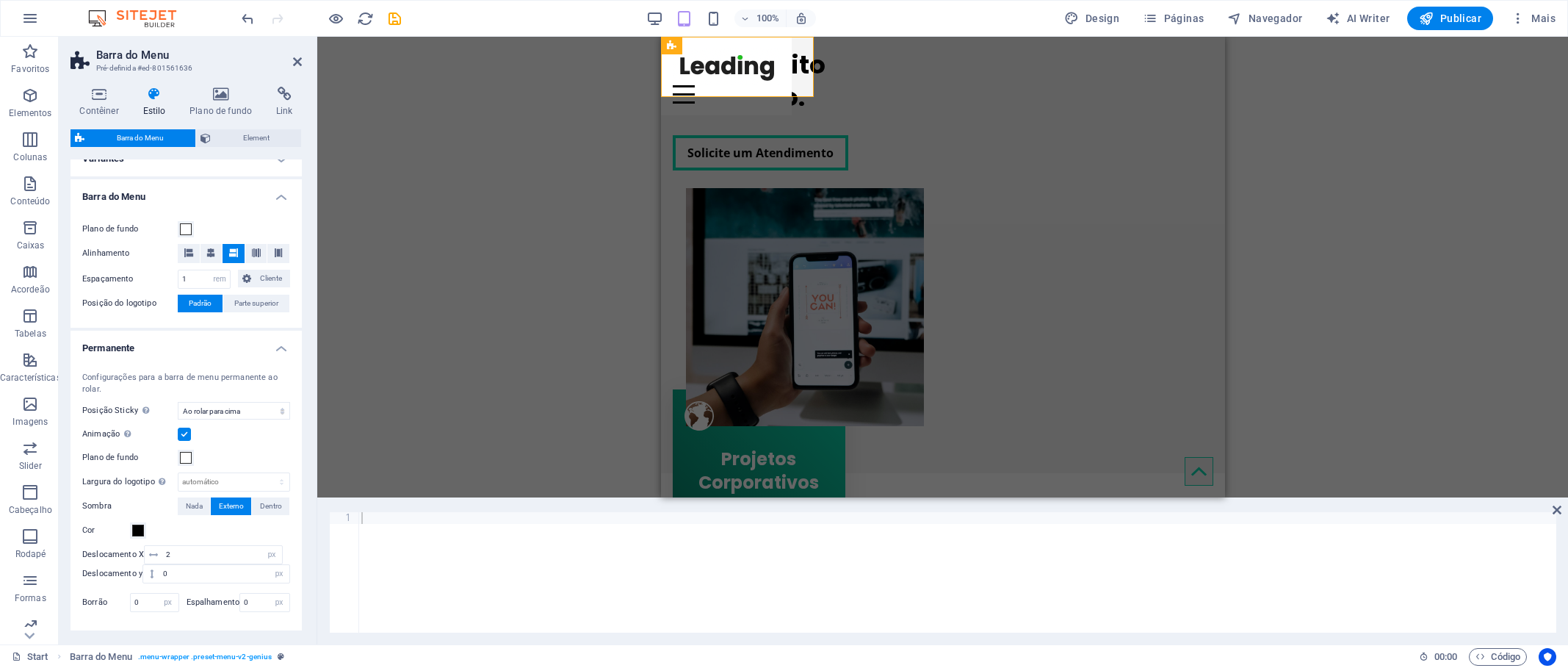 scroll, scrollTop: 0, scrollLeft: 0, axis: both 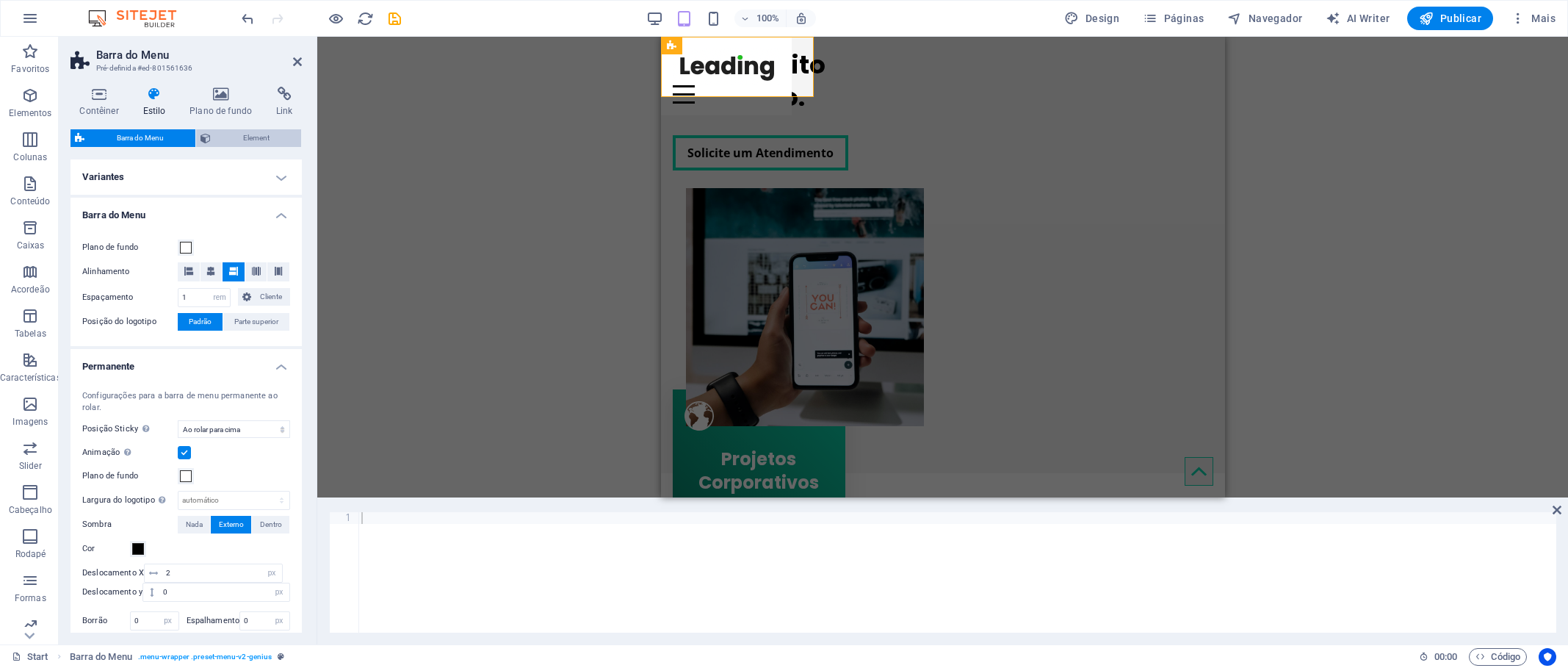 click on "Element" at bounding box center [256, 138] 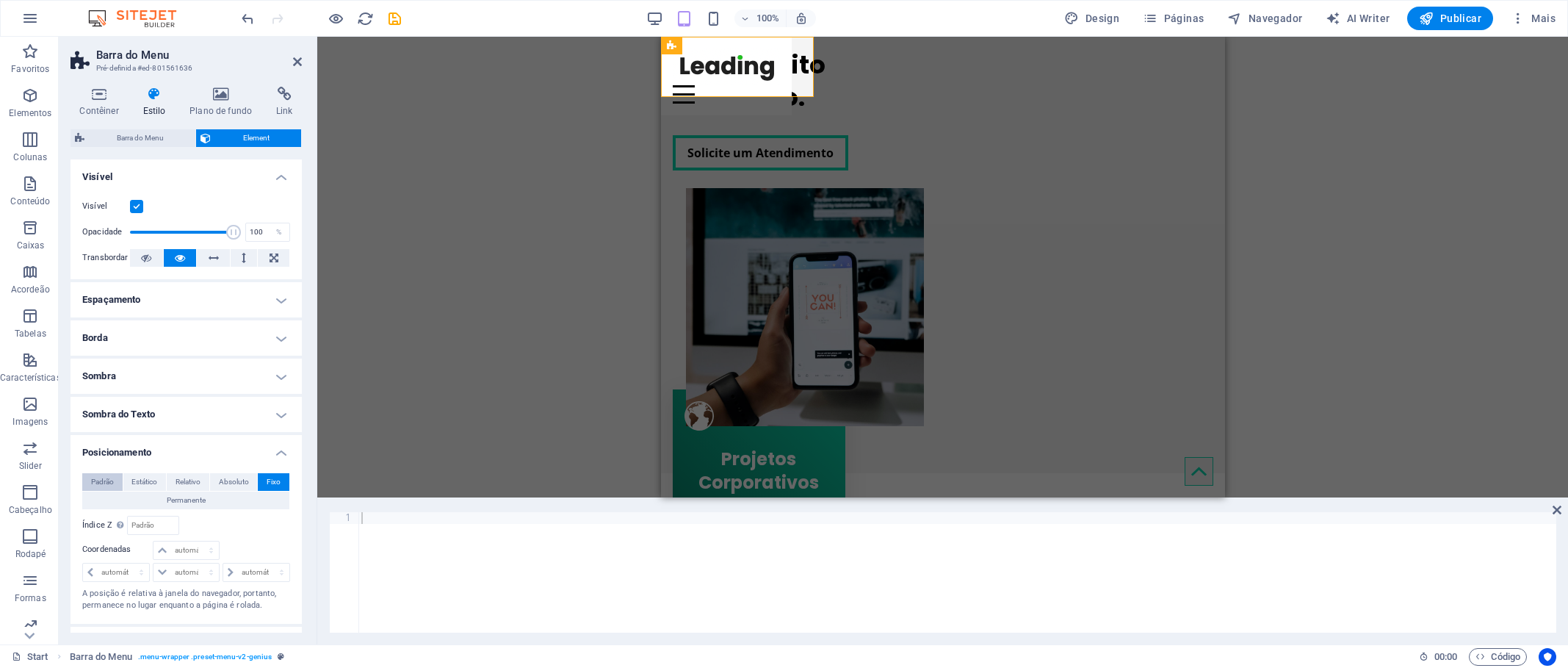 click on "Padrão" at bounding box center [102, 482] 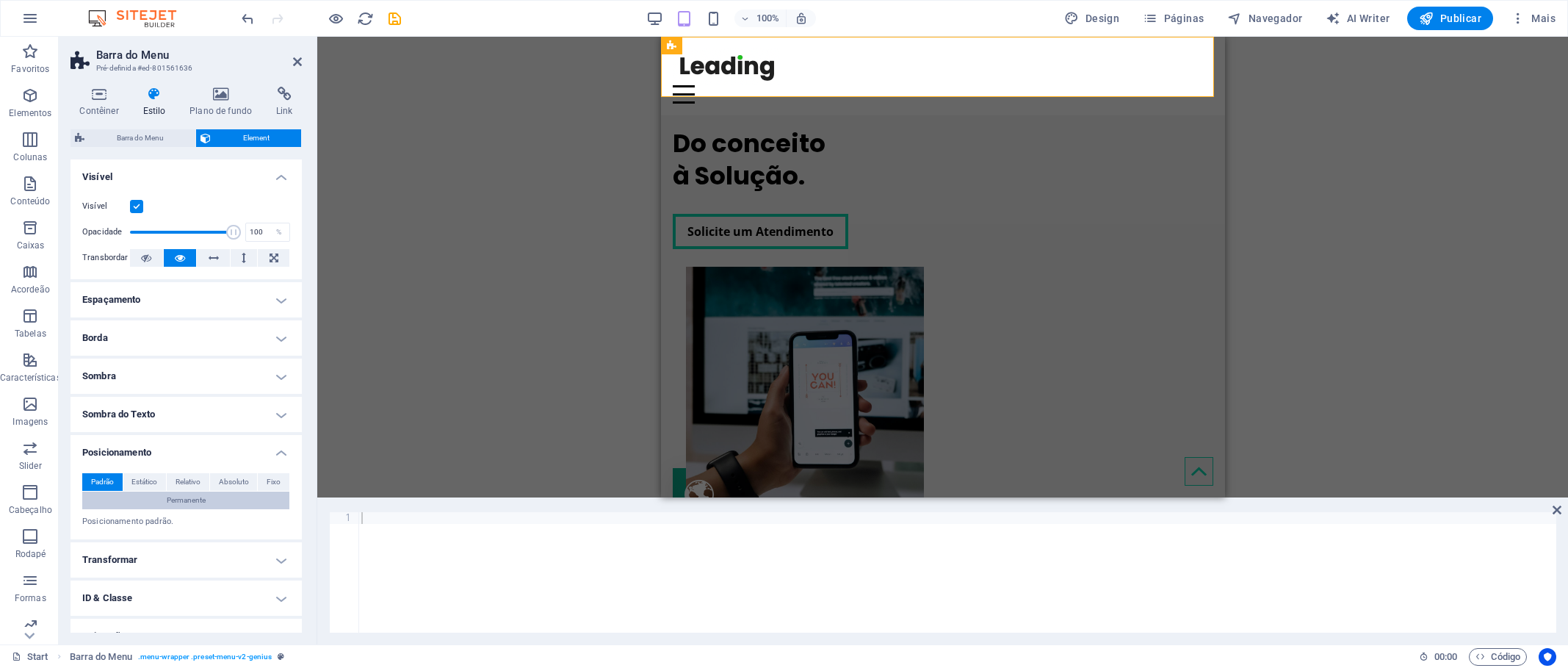 click on "Permanente" at bounding box center (186, 500) 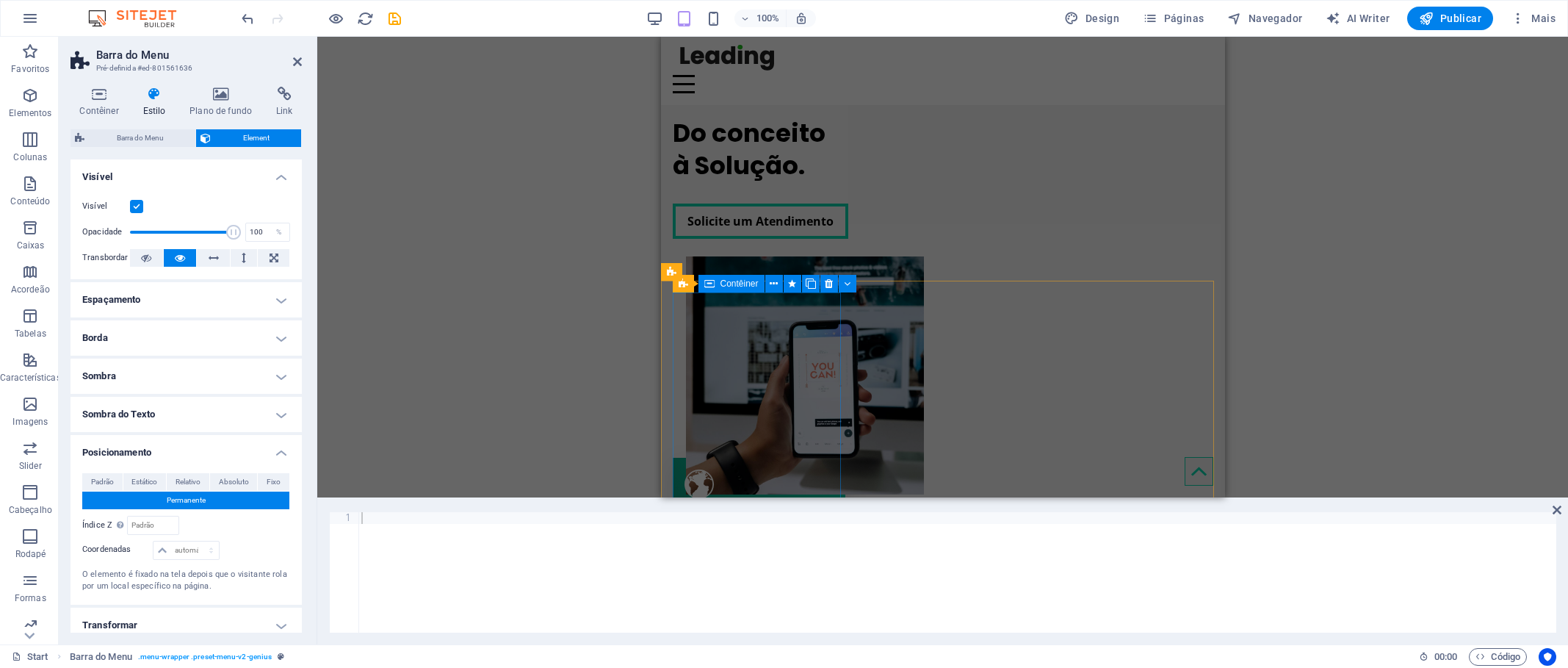 scroll, scrollTop: 0, scrollLeft: 0, axis: both 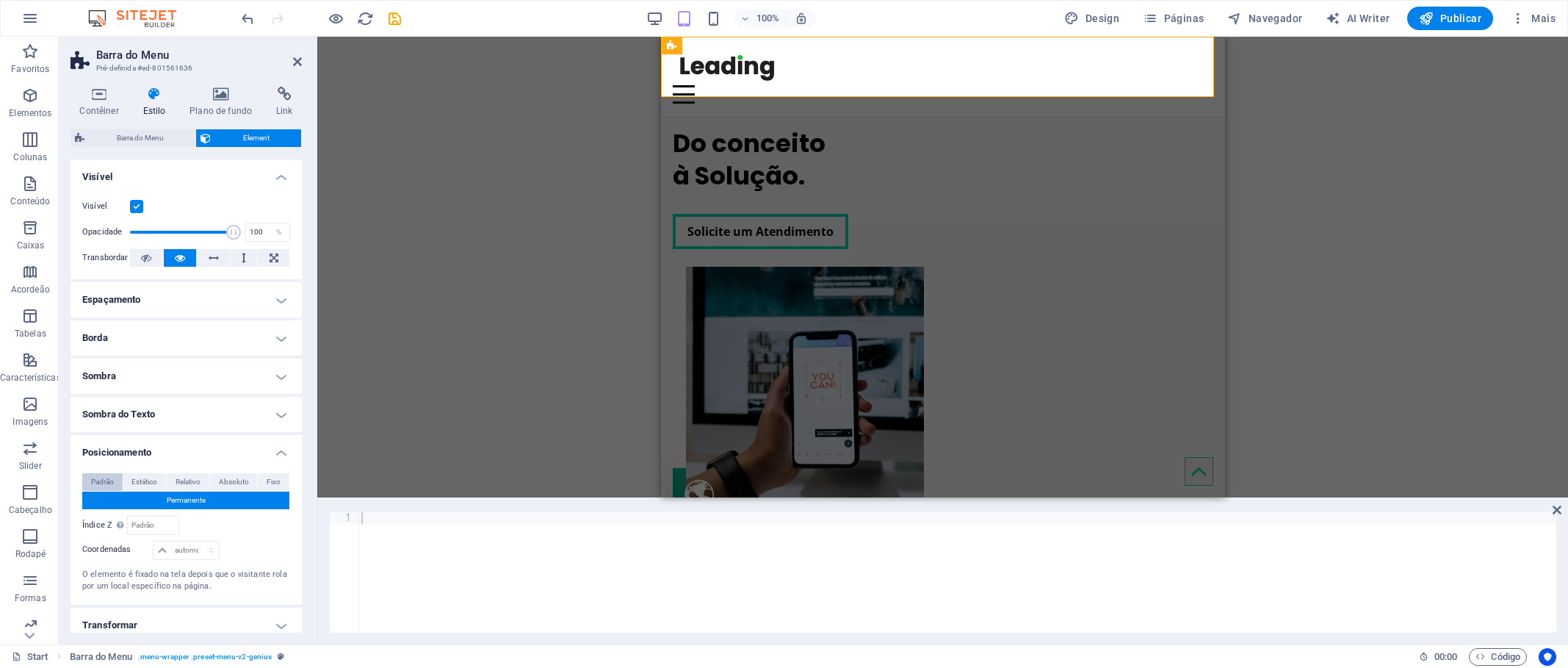 click on "Padrão" at bounding box center (102, 482) 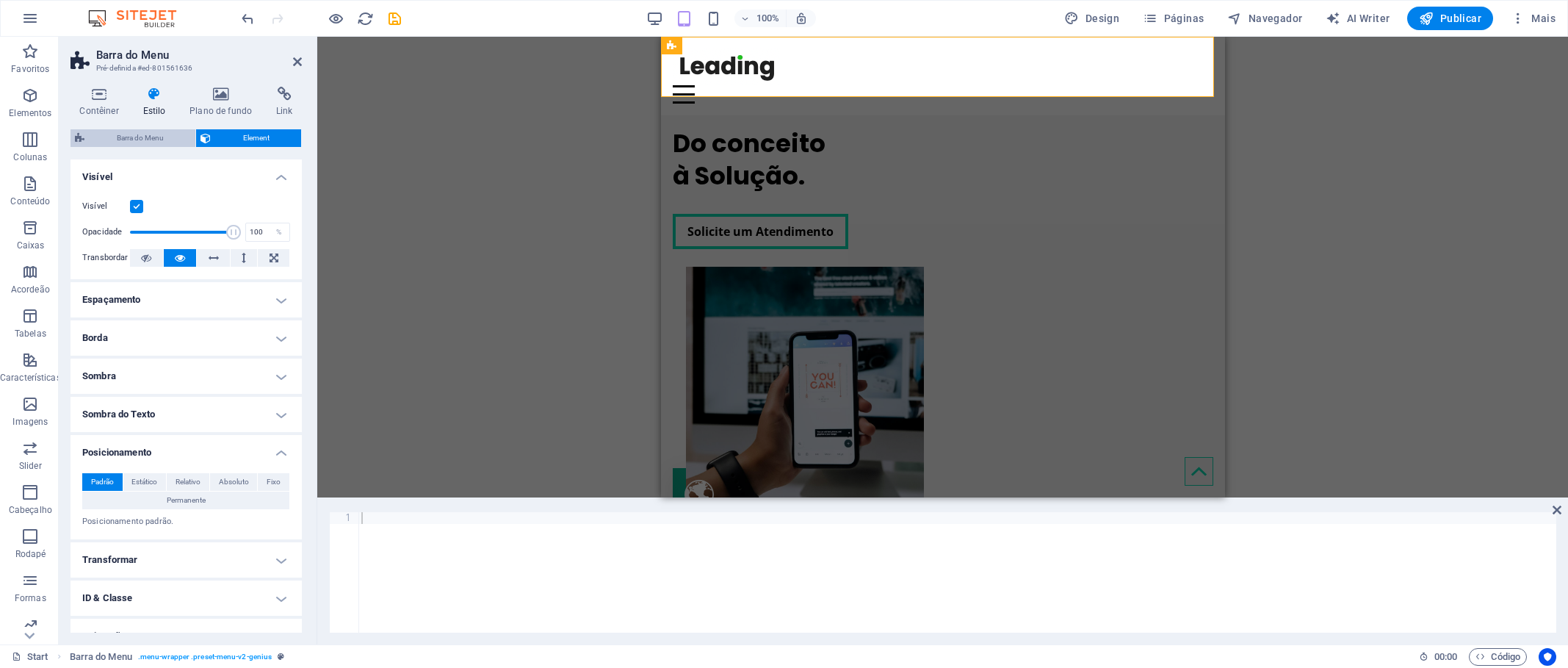 click on "Barra do Menu" at bounding box center (140, 138) 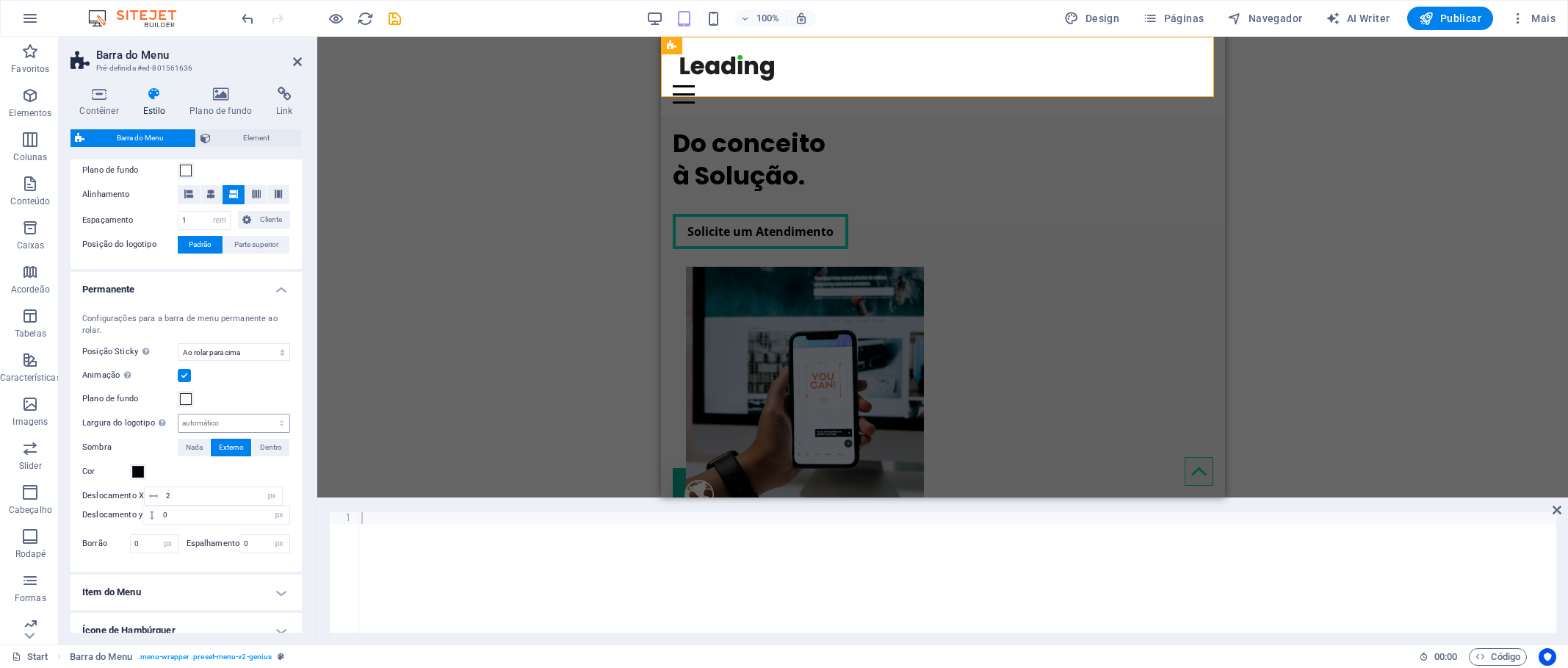 scroll, scrollTop: 94, scrollLeft: 0, axis: vertical 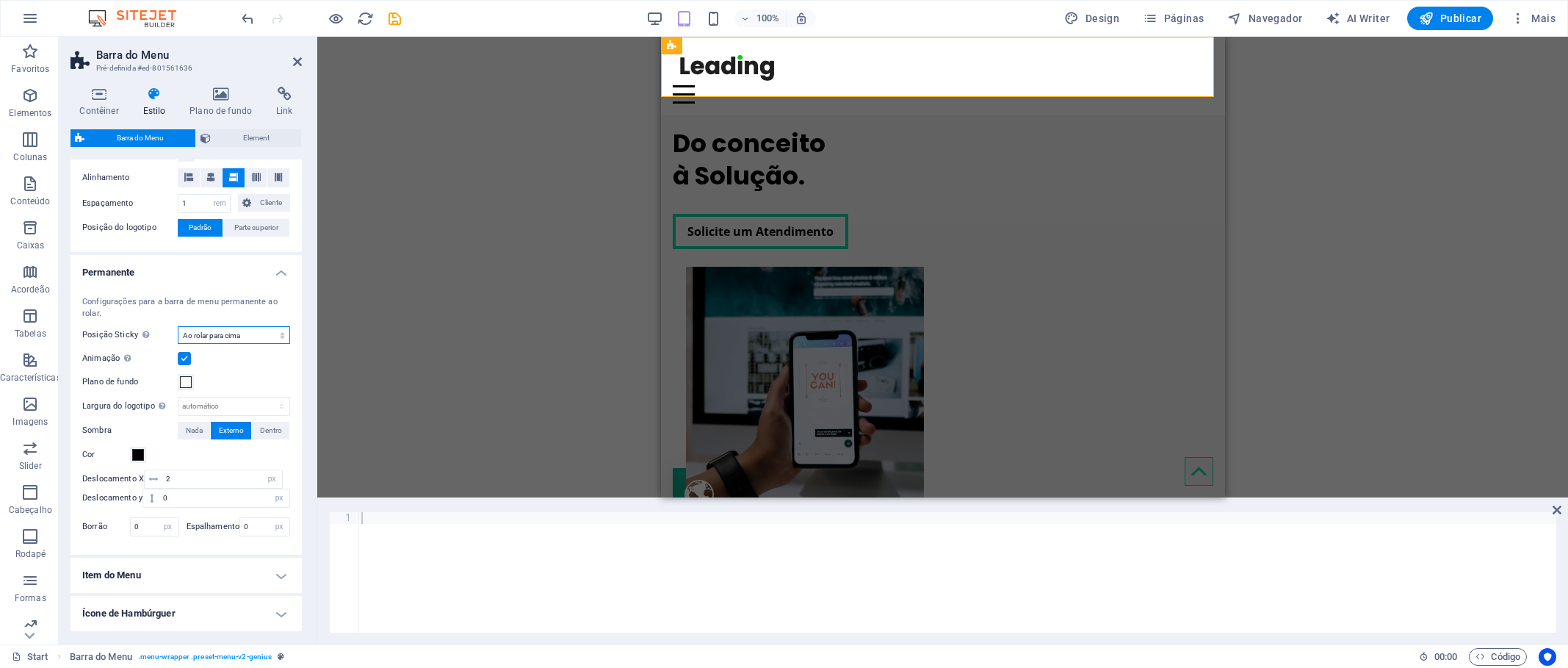 click on "Desligar Instantâneo Depois do menu Depois do banner Ao rolar para cima" at bounding box center [234, 335] 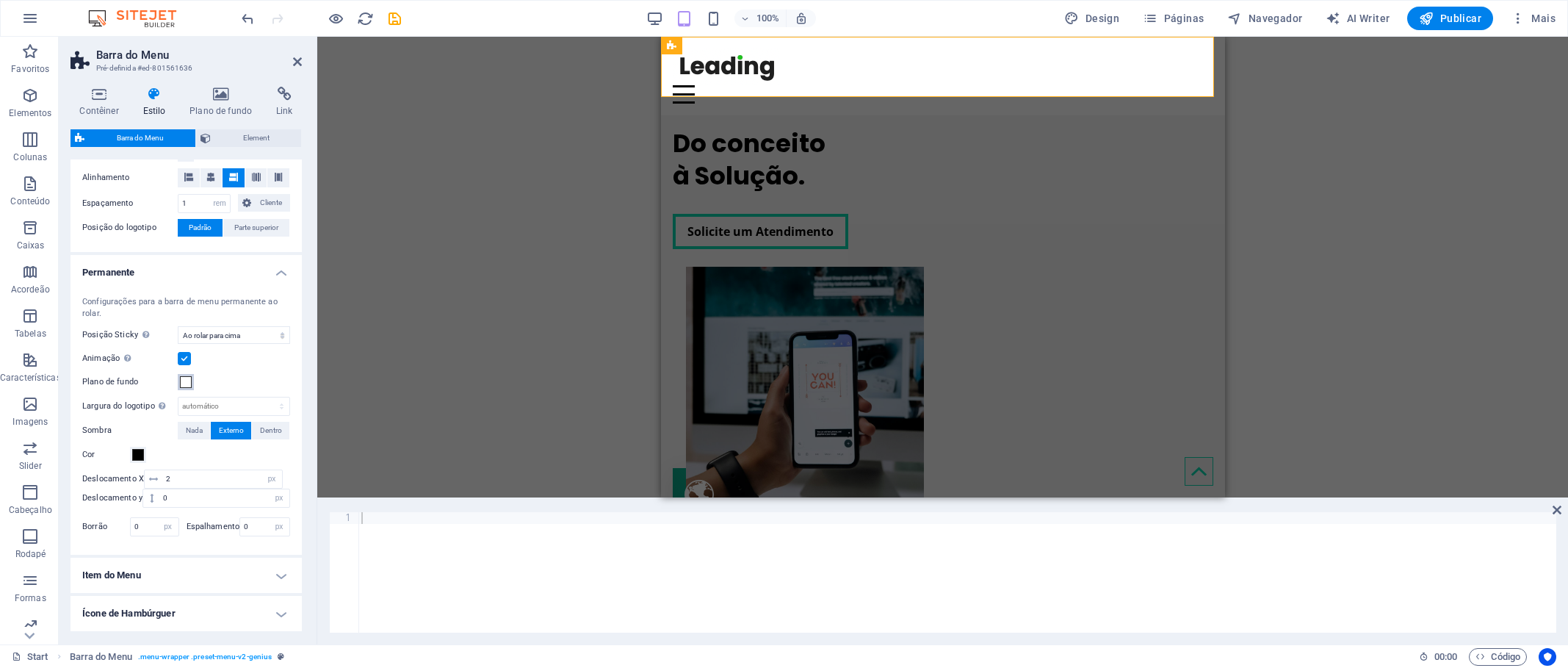 click at bounding box center [186, 382] 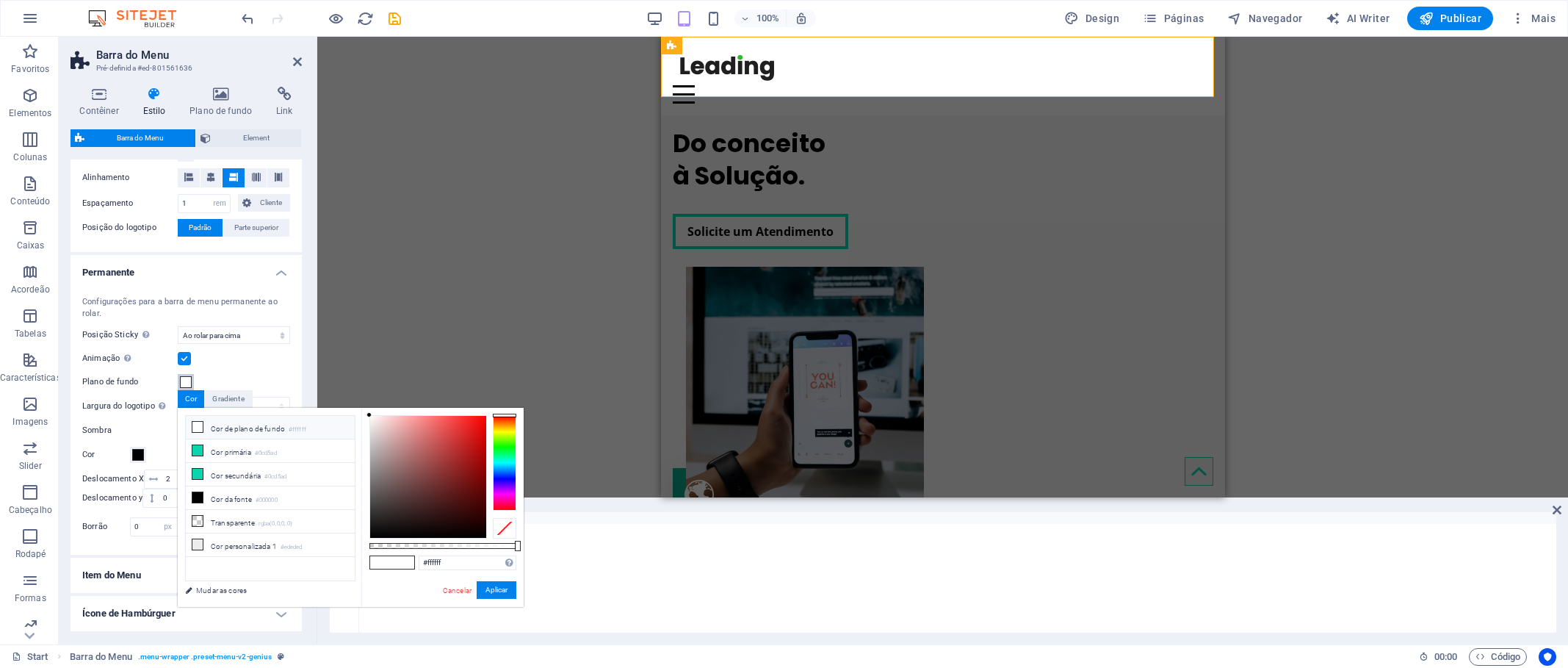 click at bounding box center [186, 382] 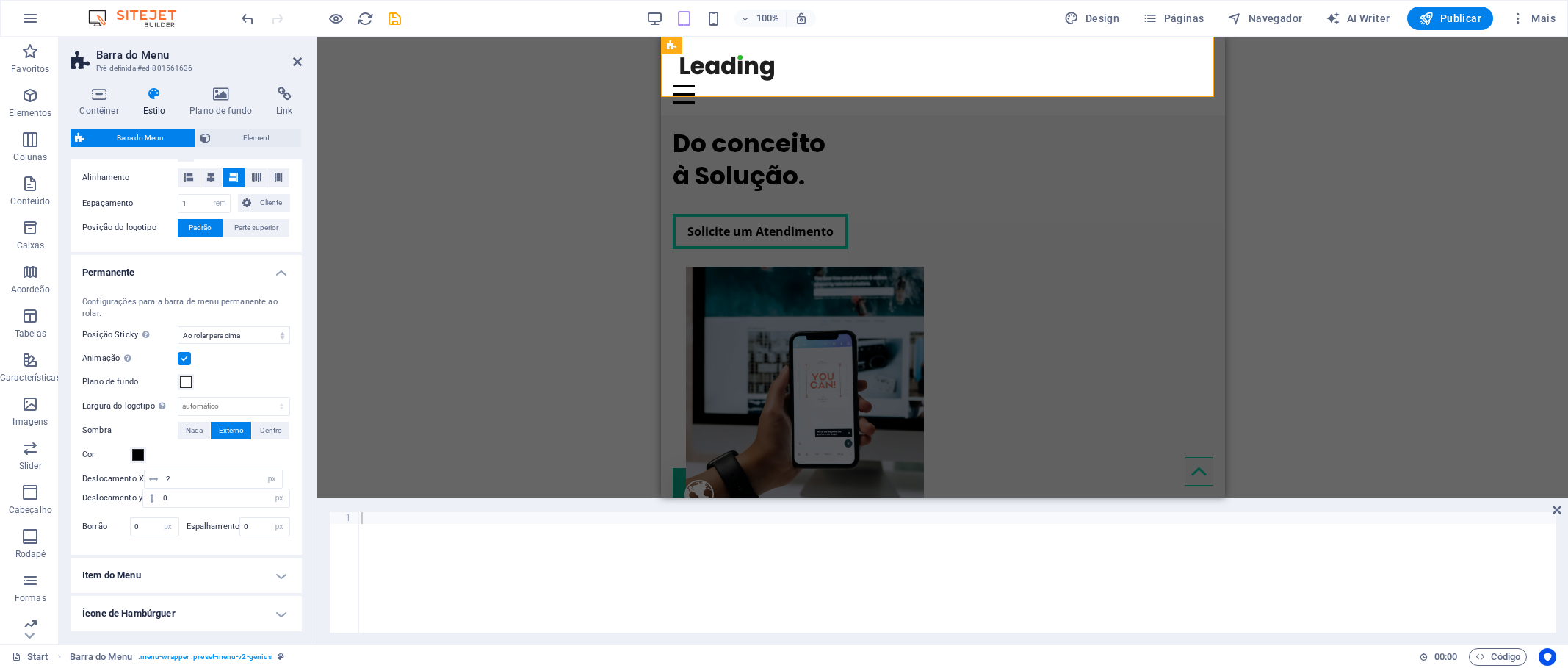 click on "Plano de fundo" at bounding box center (186, 382) 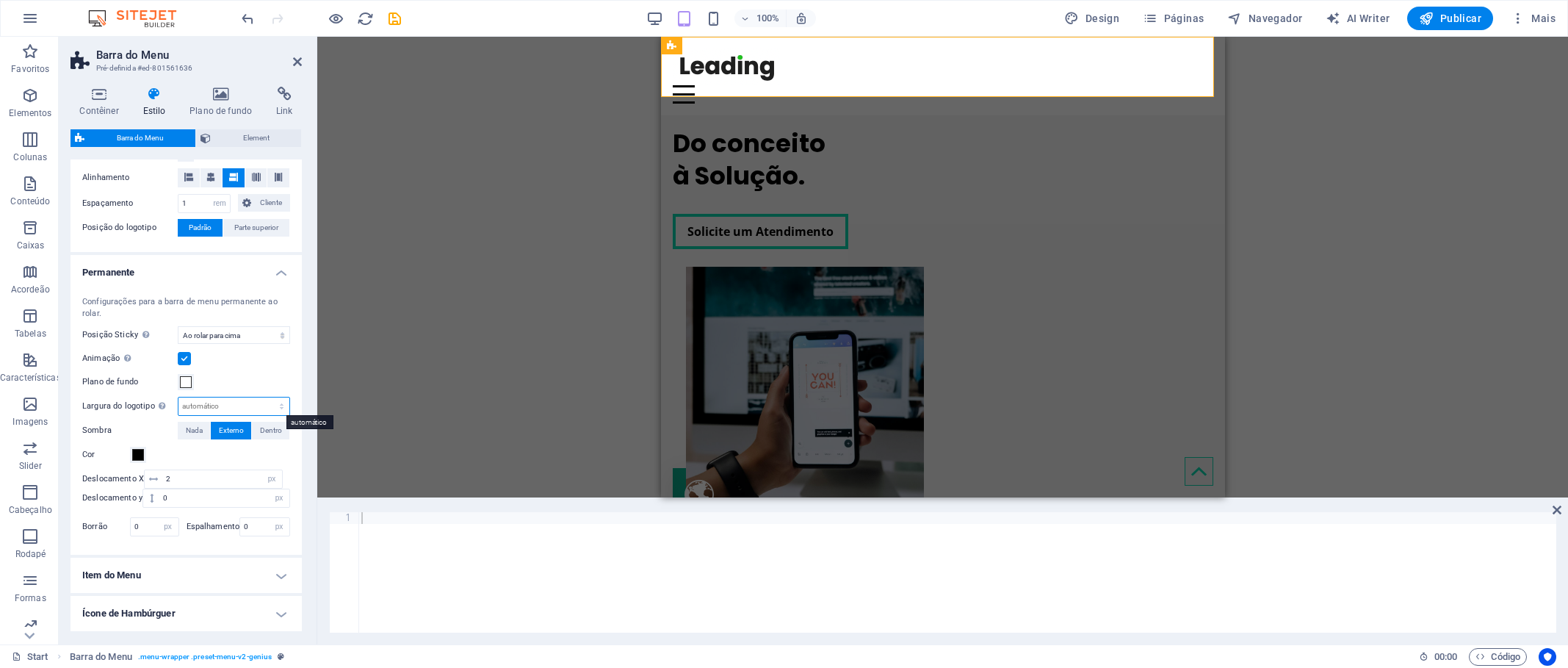 click on "automático px rem % vh vw" at bounding box center [234, 406] 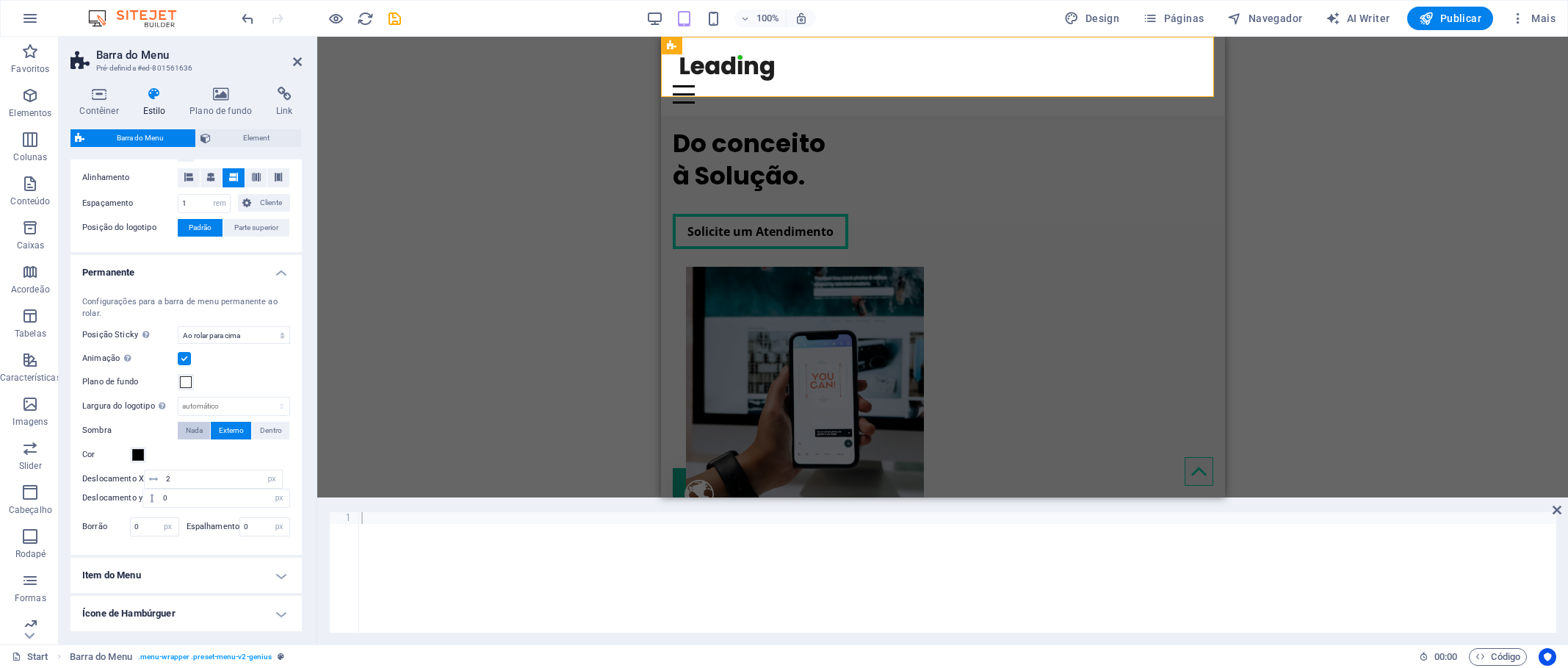 click on "Nada" at bounding box center (194, 431) 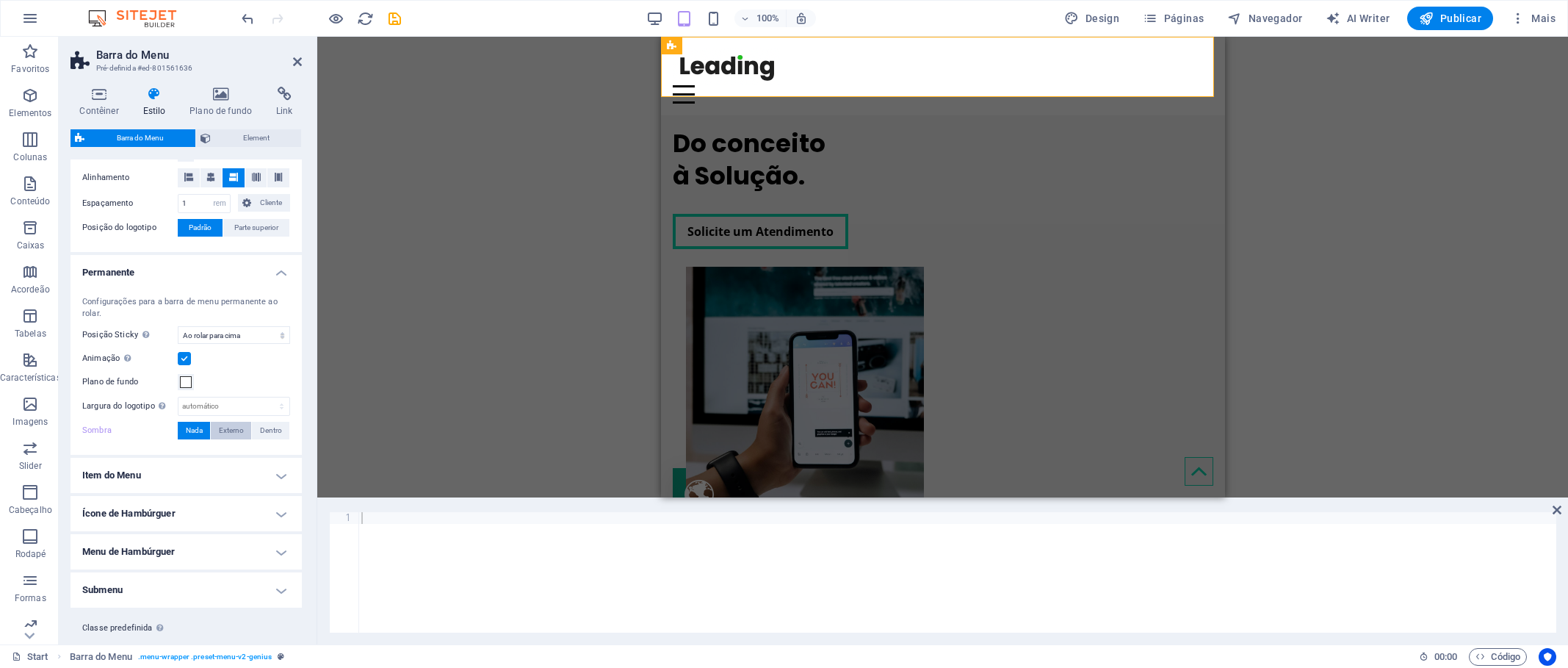 click on "Externo" at bounding box center (231, 431) 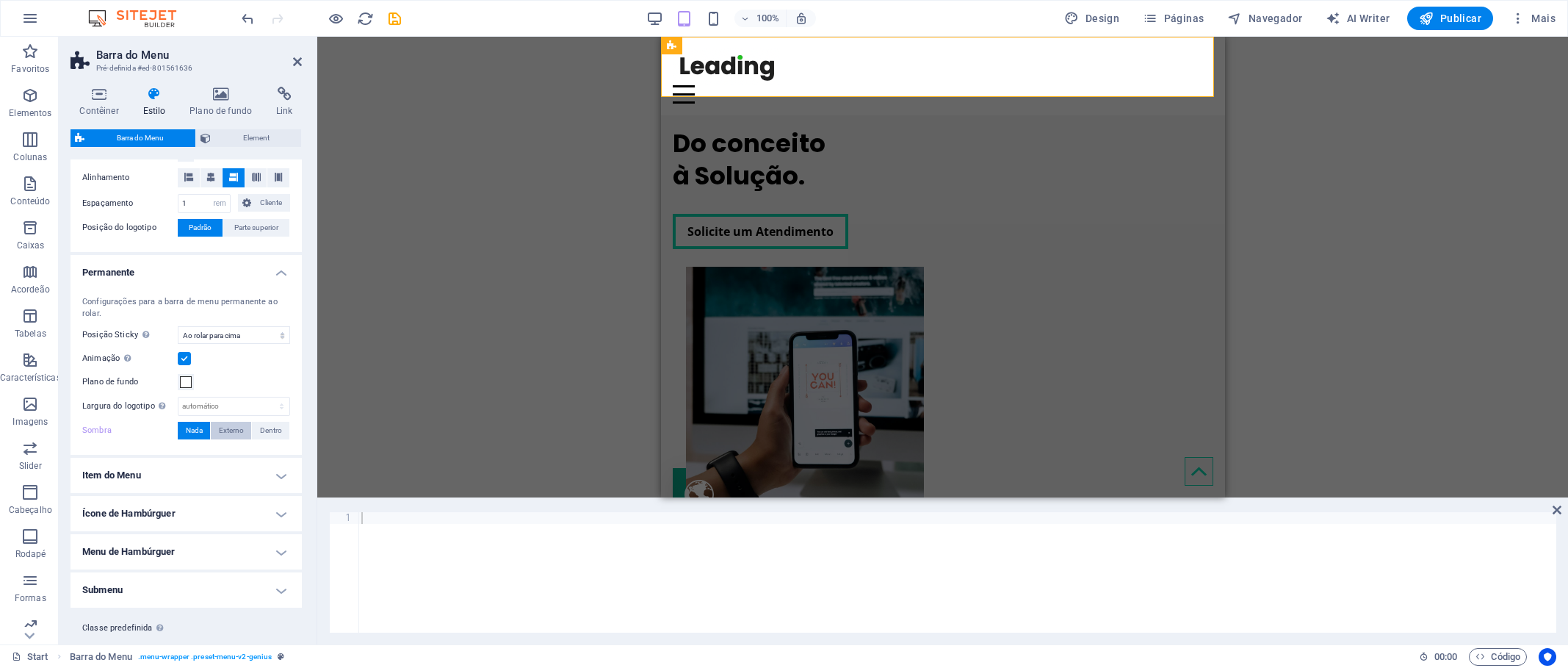 type on "2" 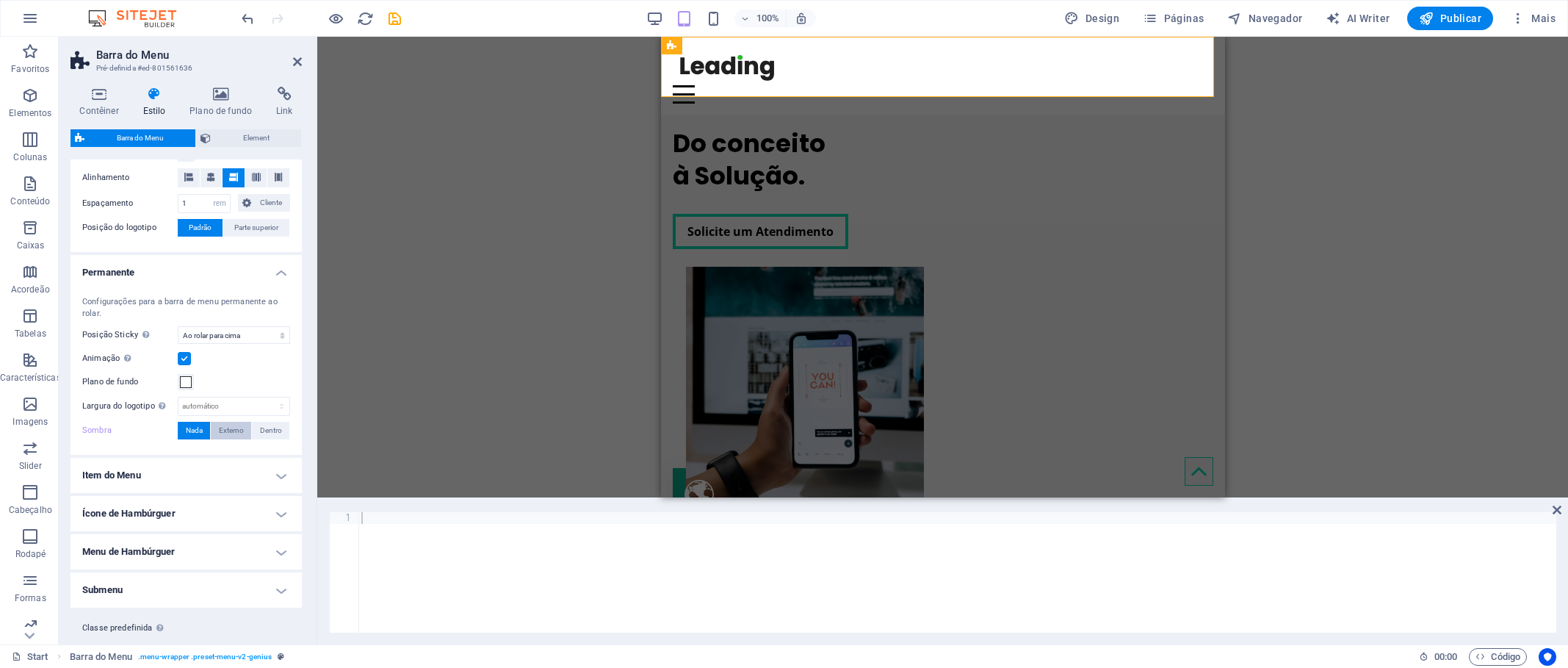 type on "2" 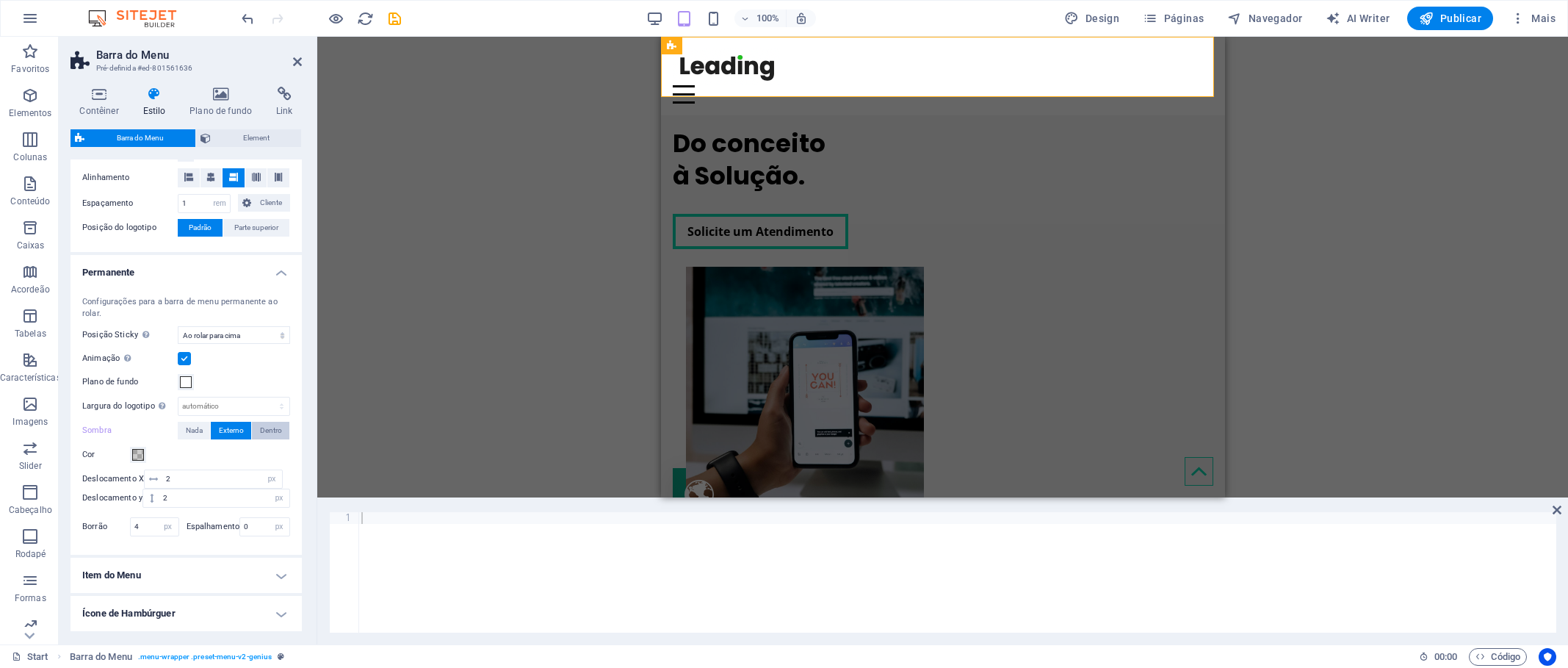 click on "Dentro" at bounding box center (271, 431) 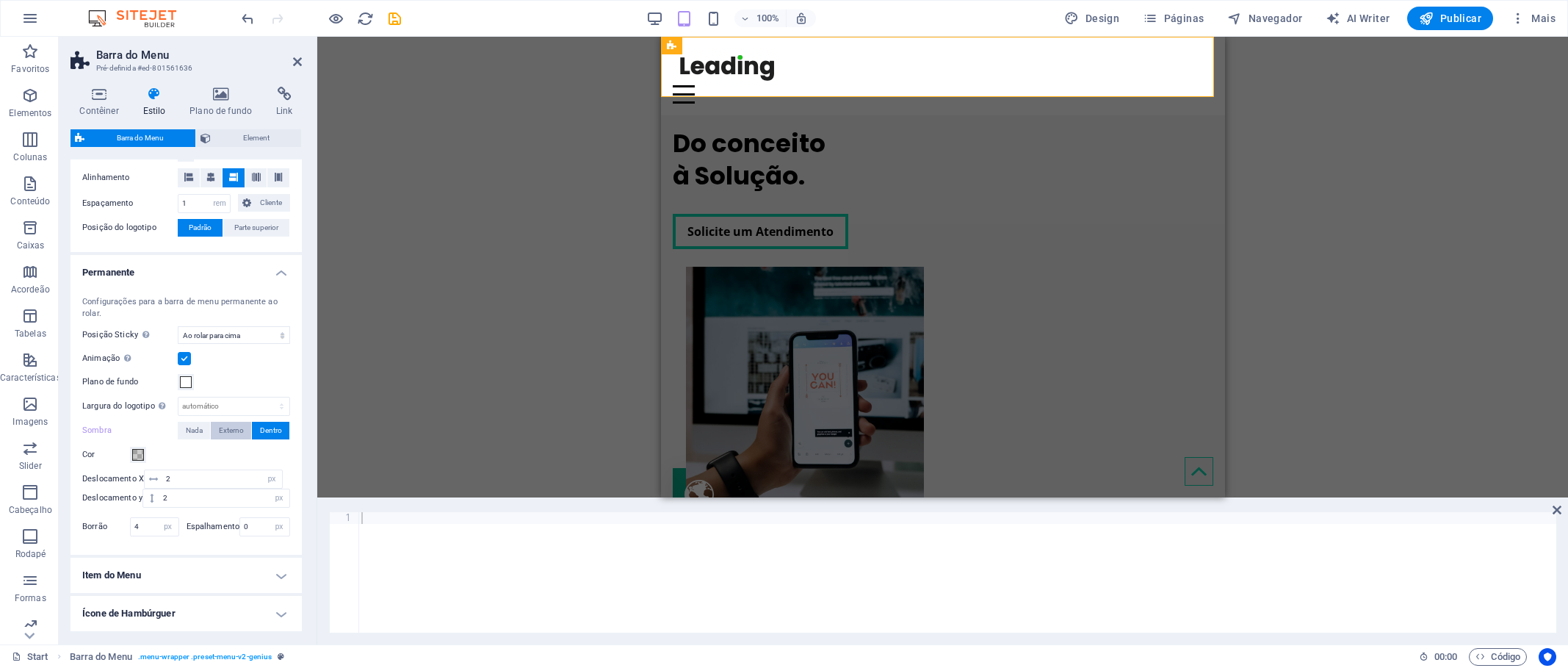 click on "Externo" at bounding box center (231, 431) 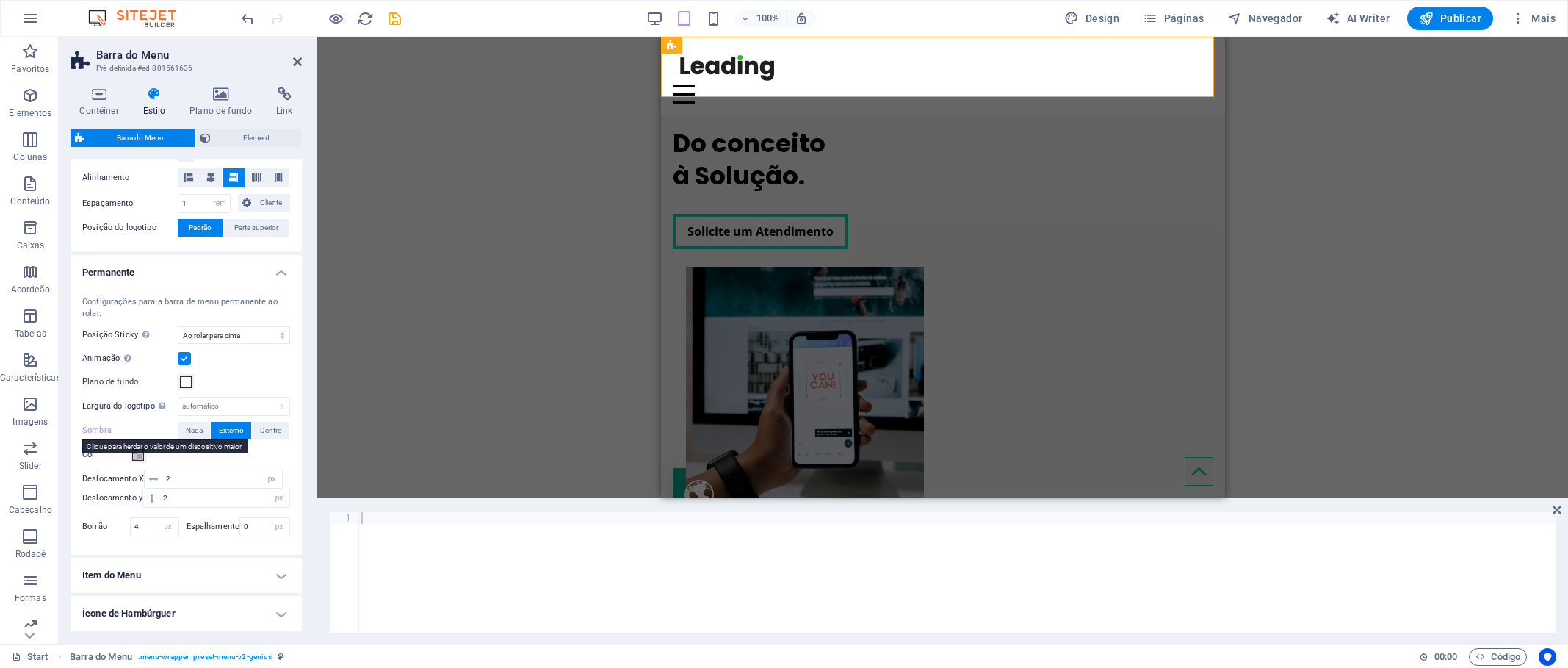 click on "Sombra" at bounding box center (130, 431) 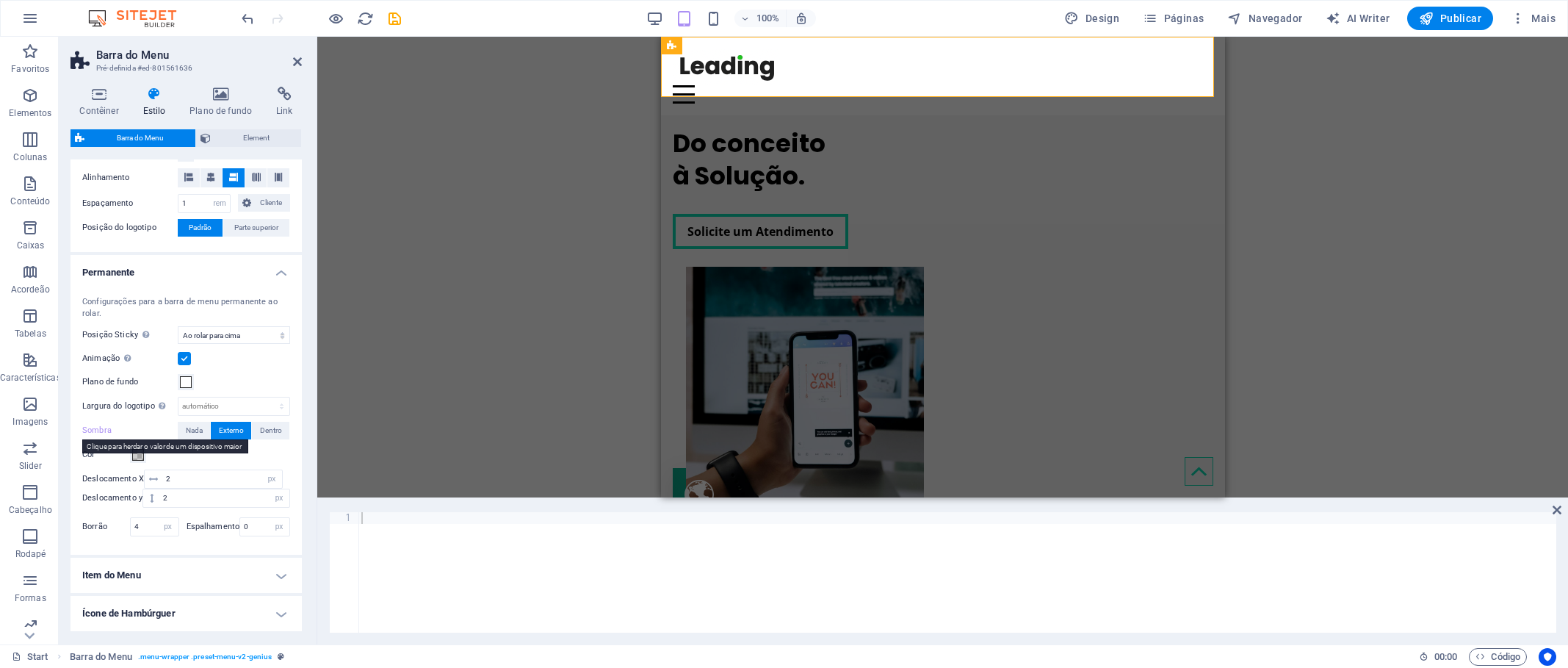 type on "0" 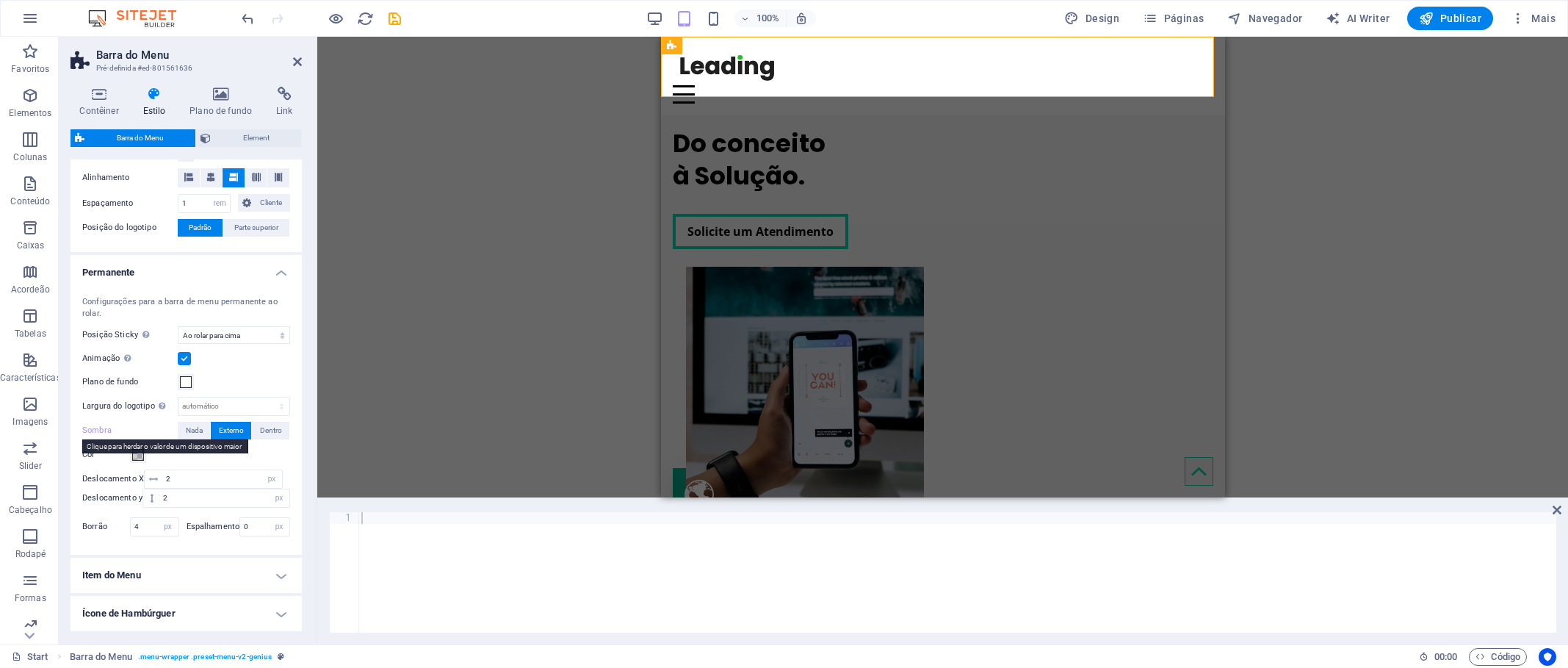 type on "0" 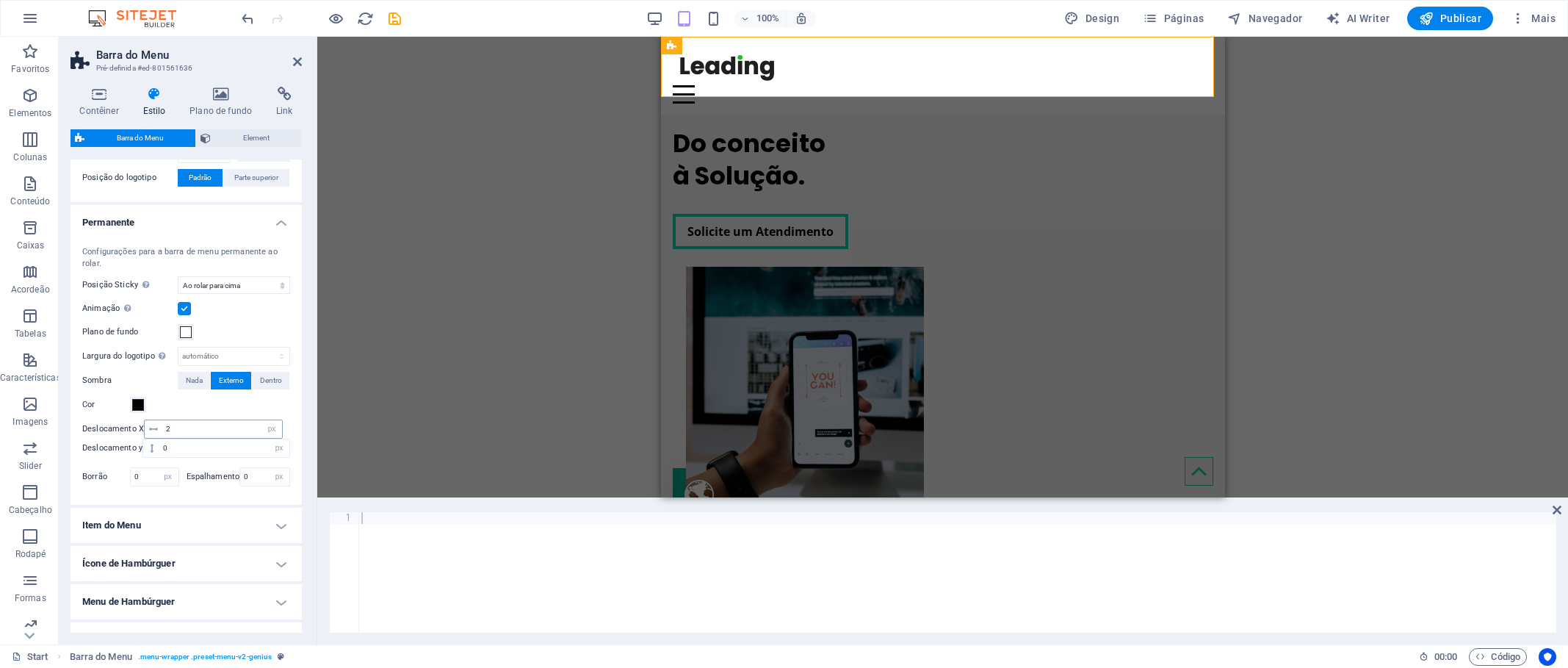 scroll, scrollTop: 228, scrollLeft: 0, axis: vertical 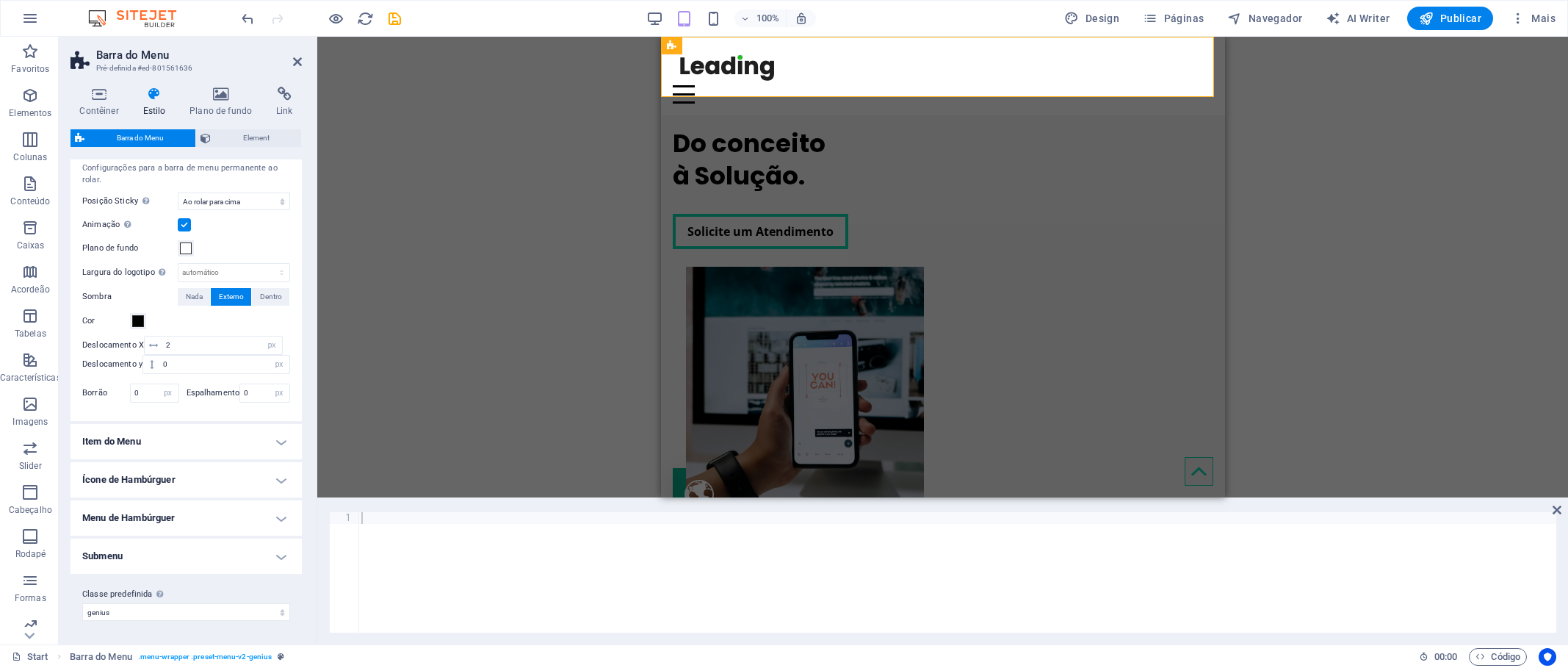 click on "Item do Menu" at bounding box center [186, 442] 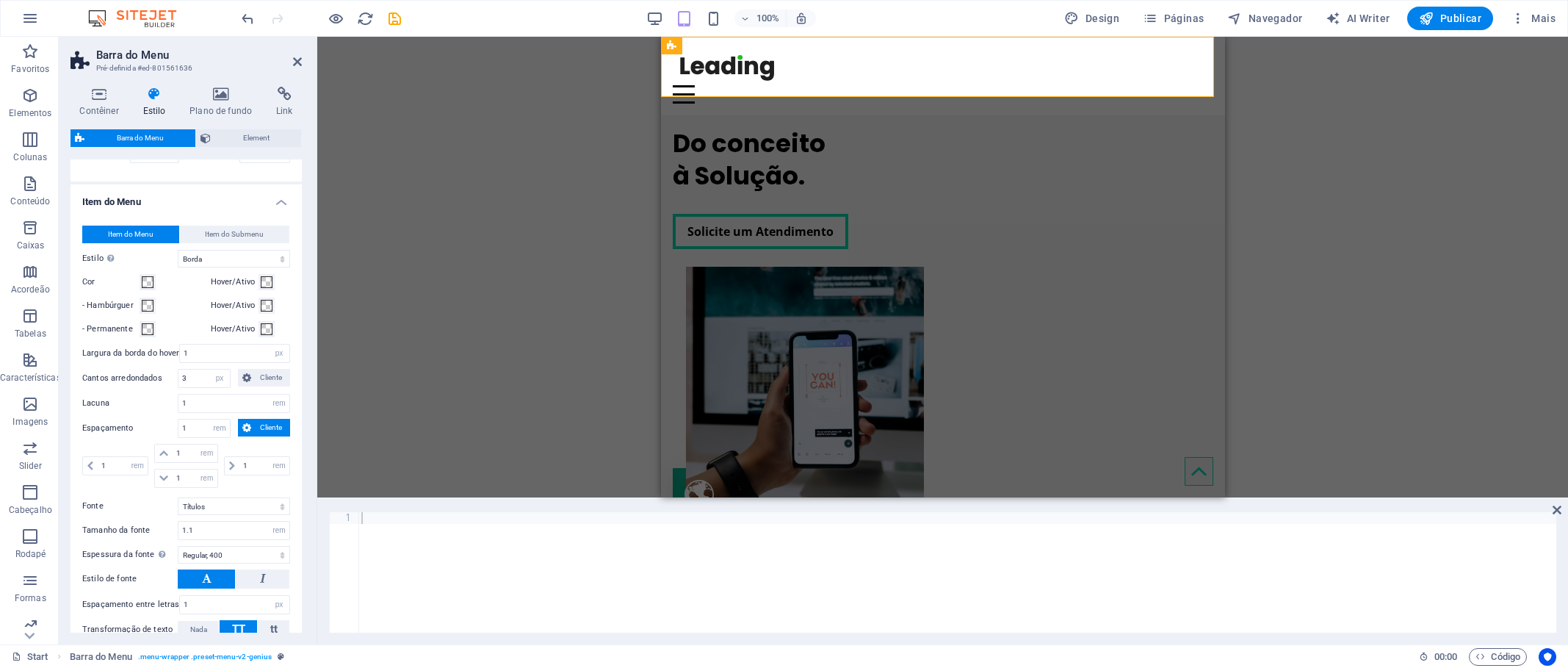 scroll, scrollTop: 472, scrollLeft: 0, axis: vertical 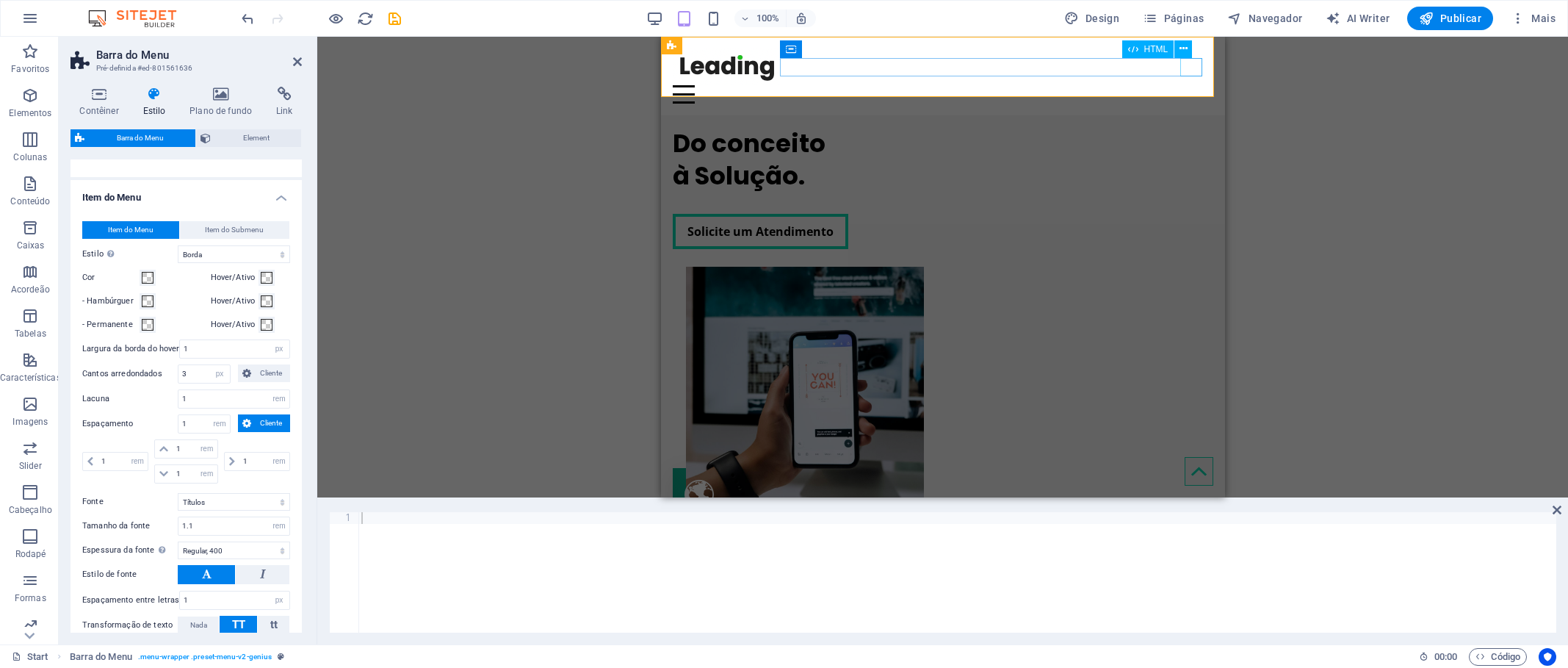 click at bounding box center (939, 94) 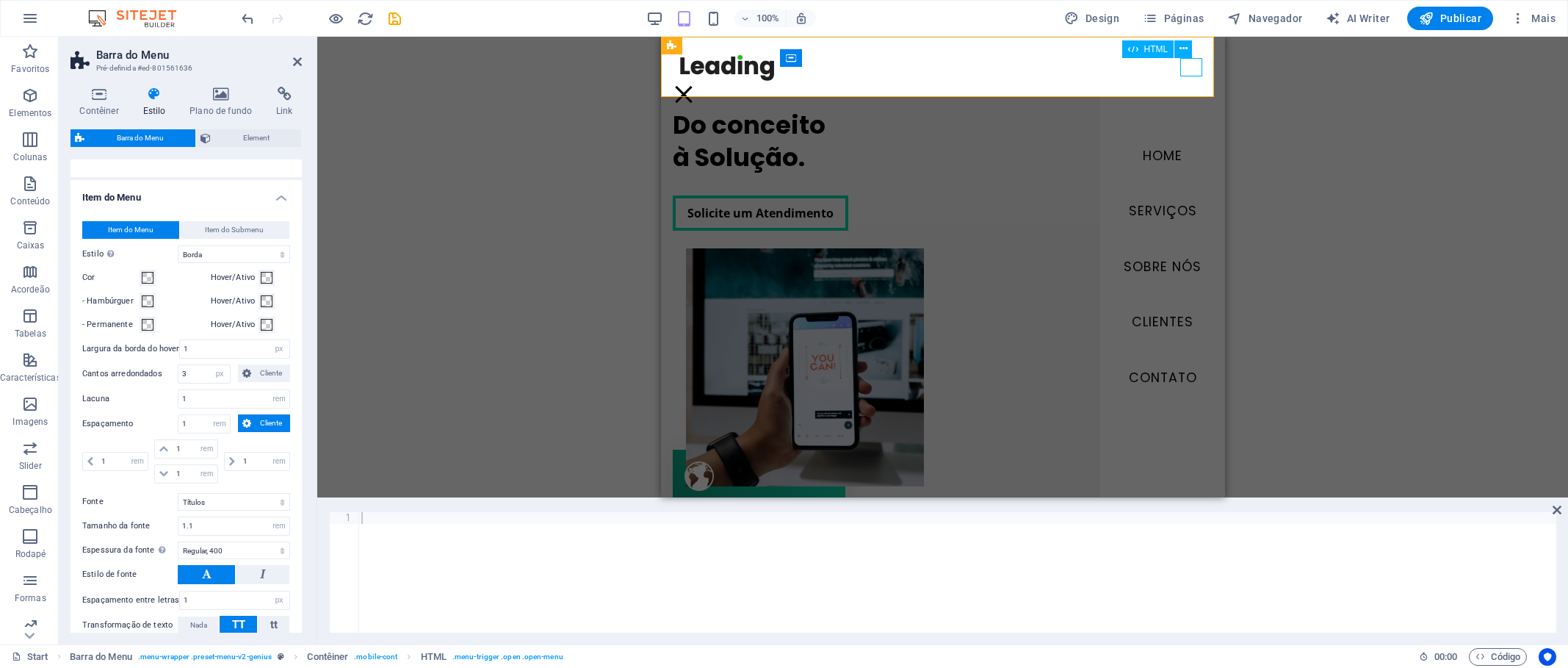click at bounding box center [683, 94] 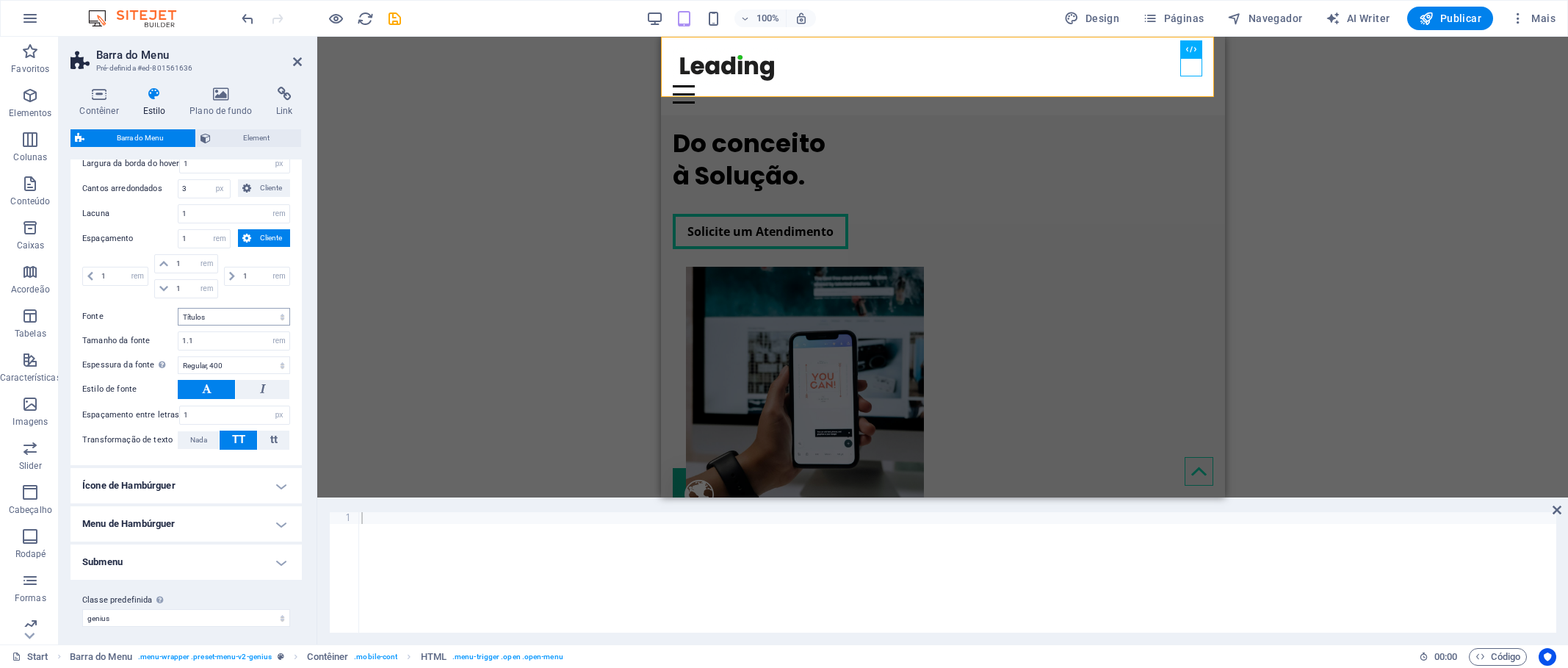 scroll, scrollTop: 663, scrollLeft: 0, axis: vertical 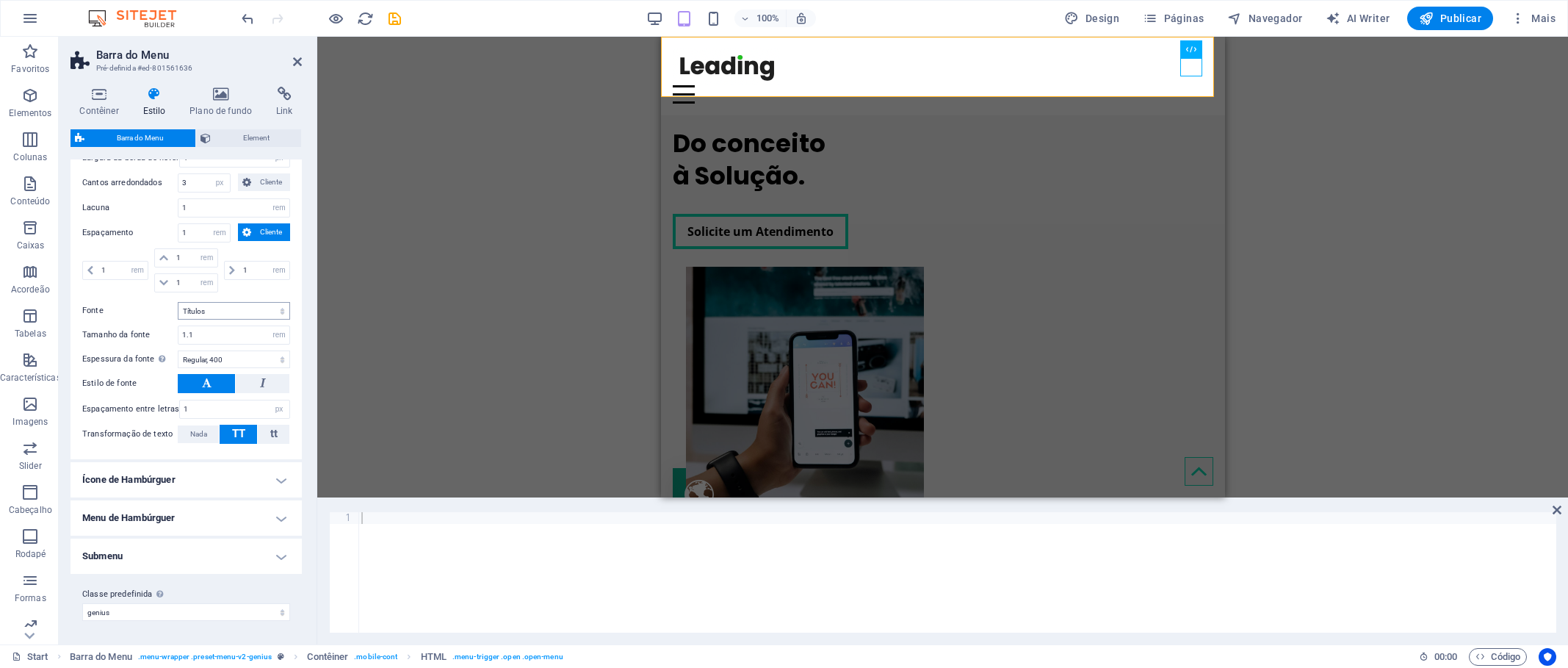 click on "Ícone de Hambúrguer" at bounding box center (186, 480) 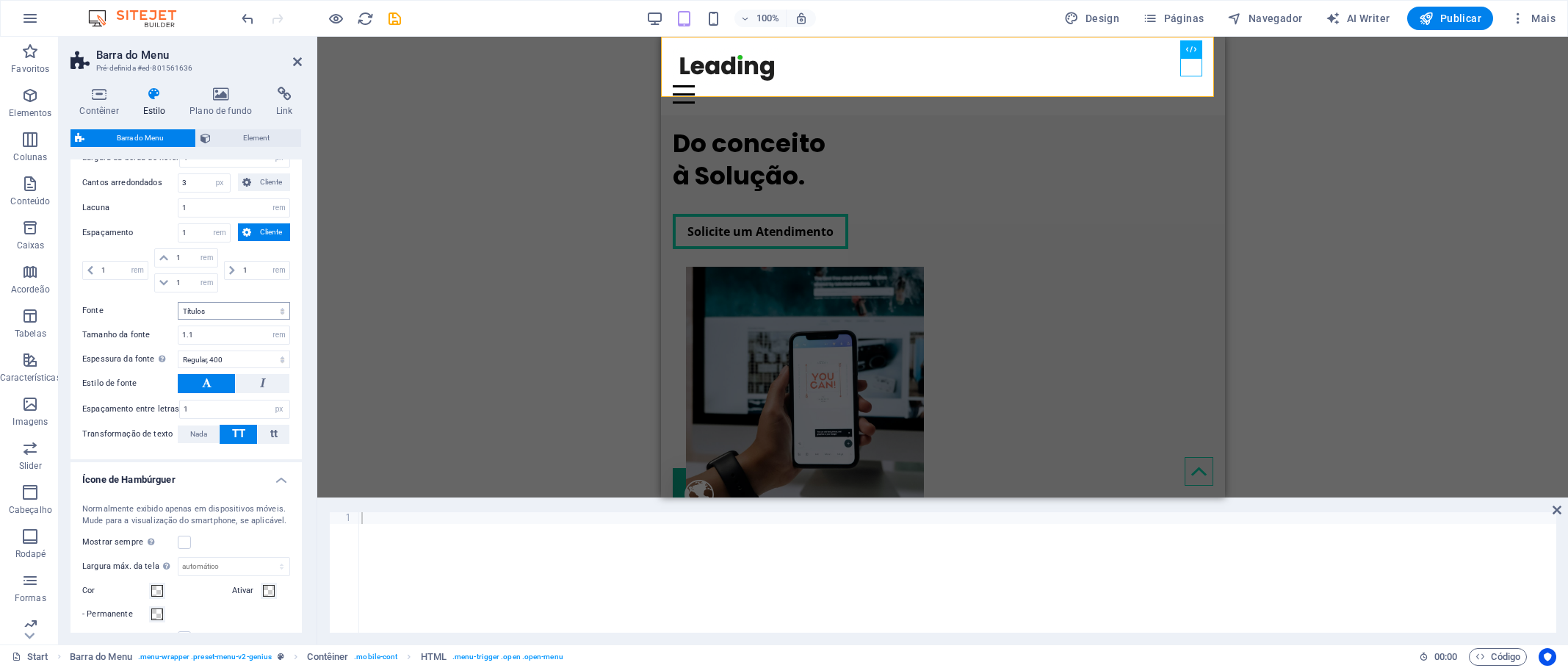 click on "Ícone de Hambúrguer" at bounding box center (186, 475) 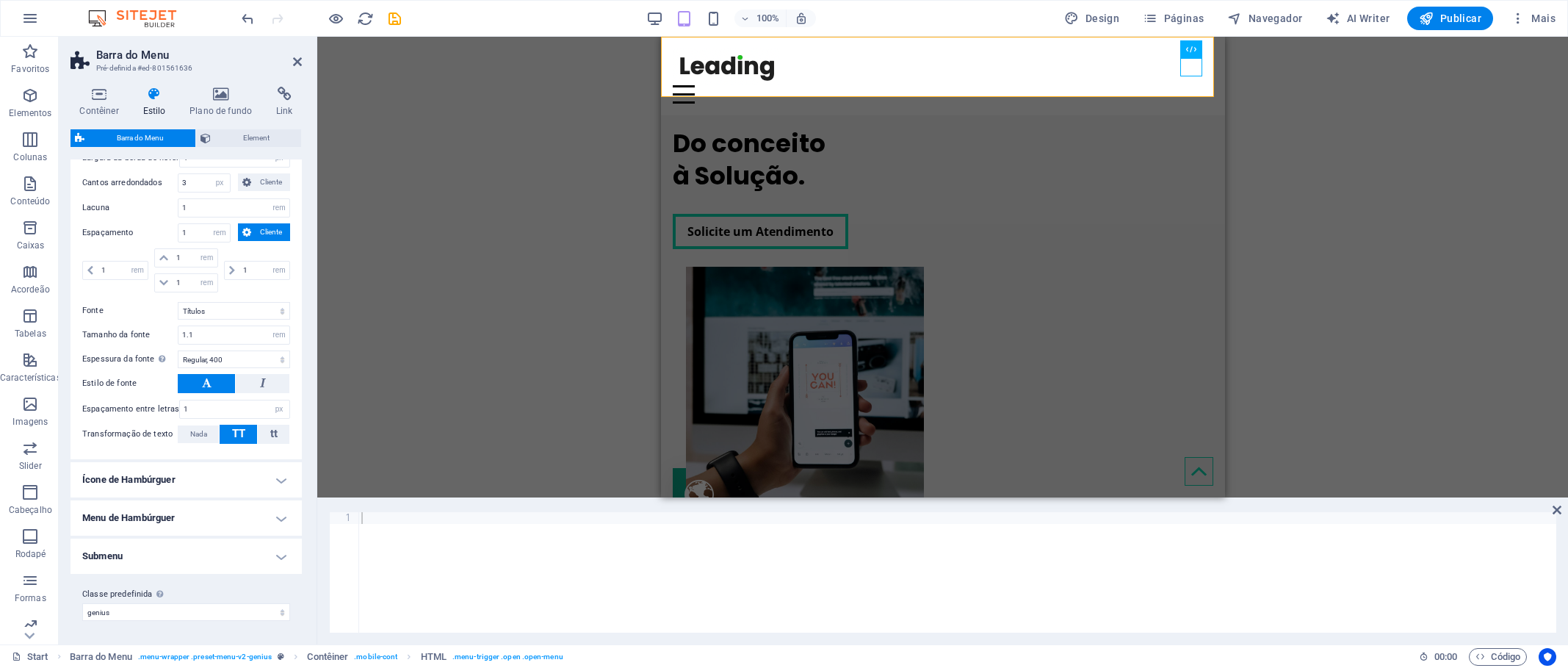 click on "Menu de Hambúrguer" at bounding box center [186, 518] 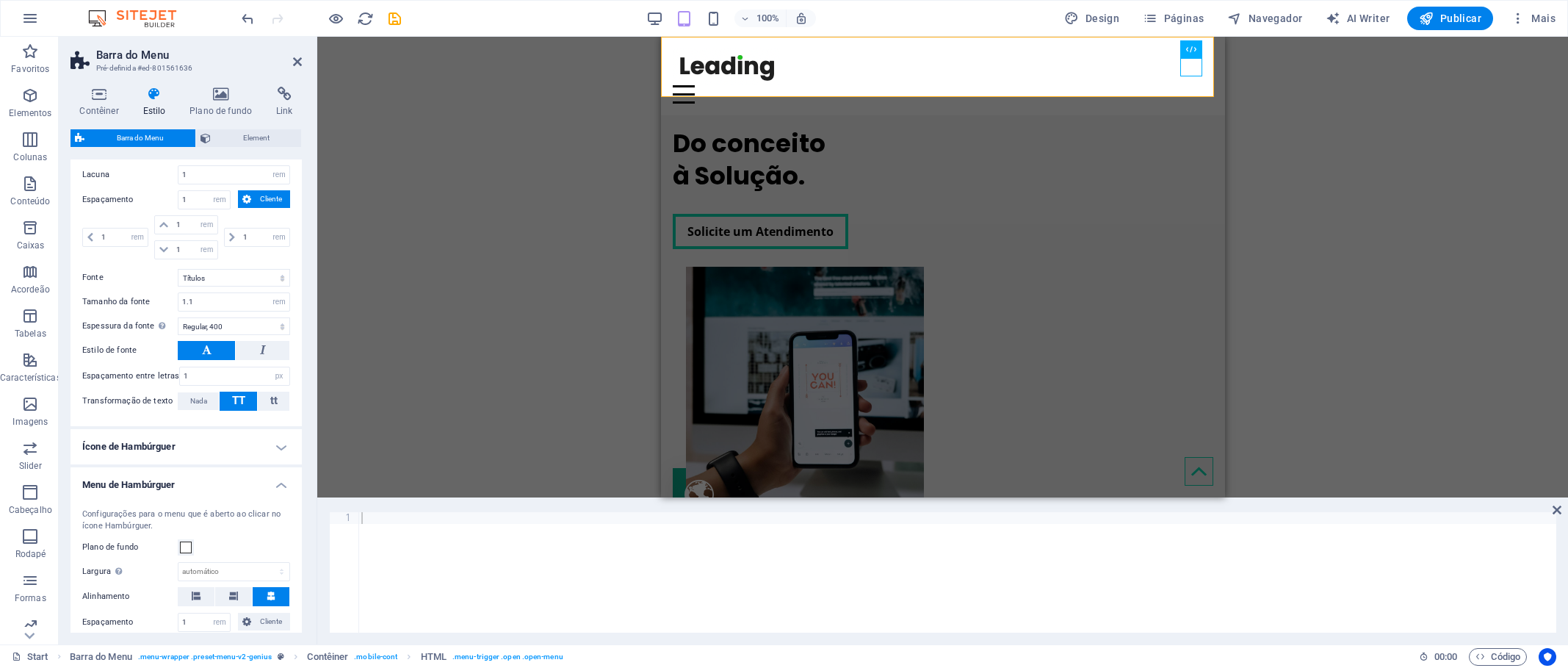 scroll, scrollTop: 782, scrollLeft: 0, axis: vertical 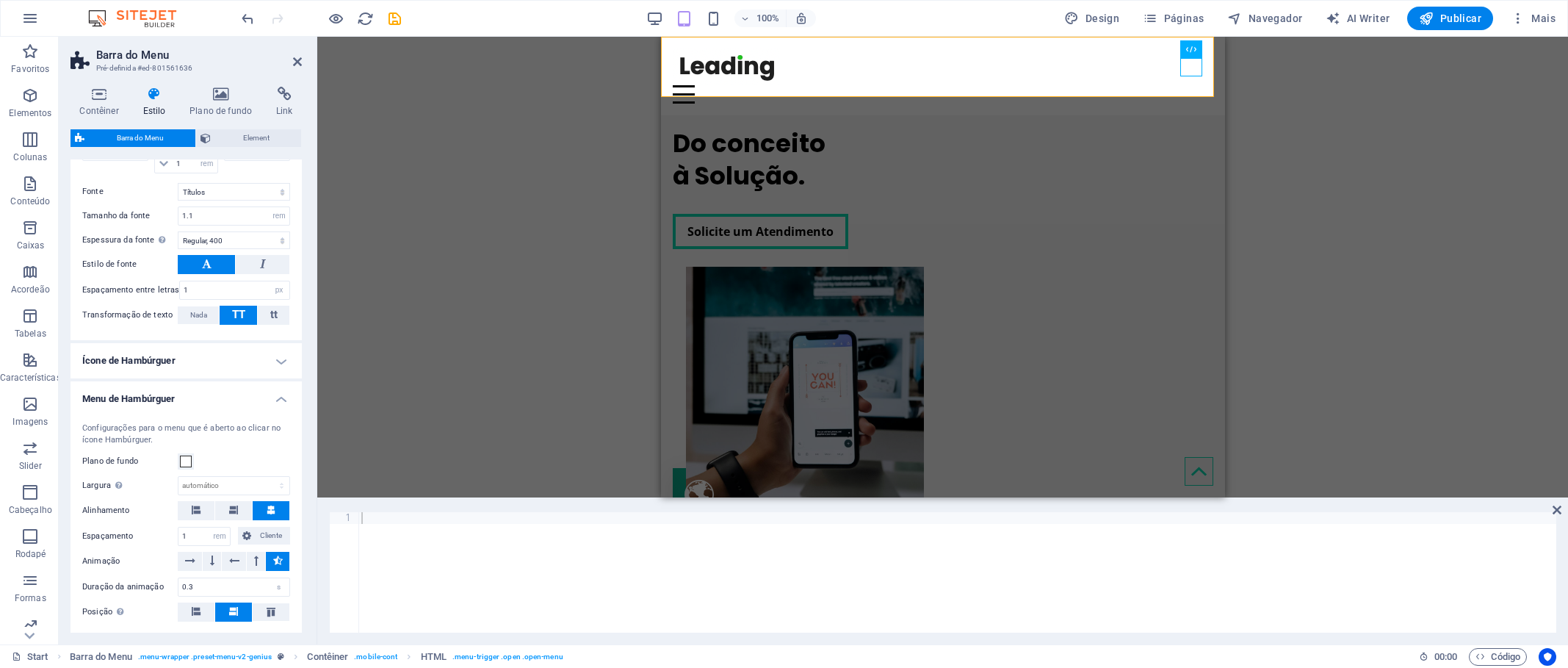 click on "Menu de Hambúrguer" at bounding box center [186, 395] 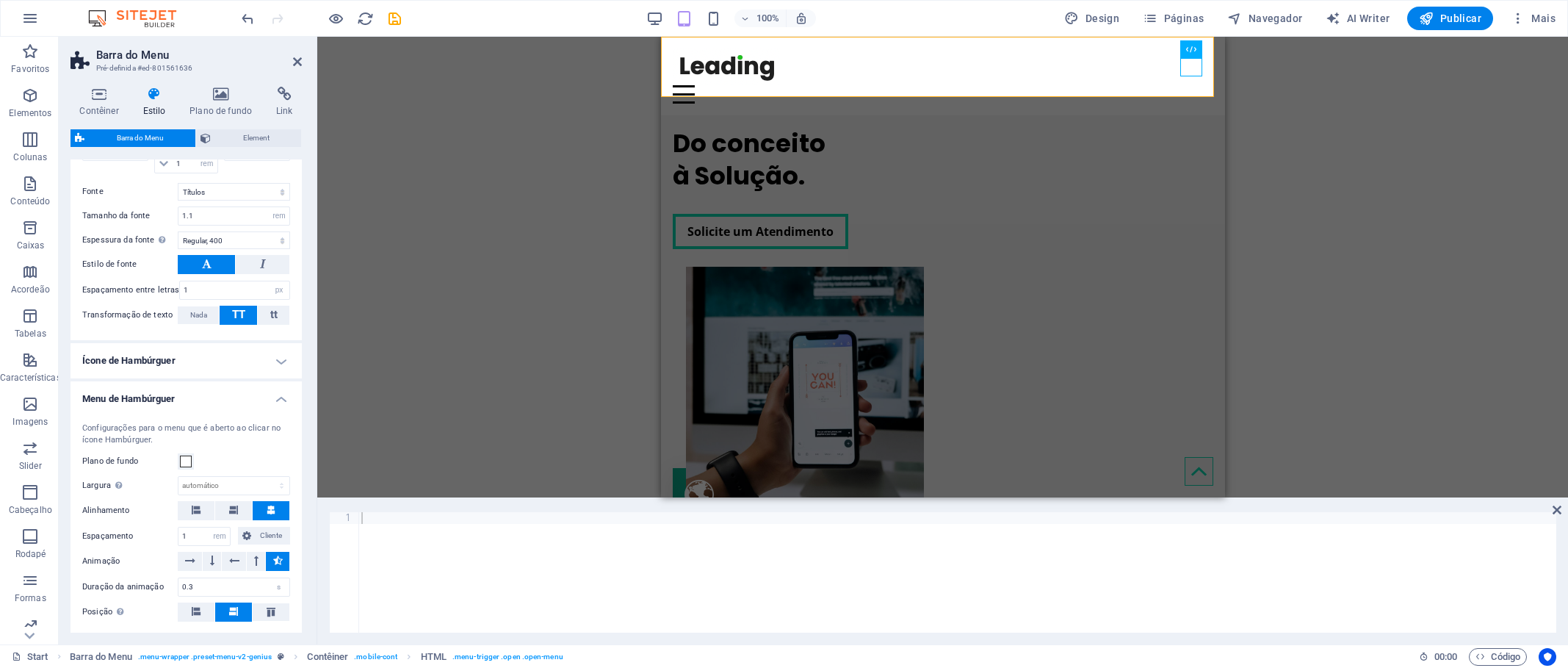 scroll, scrollTop: 663, scrollLeft: 0, axis: vertical 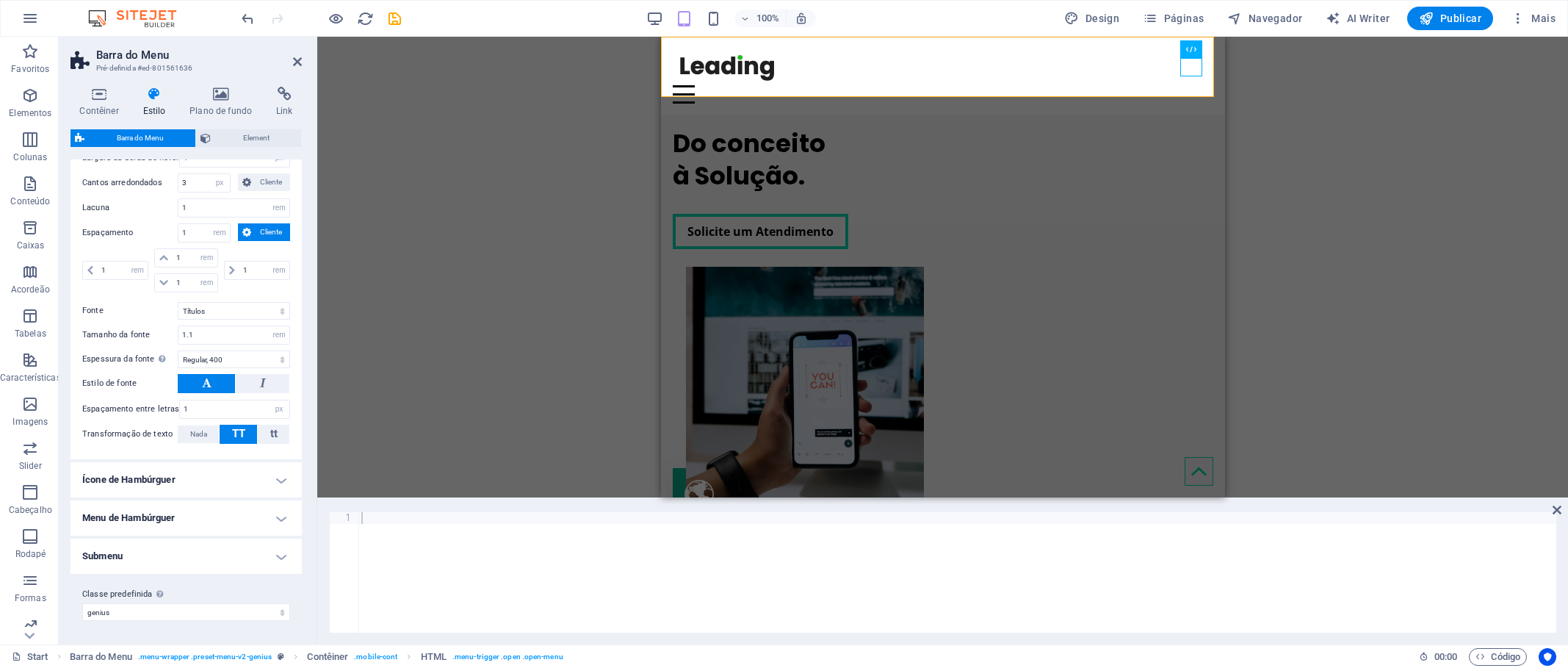 click on "Menu de Hambúrguer" at bounding box center [186, 518] 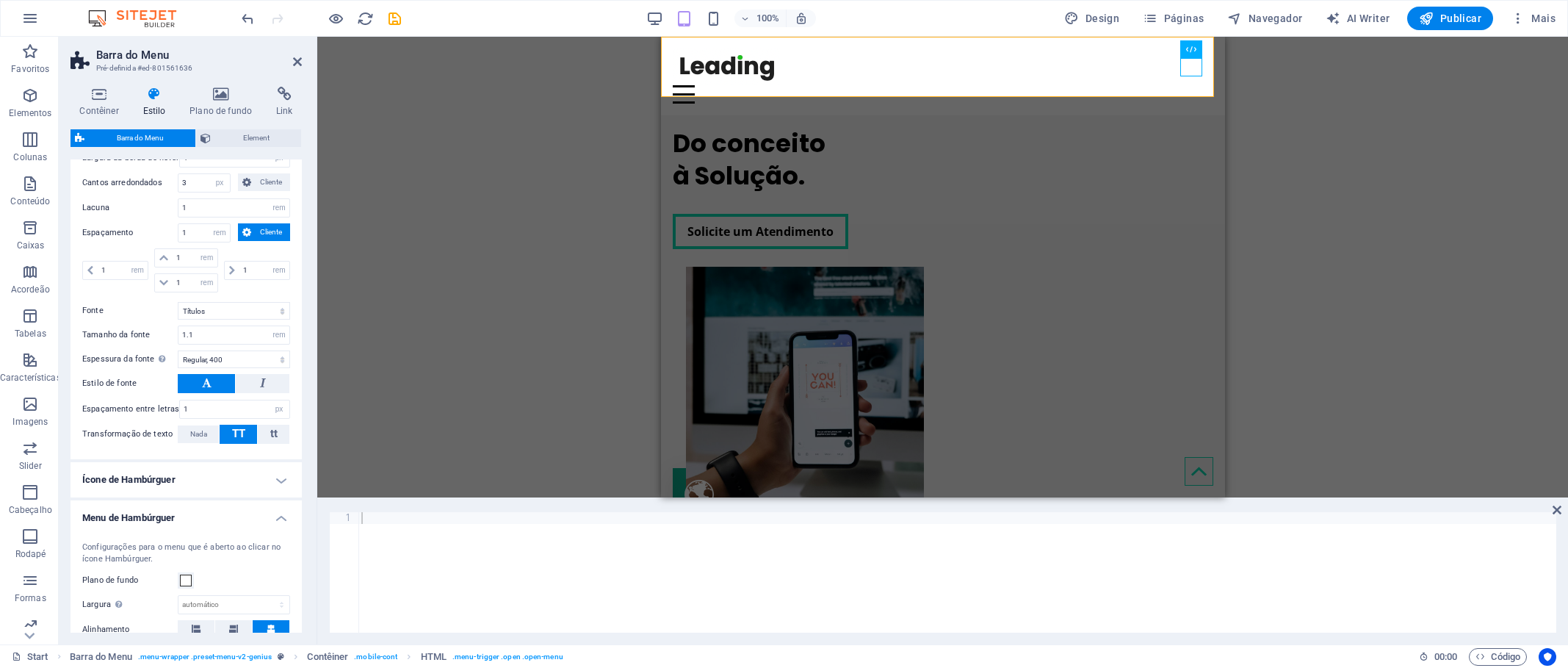 scroll, scrollTop: 782, scrollLeft: 0, axis: vertical 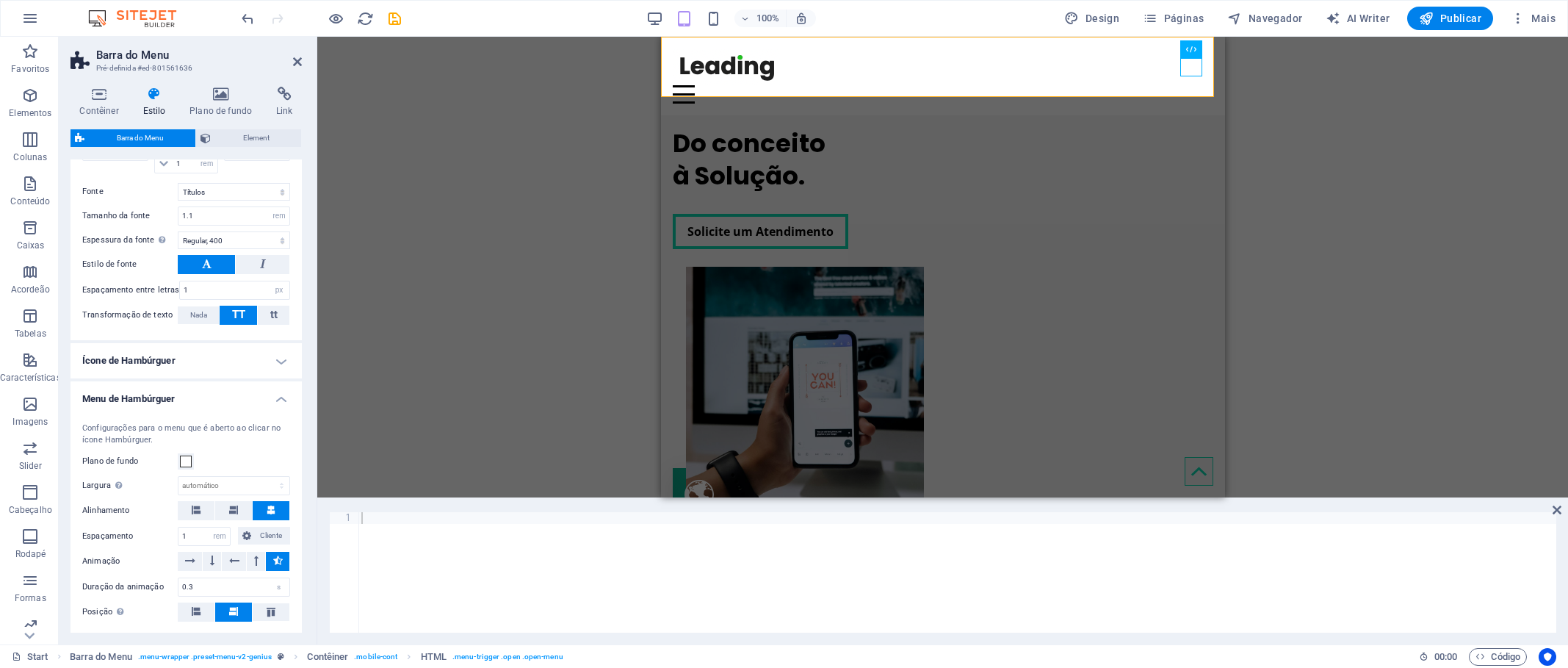 click on "Menu de Hambúrguer" at bounding box center (186, 395) 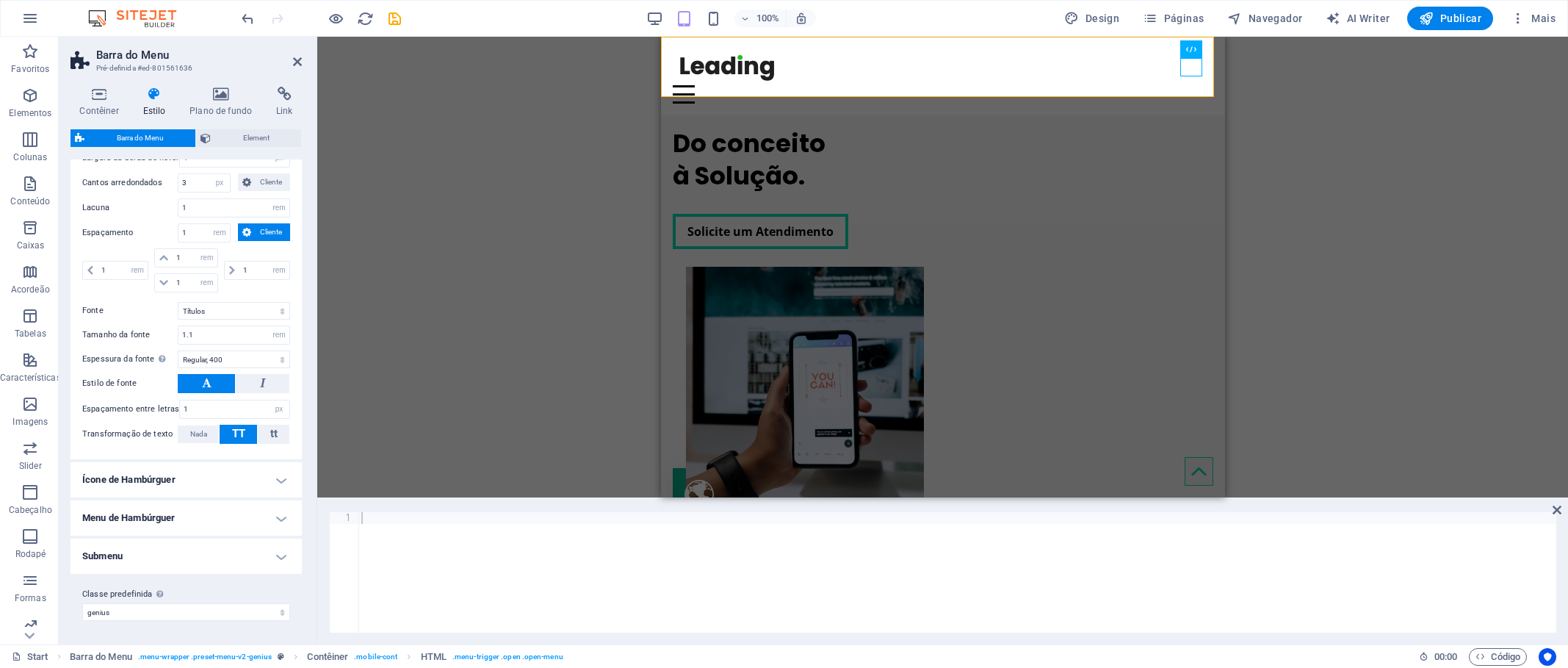 click on "Submenu" at bounding box center [186, 556] 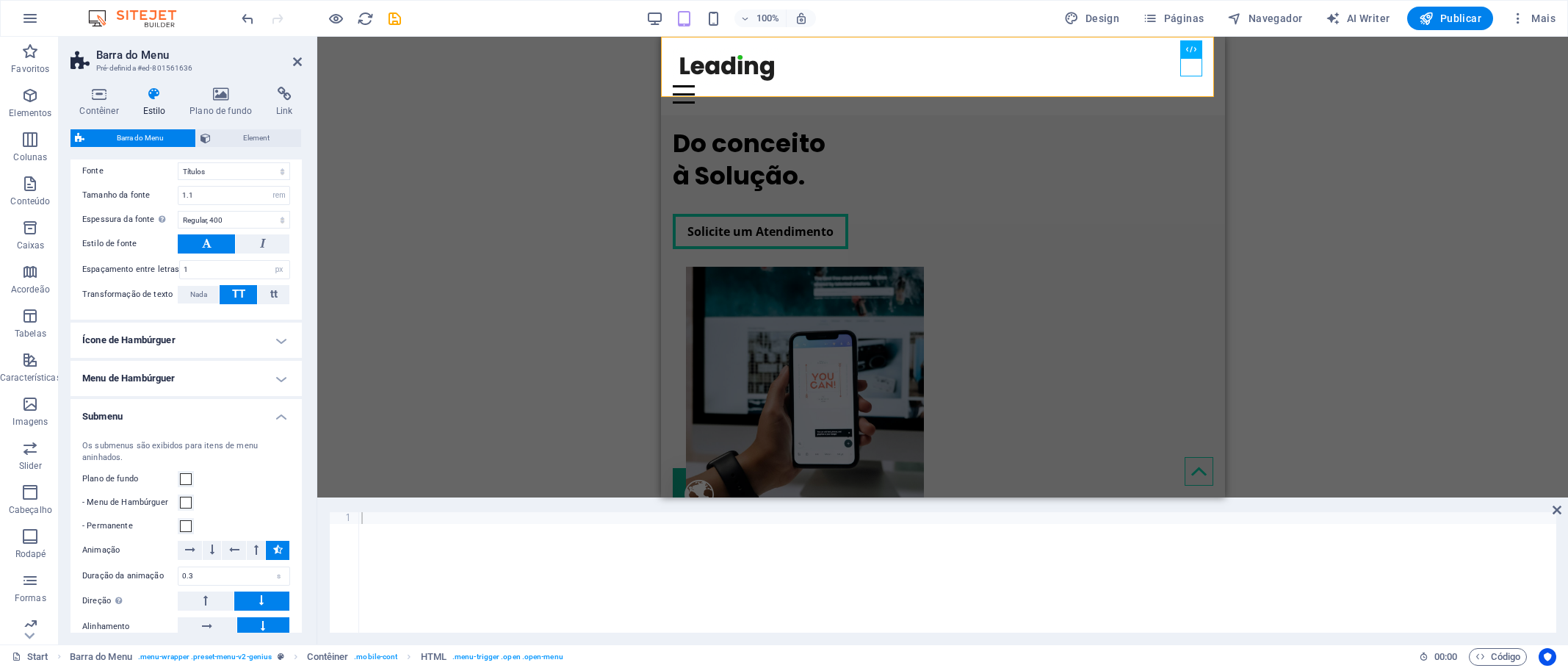 click on "Submenu" at bounding box center (186, 412) 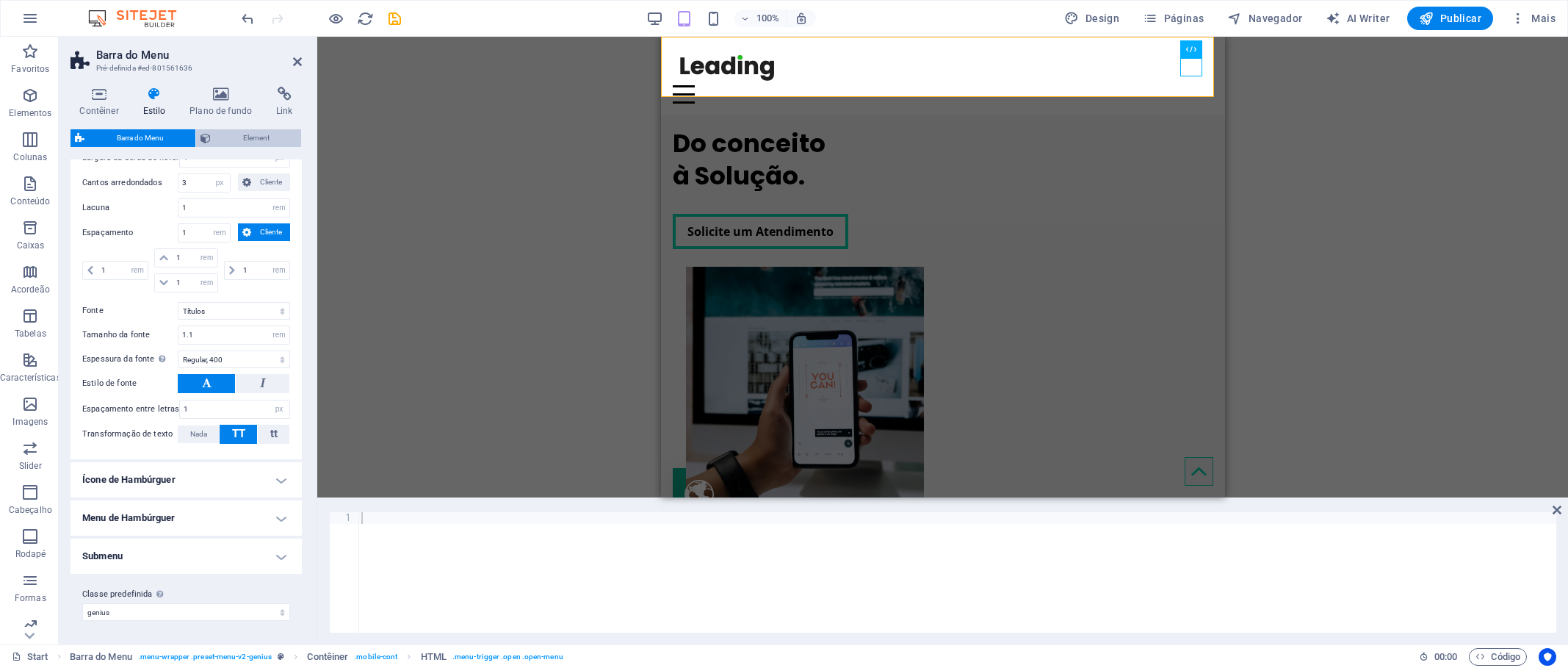 click on "Element" at bounding box center [256, 138] 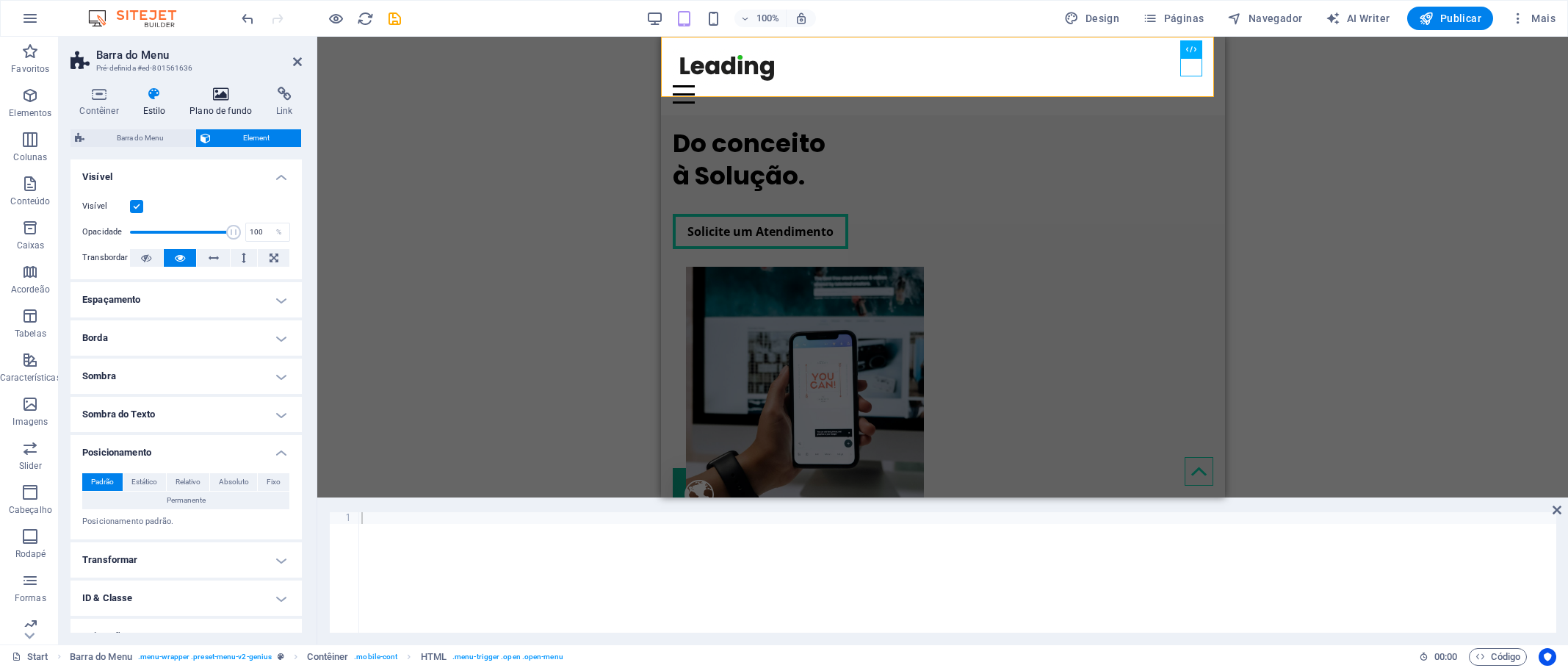 click on "Plano de fundo" at bounding box center (224, 102) 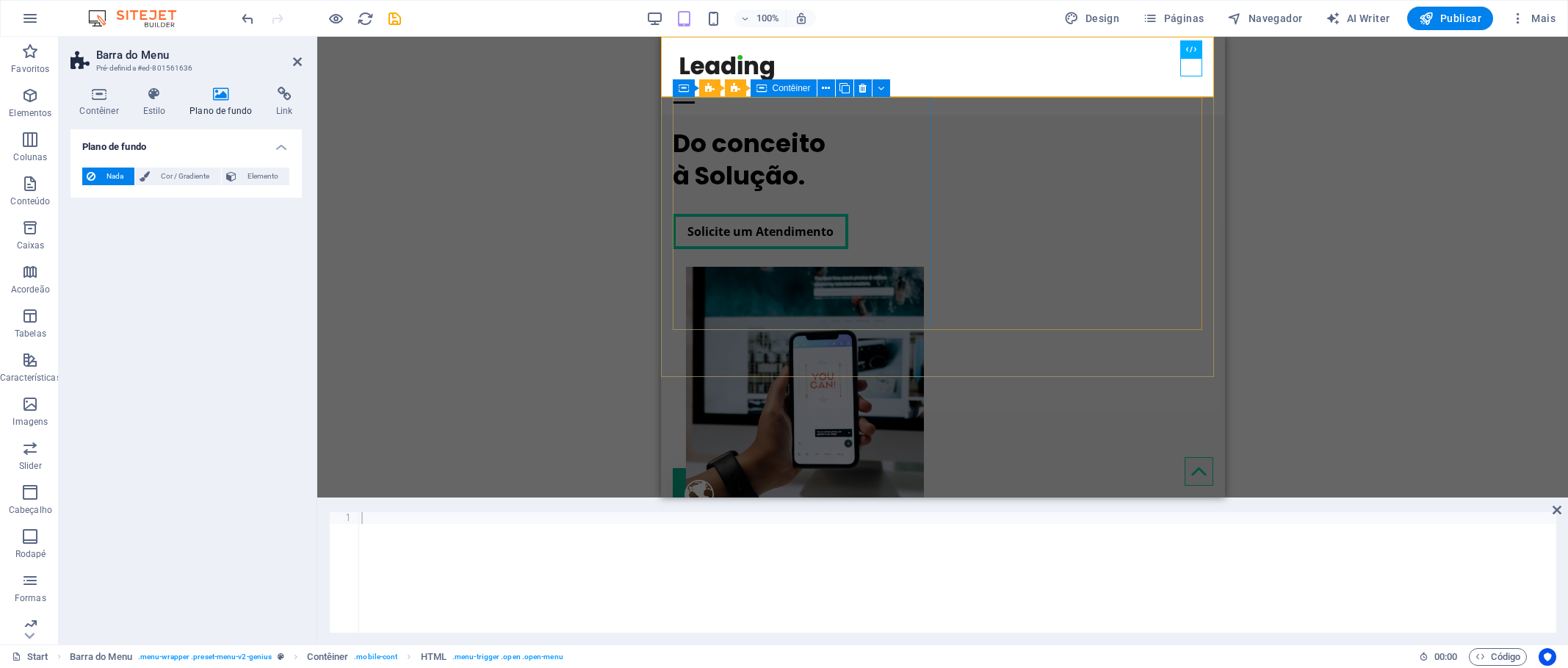 click on "Do conceito à Solução. Solicite um Atendimento" at bounding box center [804, 188] 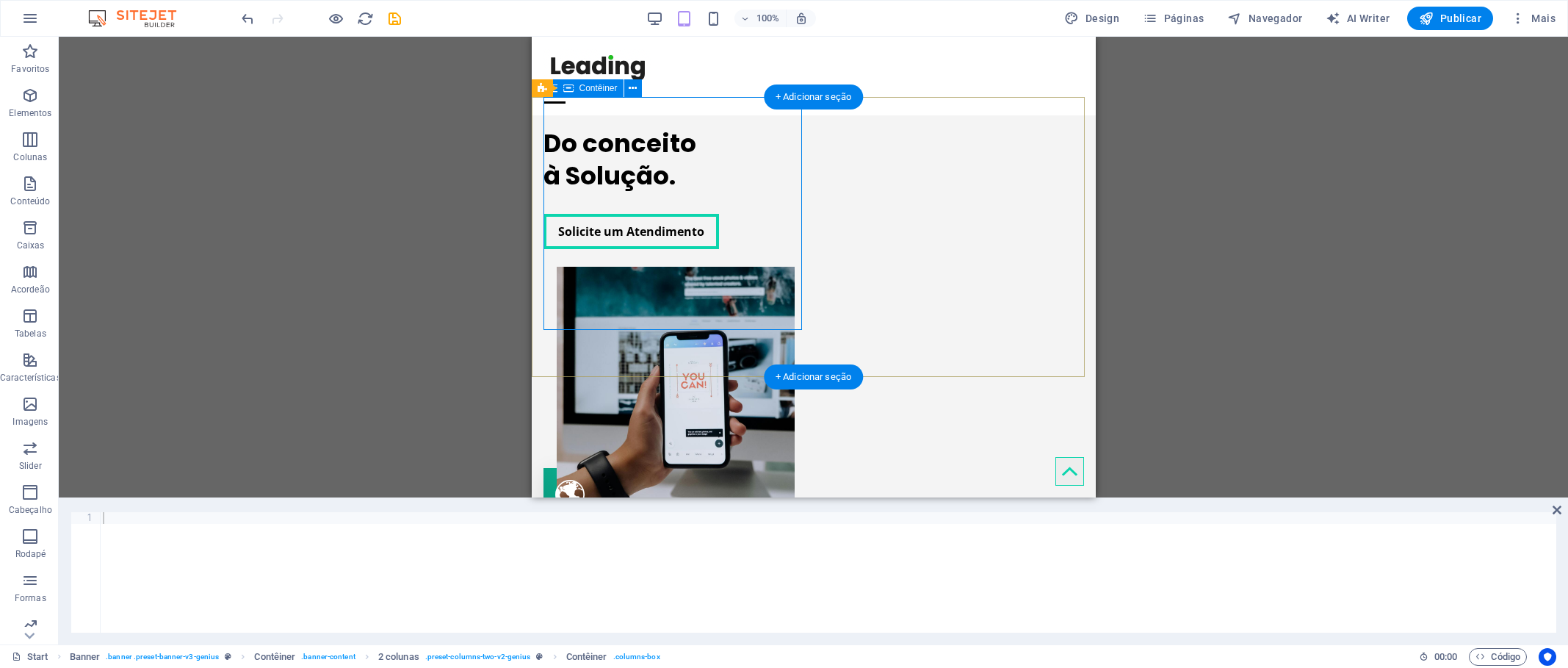 click on "Do conceito à Solução. Solicite um Atendimento" at bounding box center [813, 334] 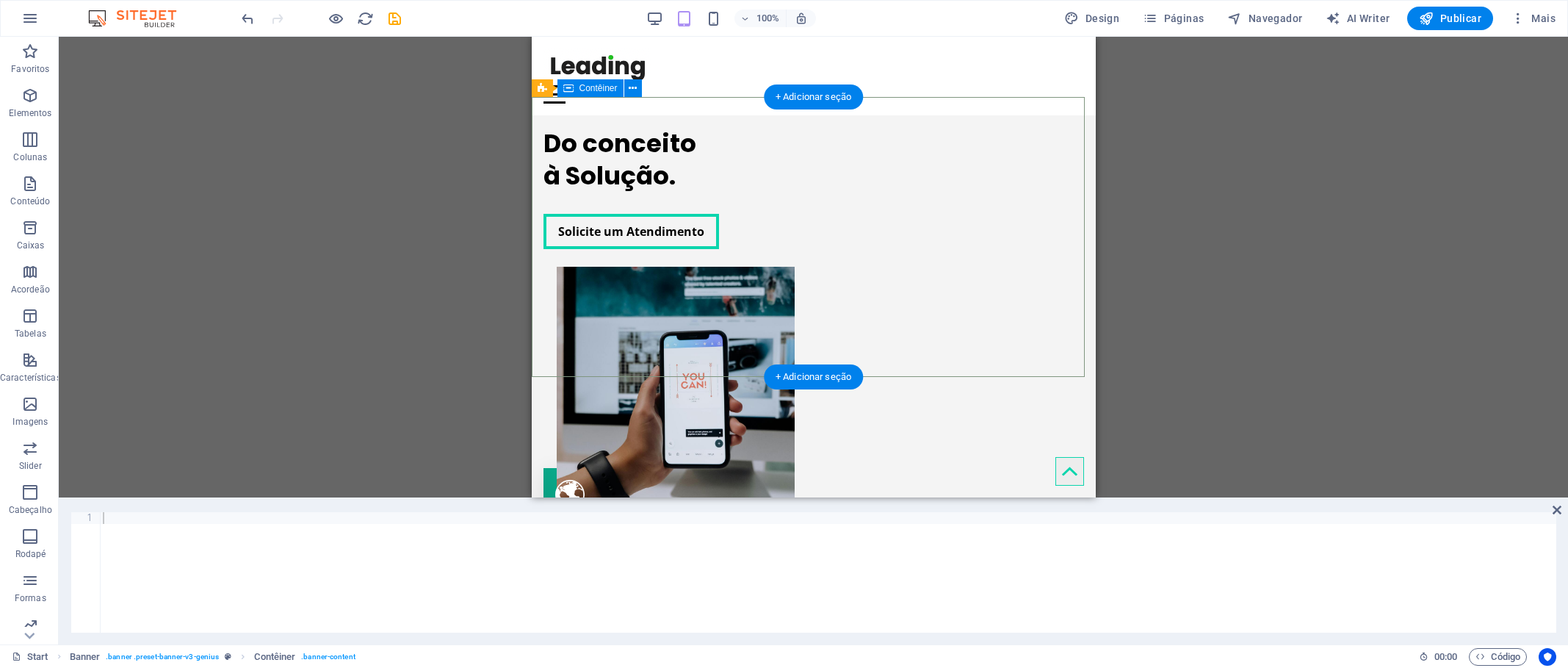 click on "Do conceito à Solução. Solicite um Atendimento" at bounding box center [813, 334] 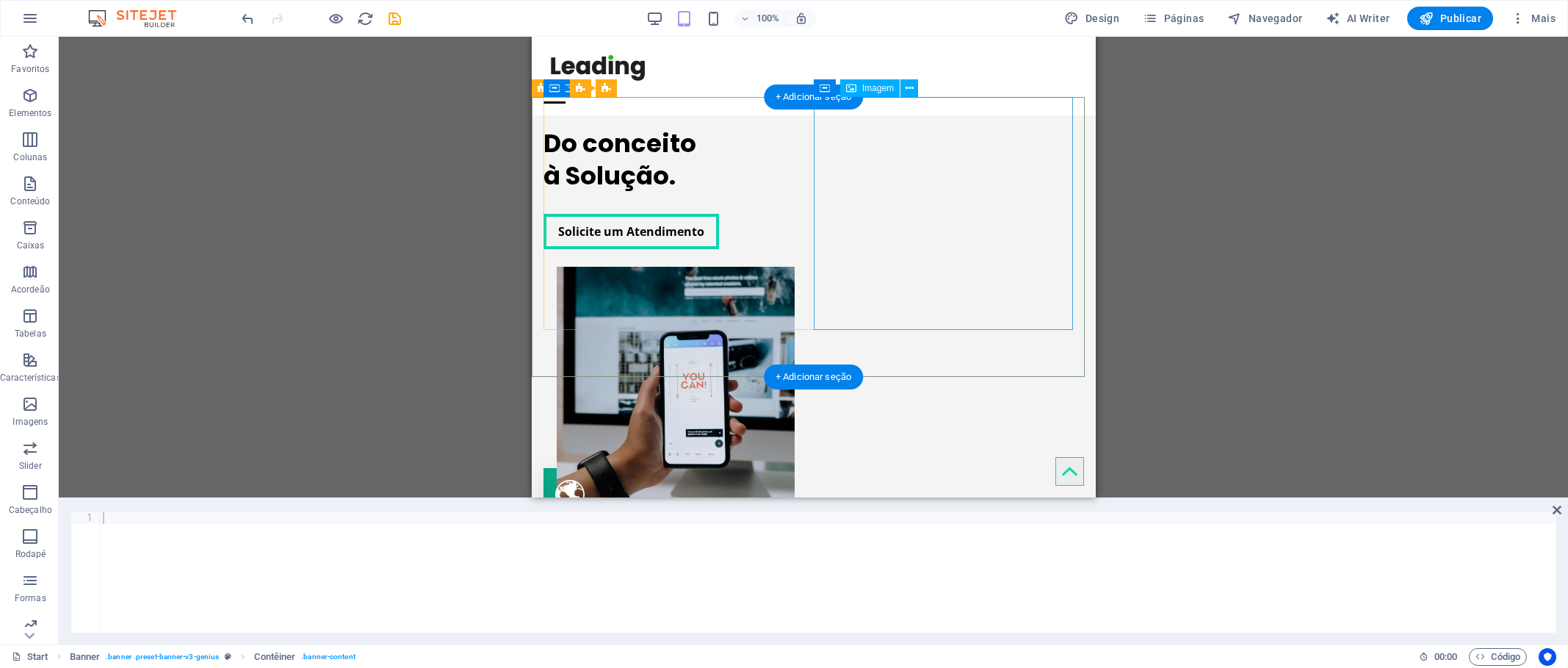 click at bounding box center (675, 386) 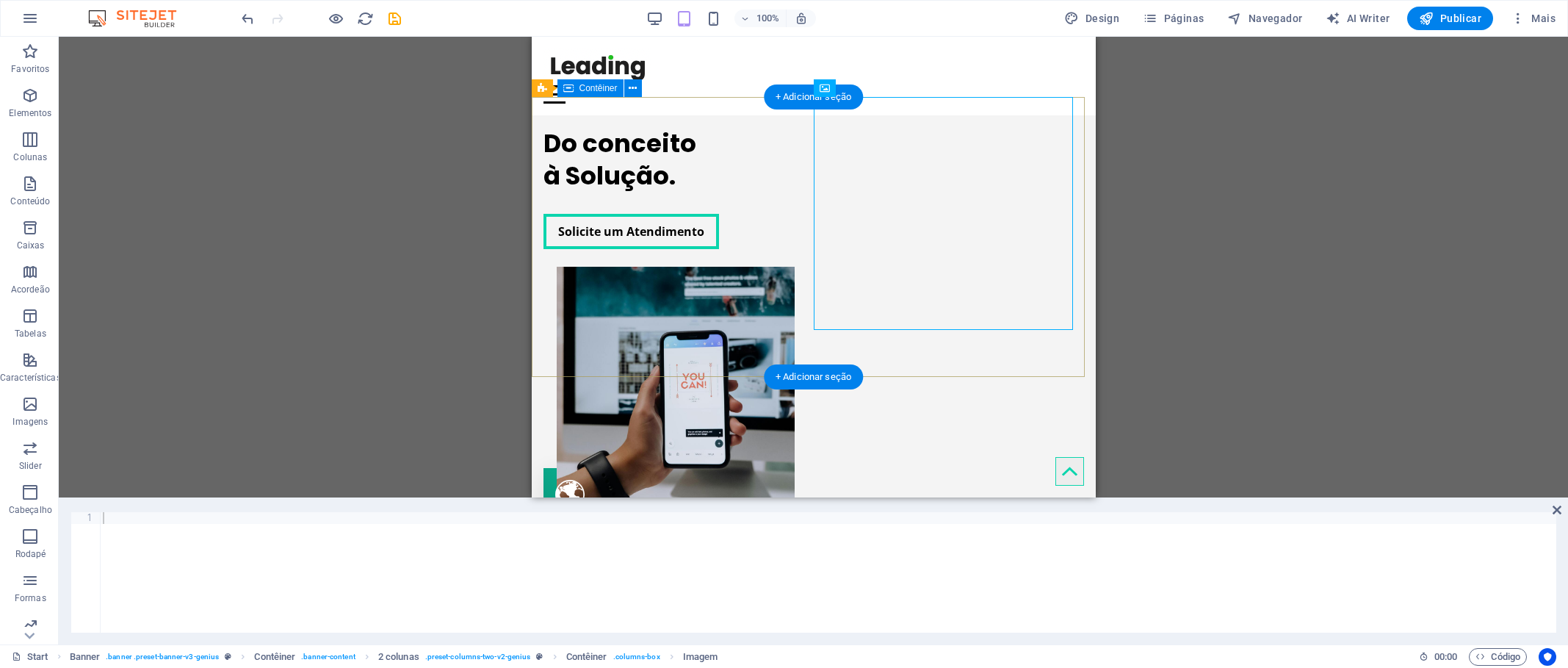 click on "Do conceito à Solução. Solicite um Atendimento" at bounding box center (813, 334) 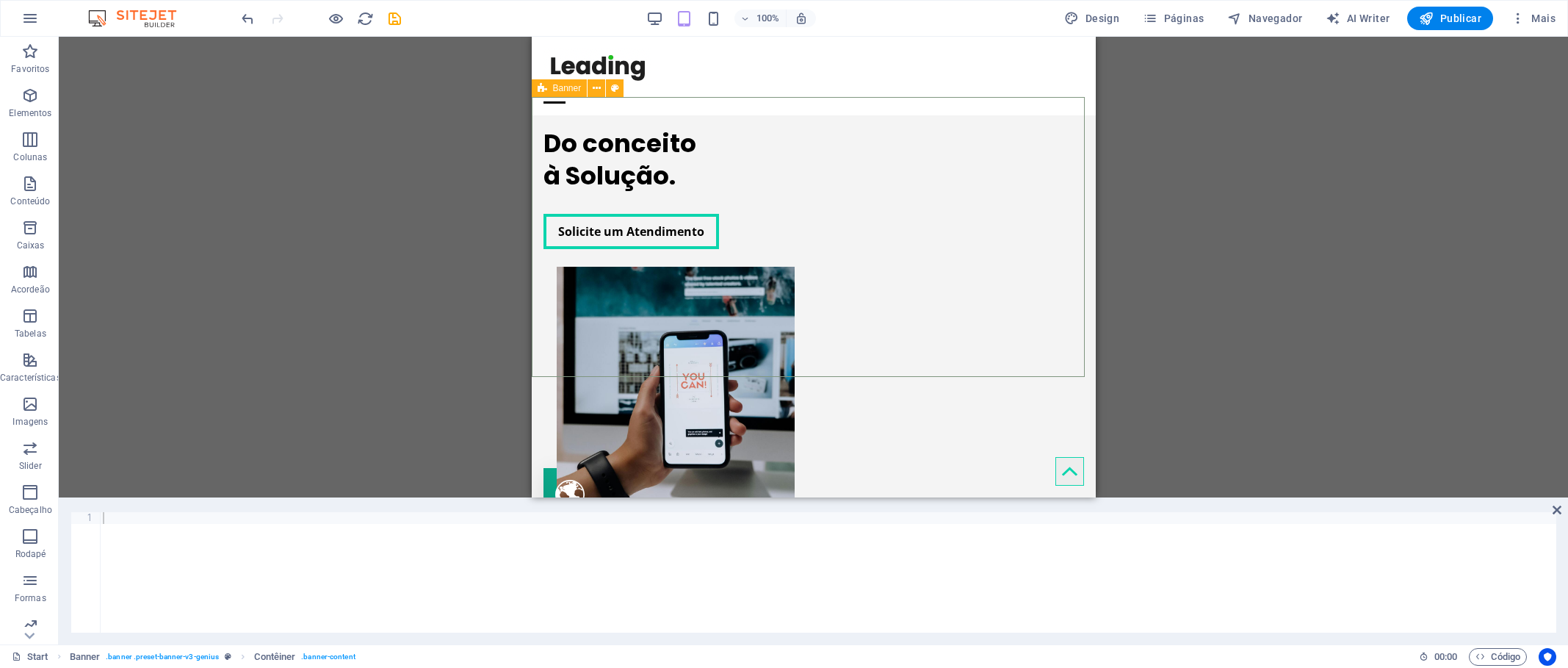 click on "Banner" at bounding box center [567, 88] 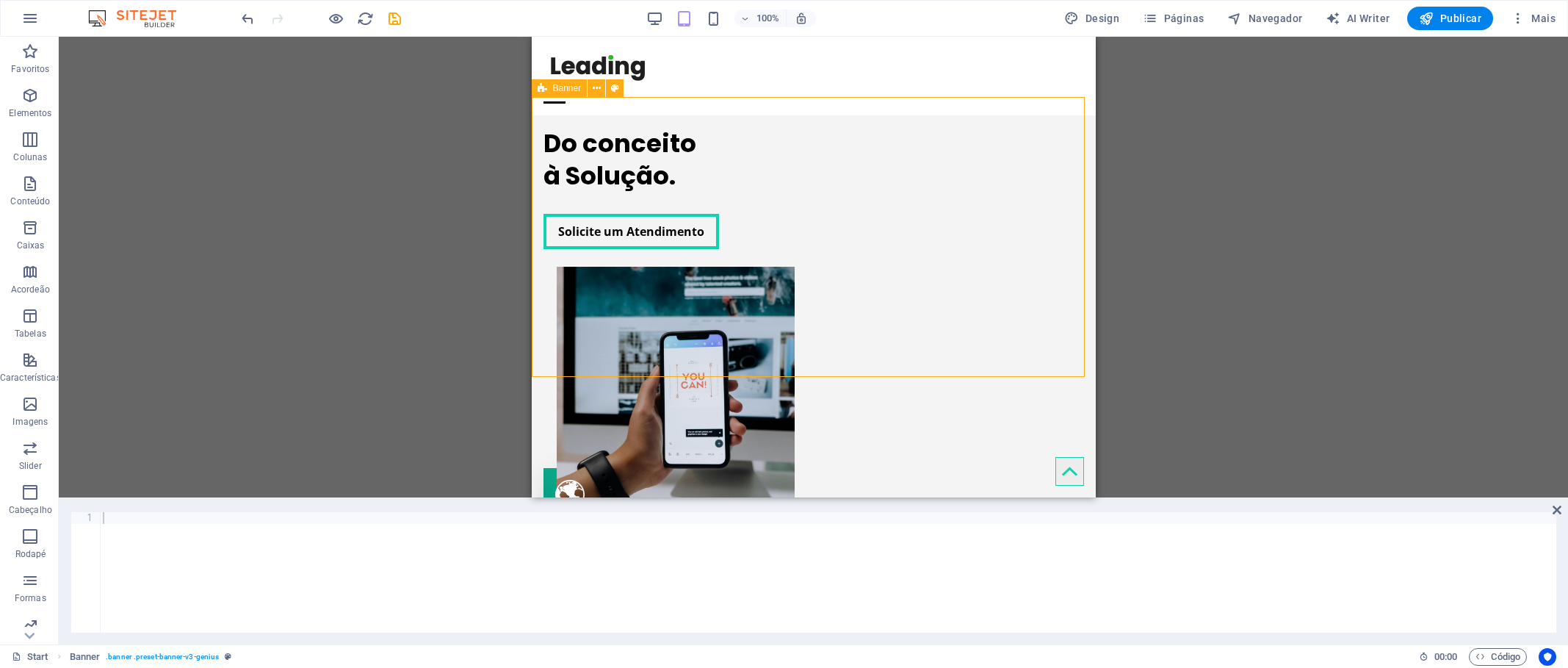click on "Banner" at bounding box center [567, 88] 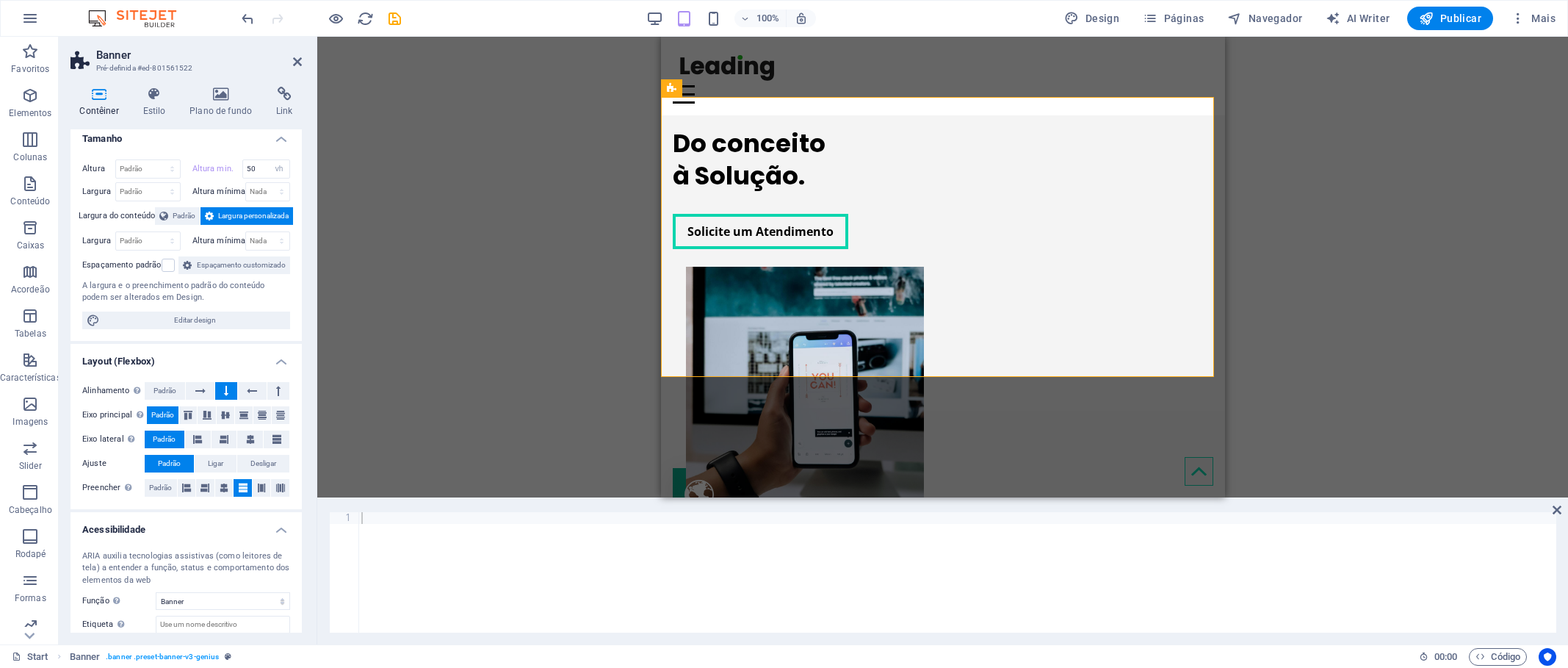 scroll, scrollTop: 0, scrollLeft: 0, axis: both 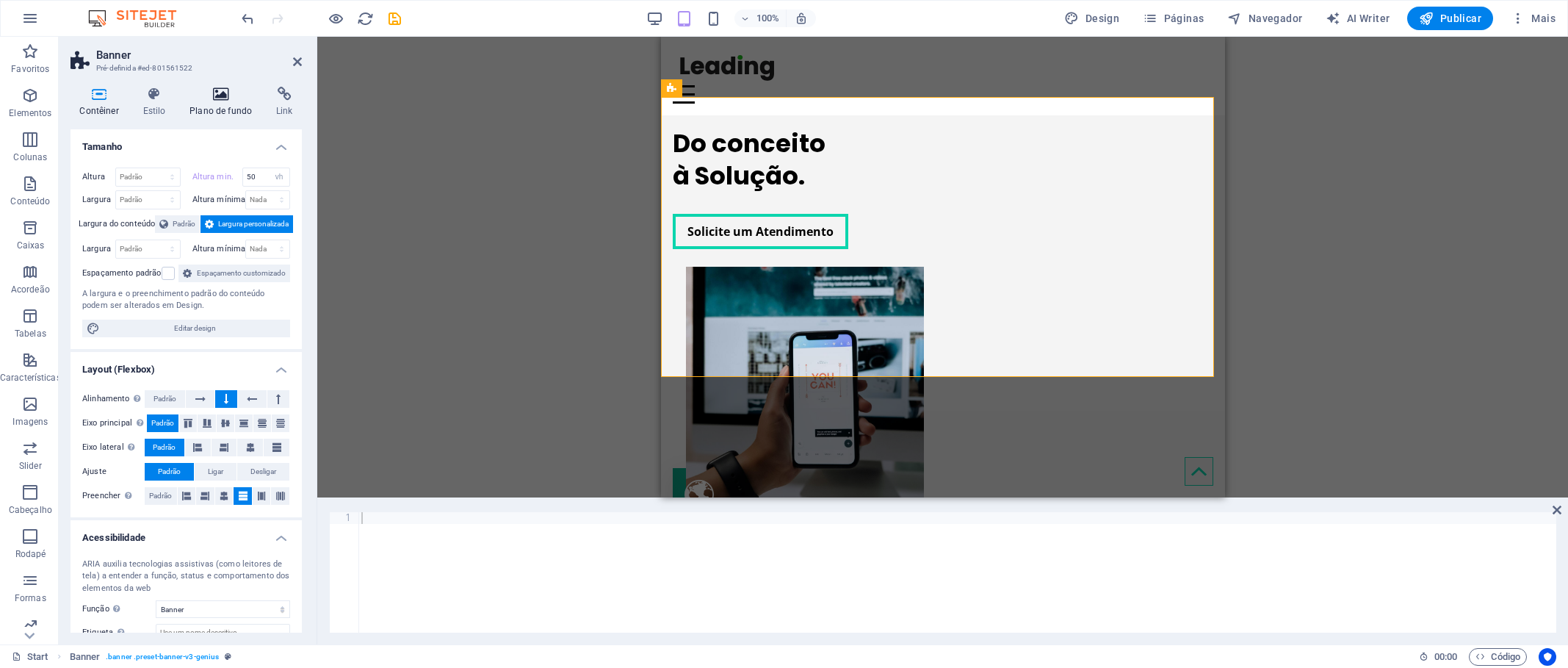 click on "Plano de fundo" at bounding box center (224, 102) 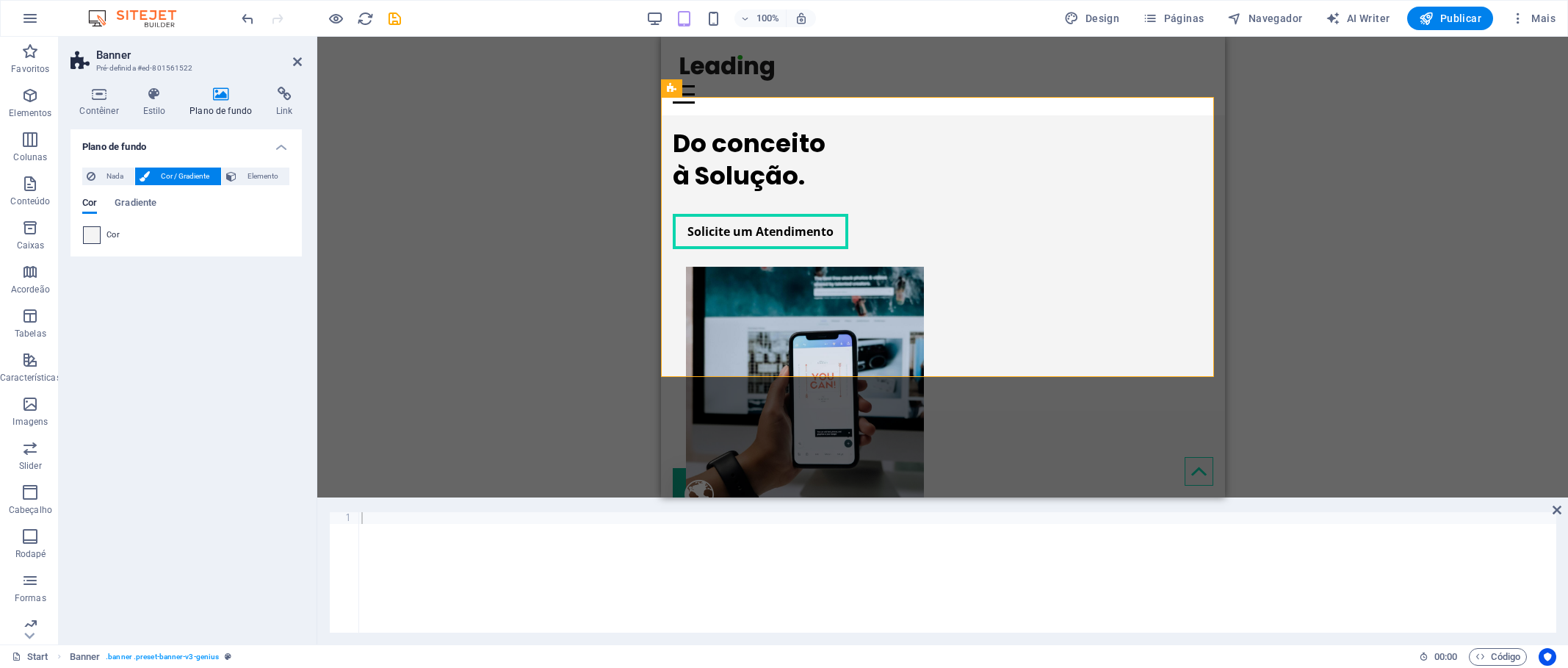 click at bounding box center [92, 235] 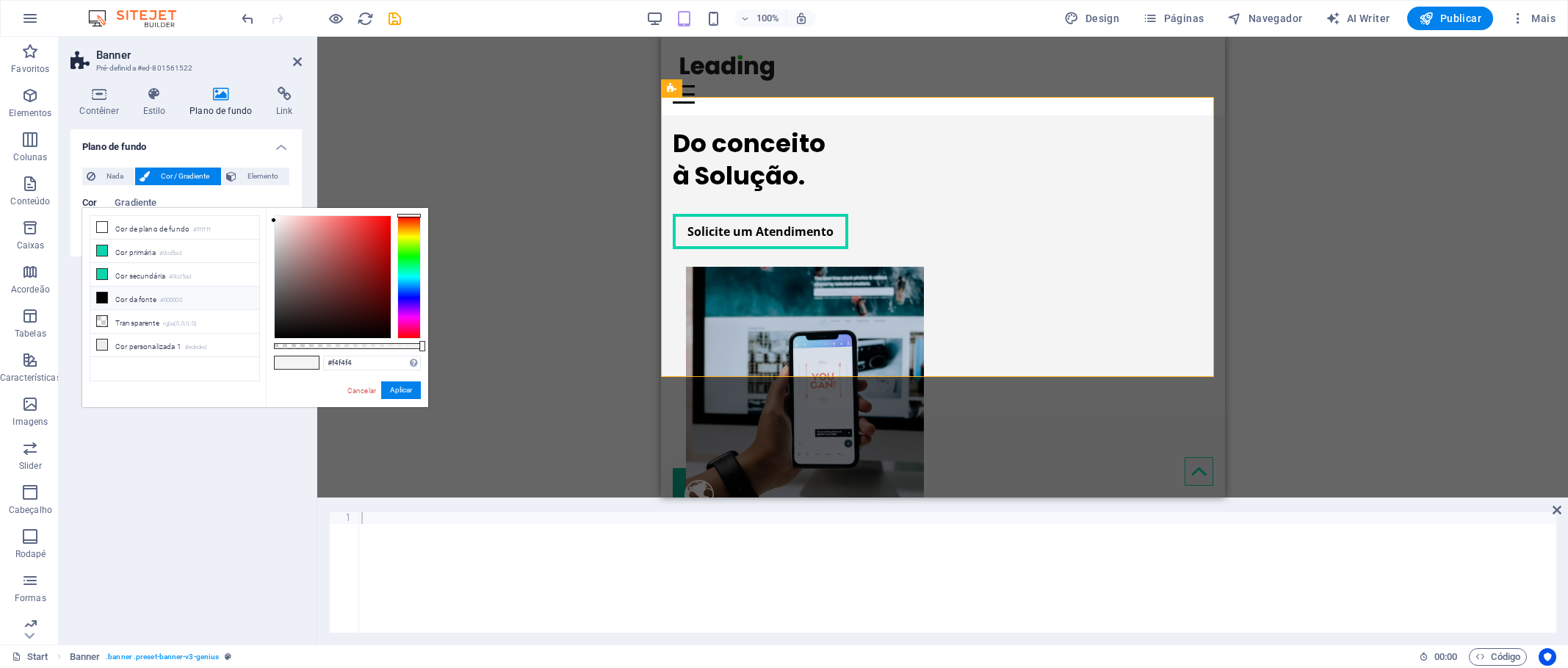 click on "Cor Gradiente Cor" at bounding box center [186, 215] 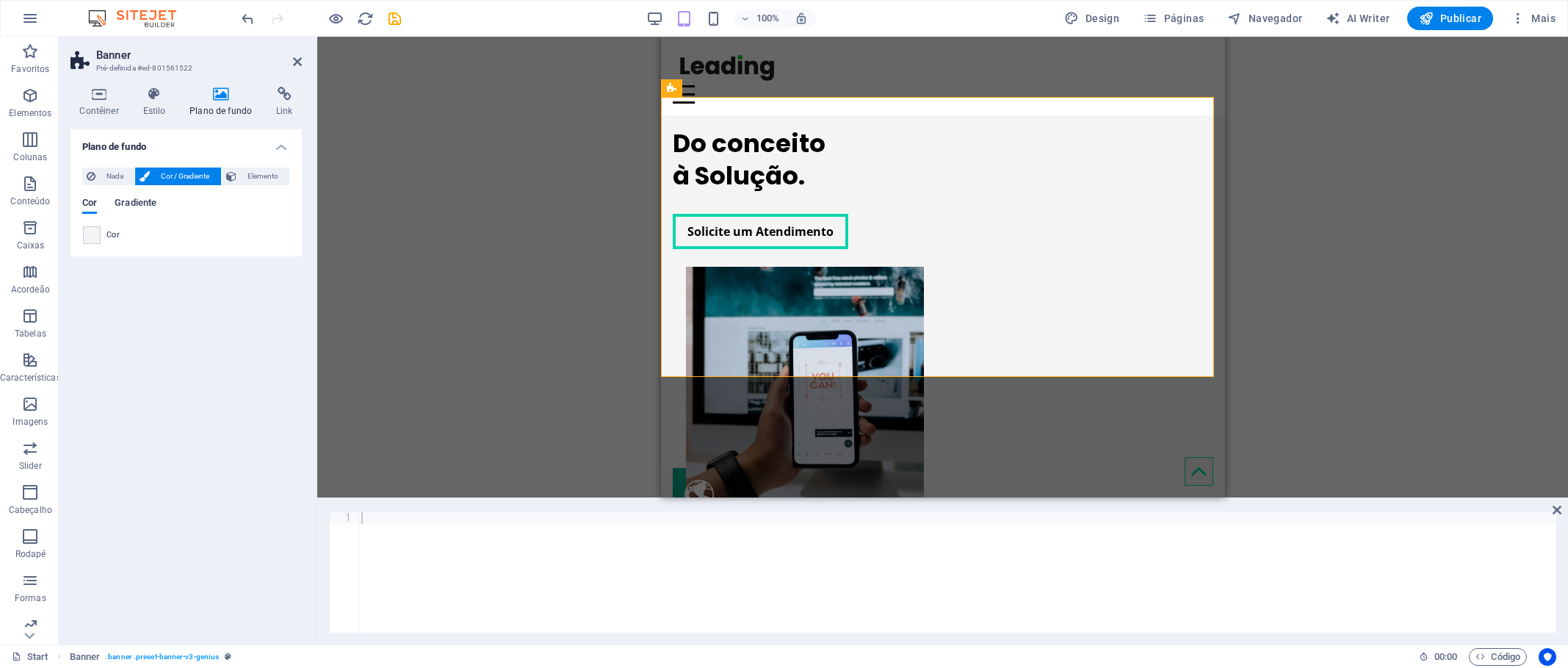 click on "Gradiente" at bounding box center [135, 204] 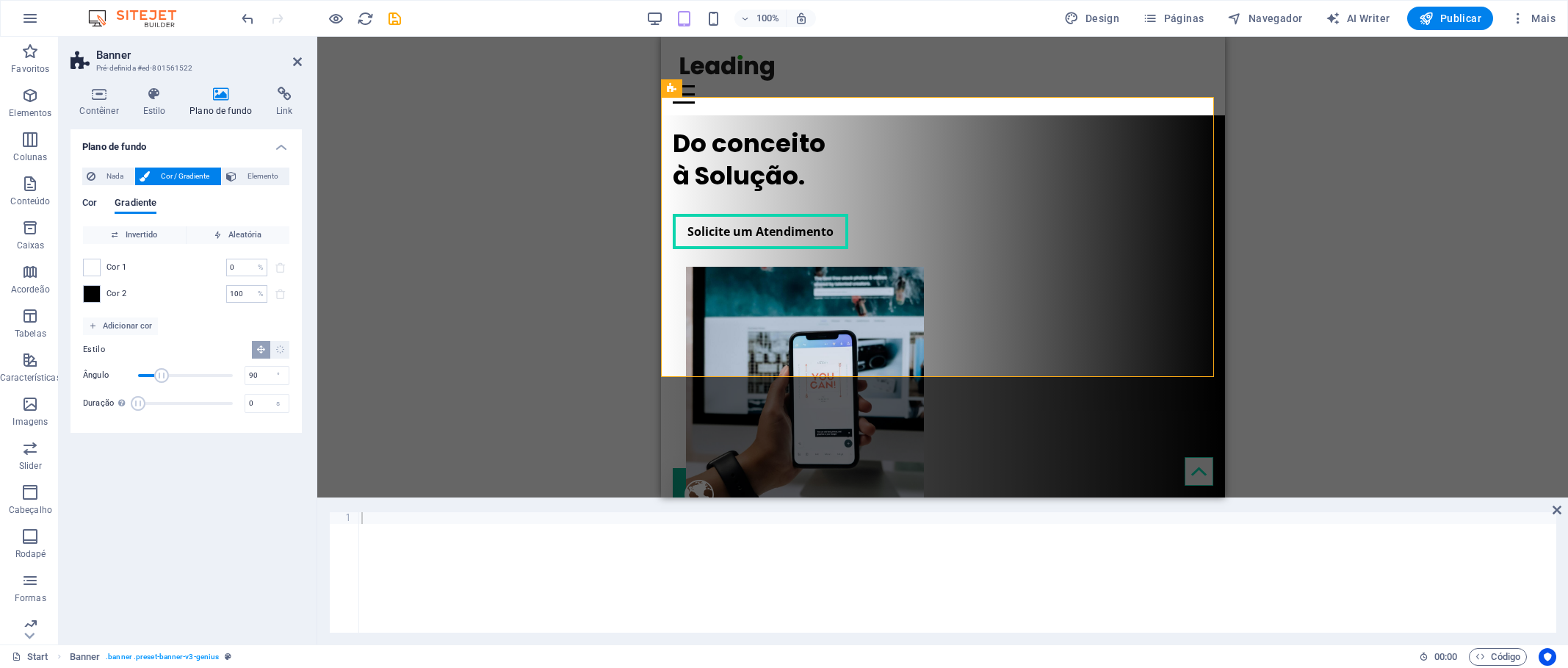 click on "Cor" at bounding box center [90, 204] 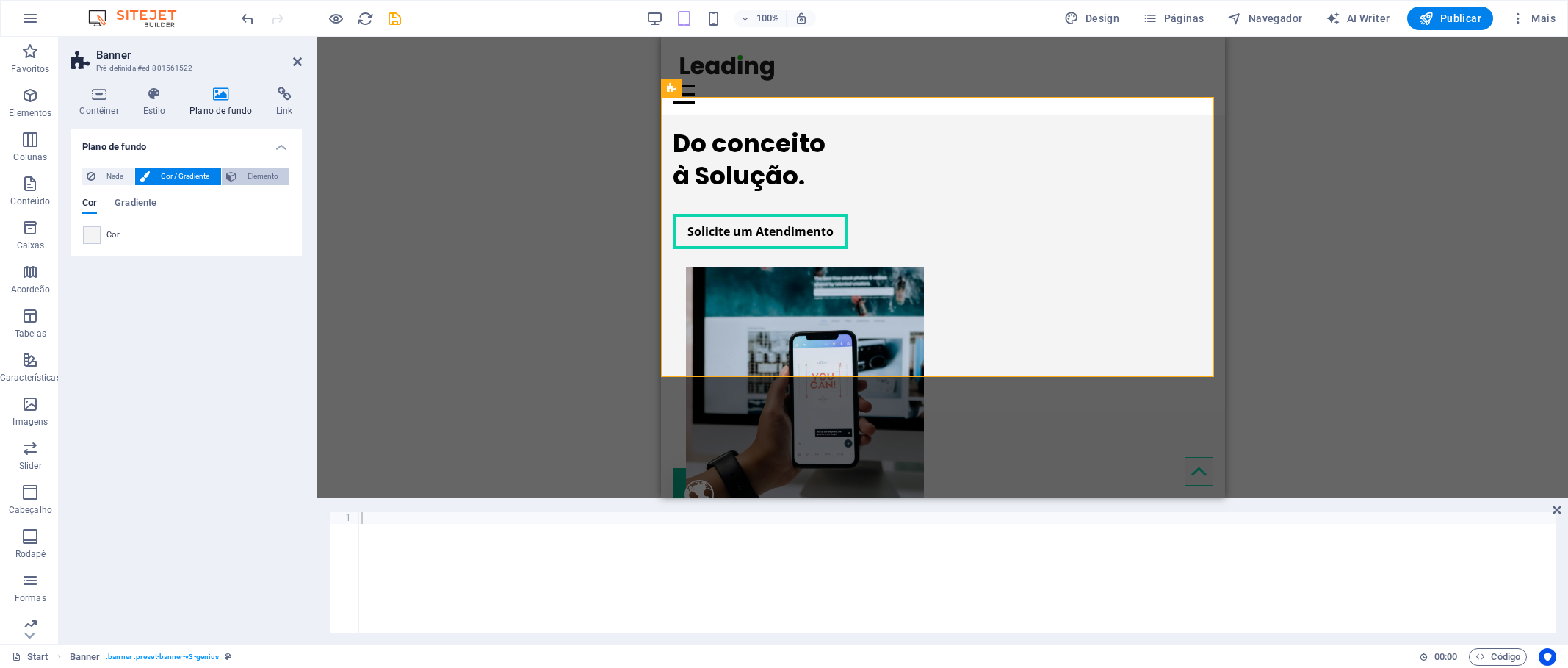 click on "Elemento" at bounding box center [263, 176] 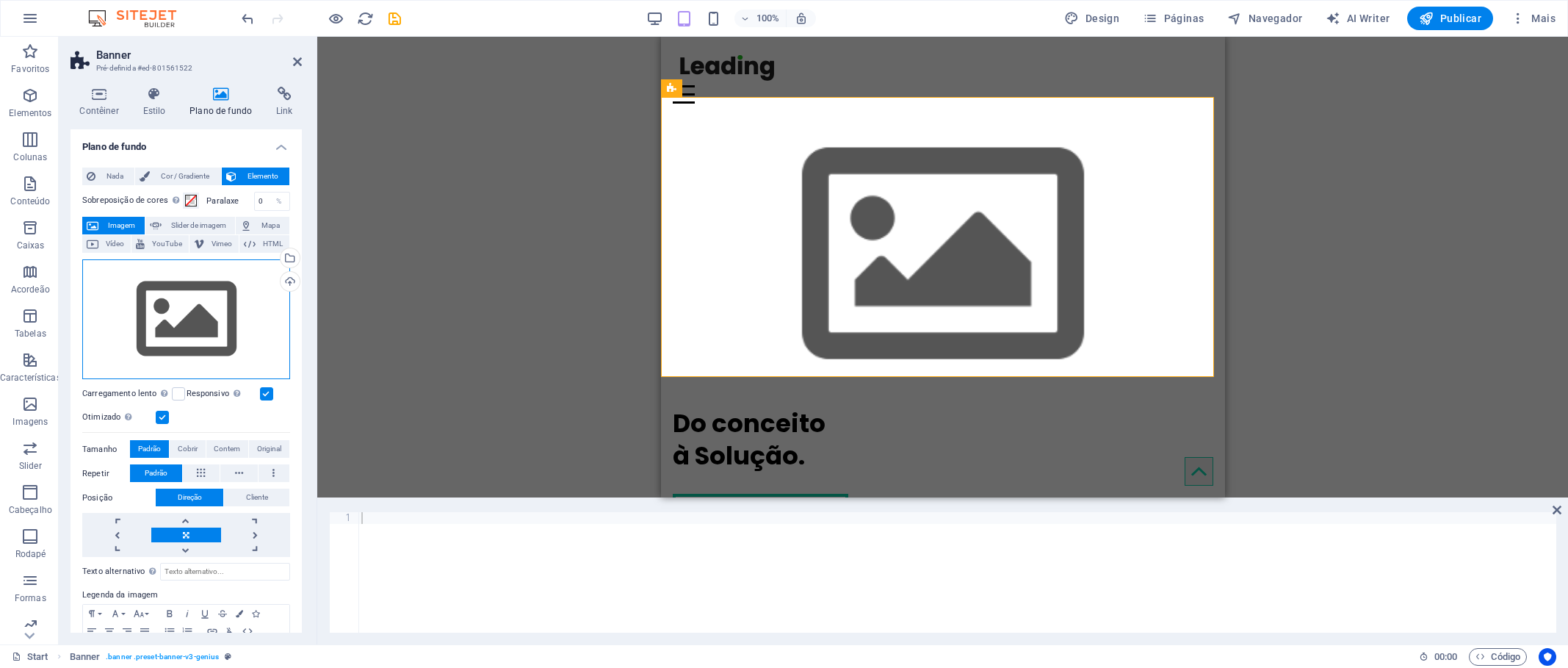 click on "Arraste os arquivos aqui, clique para escolher os arquivos ou selecione os arquivos em Arquivos ou em nossa galeria de fotos e vídeos gratuitos" at bounding box center [186, 320] 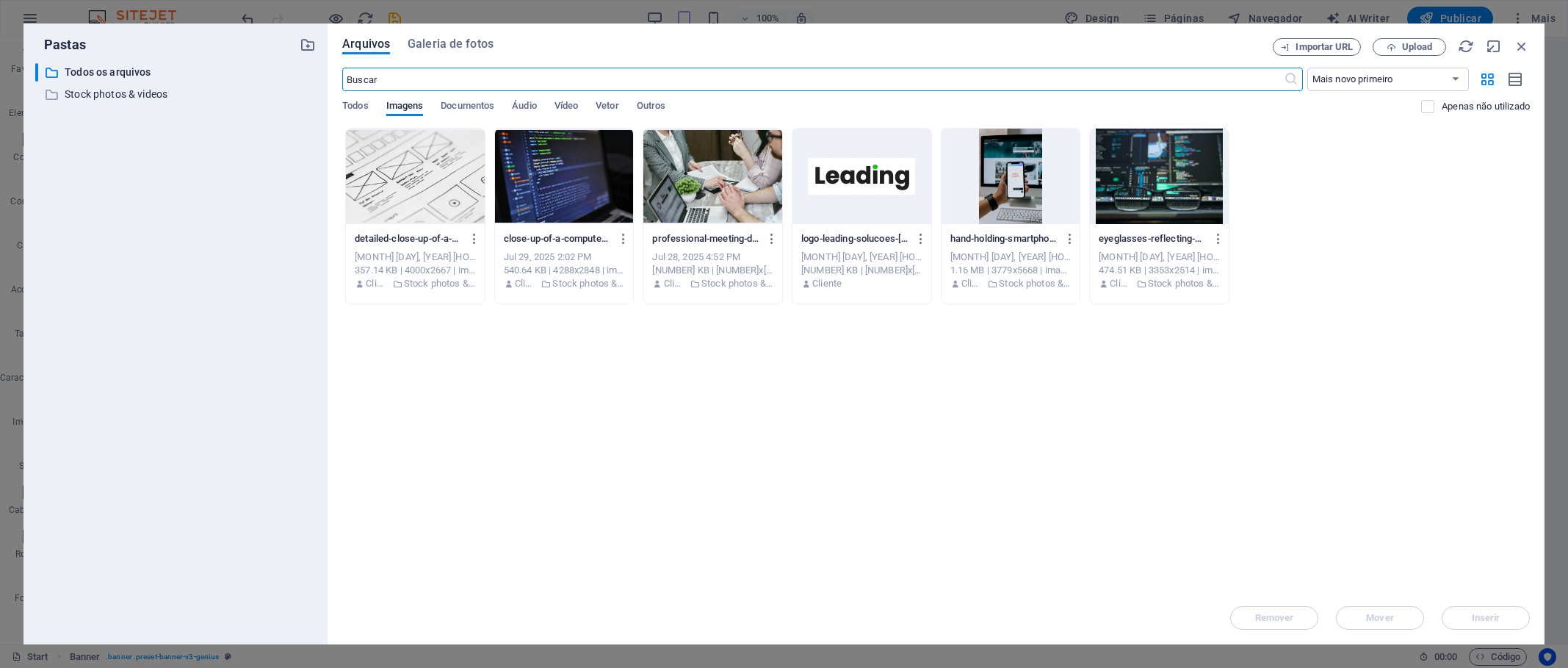 click at bounding box center [415, 176] 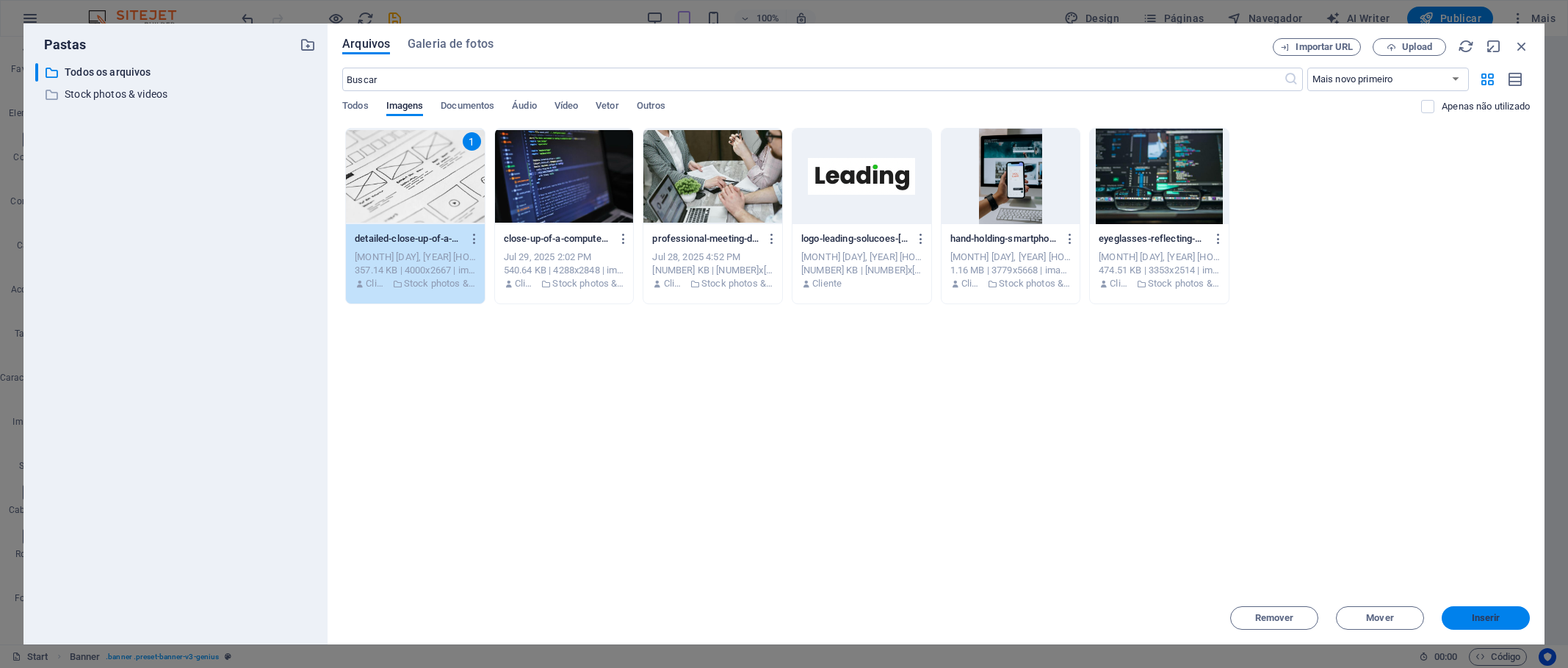 click on "Inserir" at bounding box center (1486, 618) 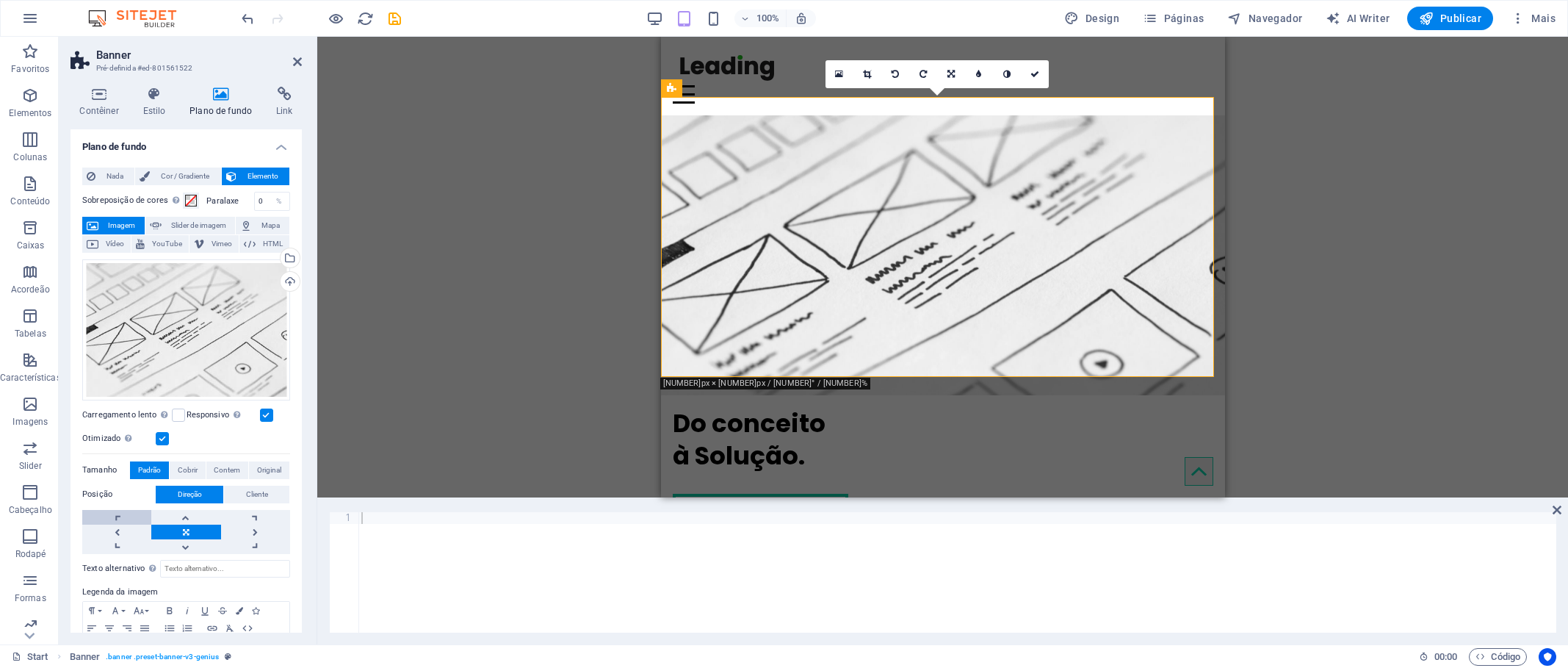 click at bounding box center [117, 517] 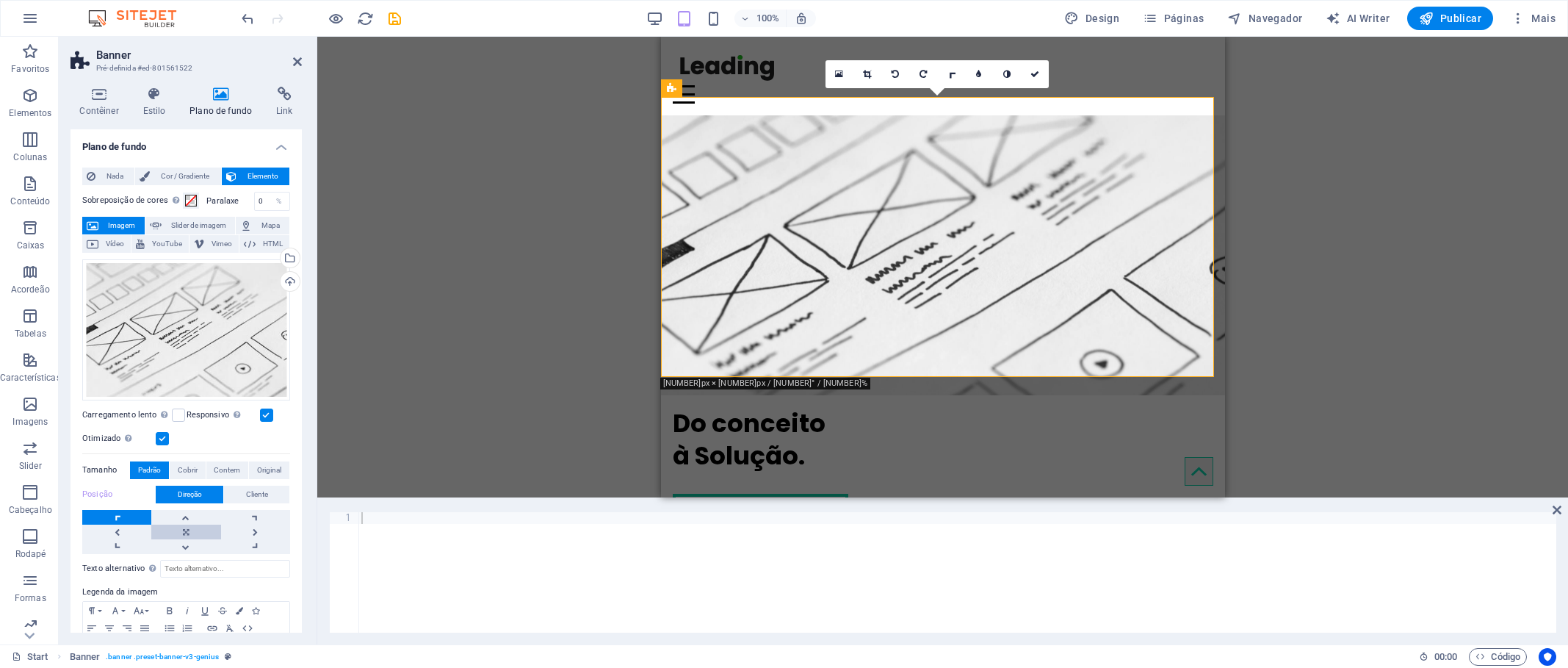 click at bounding box center [186, 532] 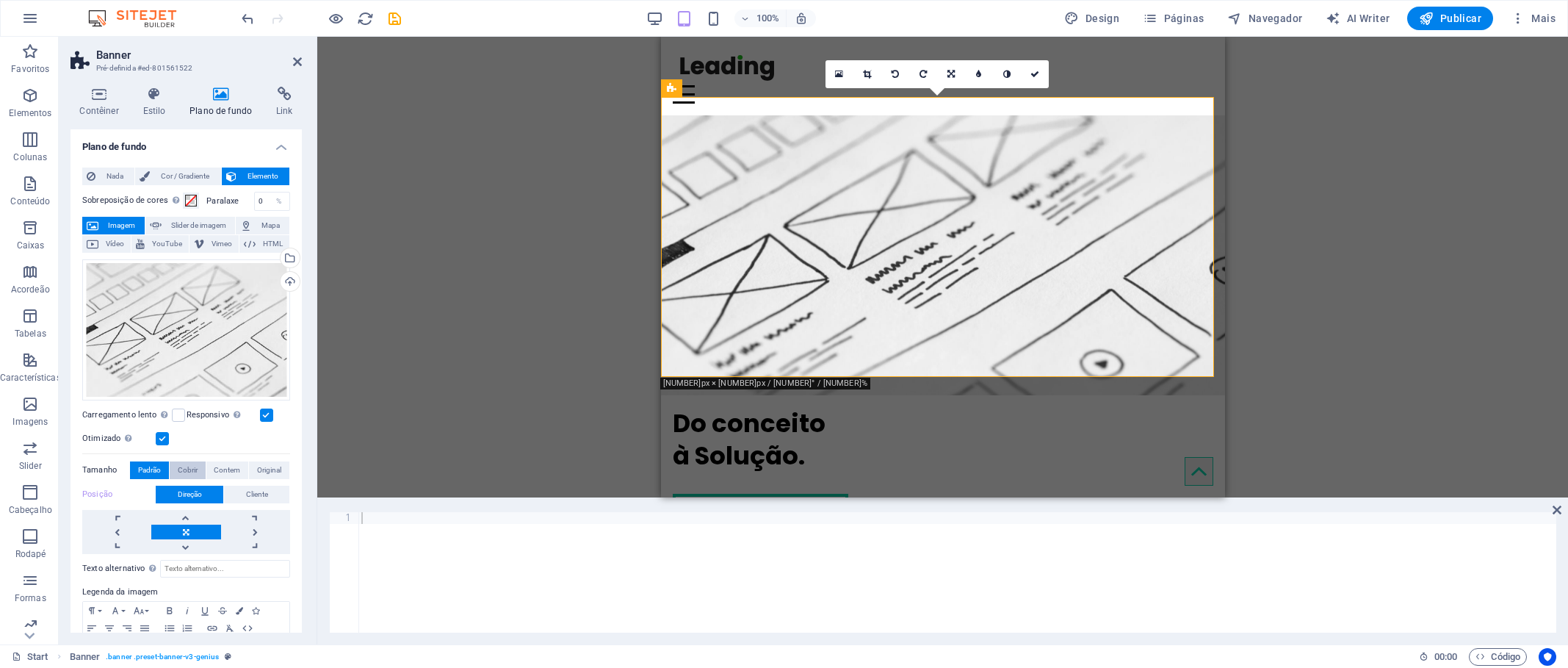 click on "Cobrir" at bounding box center (187, 470) 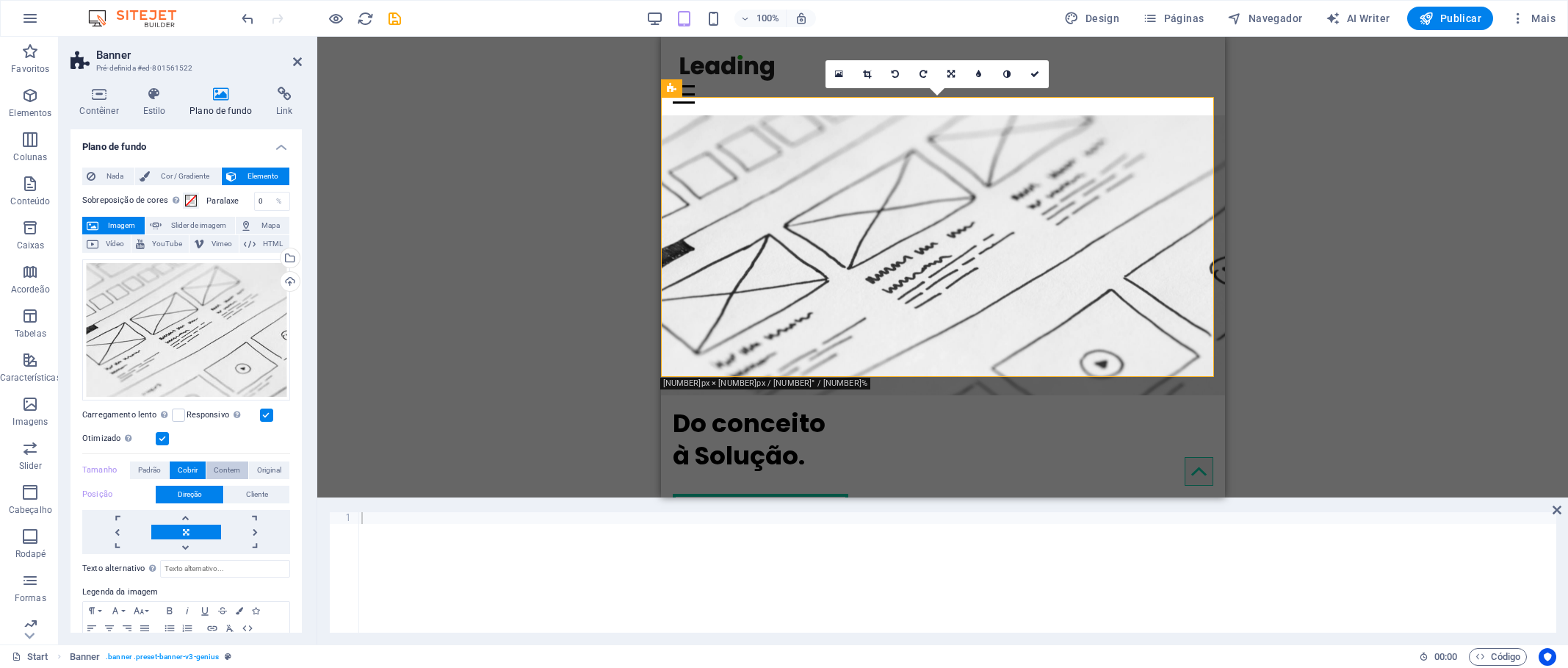 click on "Contem" at bounding box center (227, 470) 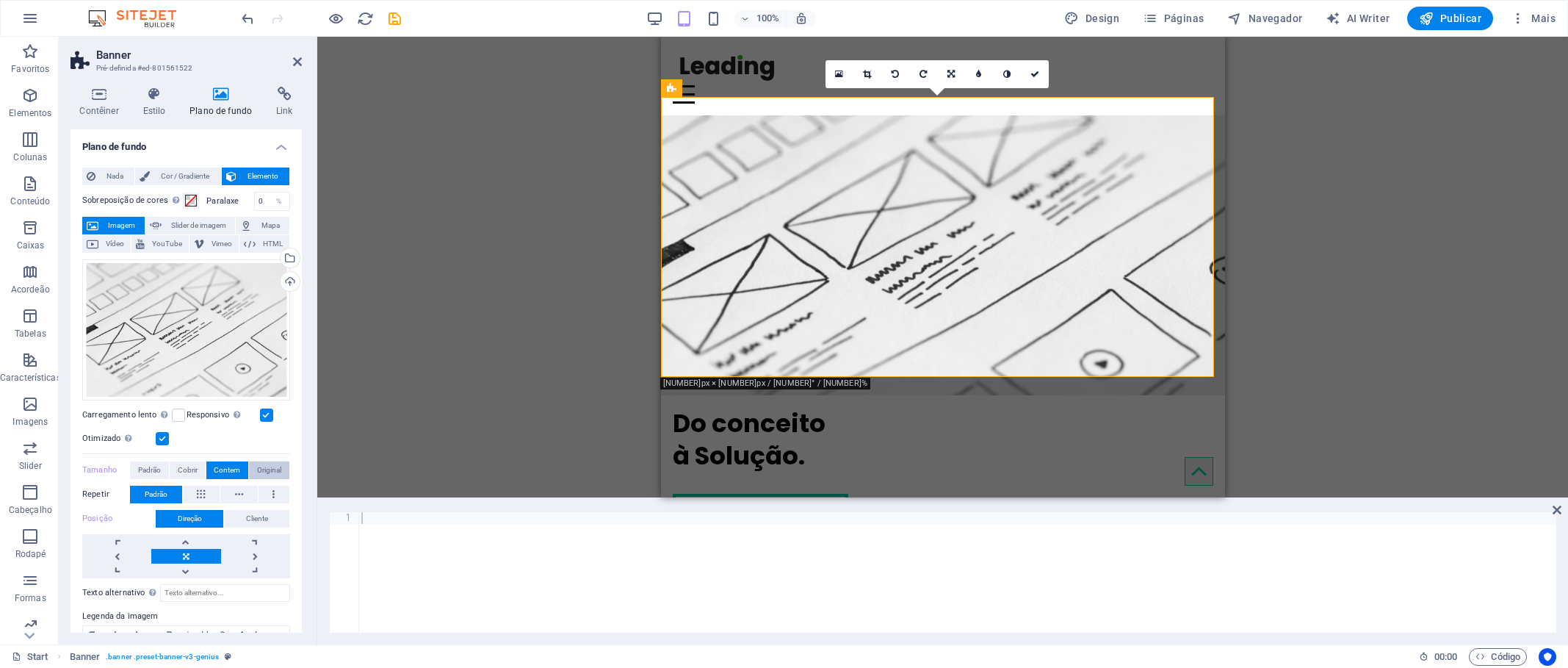click on "Original" at bounding box center [269, 470] 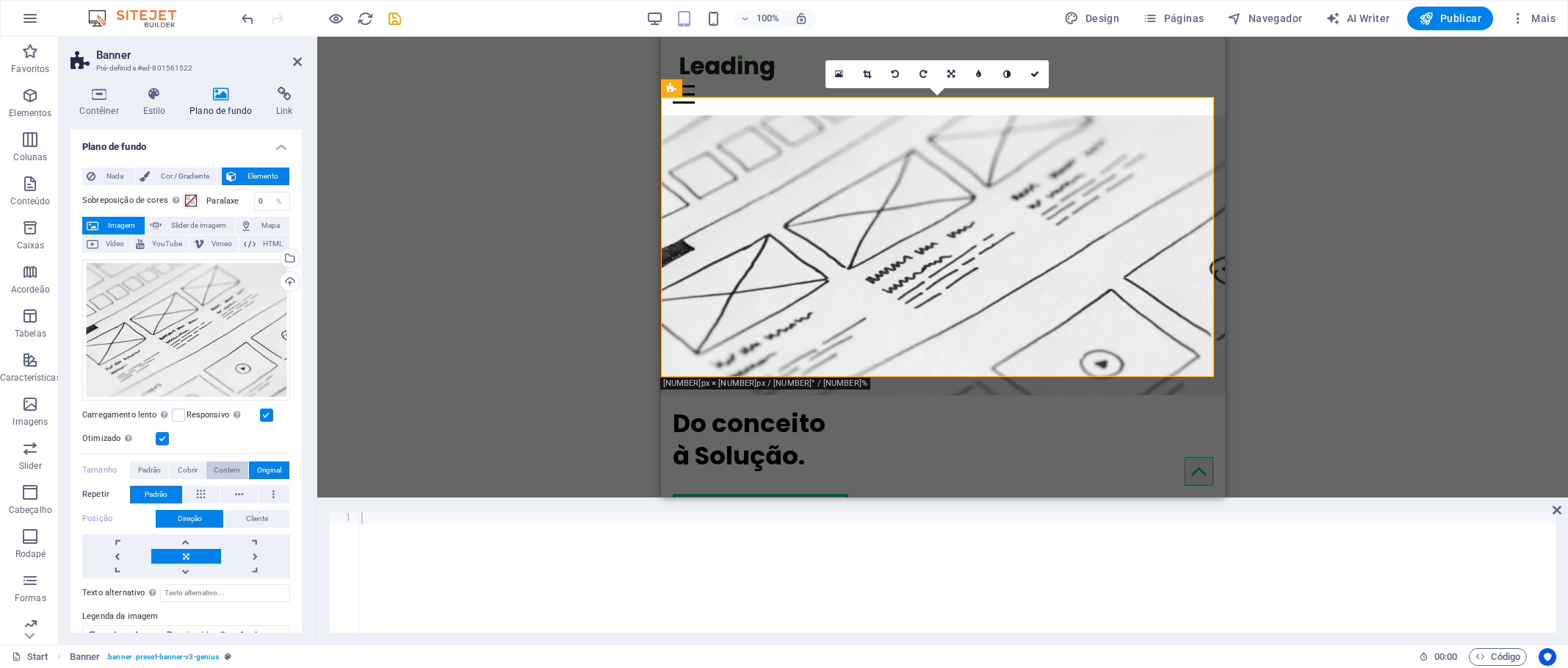 click on "Contem" at bounding box center [227, 470] 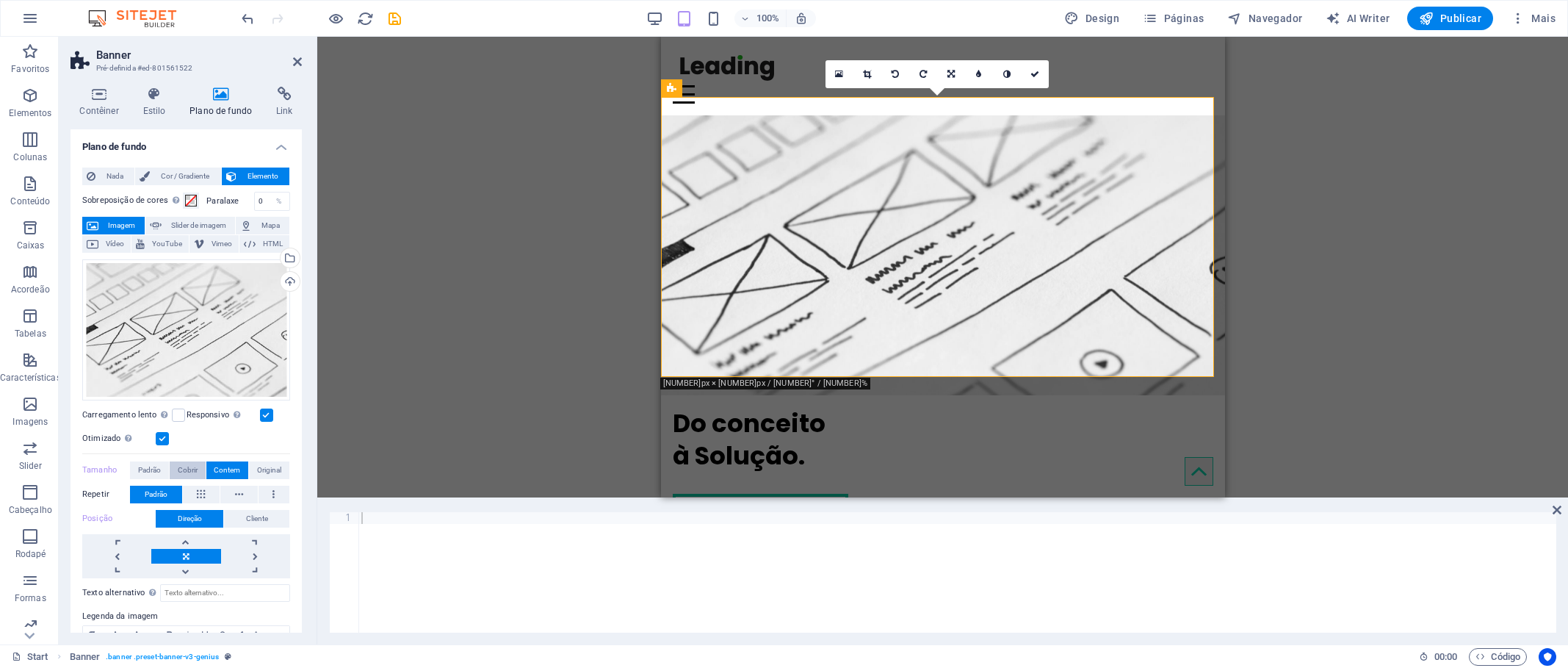click on "Cobrir" at bounding box center (187, 470) 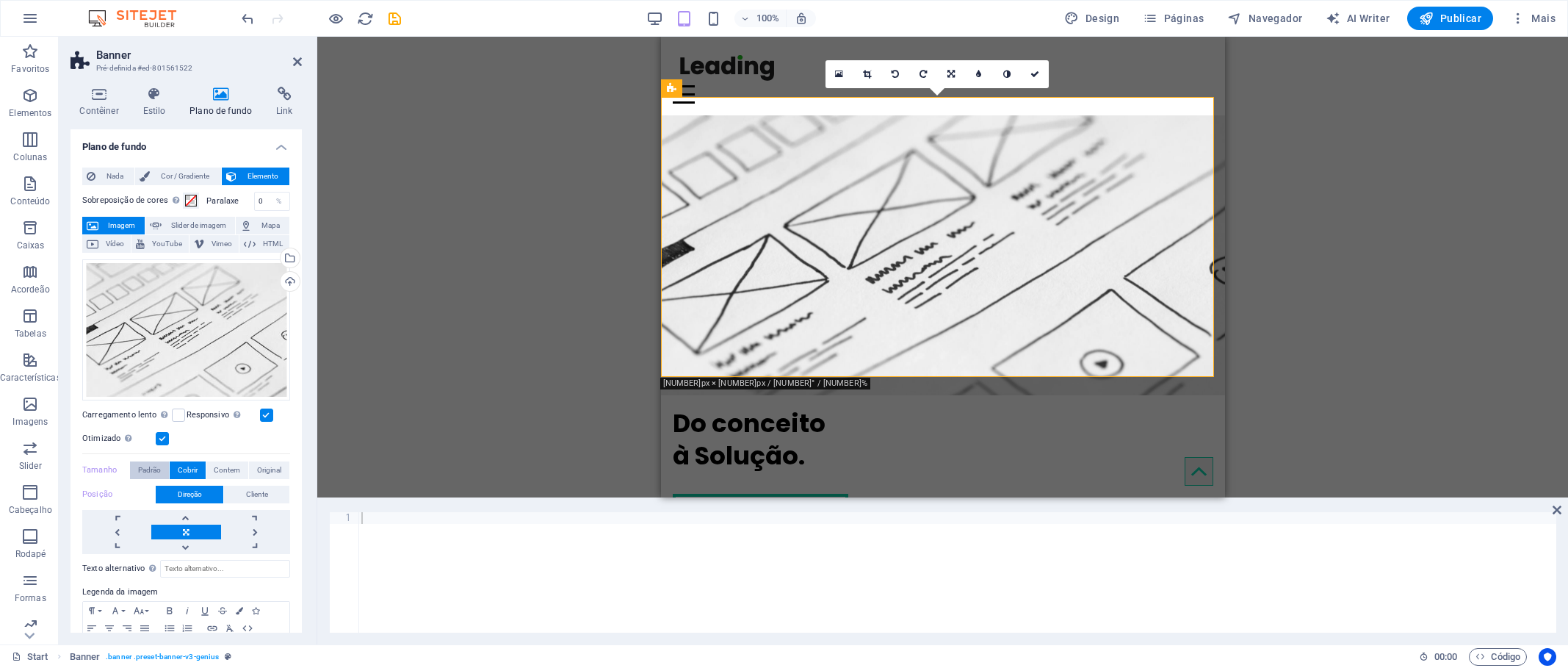 click on "Padrão" at bounding box center (149, 470) 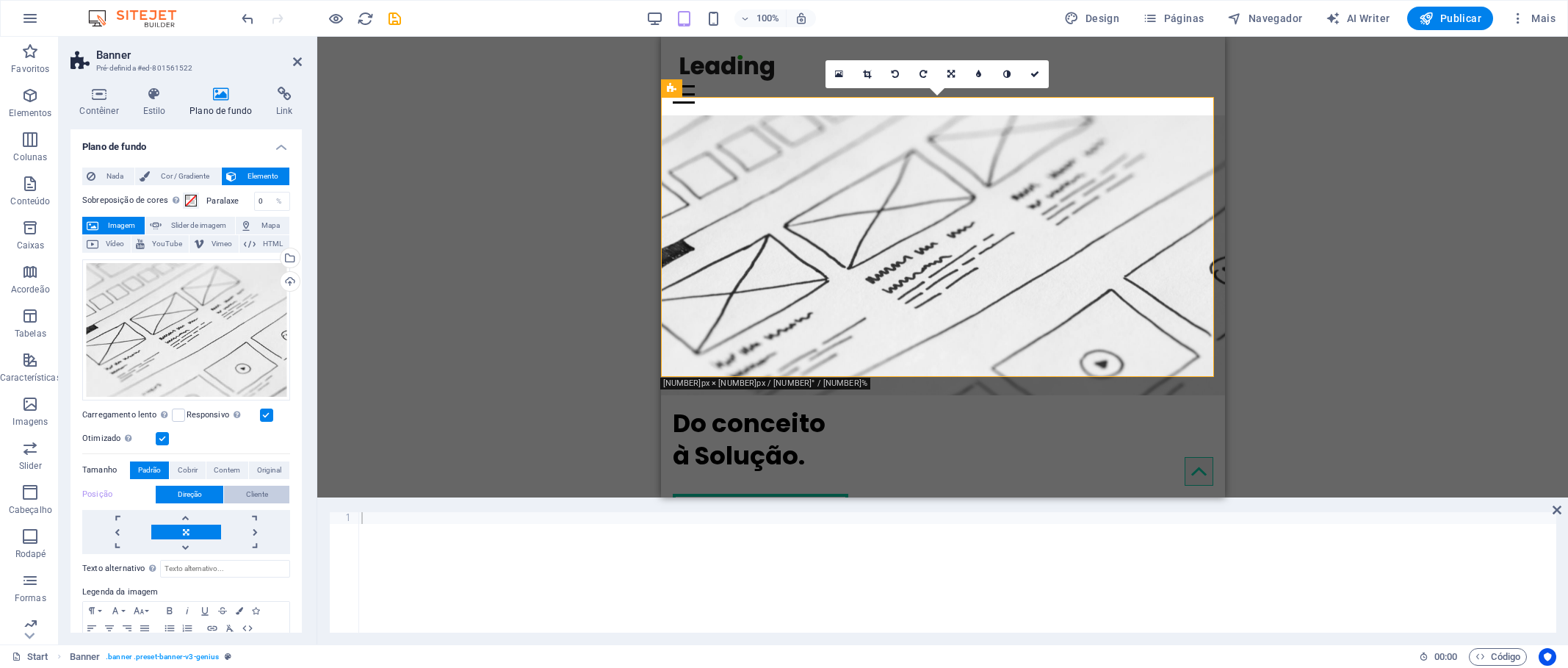 click on "Cliente" at bounding box center (257, 495) 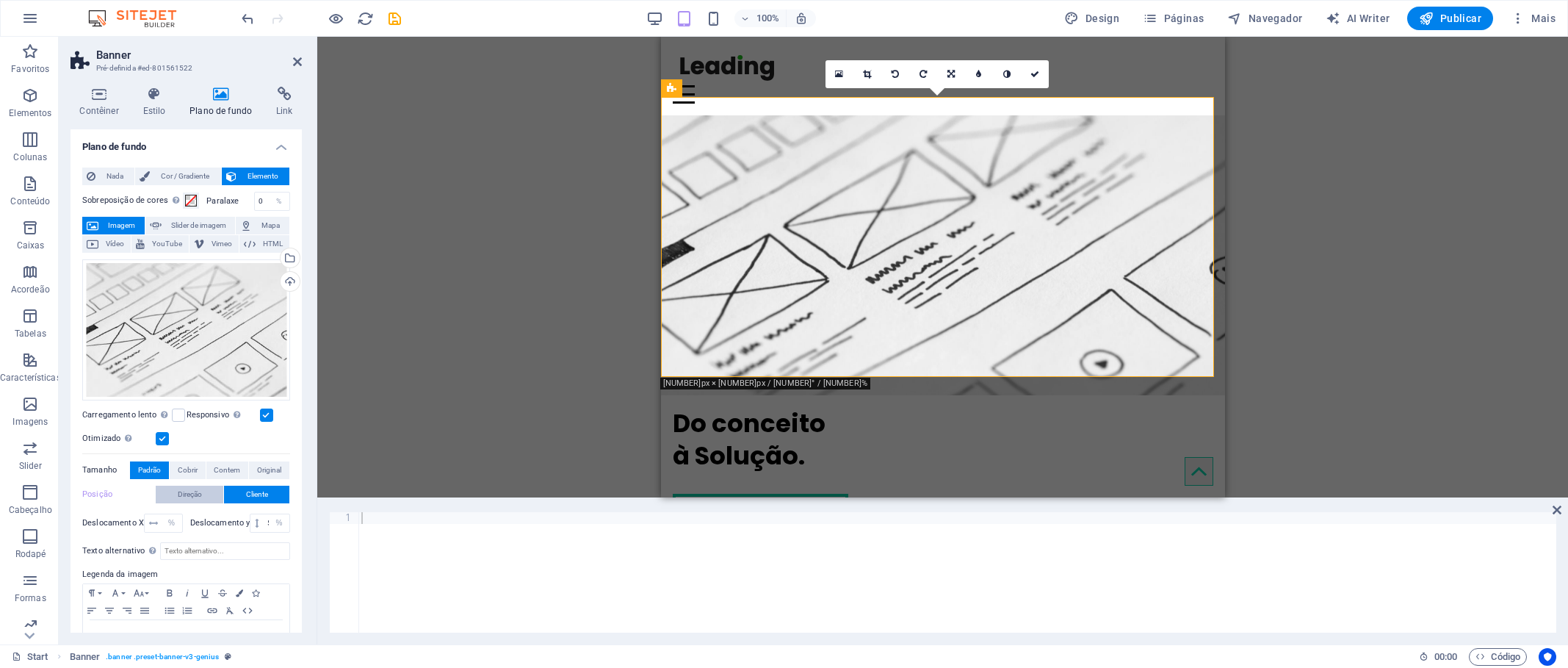 click on "Direção" at bounding box center (189, 495) 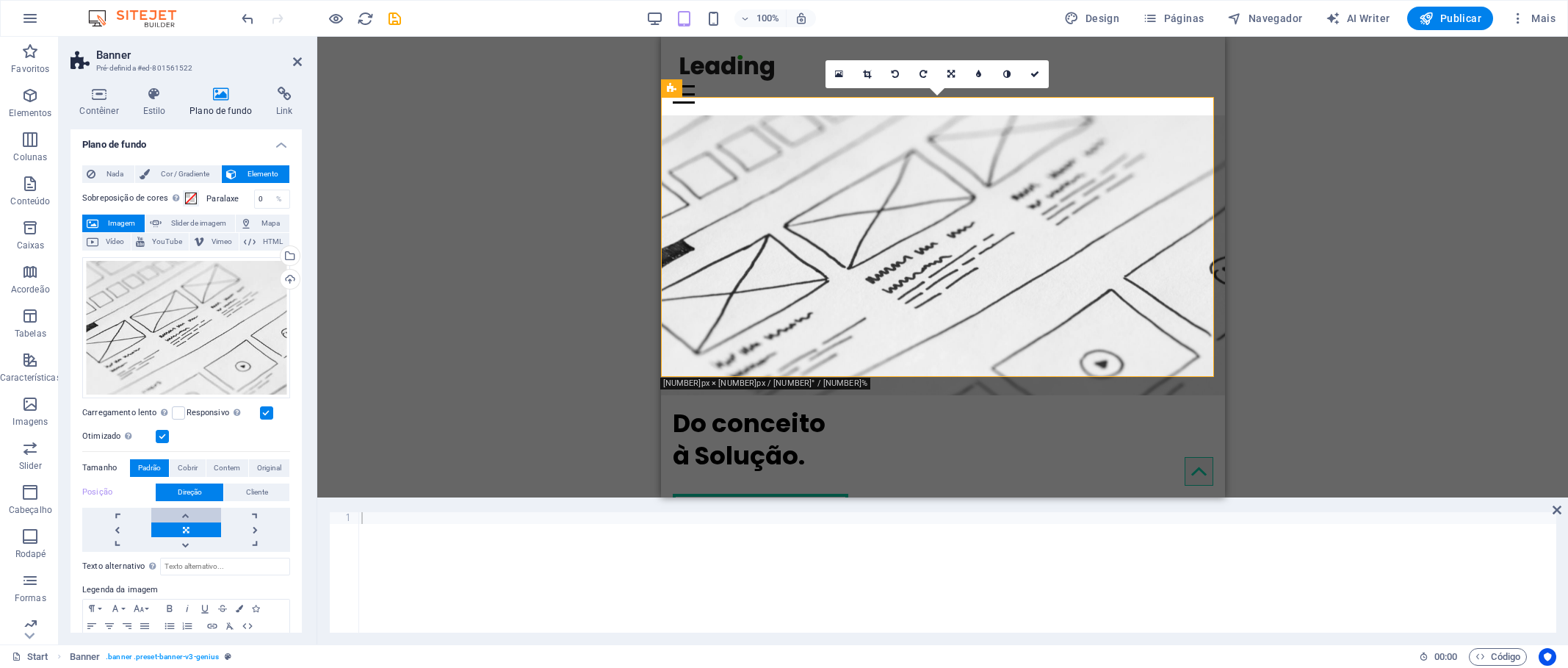 scroll, scrollTop: 0, scrollLeft: 0, axis: both 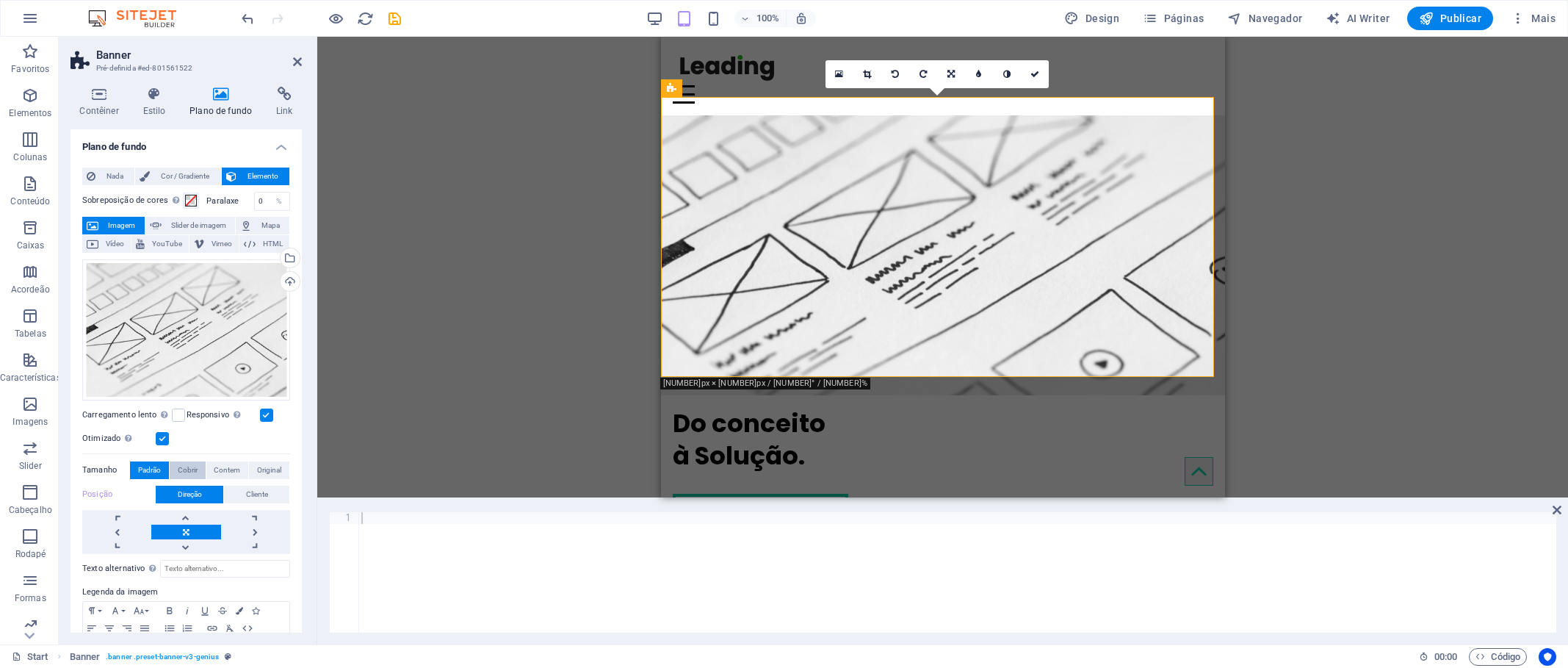 click on "Cobrir" at bounding box center (187, 470) 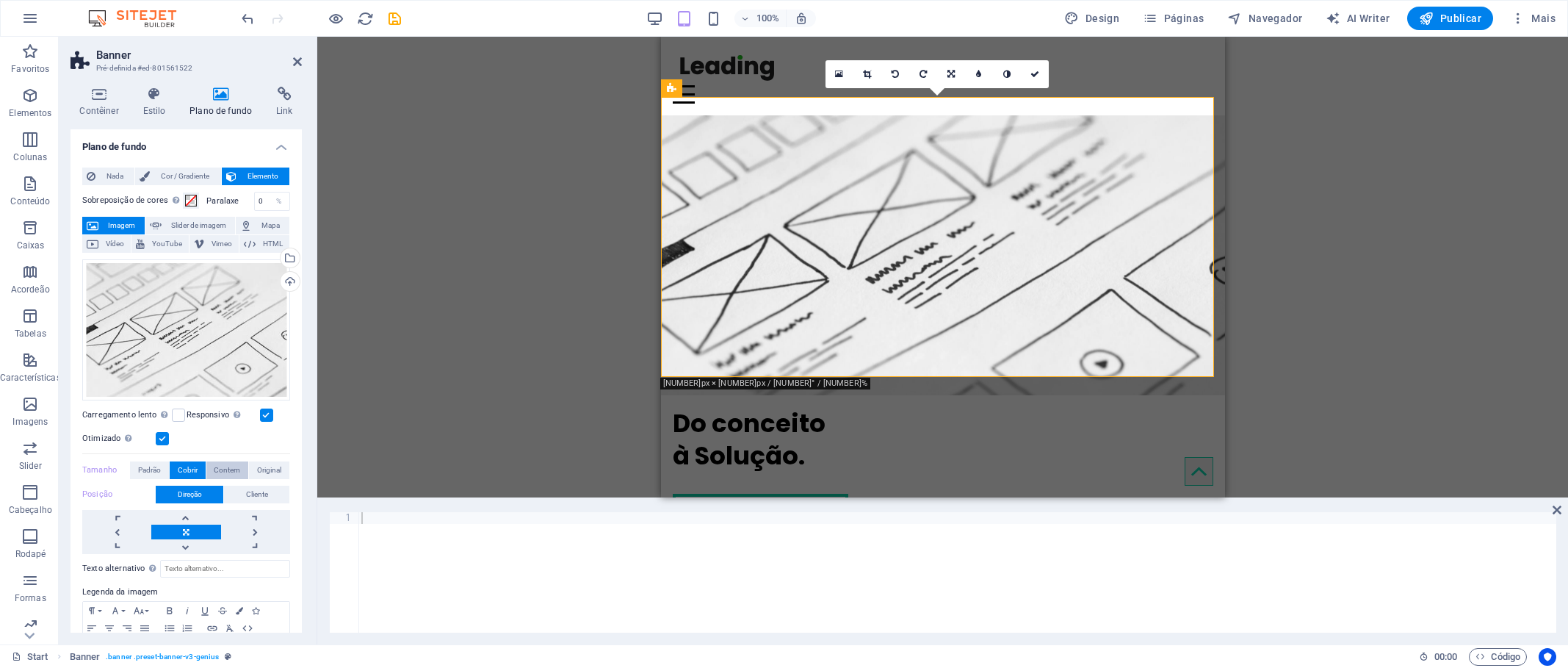 click on "Contem" at bounding box center (227, 470) 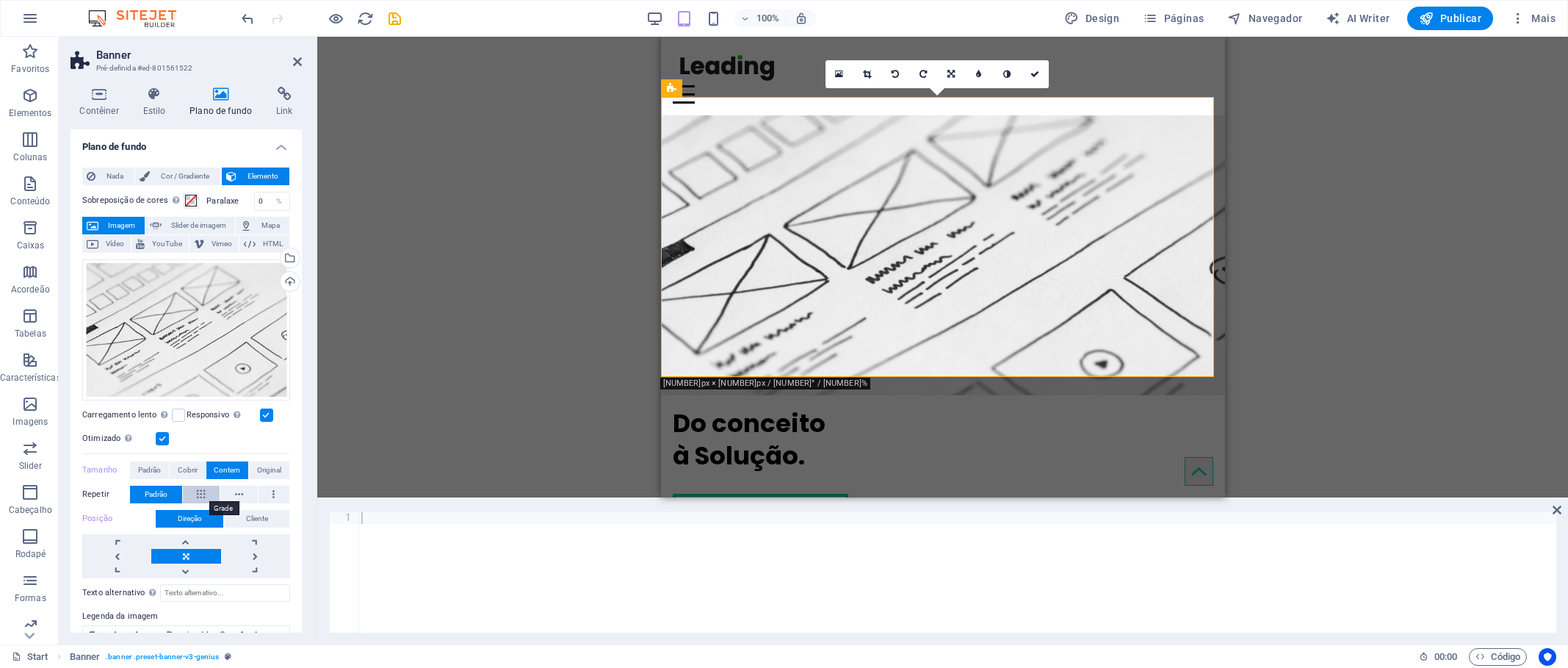 click at bounding box center (200, 495) 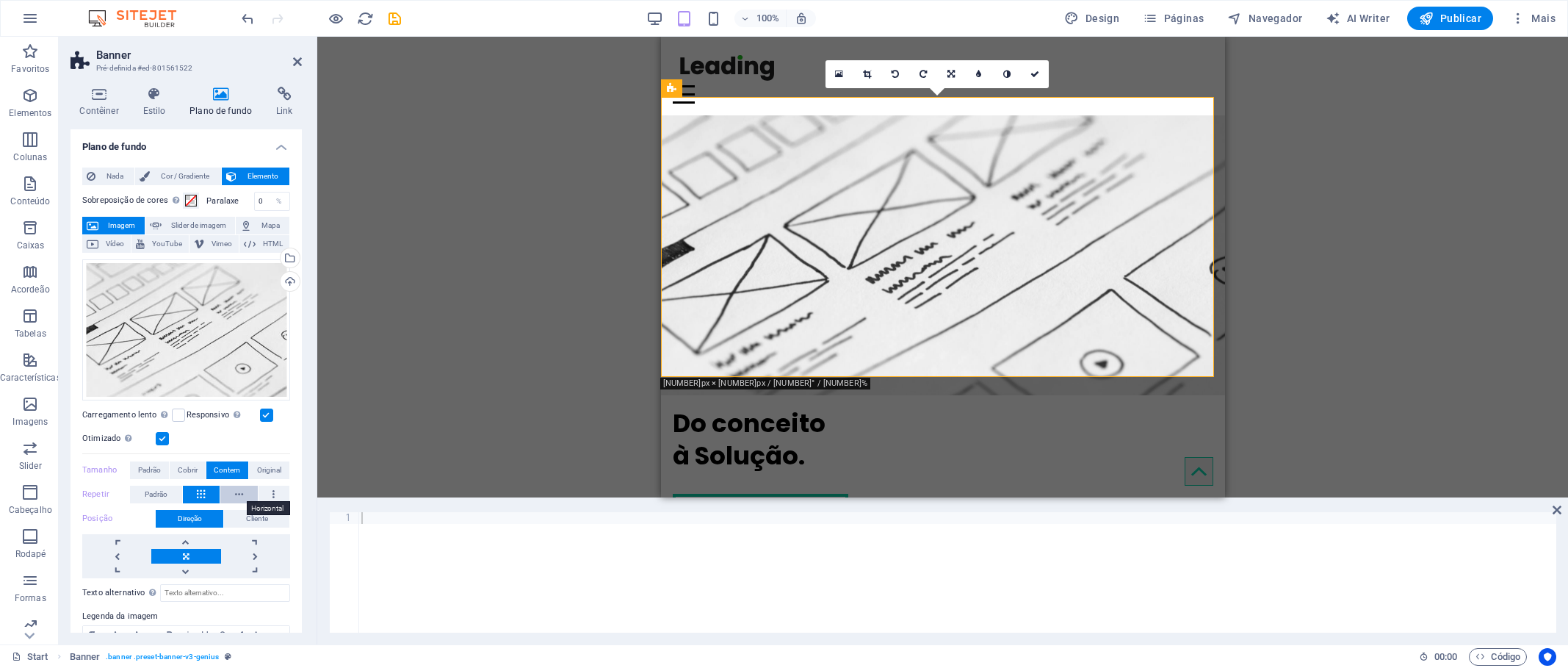 click at bounding box center [239, 495] 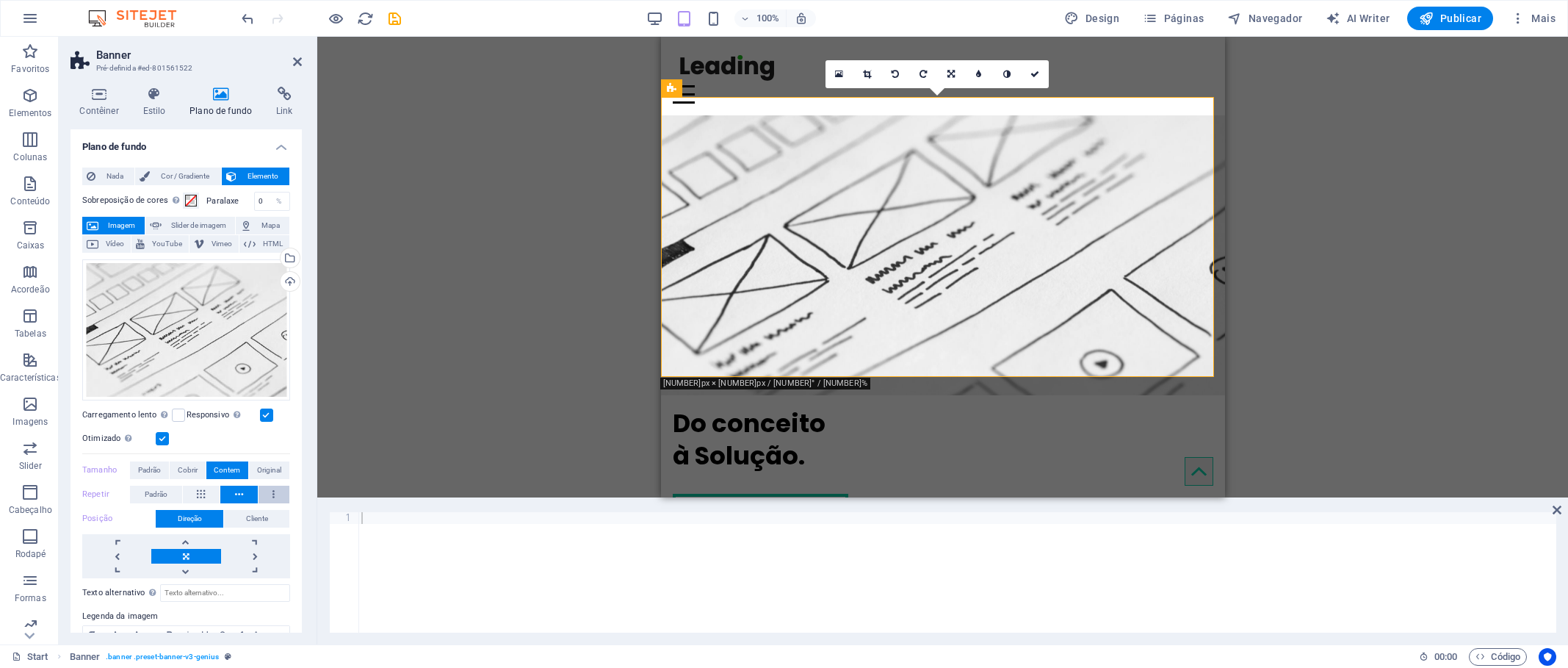 click at bounding box center (273, 495) 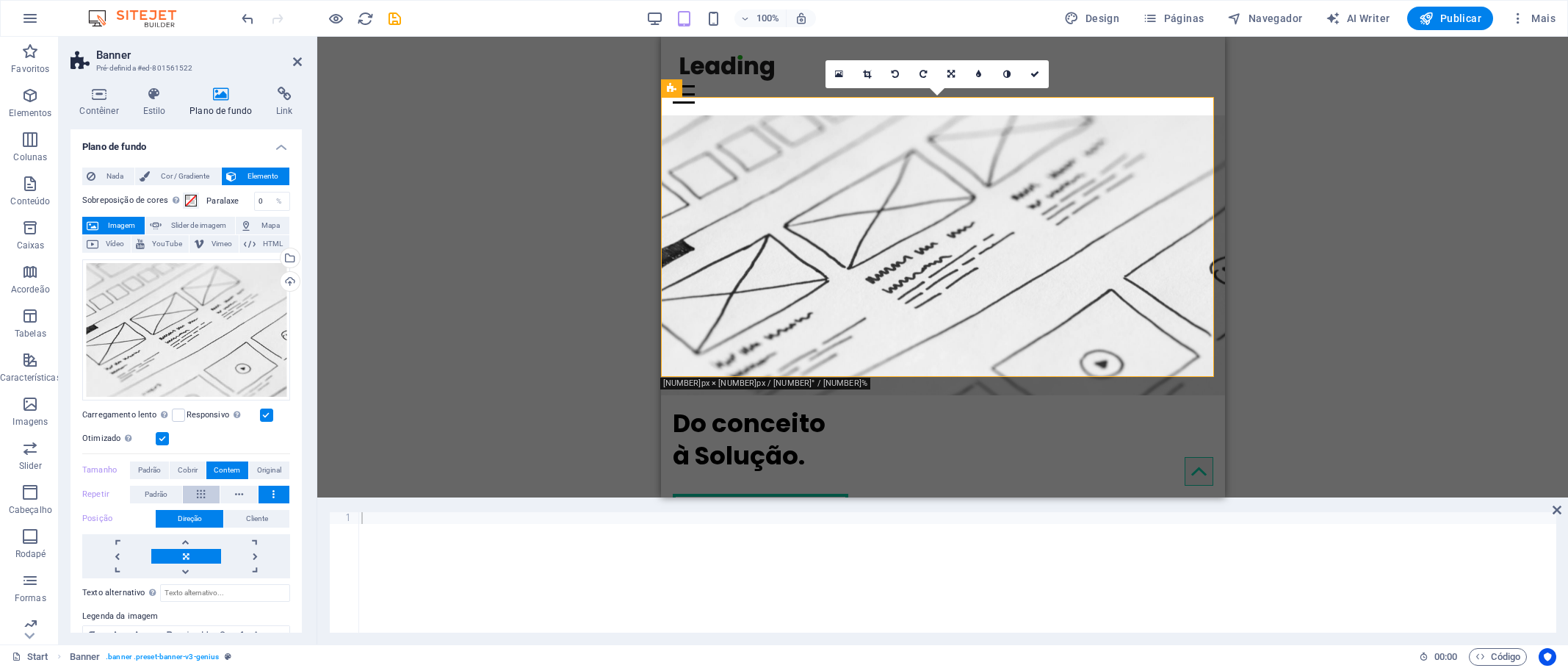 click at bounding box center [201, 495] 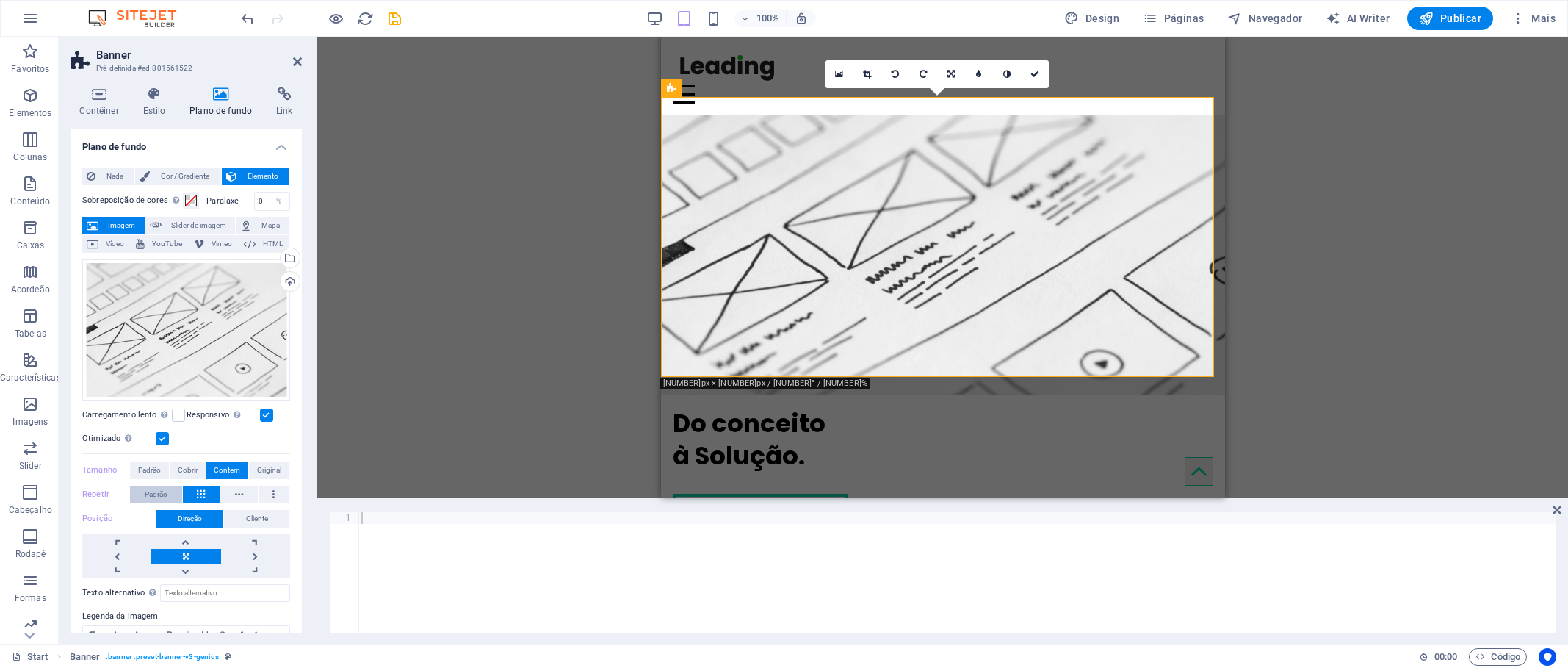 click on "Padrão" at bounding box center [156, 495] 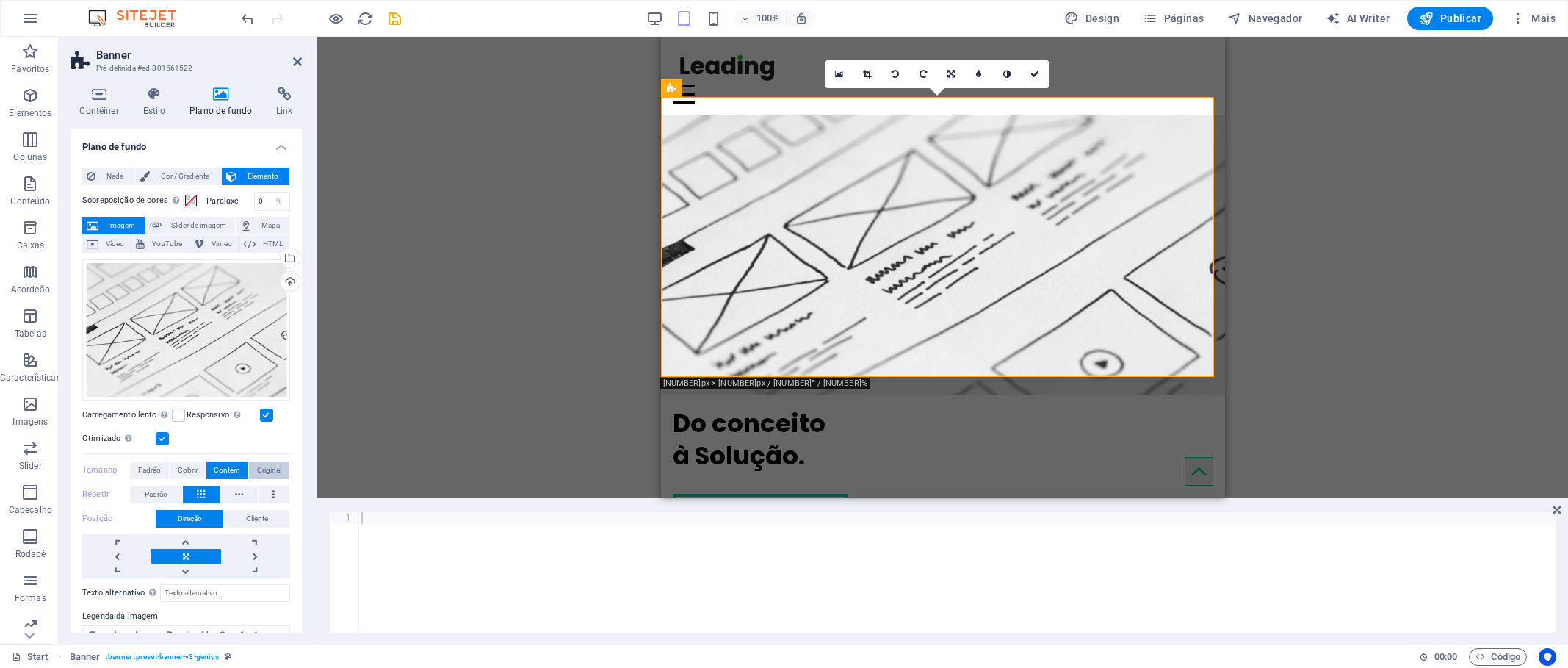 click on "Original" at bounding box center (269, 470) 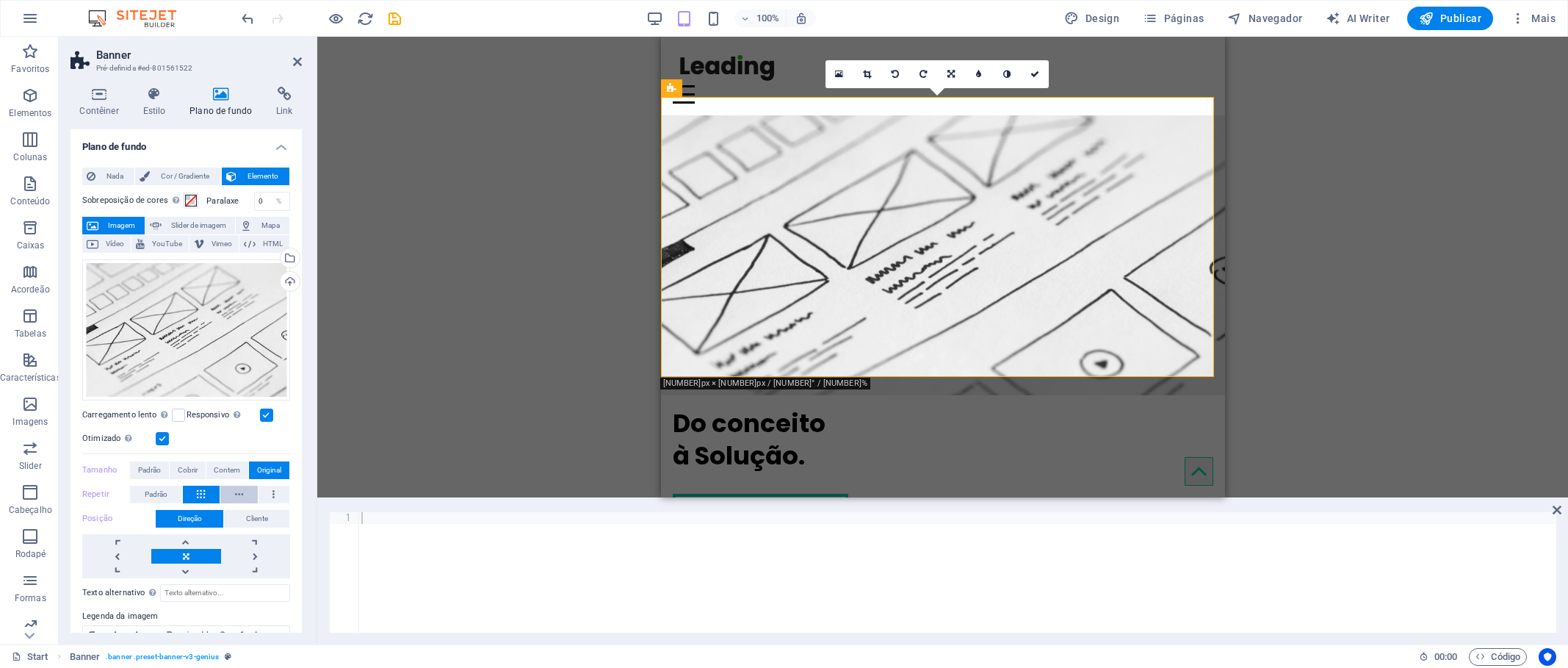 click at bounding box center [239, 495] 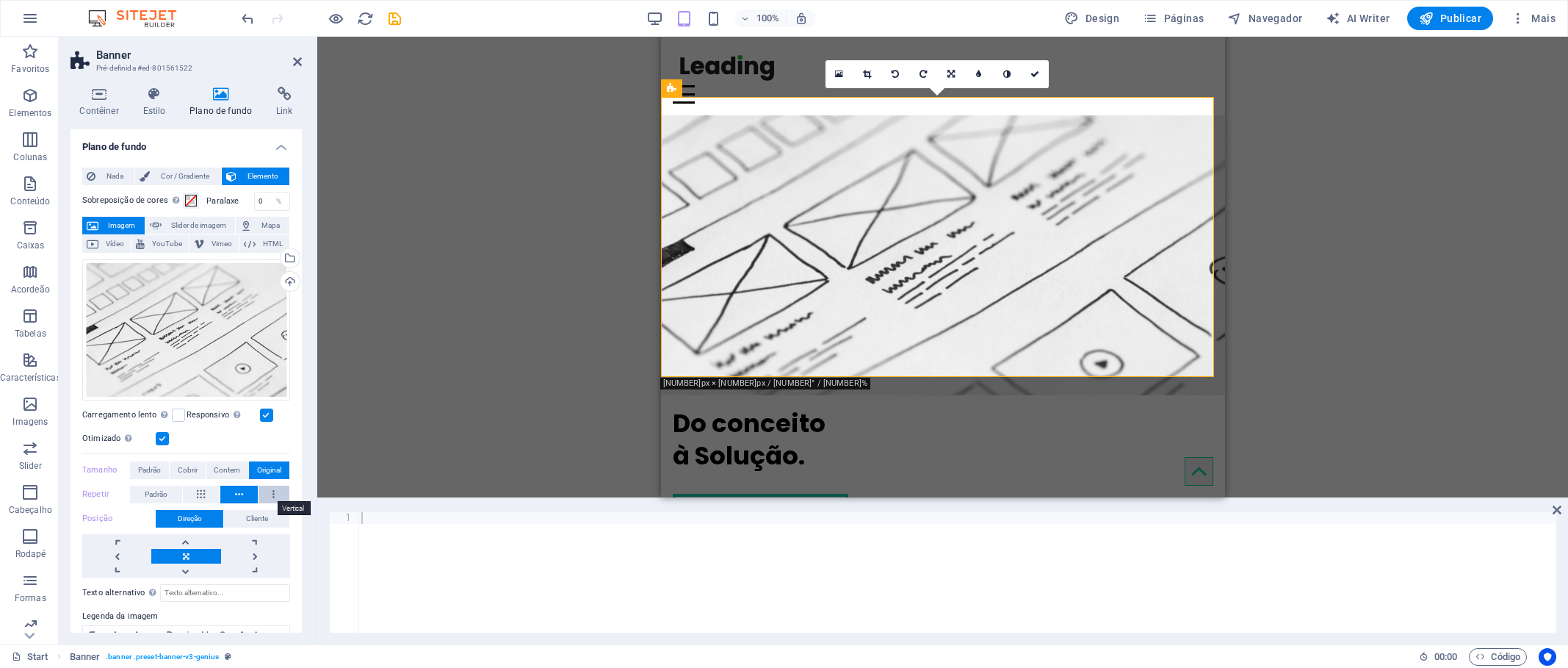 click at bounding box center [273, 495] 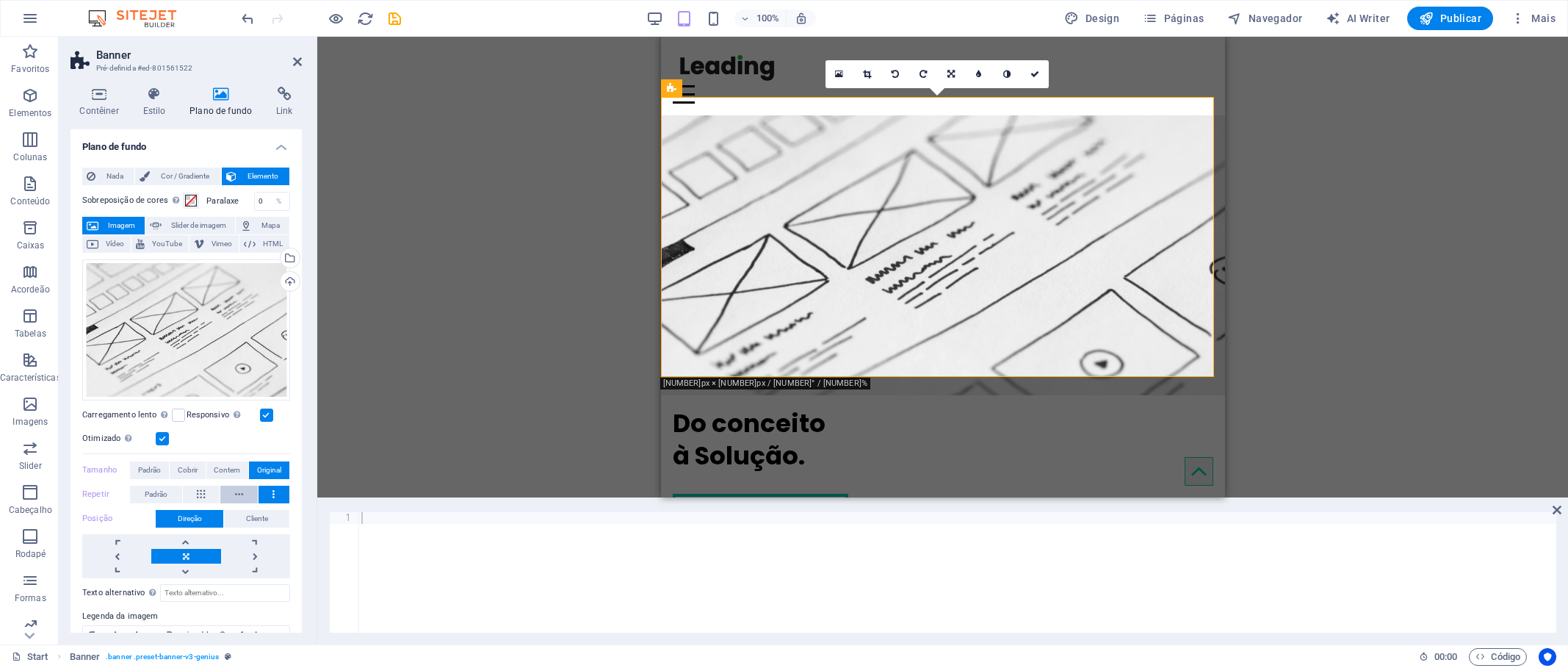 click at bounding box center (239, 495) 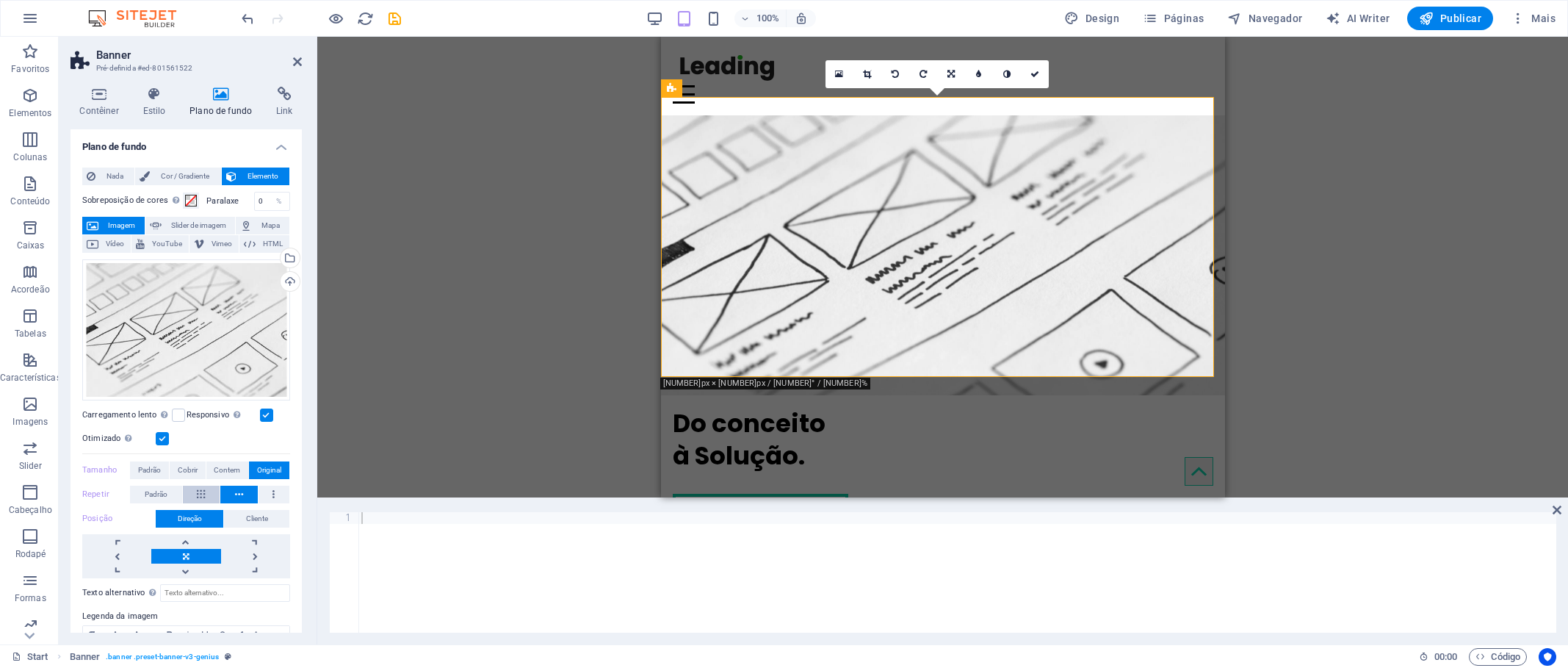 click at bounding box center [201, 495] 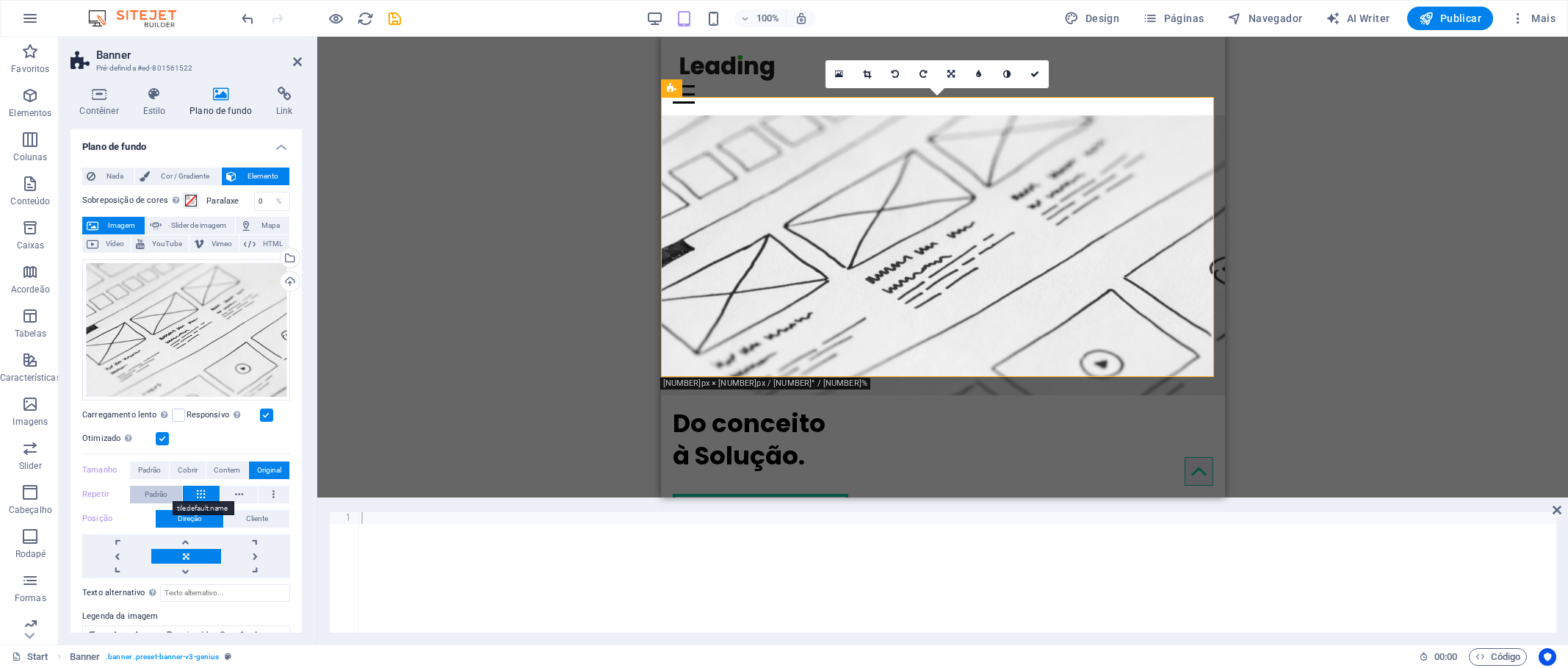 click on "Padrão" at bounding box center [156, 495] 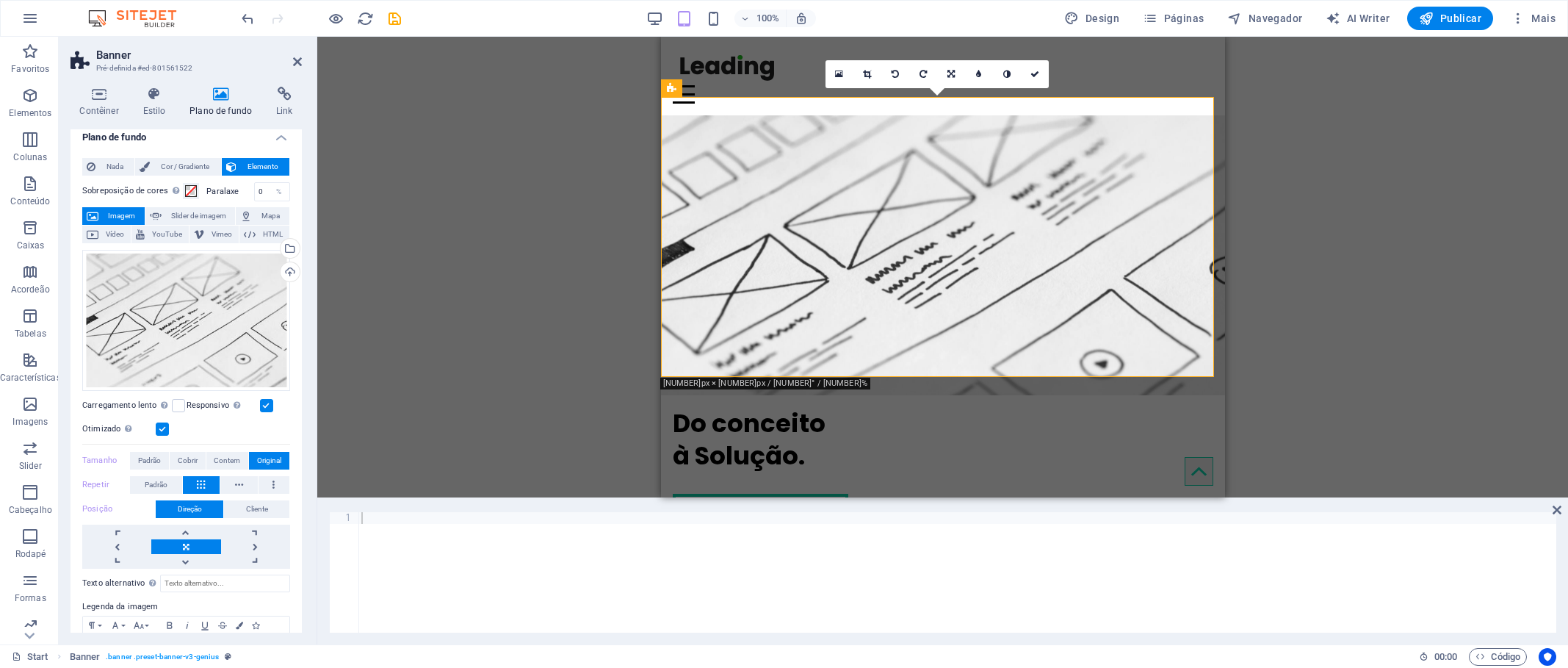 scroll, scrollTop: 0, scrollLeft: 0, axis: both 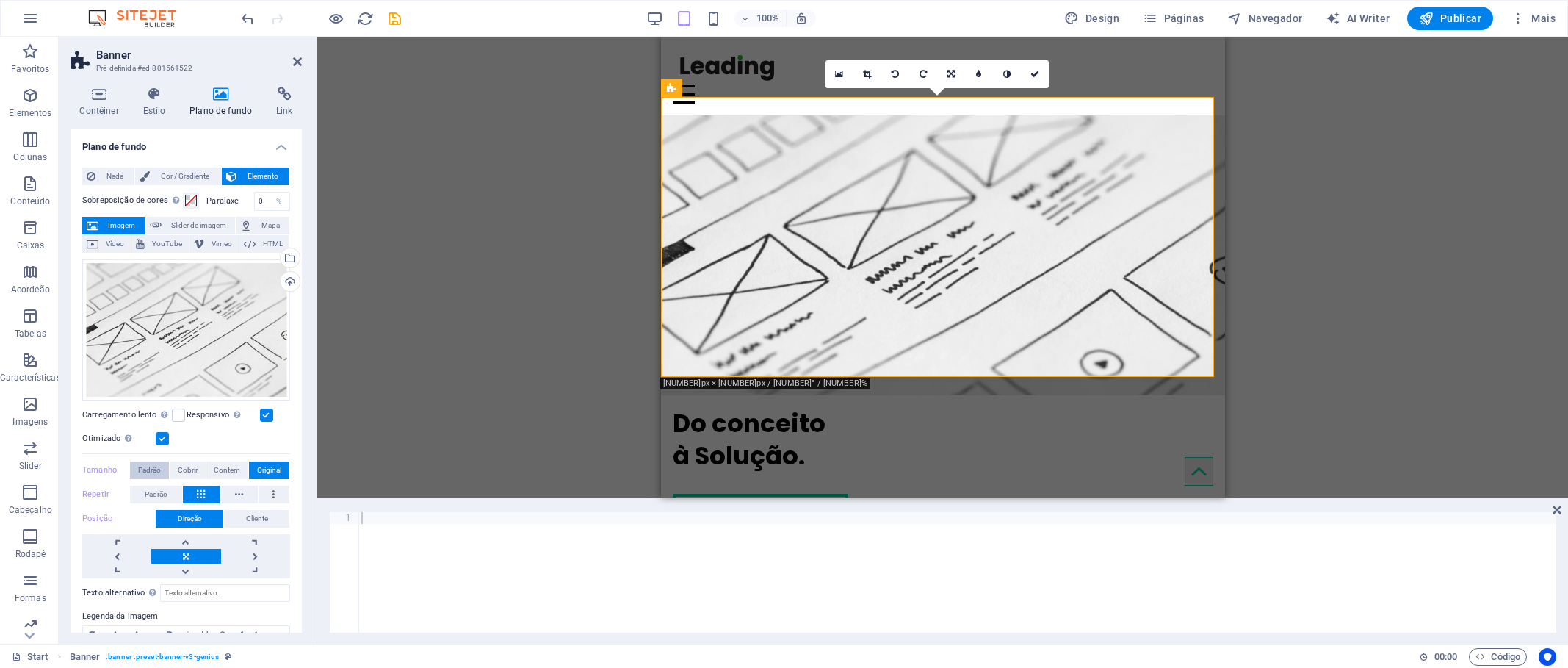 click on "Padrão" at bounding box center (149, 470) 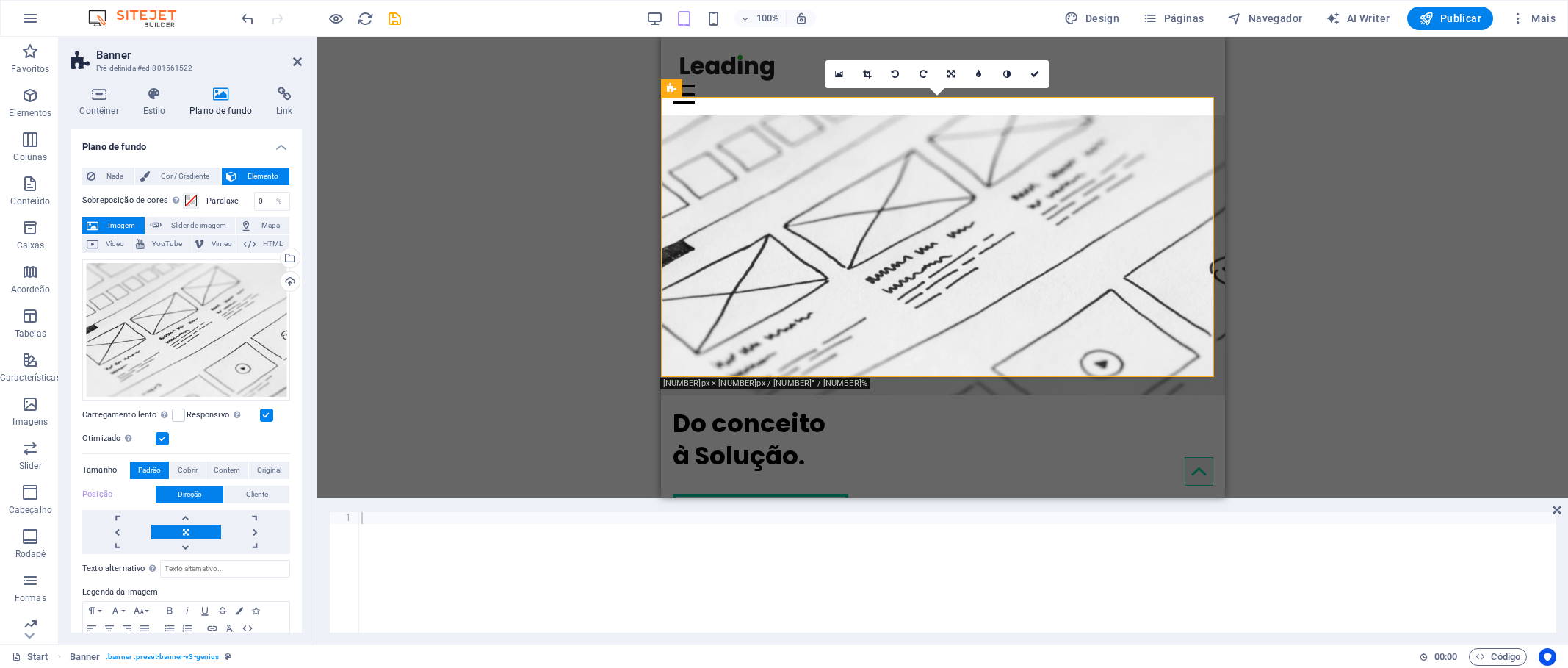 click at bounding box center (162, 439) 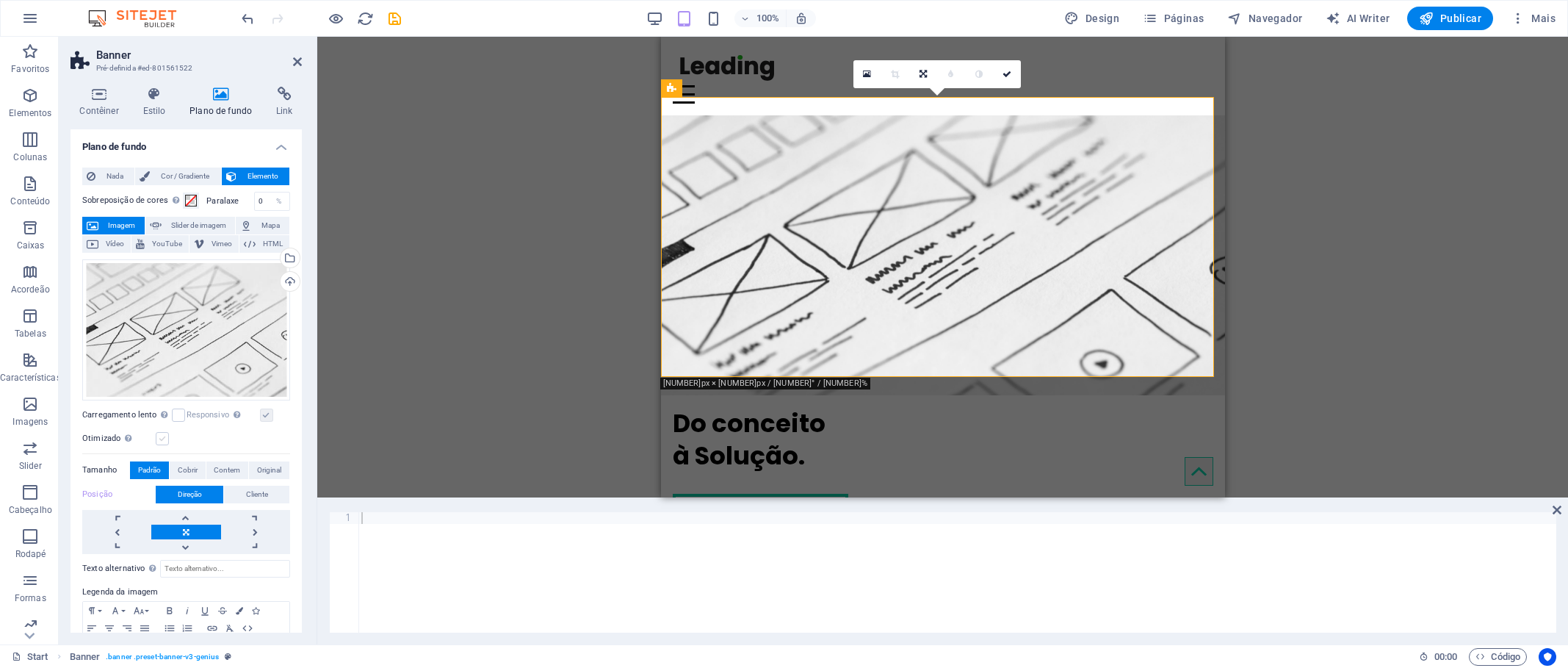 click at bounding box center [162, 439] 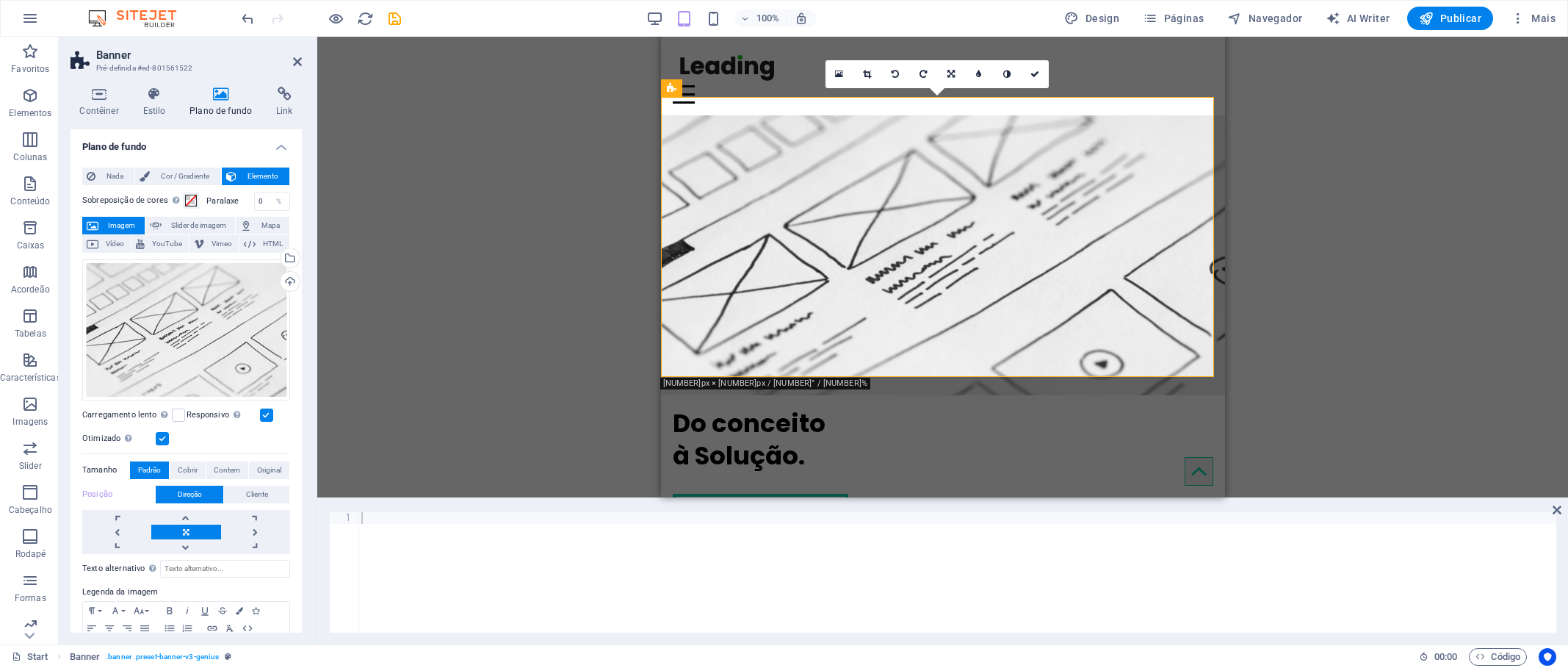 click at bounding box center (162, 439) 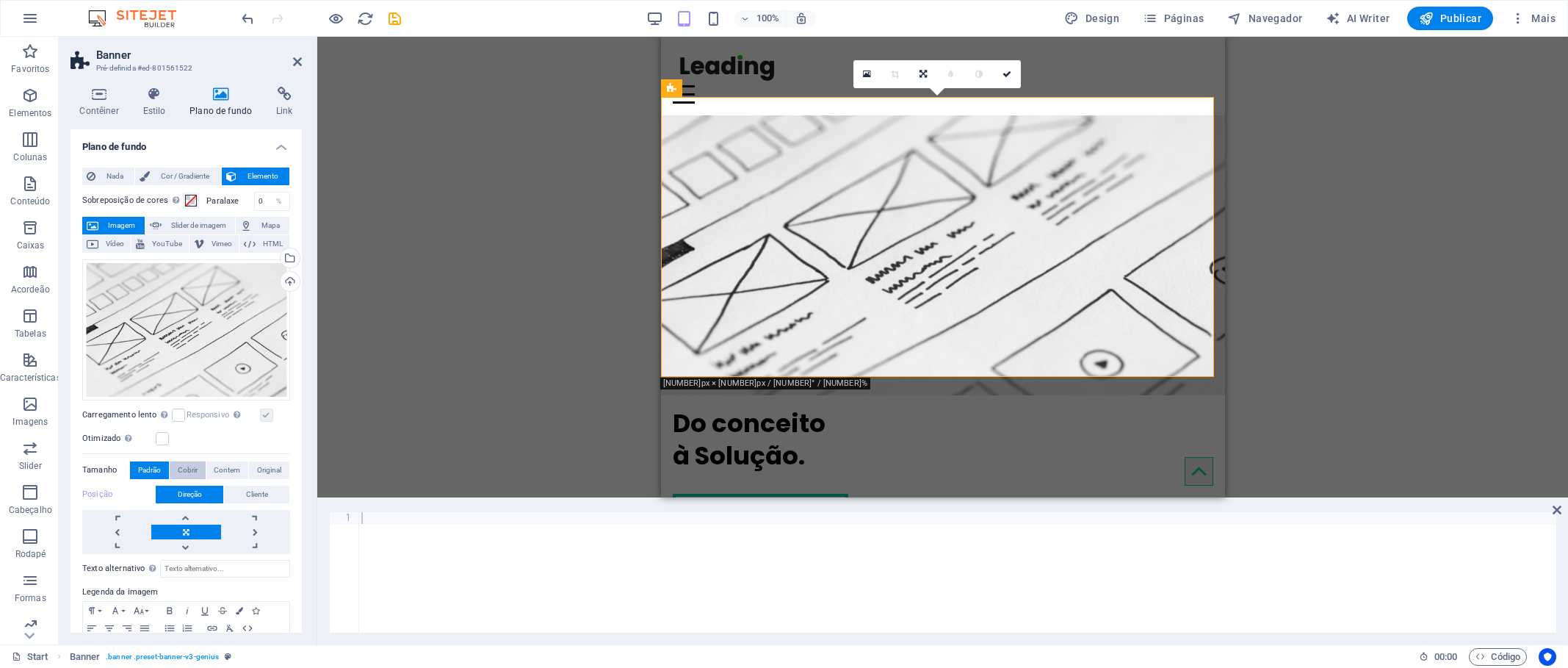 click on "Cobrir" at bounding box center (187, 470) 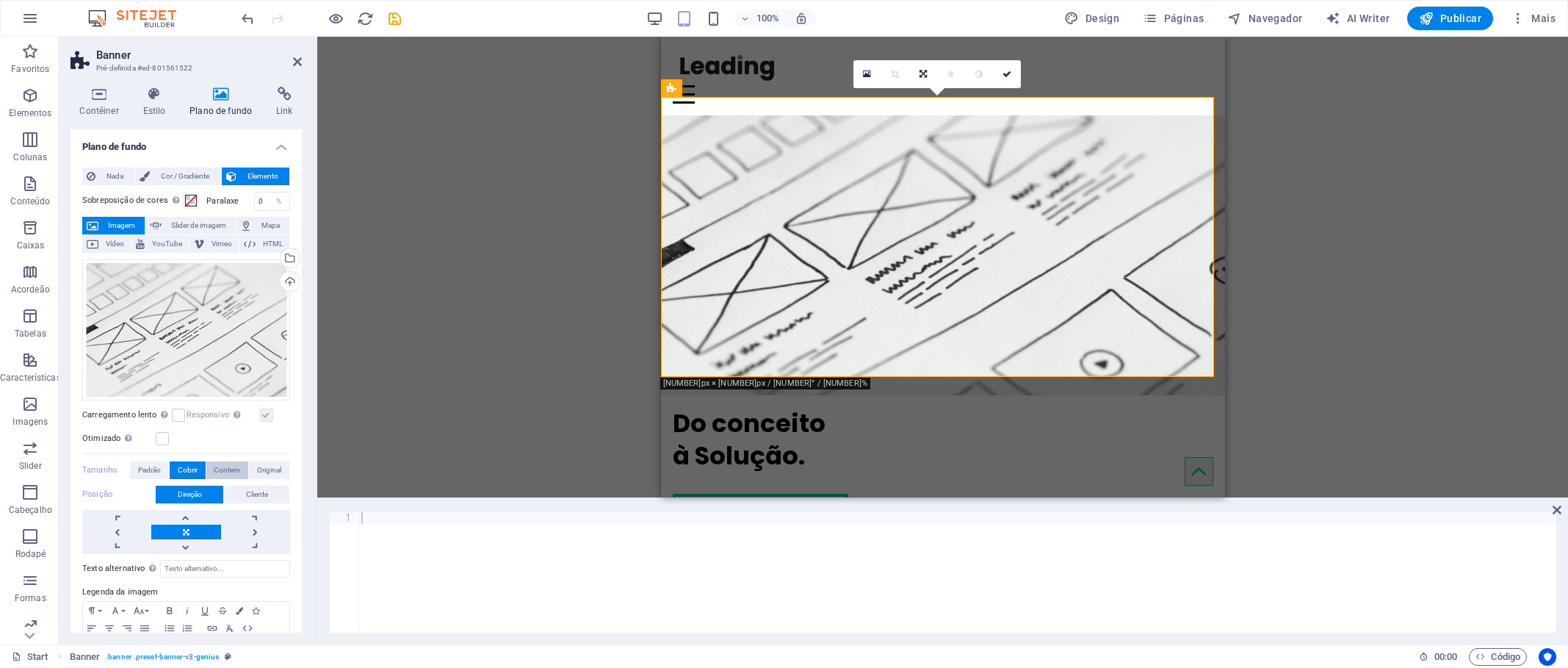 click on "Contem" at bounding box center (227, 470) 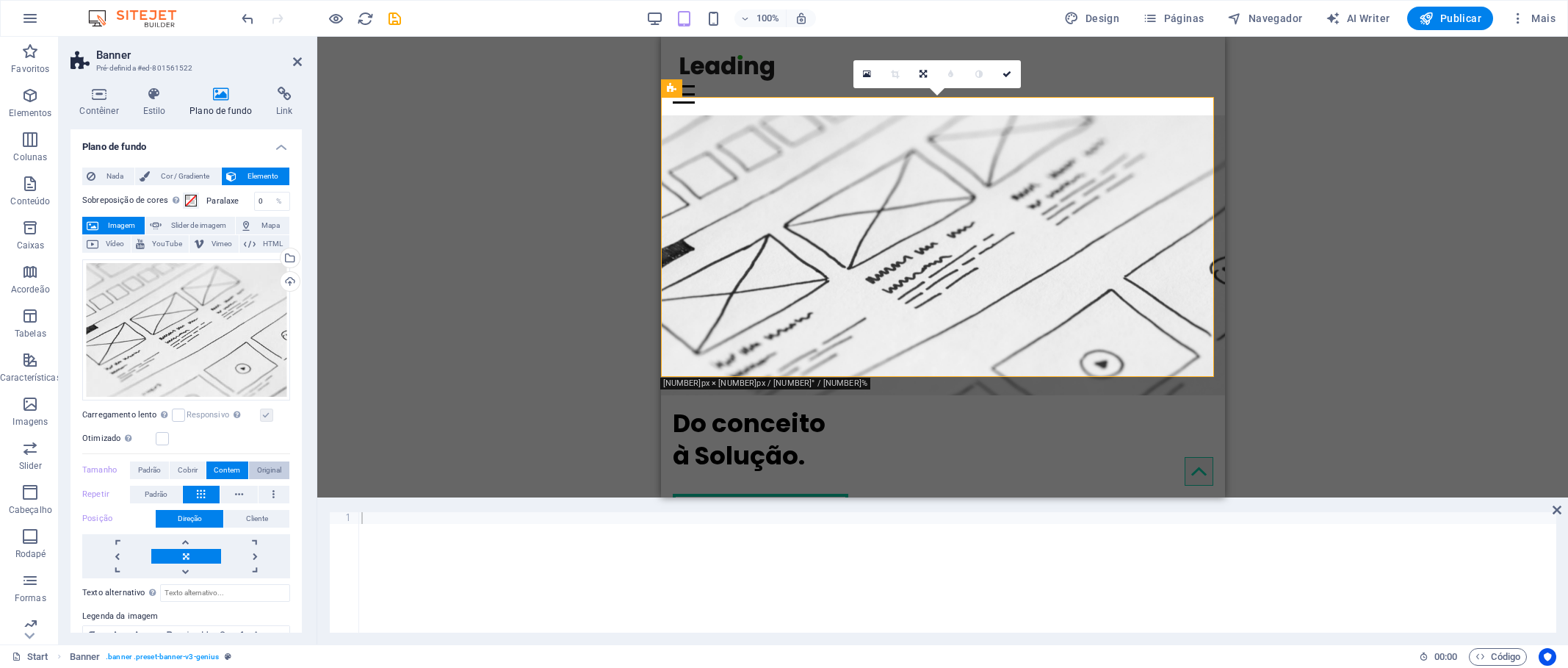 click on "Original" at bounding box center (269, 470) 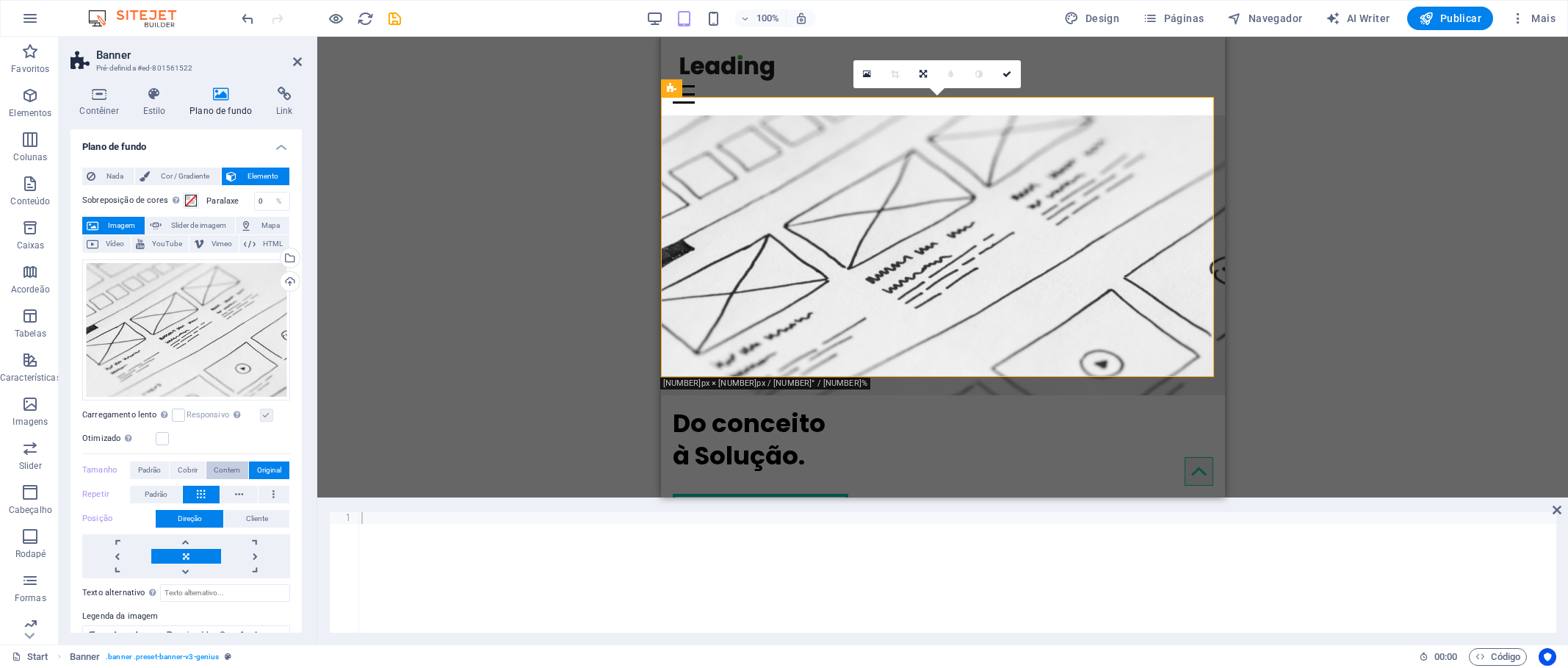 click on "Contem" at bounding box center (227, 470) 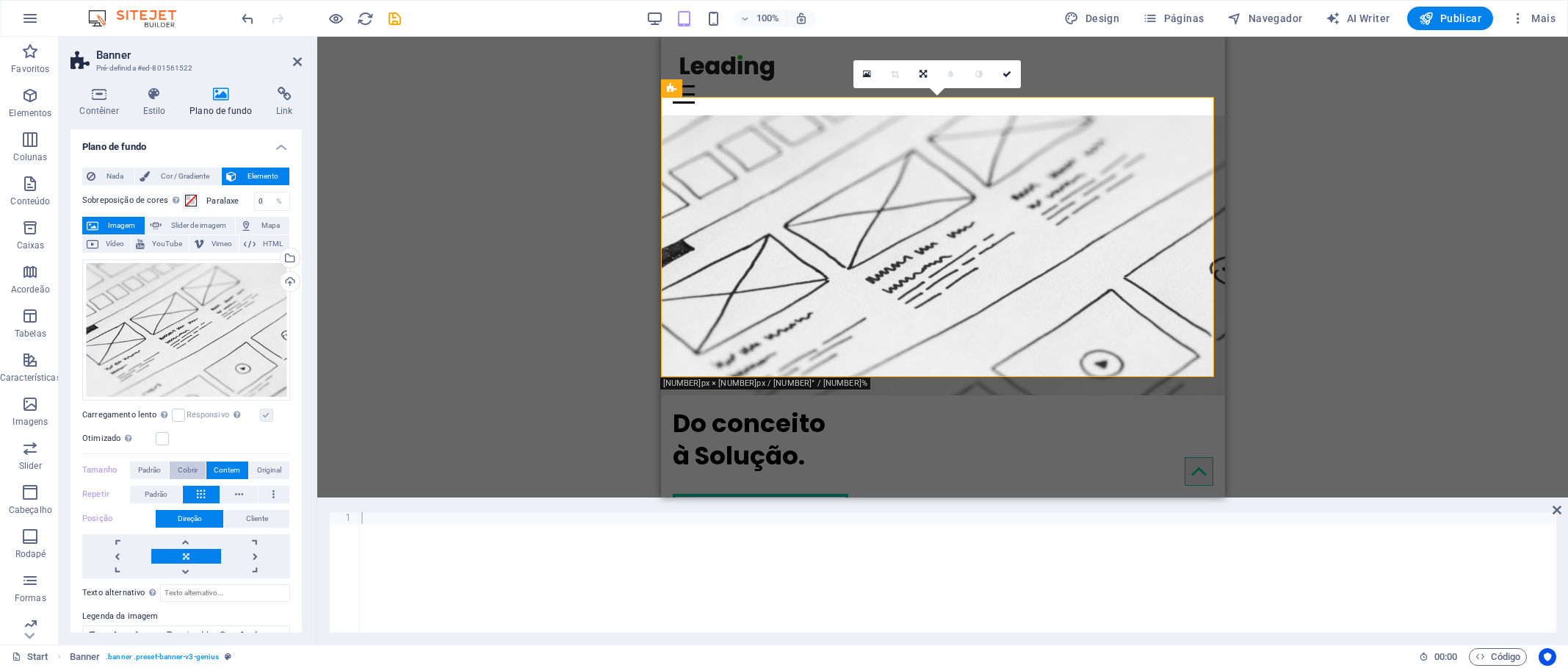 click on "Cobrir" at bounding box center (187, 470) 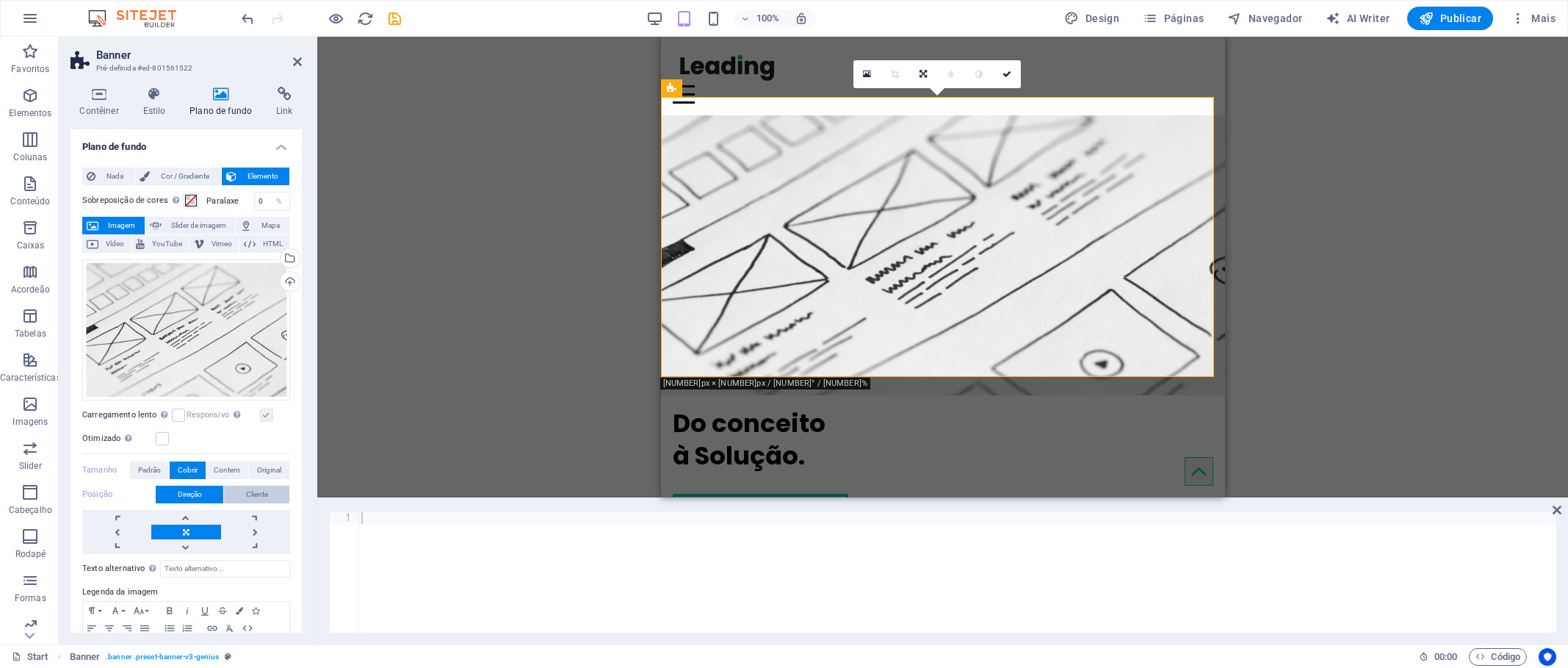click on "Cliente" at bounding box center [256, 495] 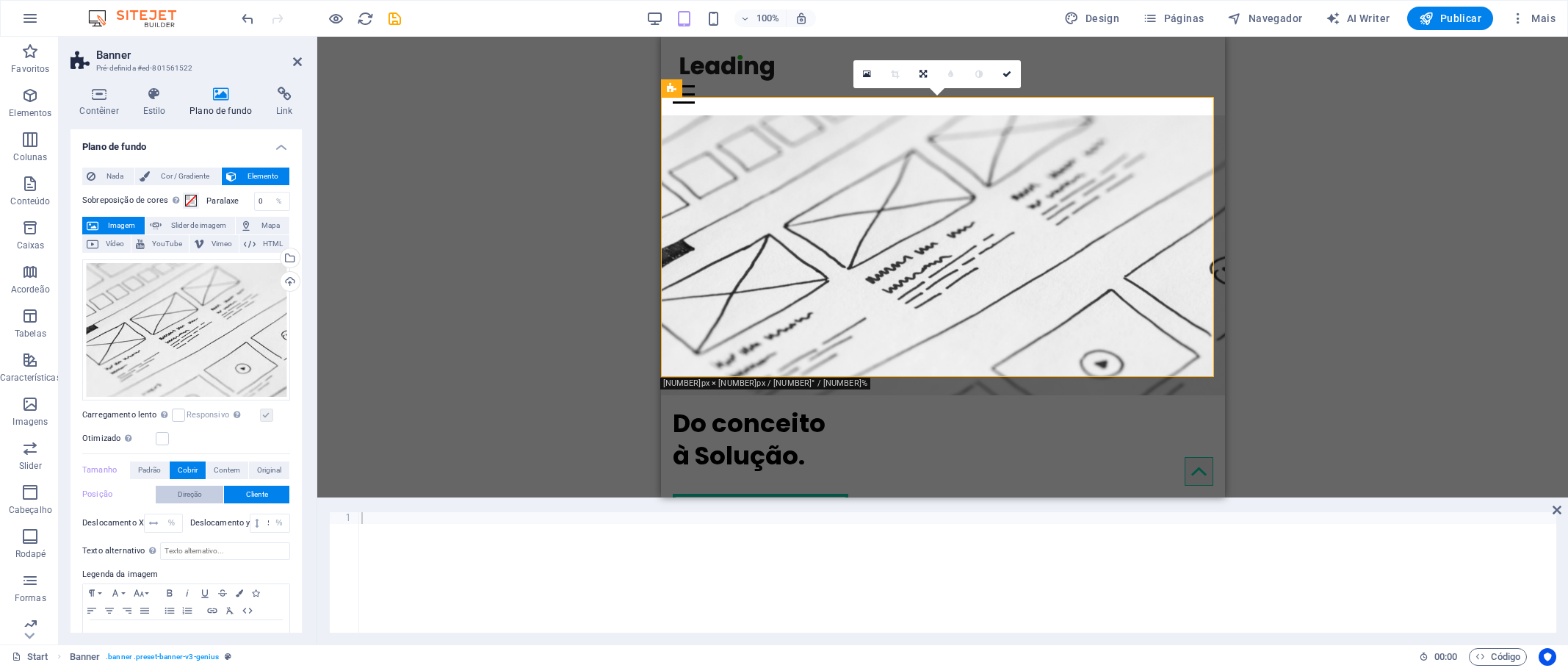 click on "Direção" at bounding box center [189, 495] 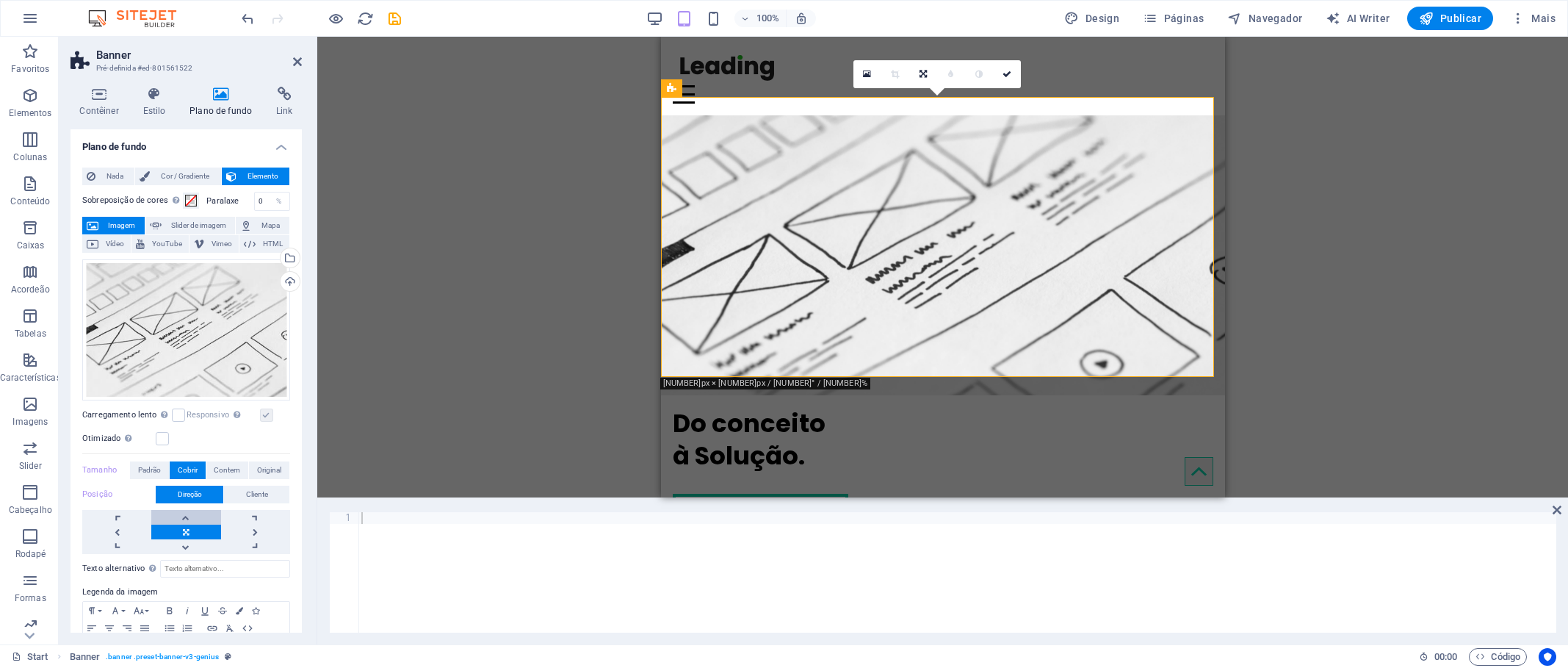click at bounding box center (186, 517) 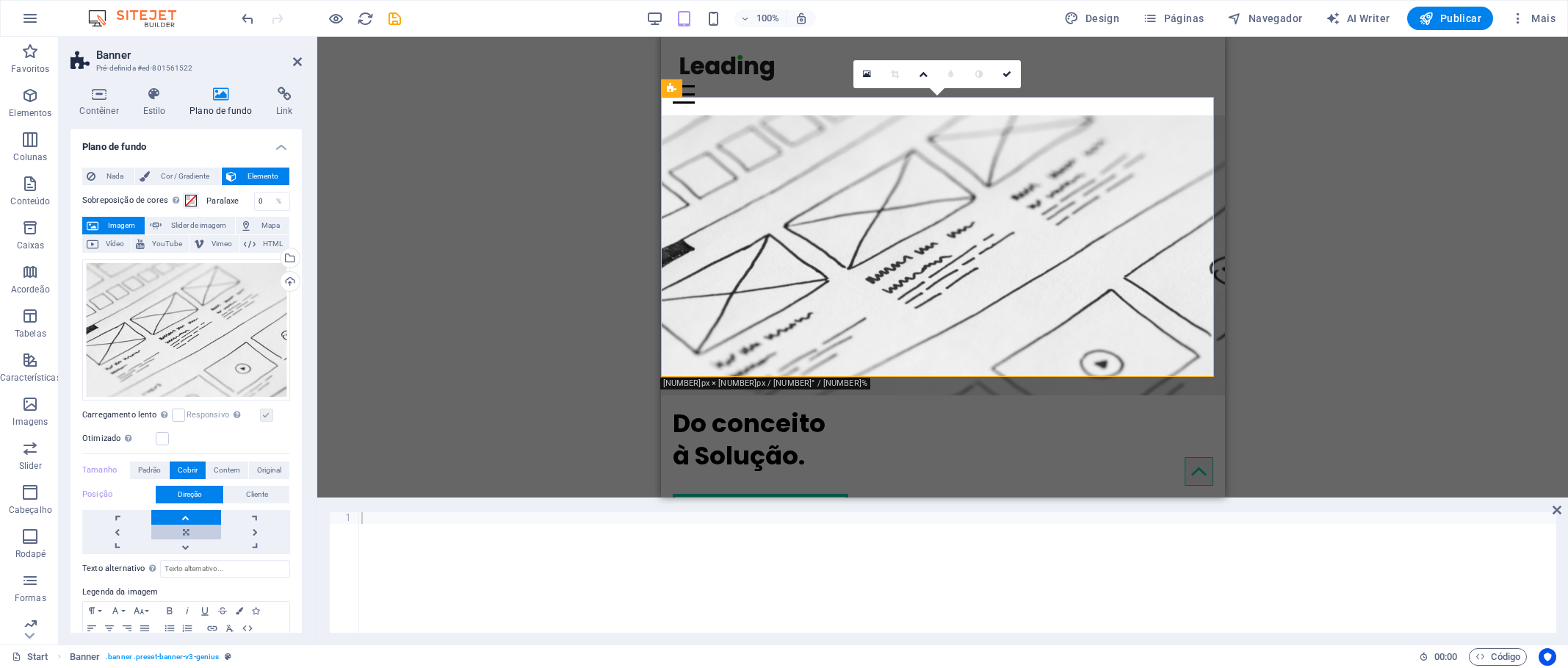 click at bounding box center (186, 532) 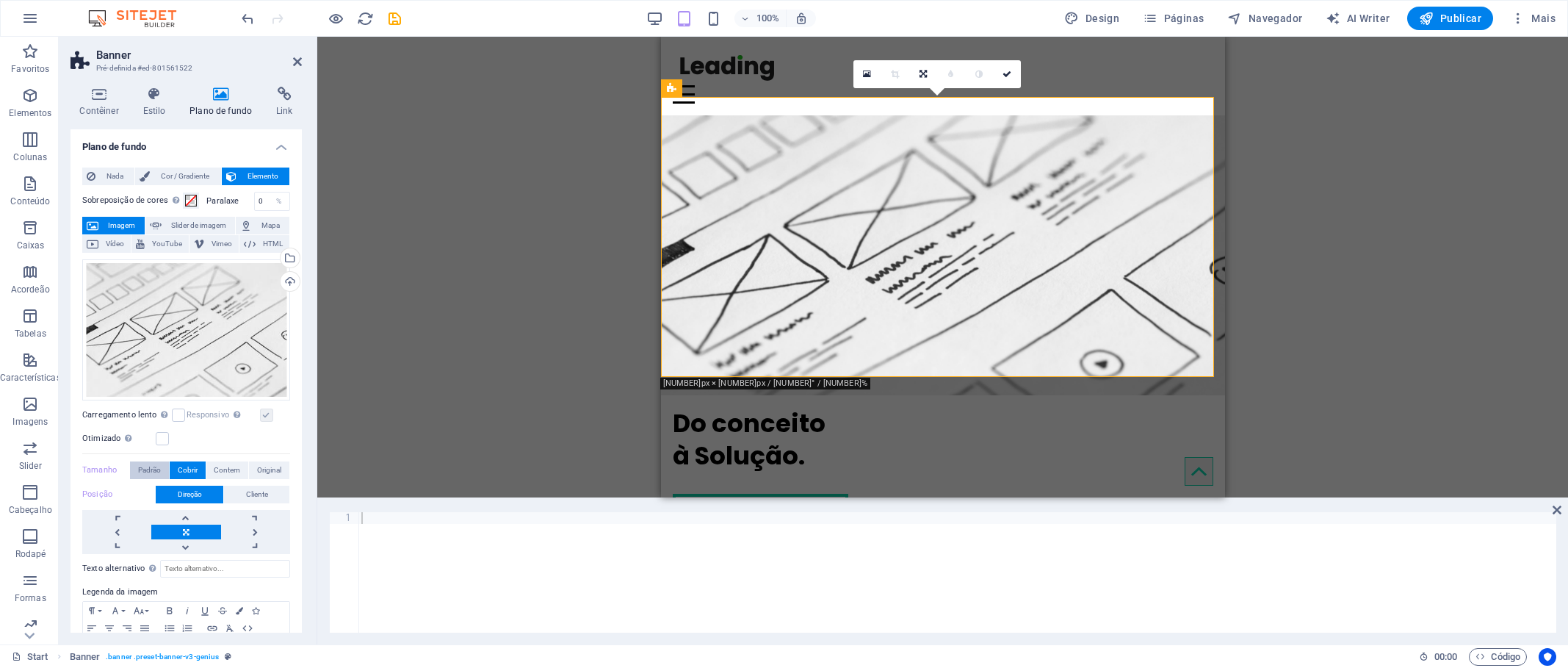 click on "Padrão" at bounding box center [149, 470] 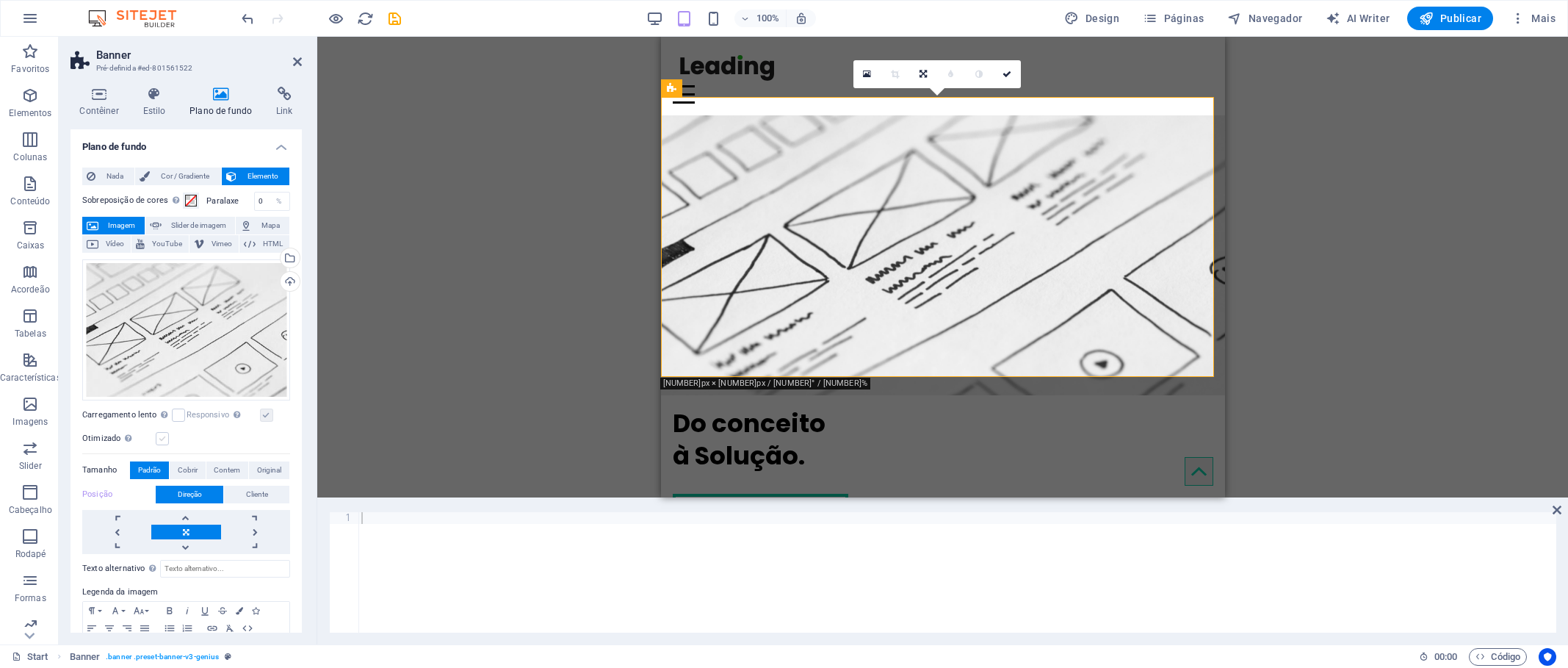click at bounding box center [162, 439] 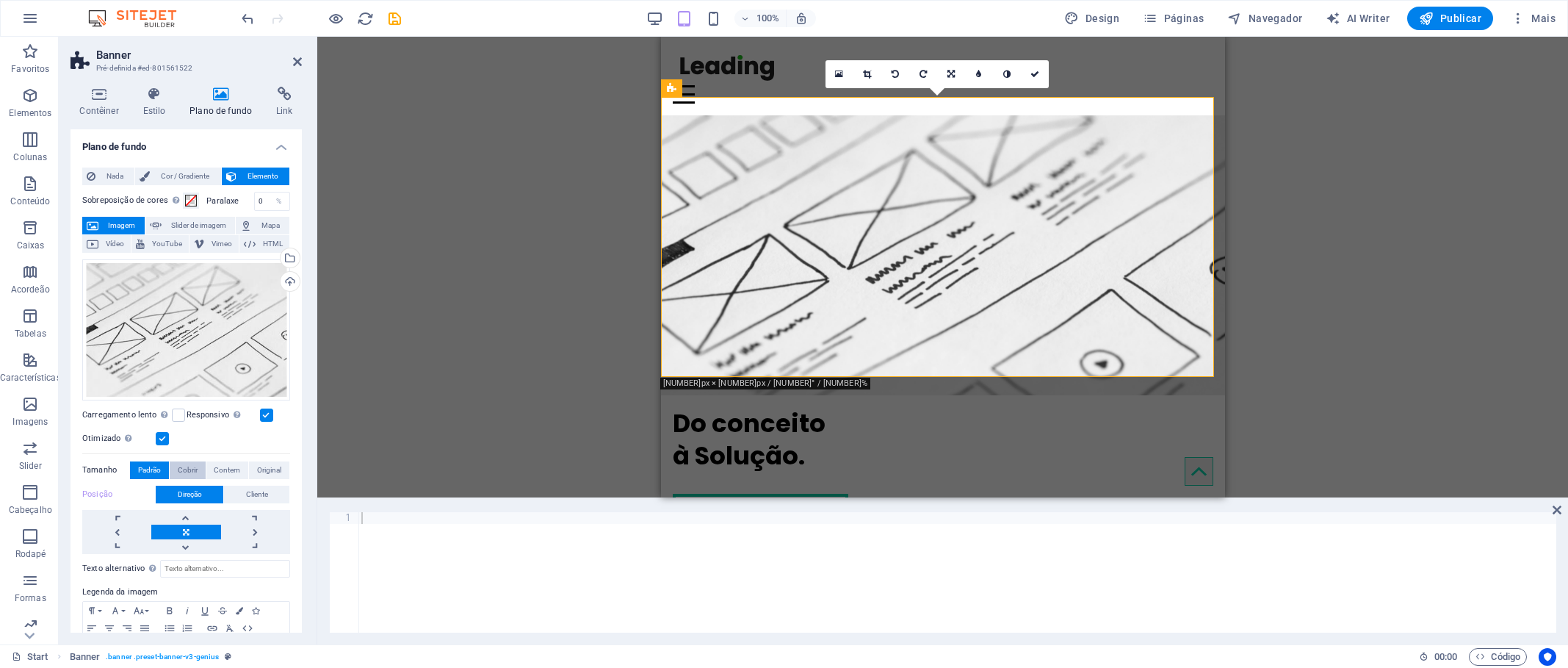 click on "Cobrir" at bounding box center (187, 470) 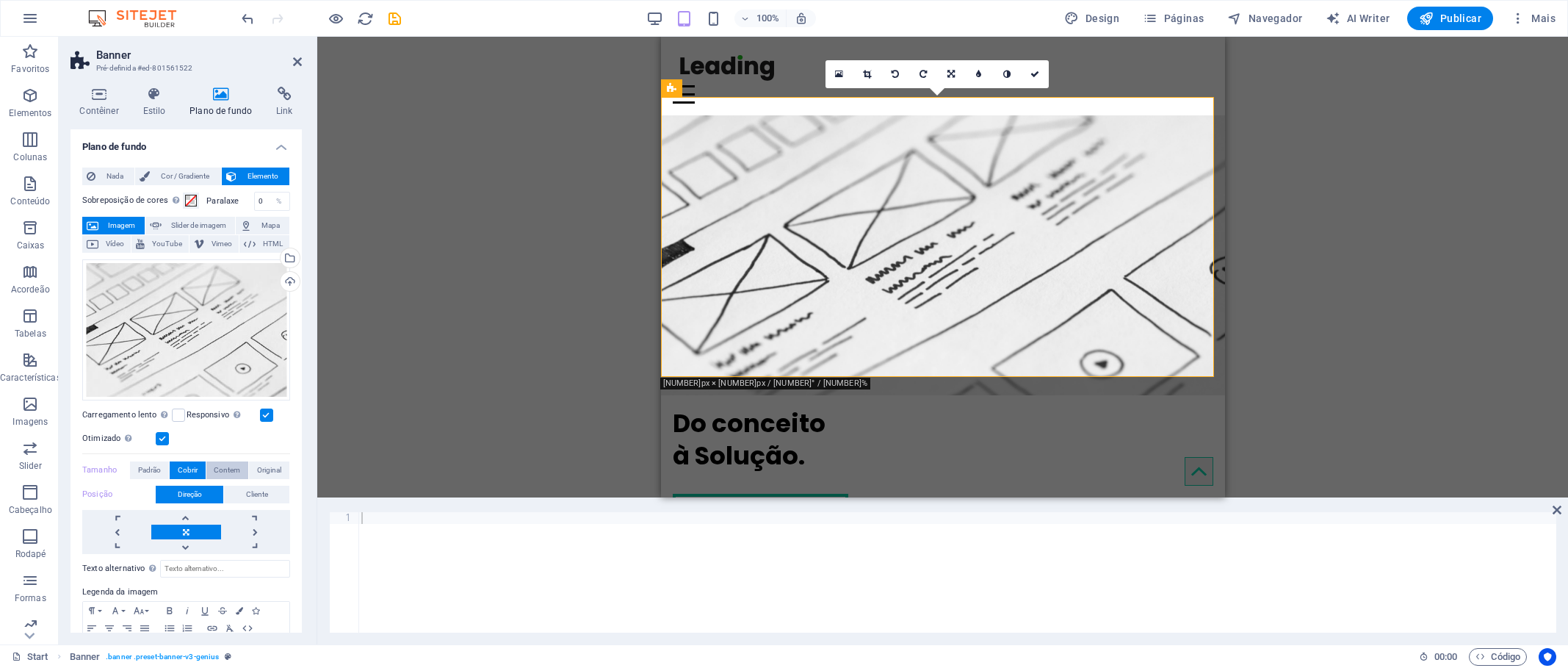 click on "Contem" at bounding box center (227, 470) 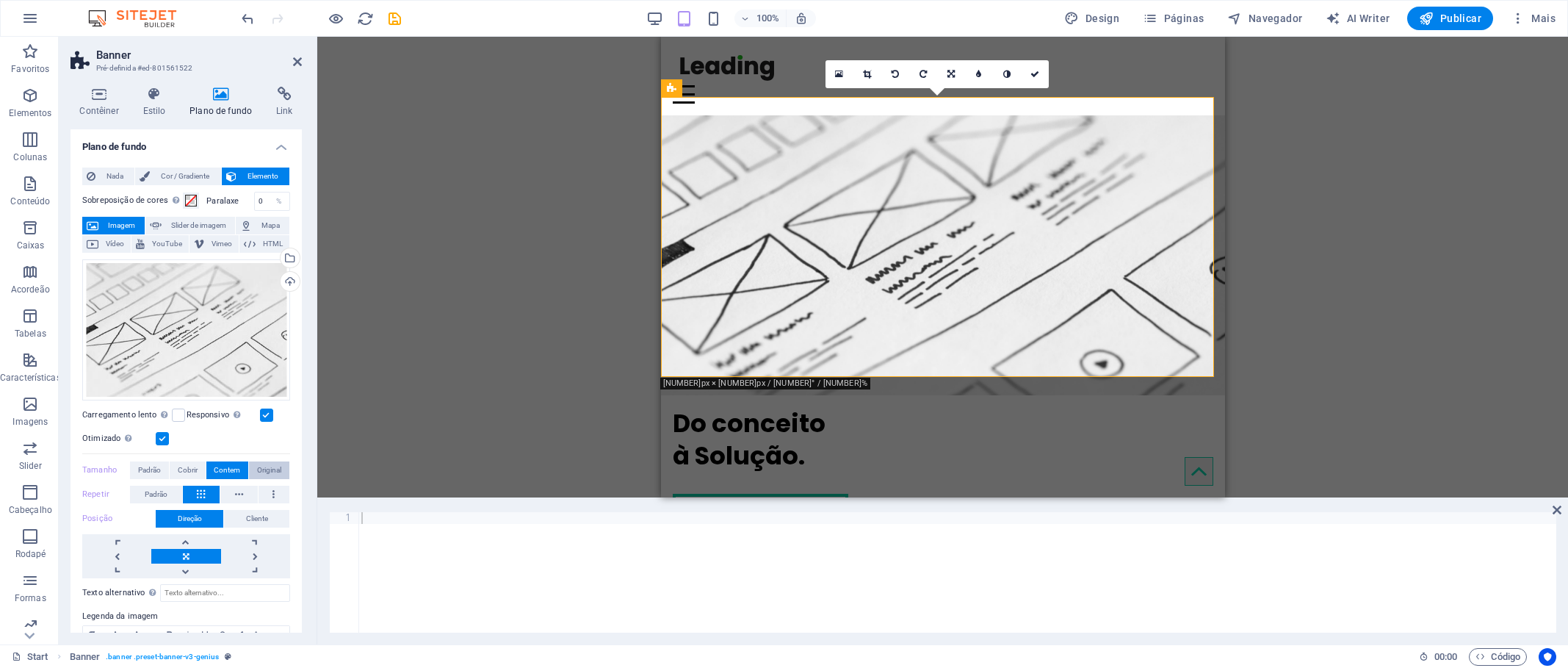 click on "Original" at bounding box center [269, 470] 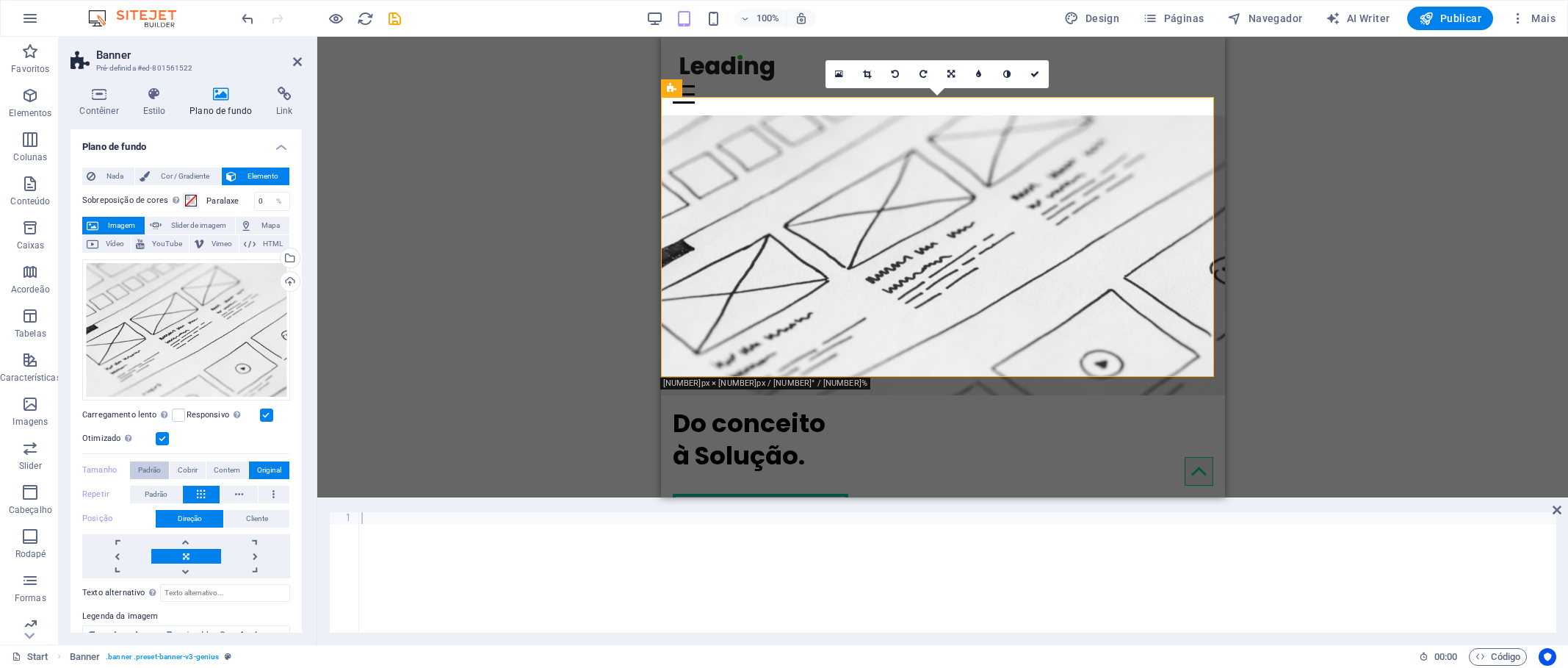 click on "Padrão" at bounding box center (149, 470) 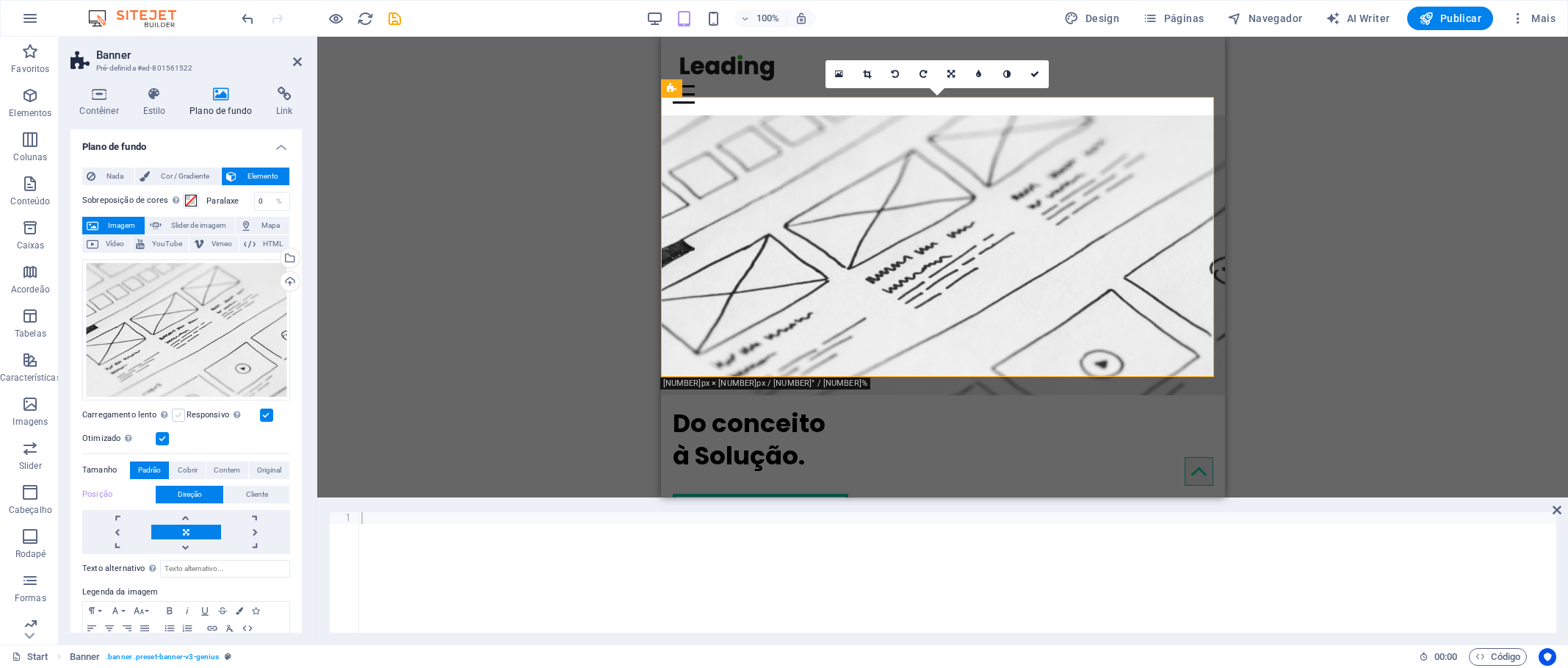 click at bounding box center [178, 415] 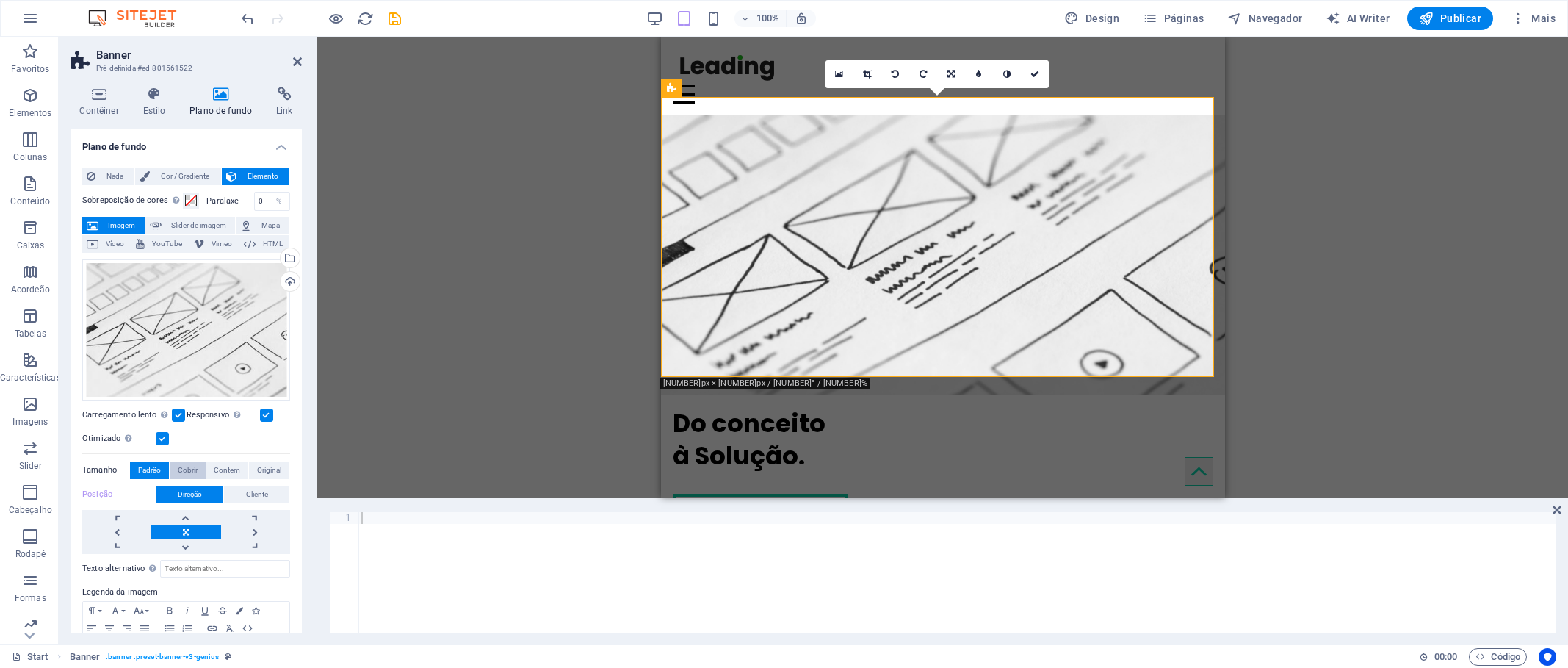 click on "Cobrir" at bounding box center [187, 470] 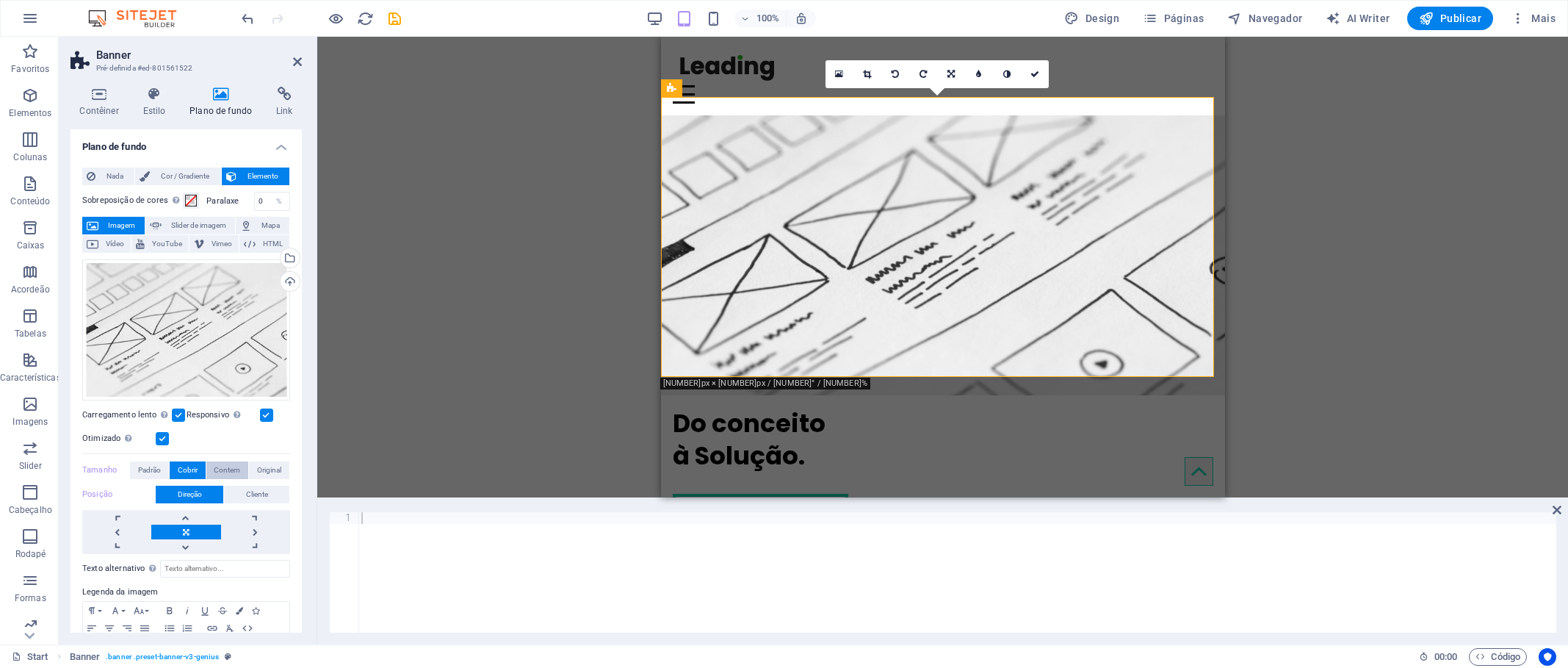 click on "Contem" at bounding box center (227, 470) 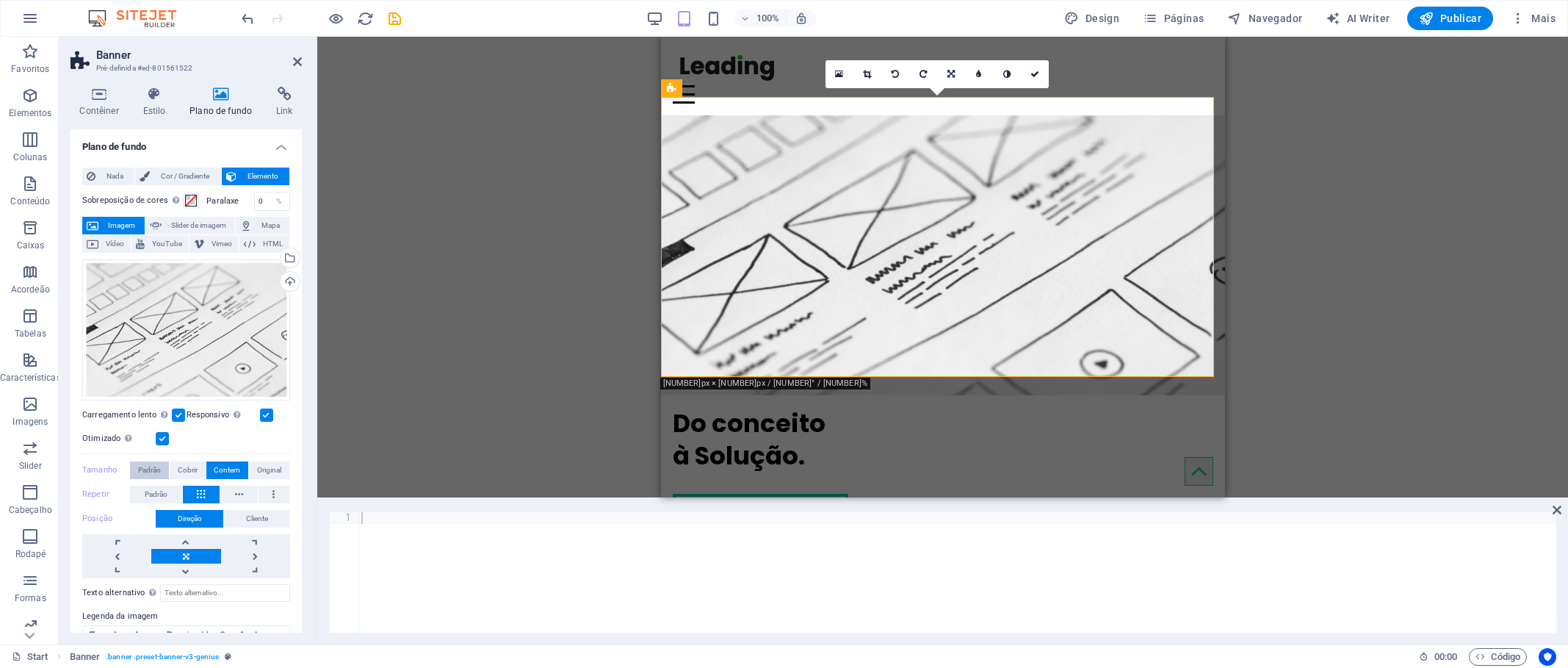 click on "Padrão" at bounding box center [149, 470] 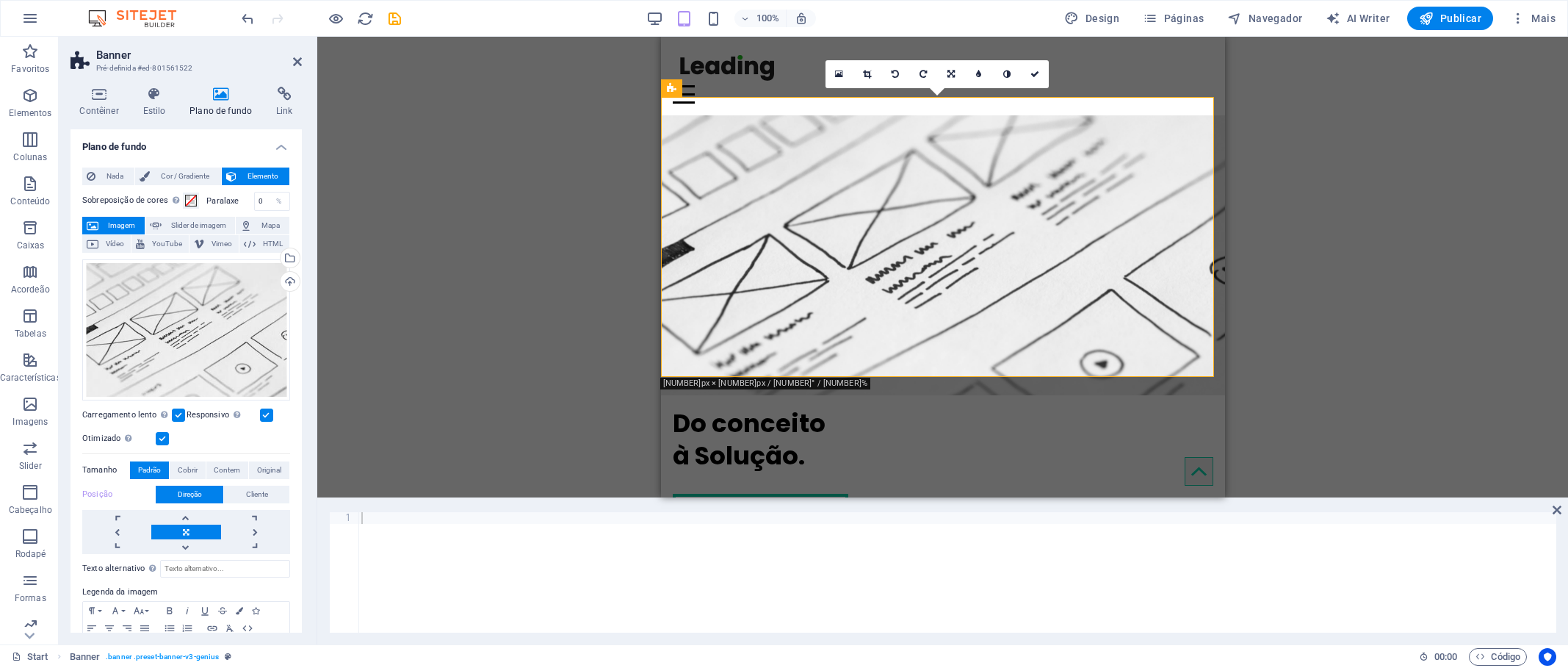 click on "Otimizado As imagens são compactadas para melhorar a velocidade da página." at bounding box center (186, 439) 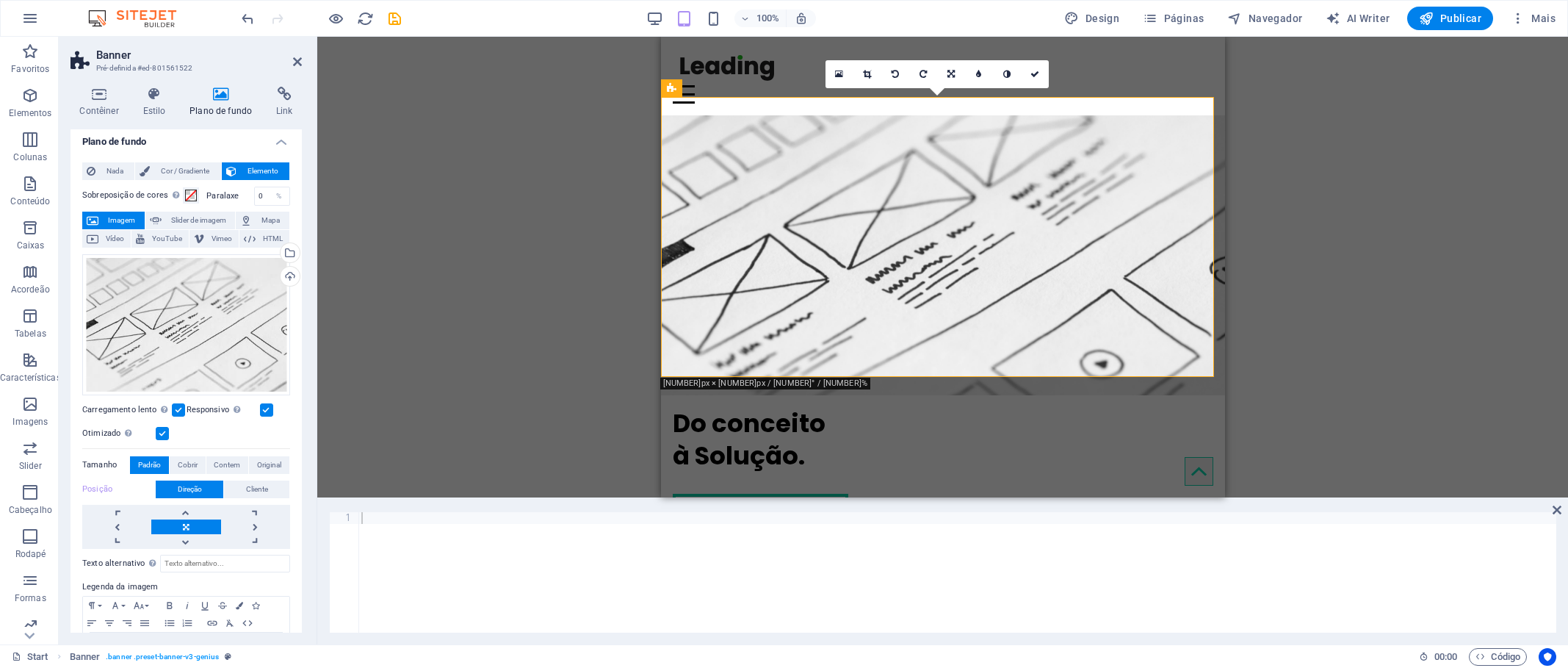scroll, scrollTop: 0, scrollLeft: 0, axis: both 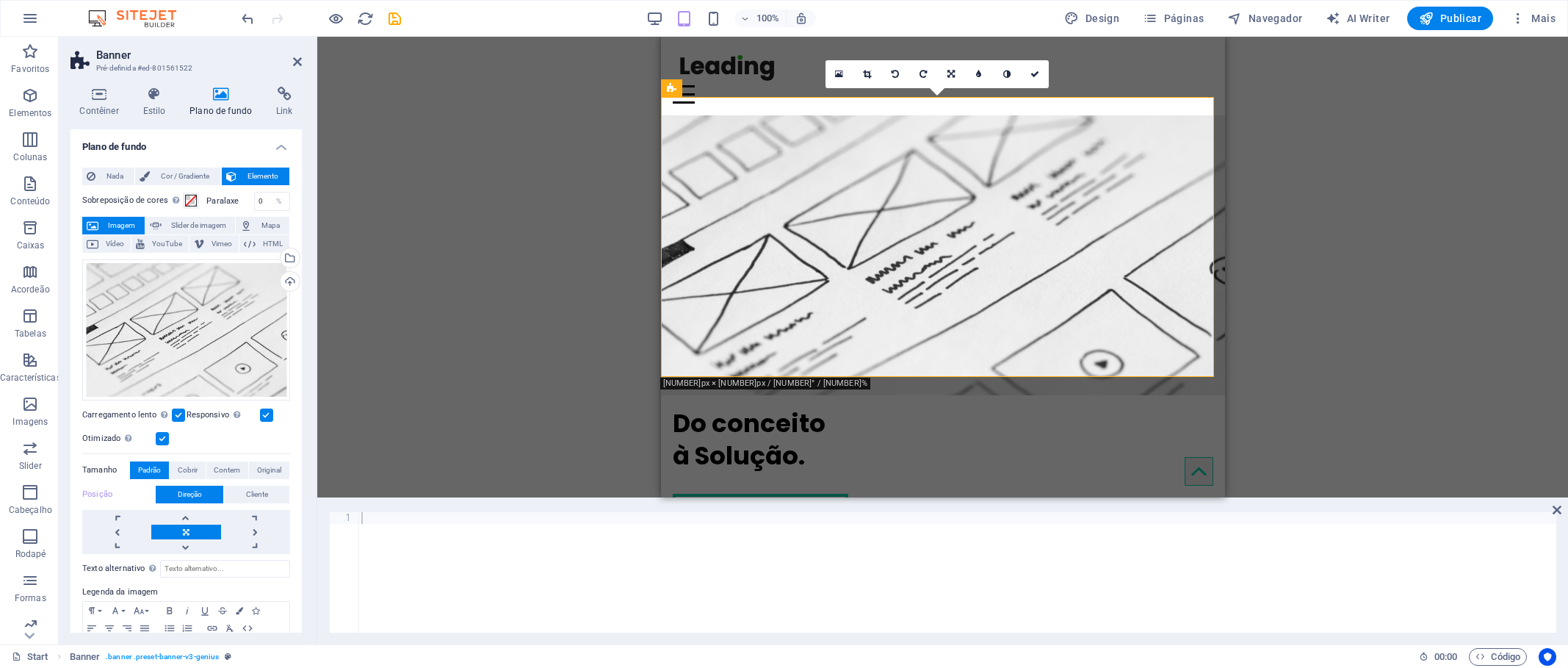 click on "Arraste aqui para substituir o conteúdo existente. Pressione “Ctrl” se quiser criar um novo elemento.
H1   Banner   Banner   Contêiner   2 colunas   Contêiner   Banner   Contêiner   Barra do Menu   Menu   Logotipo   Espaçador   Caixas   Contêiner   Caixas   Botão   Contêiner   Imagem   Contêiner   Contêiner   Ícone   Contêiner   Contêiner   H3   Texto   2 colunas   Contêiner   Imagem   Contêiner   Contêiner   H3   Contêiner   Contêiner   H3   Contêiner   Contêiner   Texto   HTML   Contêiner   Texto   H3   Contêiner   Texto   Contêiner   H2   Espaçador   Ícone 180 170 160 150 140 130 120 110 100 90 80 70 60 50 40 30 20 10 0 -10 -20 -30 -40 -50 -60 -70 -80 -90 -100 -110 -120 -130 -140 -150 -160 -170 4000px × 2024px / 0° / 19% 16:10 16:9 4:3 1:1 1:2 0   Ícone" at bounding box center (942, 267) 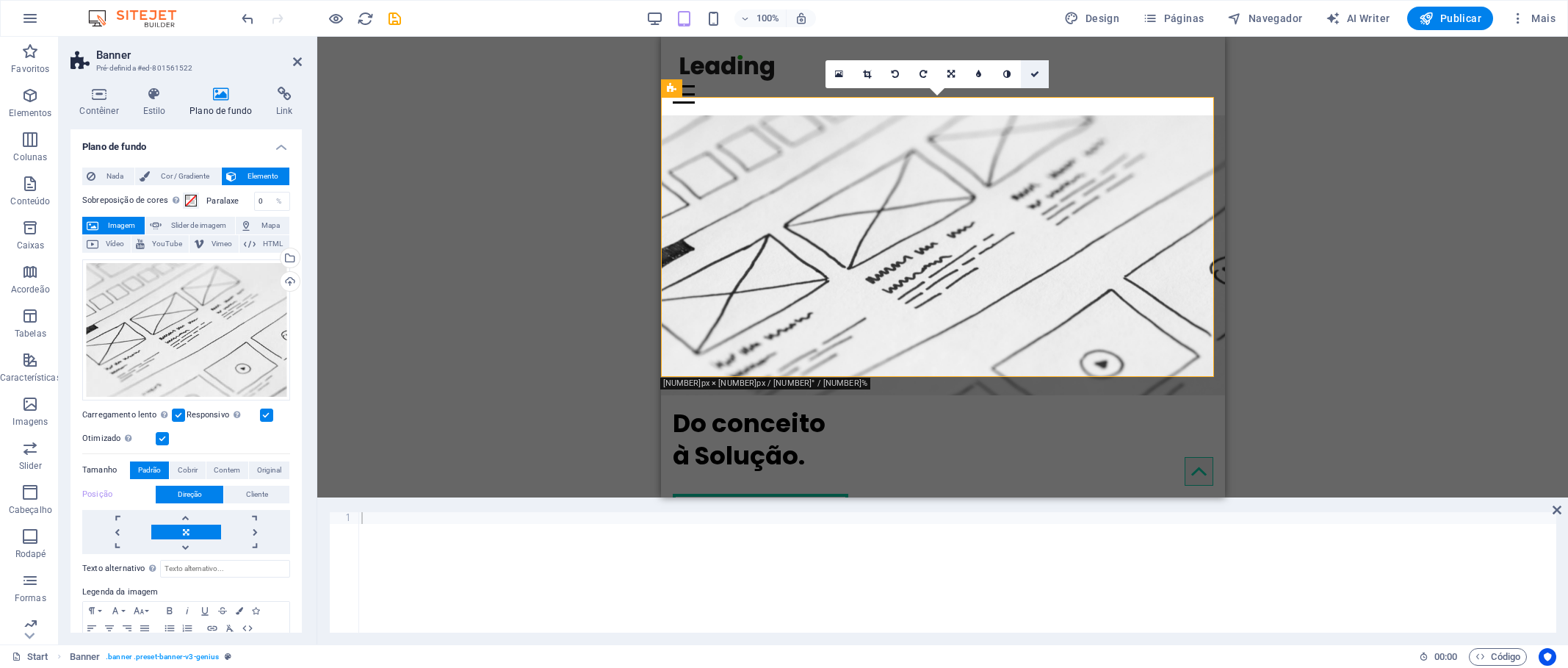 click at bounding box center [1035, 74] 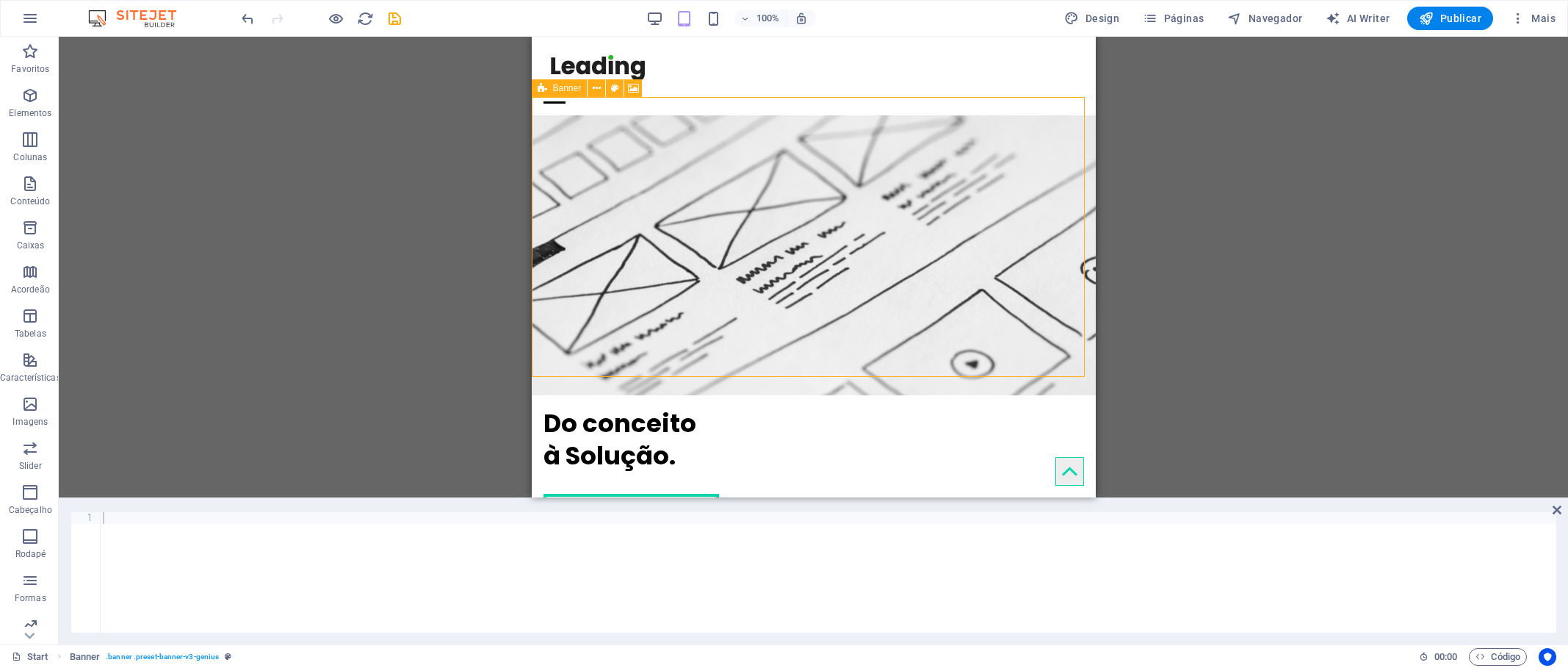 click on "Banner" at bounding box center (567, 88) 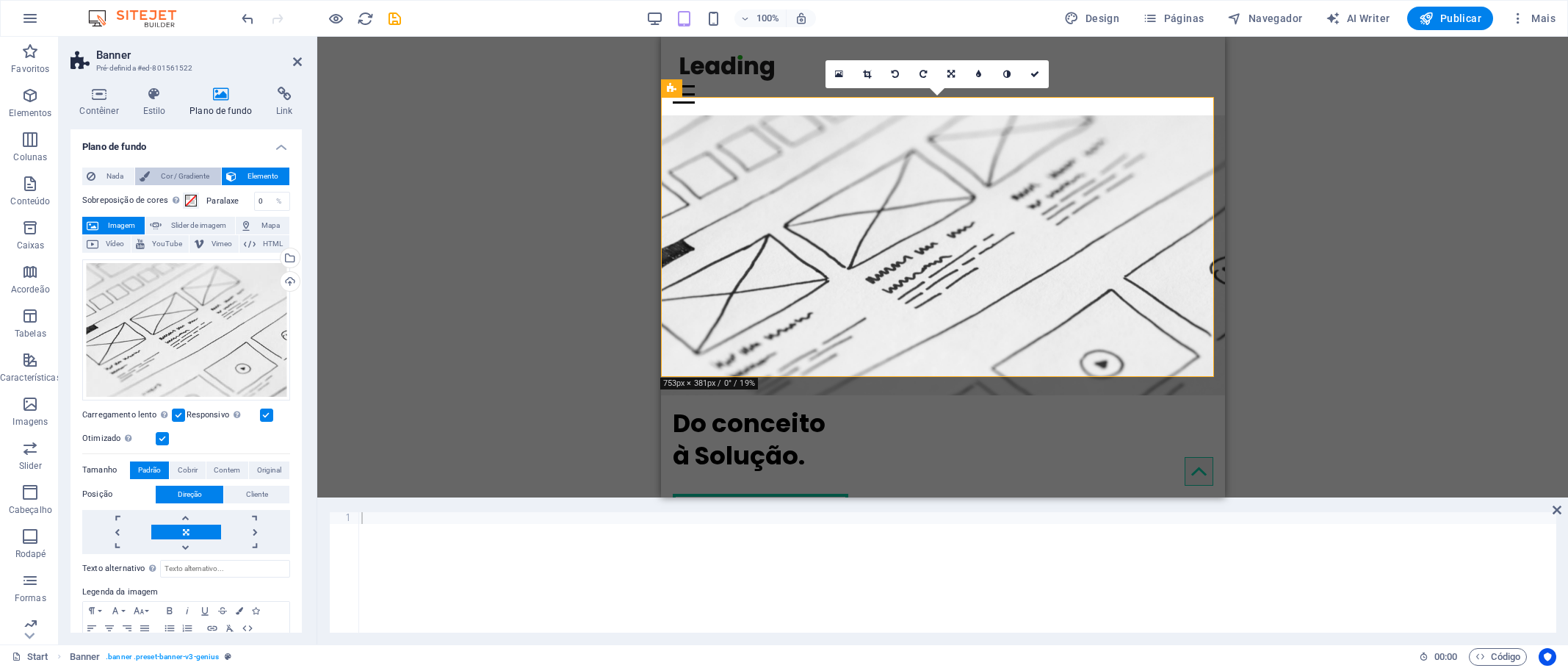 click on "Cor / Gradiente" at bounding box center [185, 176] 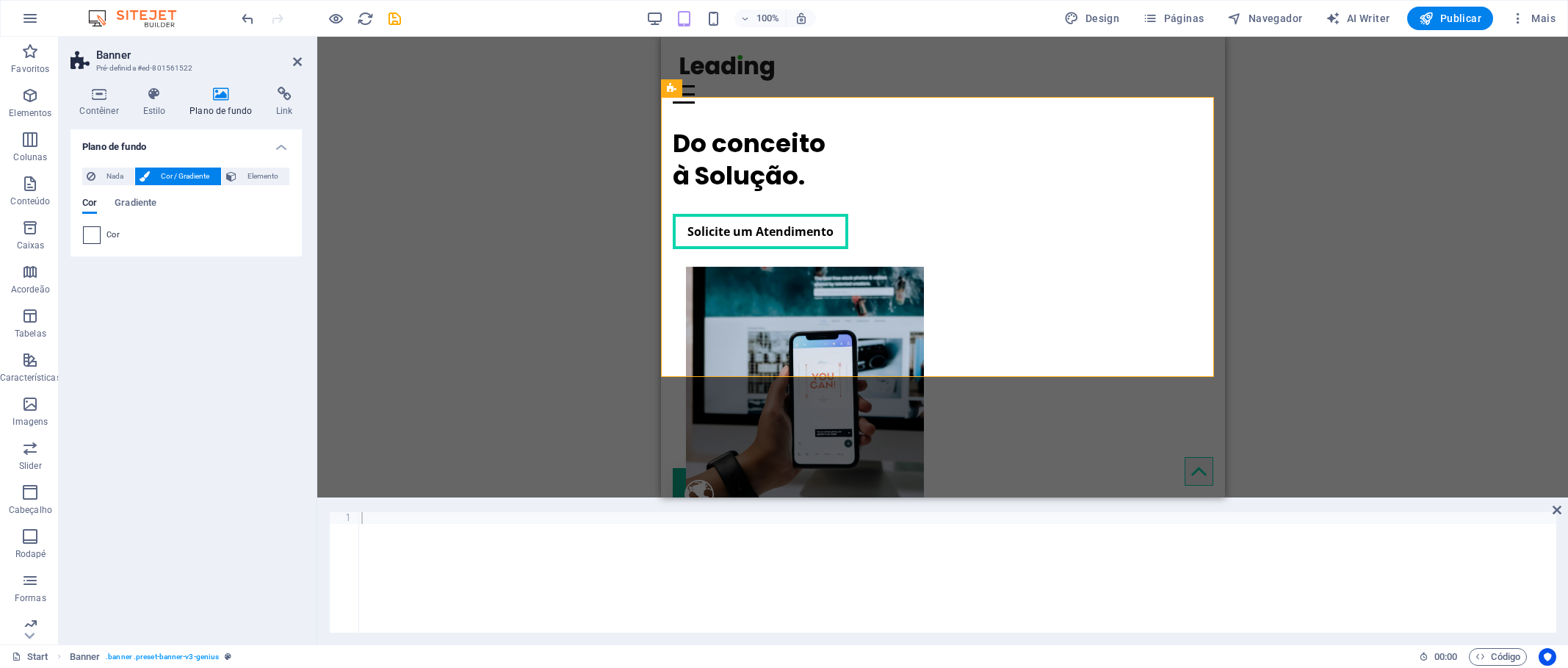 click at bounding box center [92, 235] 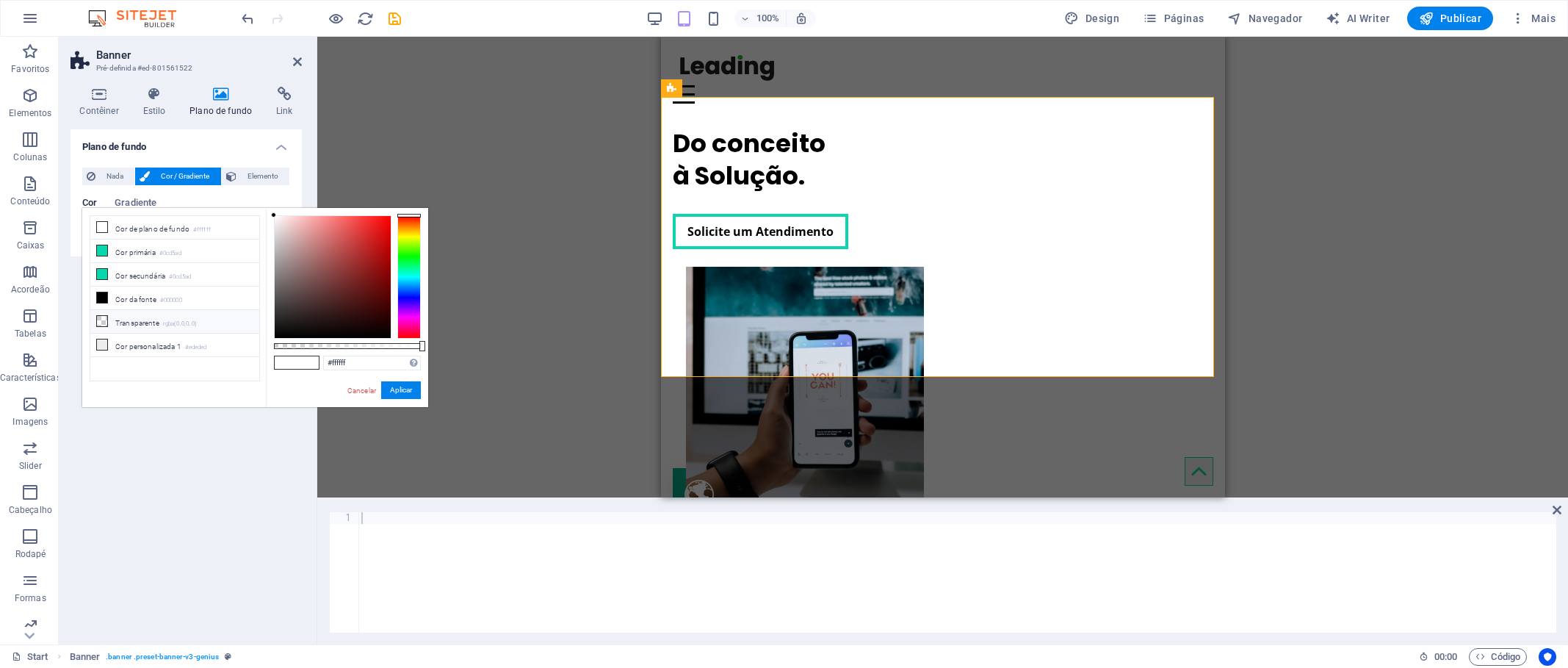 click on "Transparente
rgba(0,0,0,.0)" at bounding box center [175, 322] 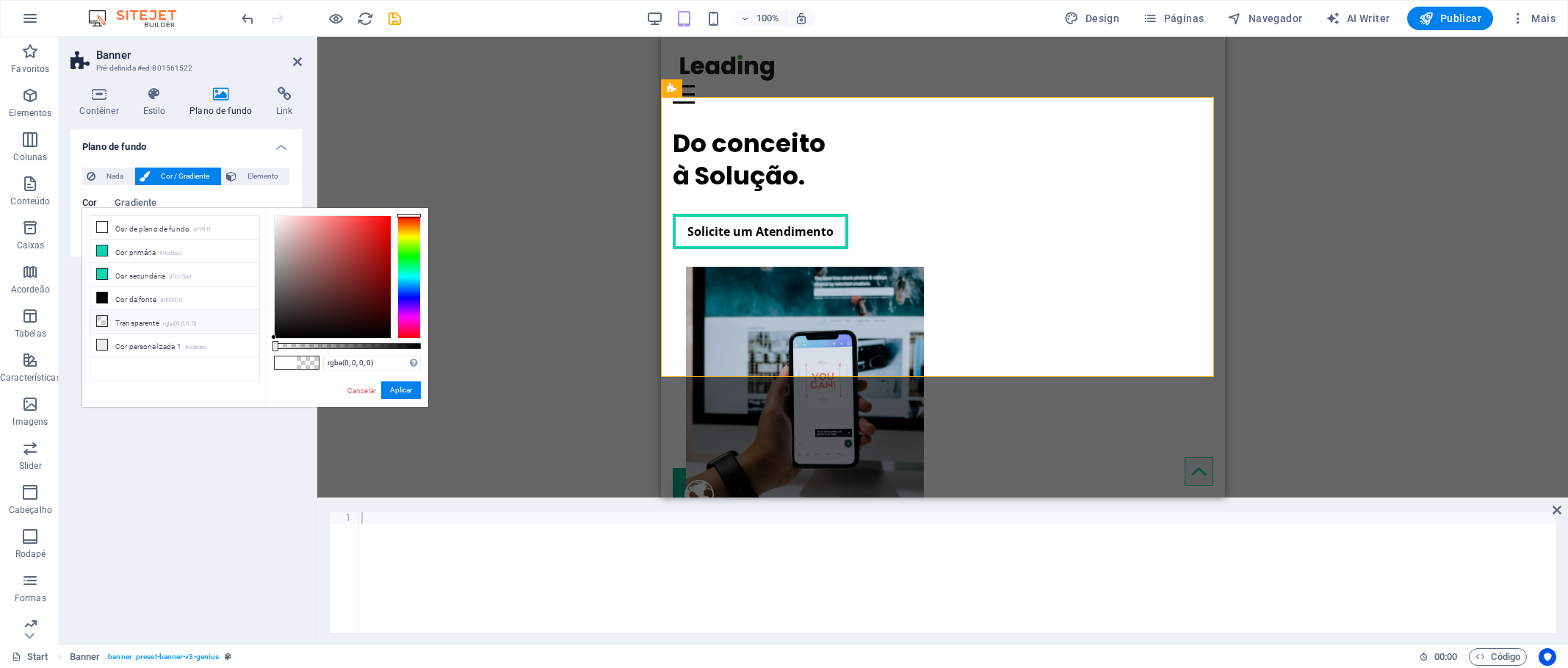 click on "Cor de plano de fundo
#ffffff
Cor primária
#0cd5ad
Cor secundária
#0cd5ad
Cor da fonte" at bounding box center (175, 298) 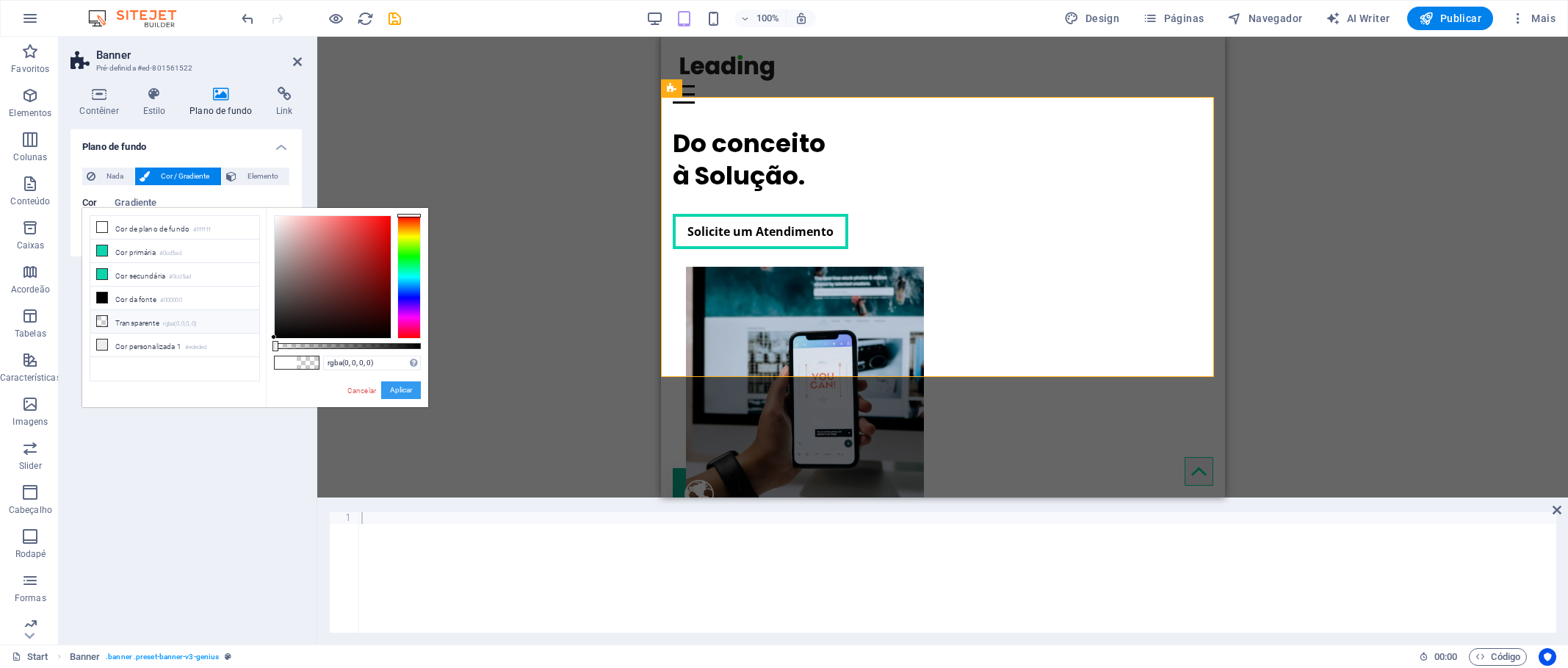 click on "Aplicar" at bounding box center [401, 390] 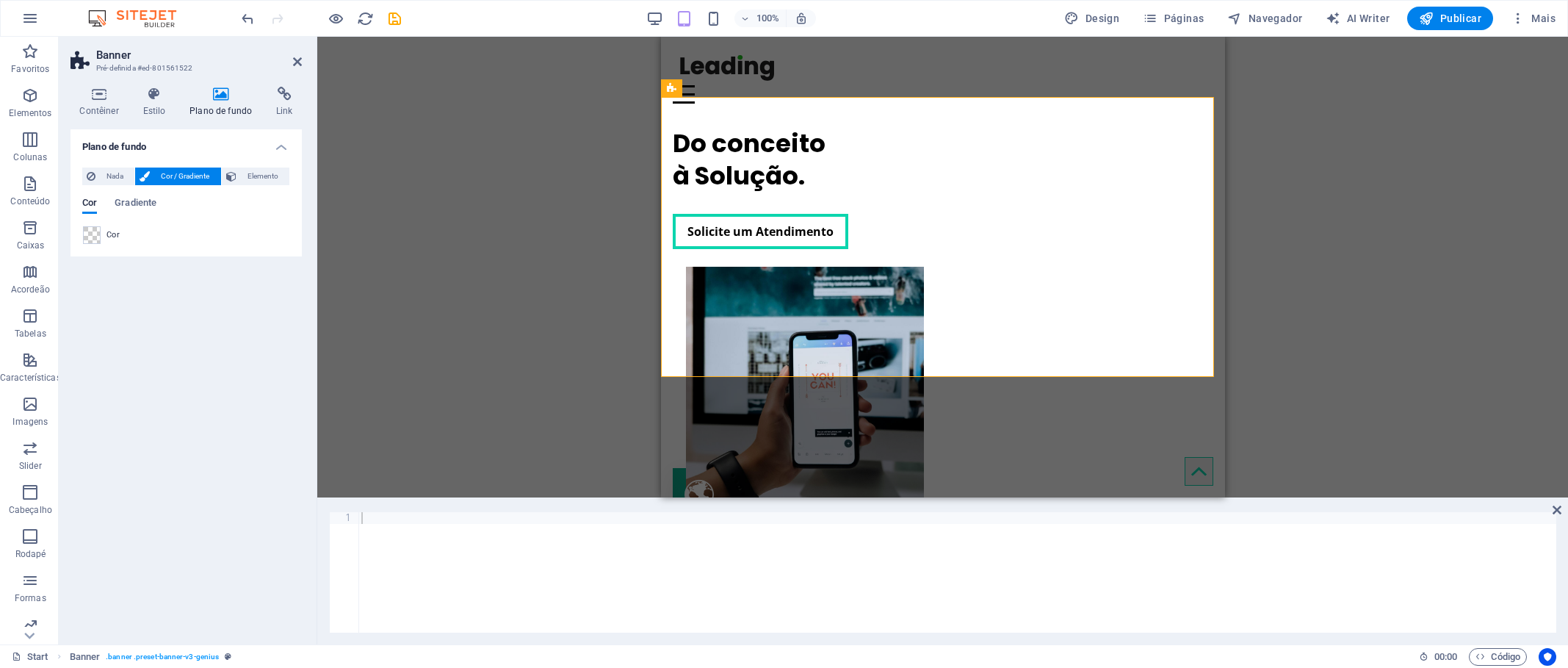 click on "Plano de fundo Nada Cor / Gradiente Elemento Esticar o plano de fundo para a largura total Sobreposição de cores Coloca uma sobreposição sobre o plano de fundo para colori-lo Paralaxe 0 % Imagem Slider de imagem Mapa Vídeo YouTube Vimeo HTML Arraste os arquivos aqui, clique para escolher os arquivos ou selecione os arquivos em Arquivos ou em nossa galeria de fotos e vídeos gratuitos Selecione arquivos do gerenciador de arquivos, galeria de fotos ou faça upload de arquivo(s) Upload Carregamento lento Carregar imagens após o carregamento da página melhora a velocidade da página. Responsivo Carregar automaticamente imagens de retina e tamanhos otimizados para smartphones. Otimizado As imagens são compactadas para melhorar a velocidade da página. Tamanho Padrão Cobrir Contem Original Repetir Padrão Posição Direção Cliente Deslocamento X 50 px rem % vh vw Deslocamento y 50 px rem % vh vw Texto alternativo Legenda da imagem Paragraph Format Normal Heading 1 Heading 2 Heading 3 Heading 4 Heading 5" at bounding box center (186, 381) 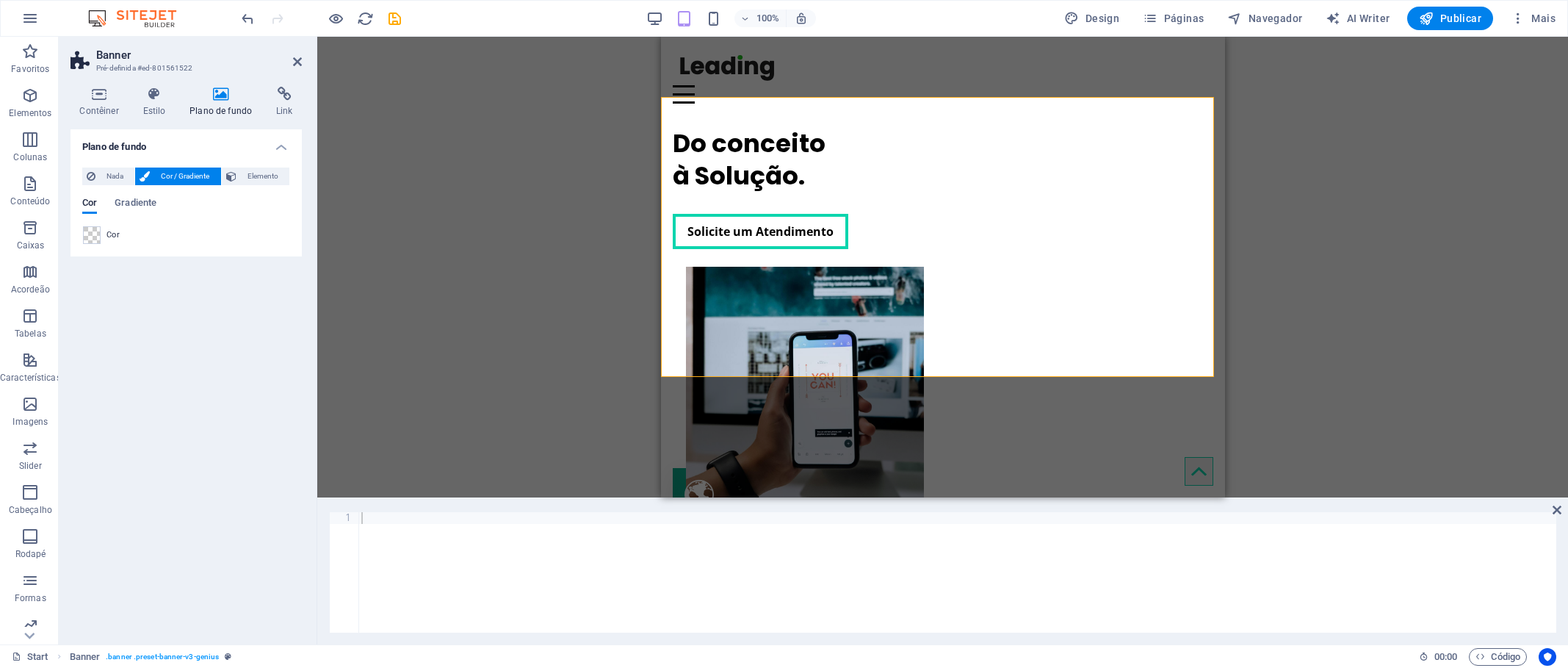click on "Arraste aqui para substituir o conteúdo existente. Pressione “Ctrl” se quiser criar um novo elemento.
H1   Banner   Banner   Contêiner   Contêiner   Banner   2 colunas   Contêiner   Banner   Contêiner   Barra do Menu   Menu   Logotipo   Espaçador   Caixas   Contêiner   Caixas   Botão   Contêiner   Imagem   Contêiner   Contêiner   Ícone   Contêiner   Contêiner   H3   Texto   2 colunas   Contêiner   Imagem   Contêiner   Contêiner   H3   Contêiner   Contêiner   H3   Contêiner   Contêiner   Texto   HTML   Contêiner   Texto   H3   Contêiner   Texto   Contêiner   H2   Espaçador   Ícone   Ícone" at bounding box center [942, 267] 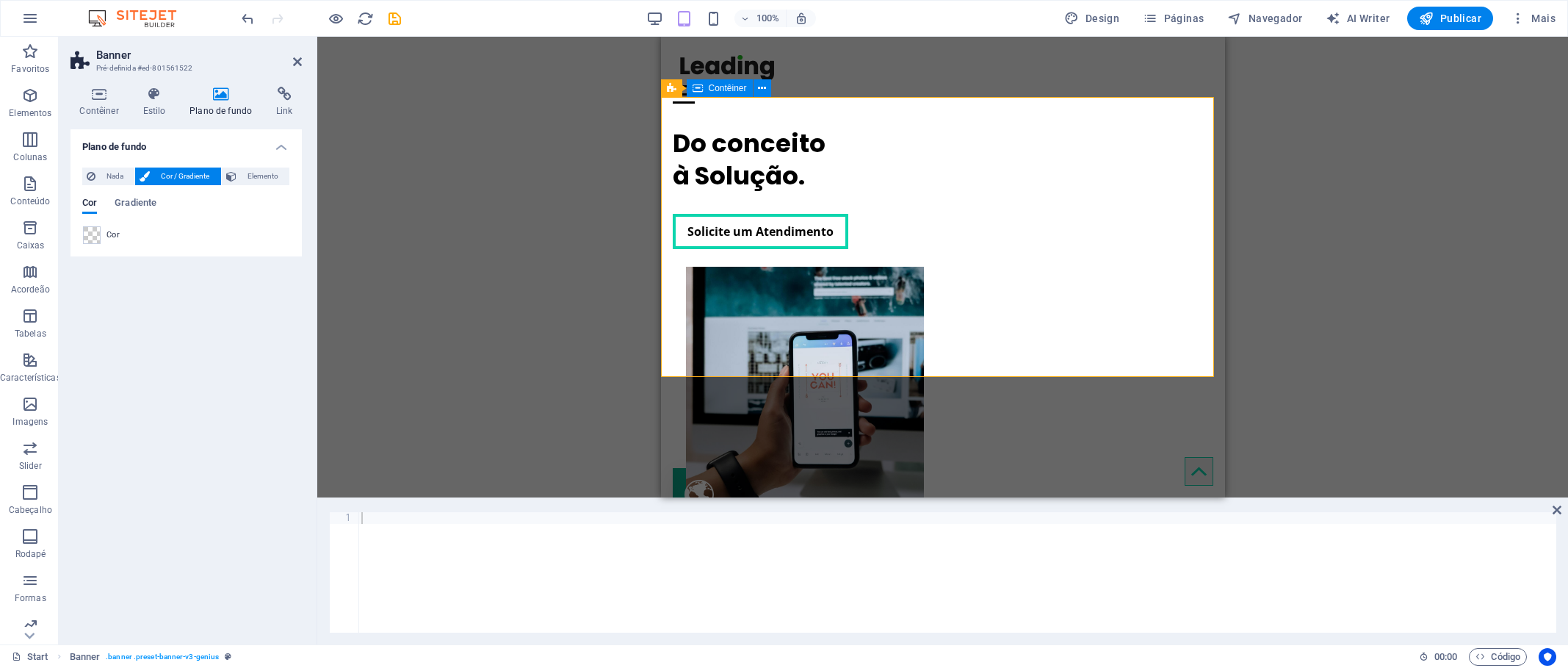 click on "Do conceito à Solução. Solicite um Atendimento" at bounding box center (942, 334) 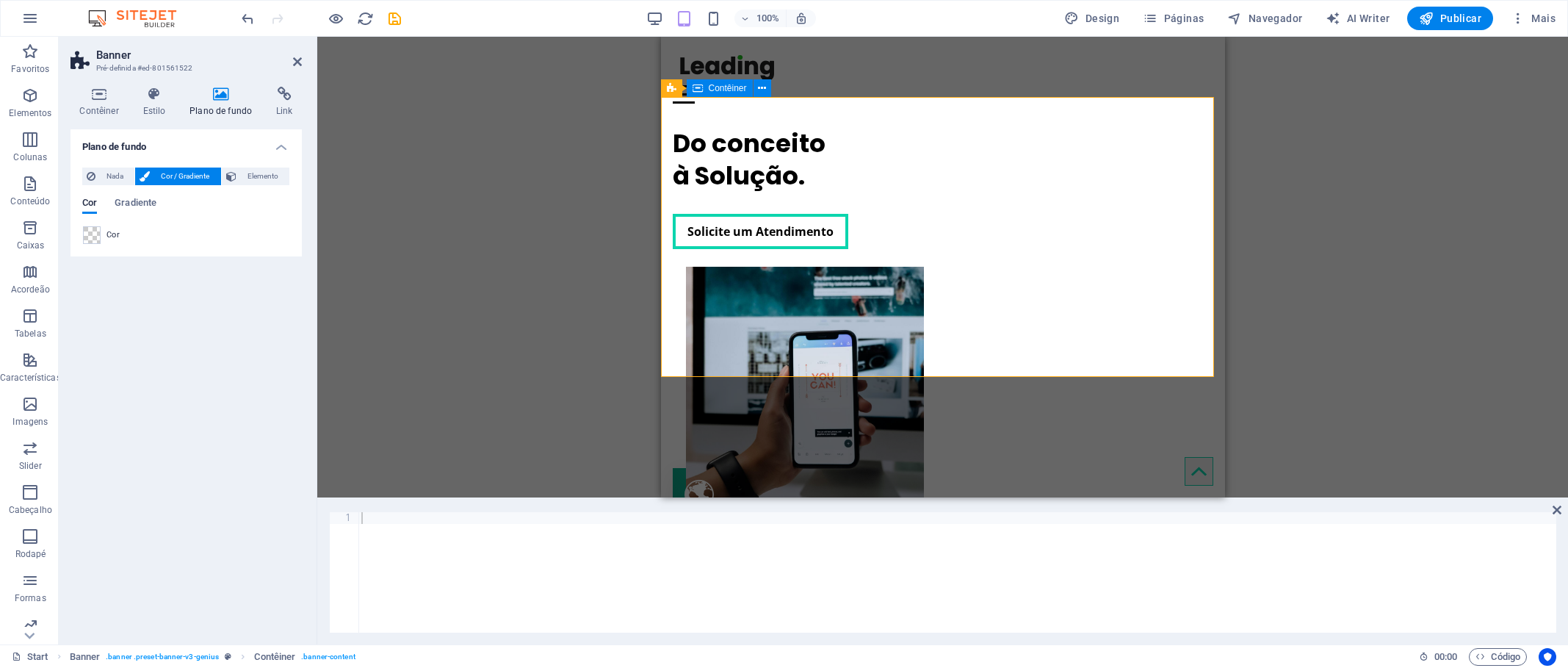 click on "Do conceito à Solução. Solicite um Atendimento" at bounding box center (942, 334) 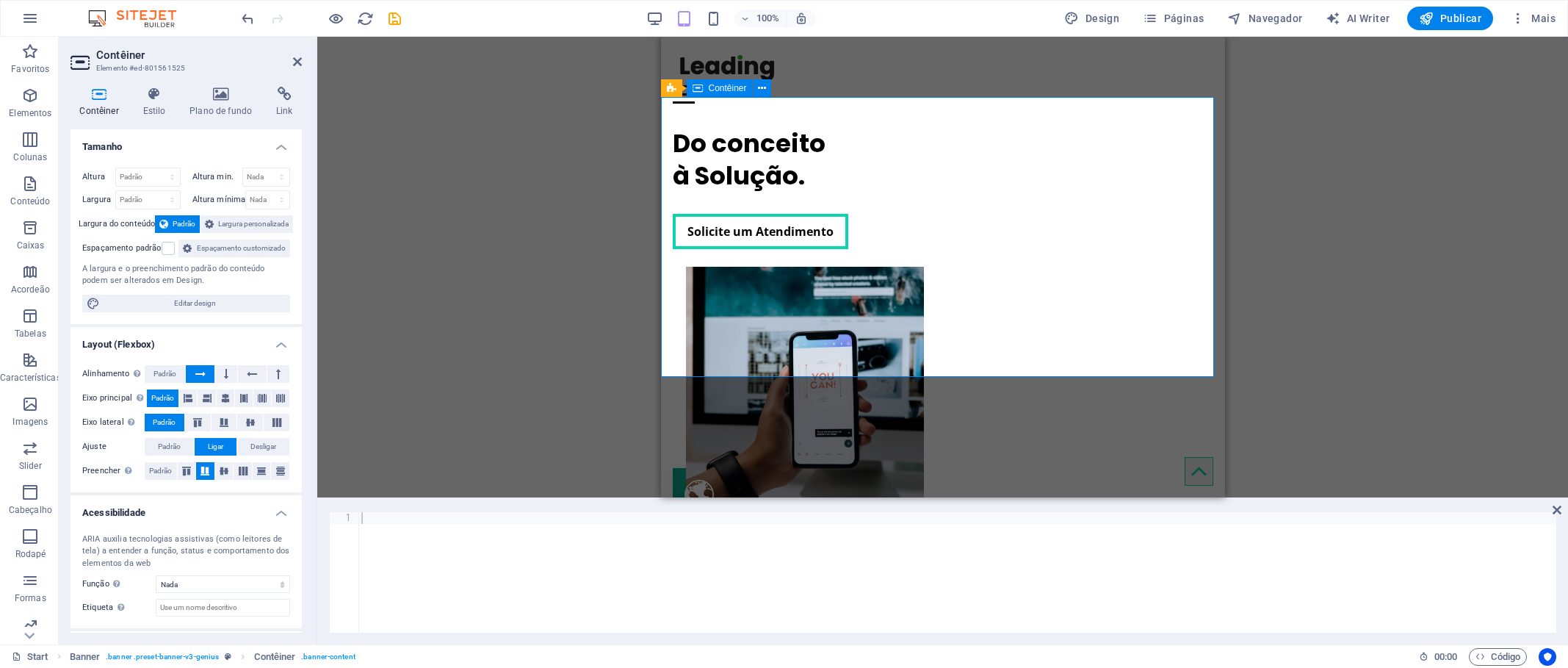 click on "Do conceito à Solução. Solicite um Atendimento" at bounding box center [942, 334] 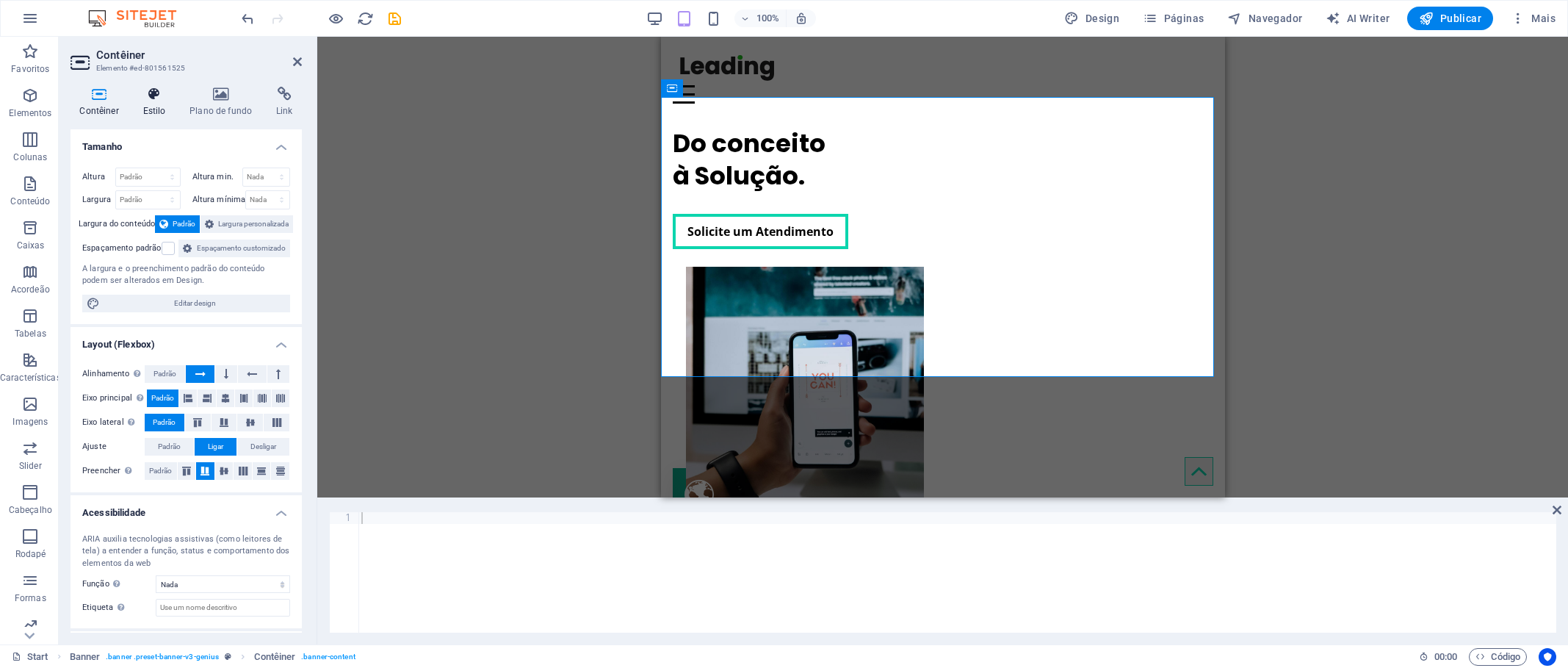click on "Estilo" at bounding box center [157, 102] 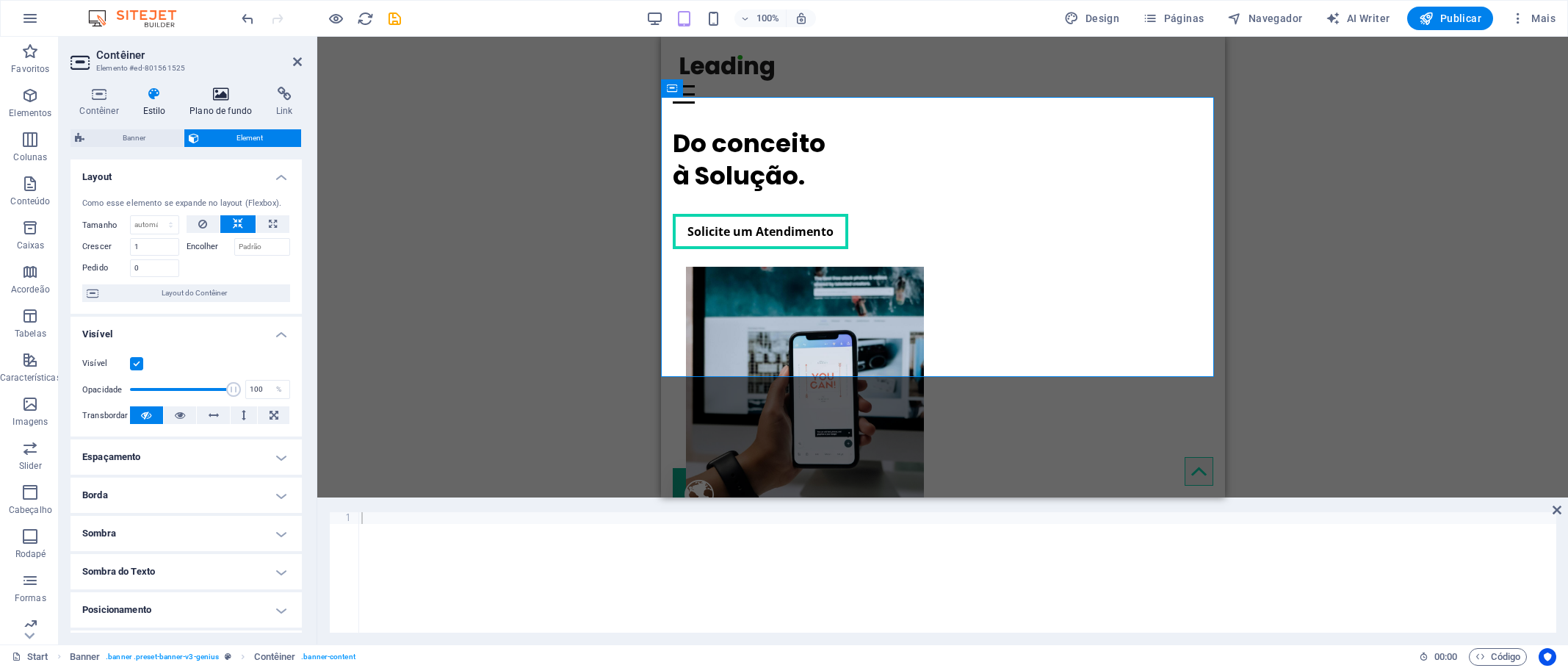 click on "Plano de fundo" at bounding box center [224, 102] 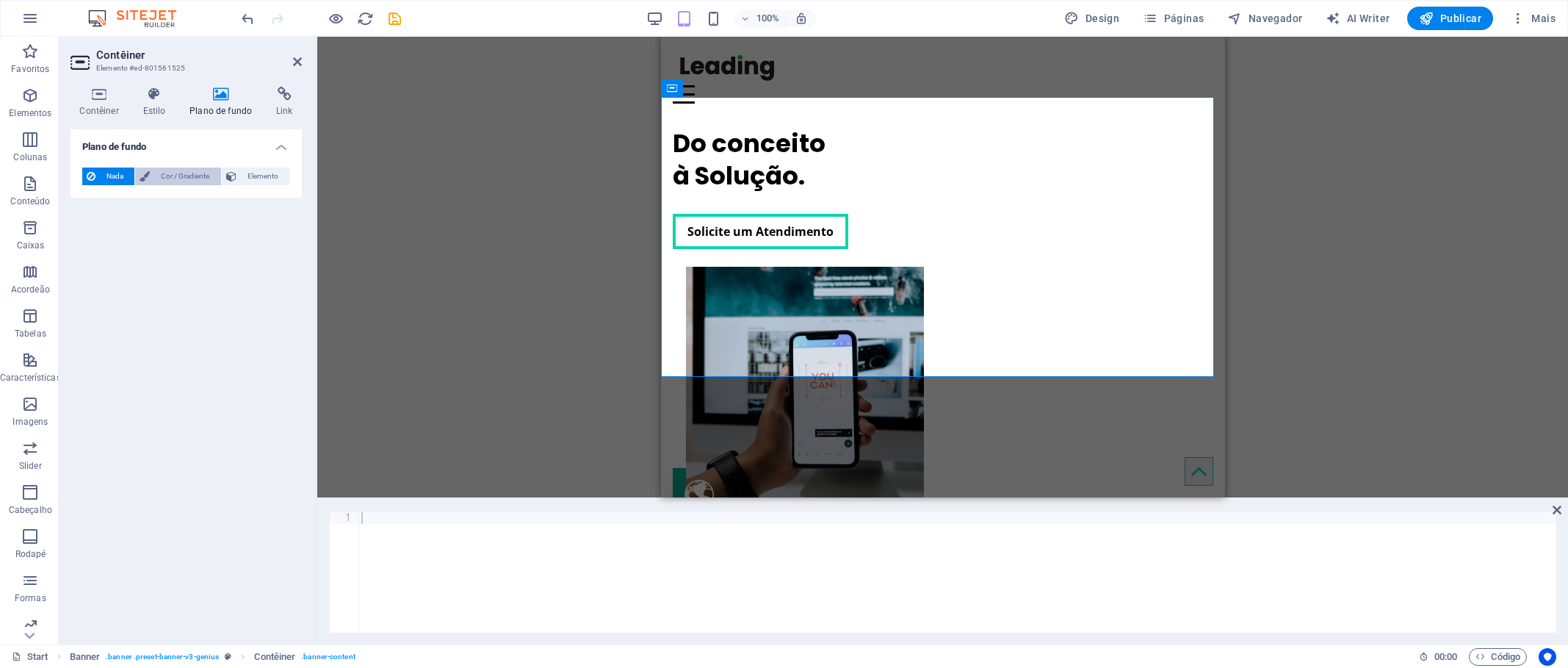 click on "Cor / Gradiente" at bounding box center (185, 176) 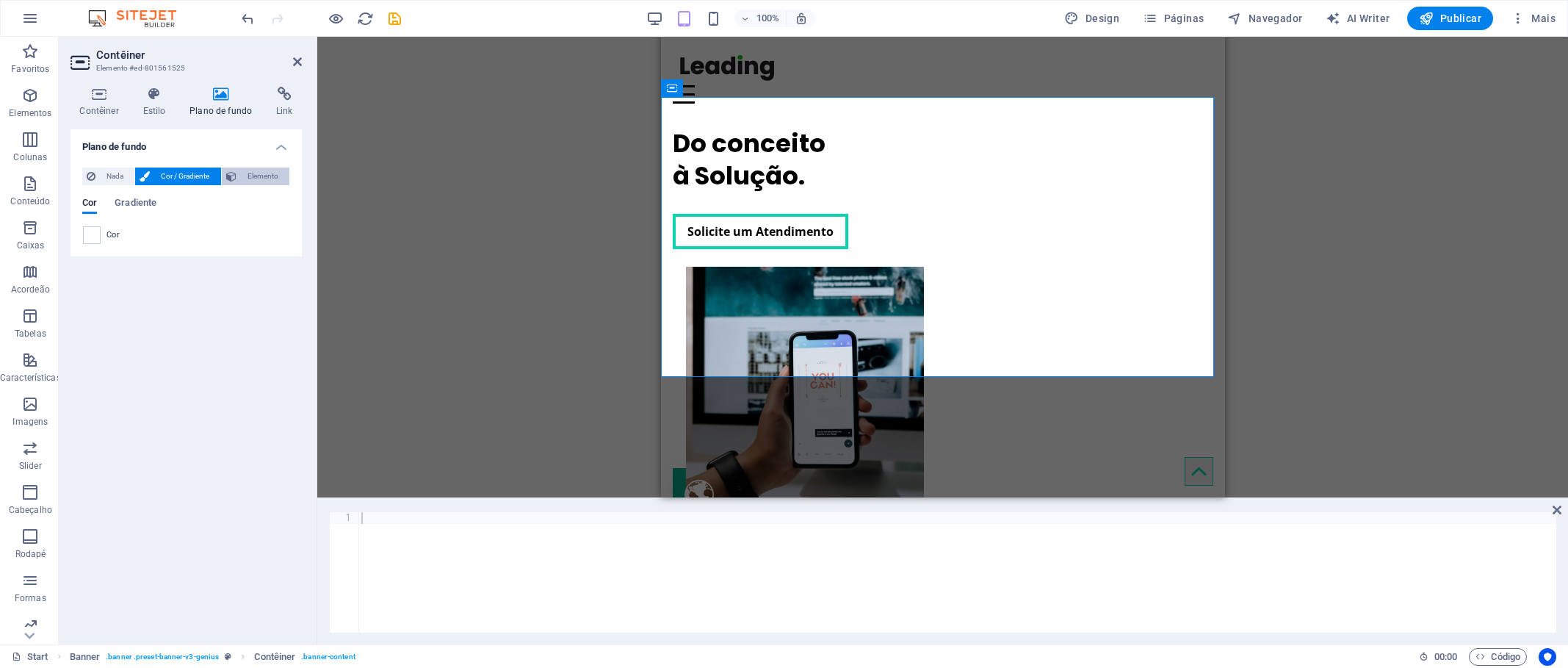 click on "Elemento" at bounding box center (263, 176) 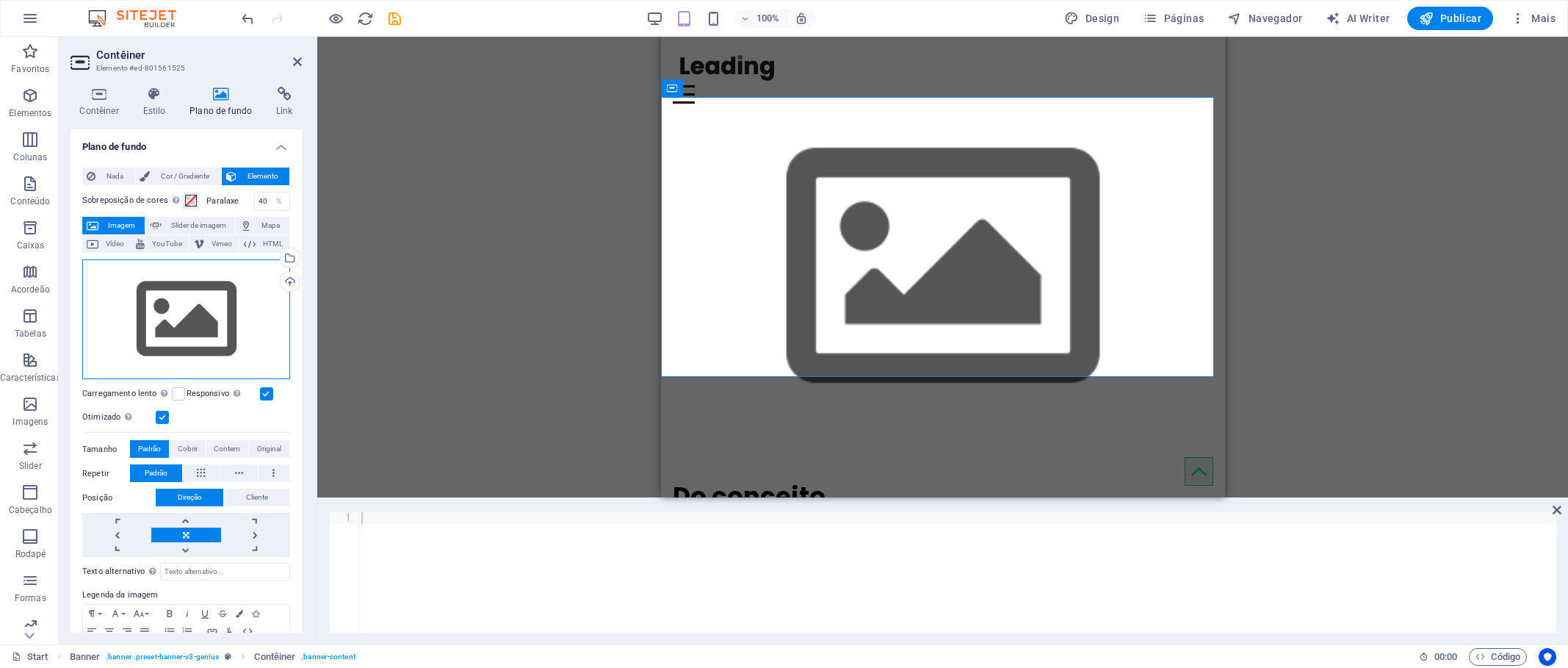 click on "Arraste os arquivos aqui, clique para escolher os arquivos ou selecione os arquivos em Arquivos ou em nossa galeria de fotos e vídeos gratuitos" at bounding box center [186, 320] 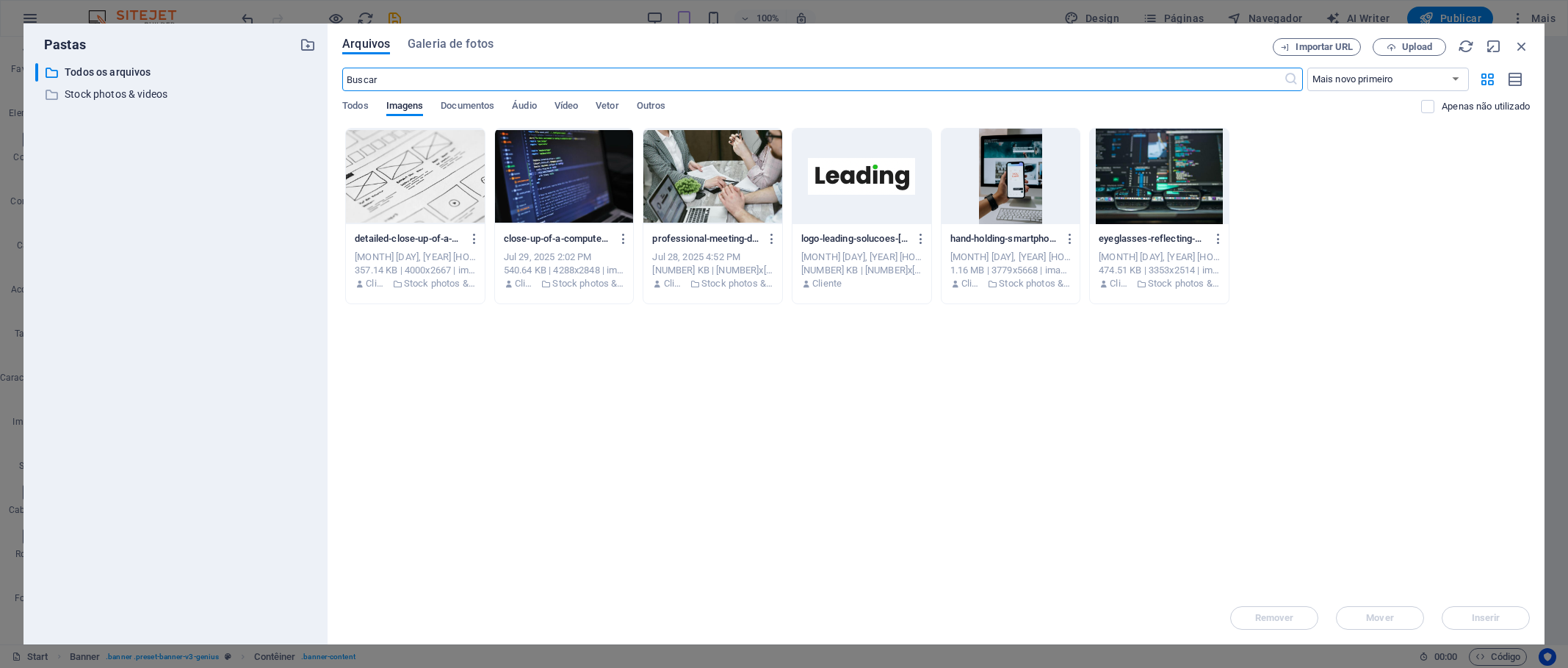 click at bounding box center [415, 176] 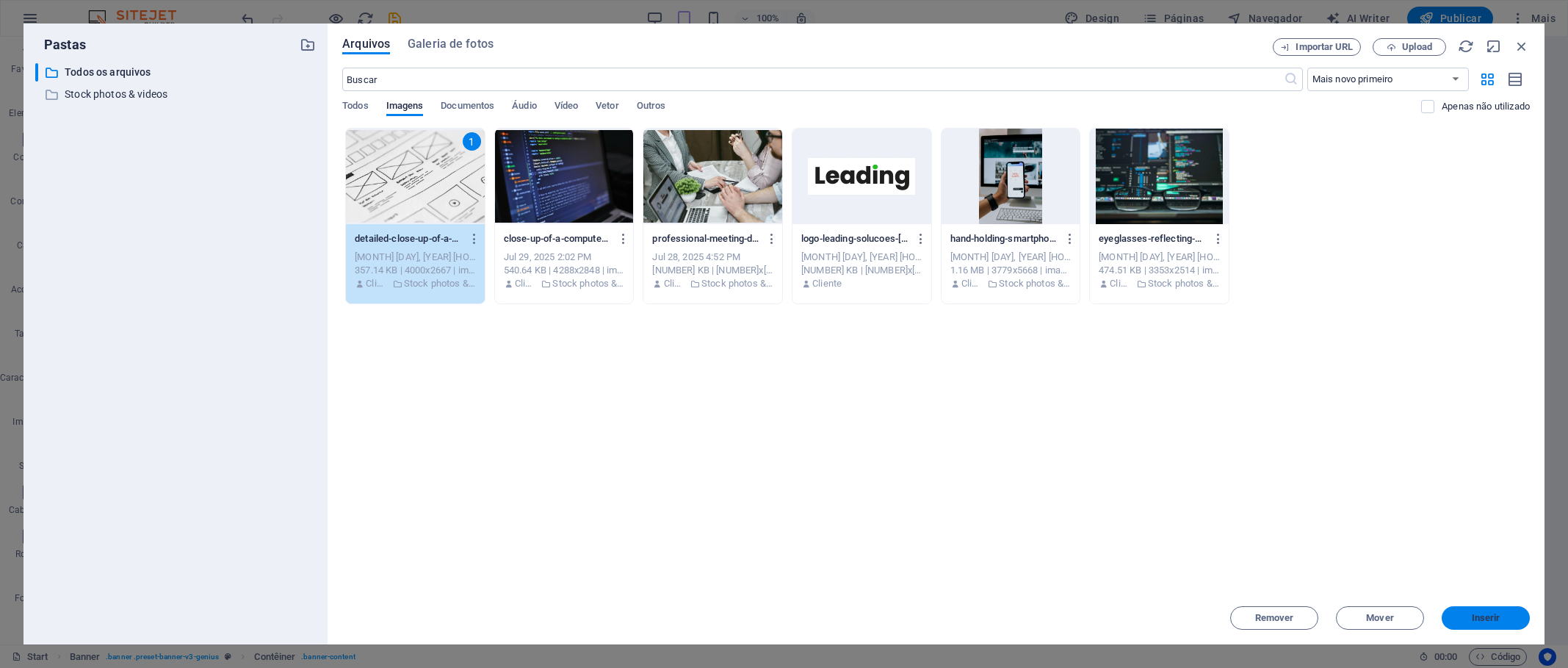 click on "Inserir" at bounding box center [1486, 618] 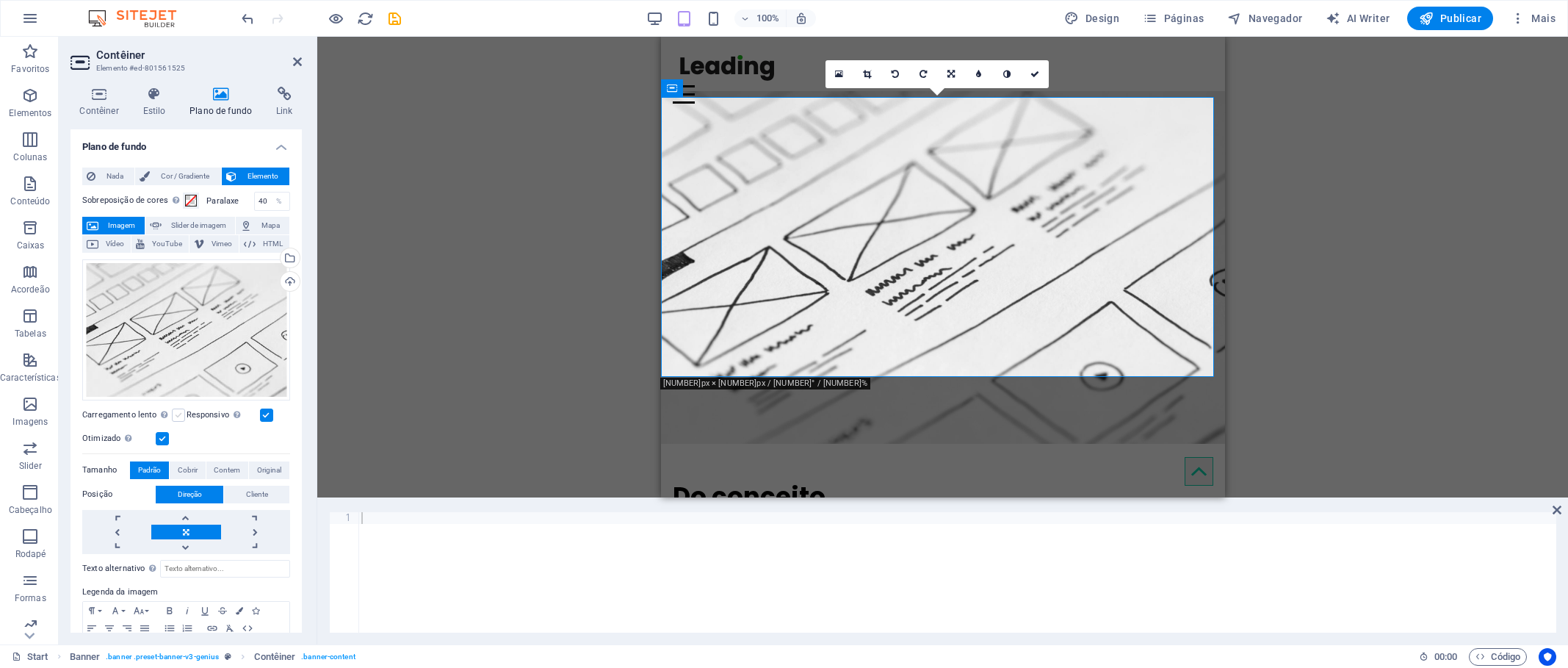 click at bounding box center [178, 415] 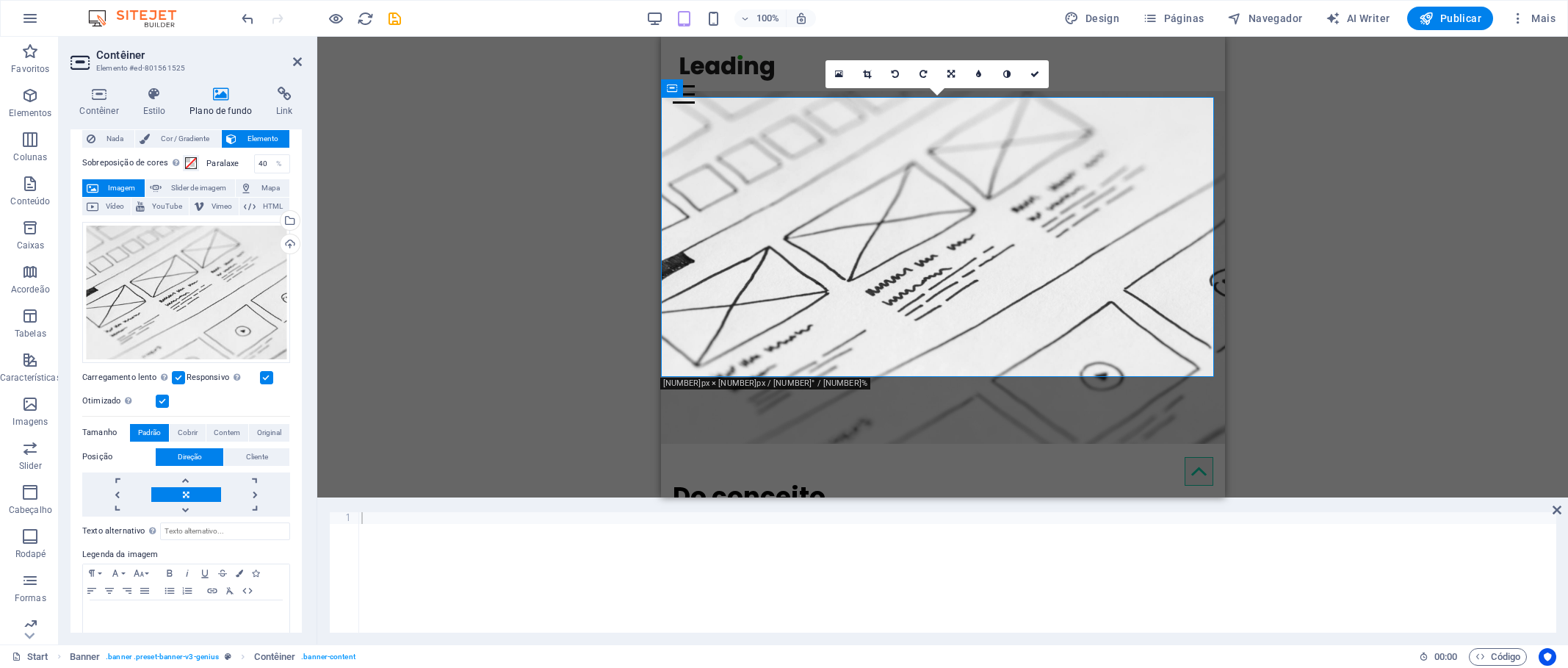 scroll, scrollTop: 60, scrollLeft: 0, axis: vertical 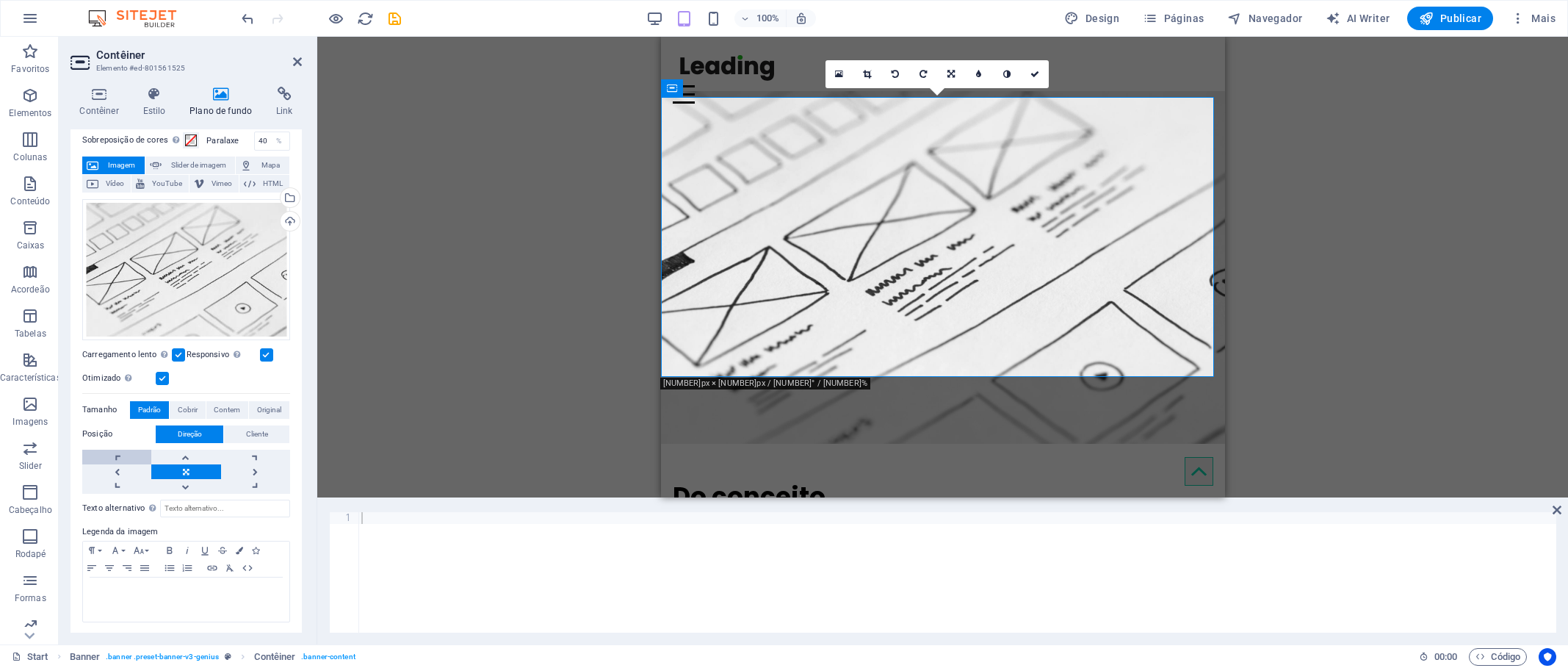 click at bounding box center (117, 457) 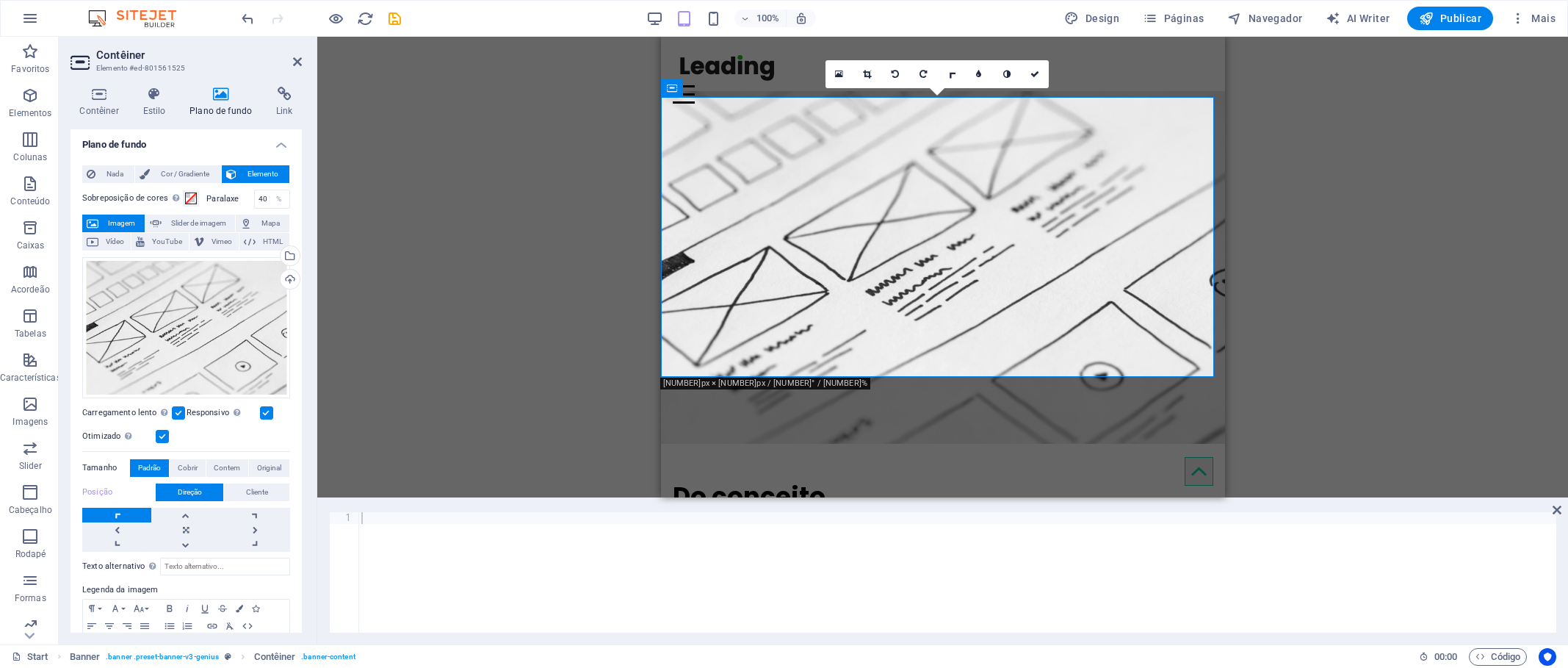 scroll, scrollTop: 0, scrollLeft: 0, axis: both 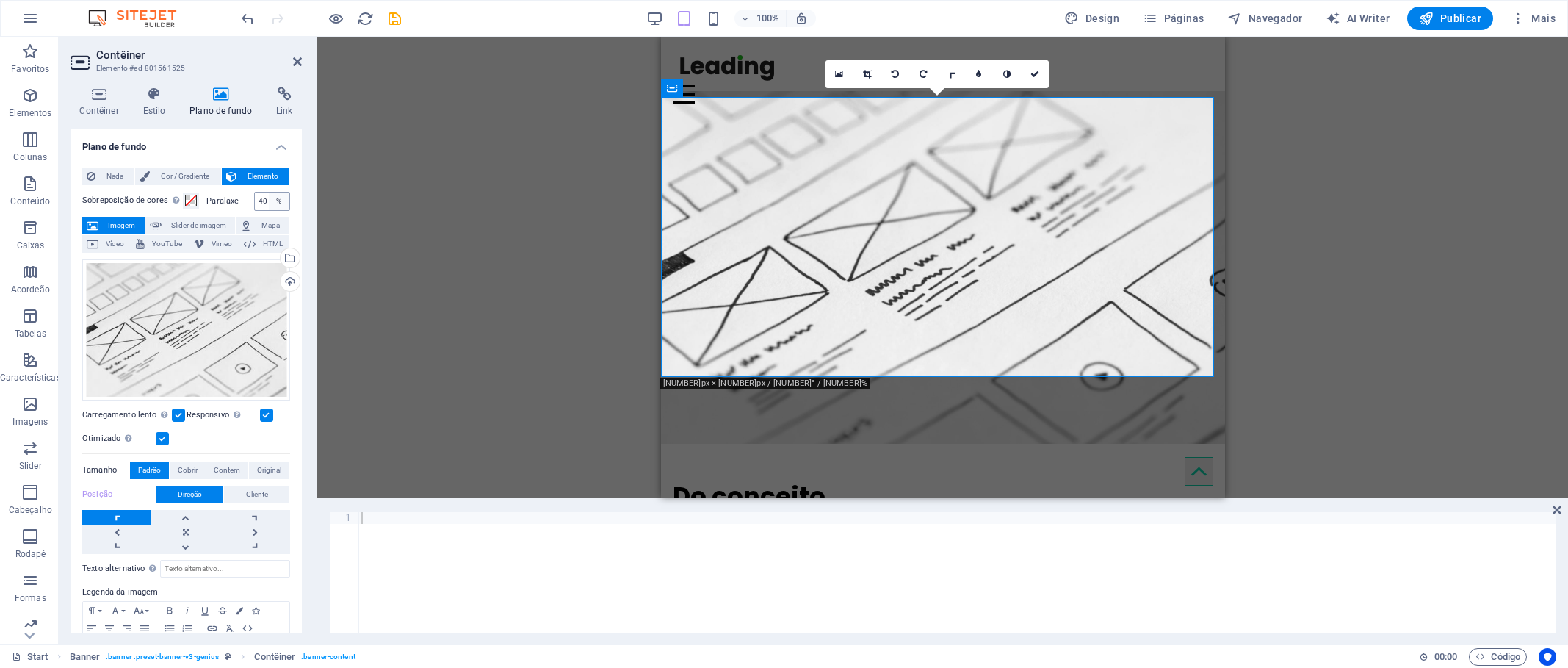 click on "%" at bounding box center [279, 201] 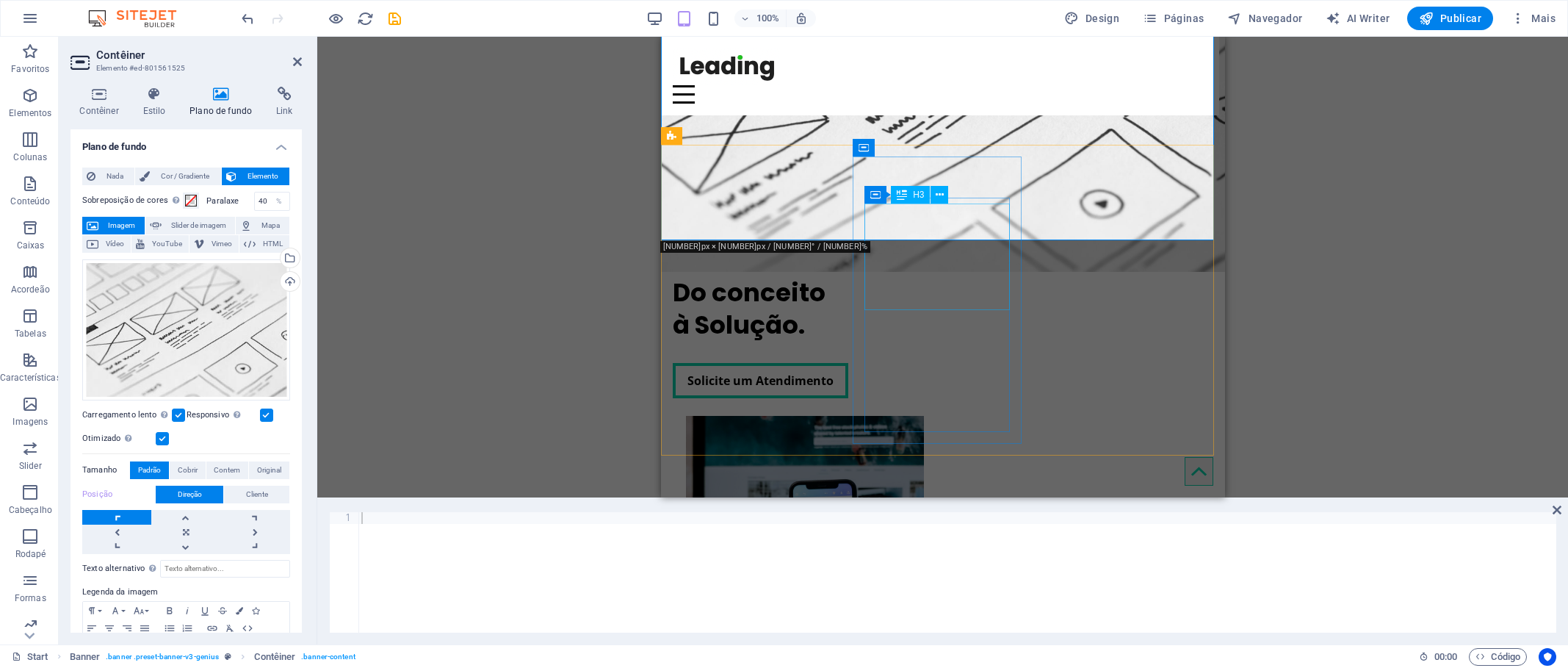 scroll, scrollTop: 0, scrollLeft: 0, axis: both 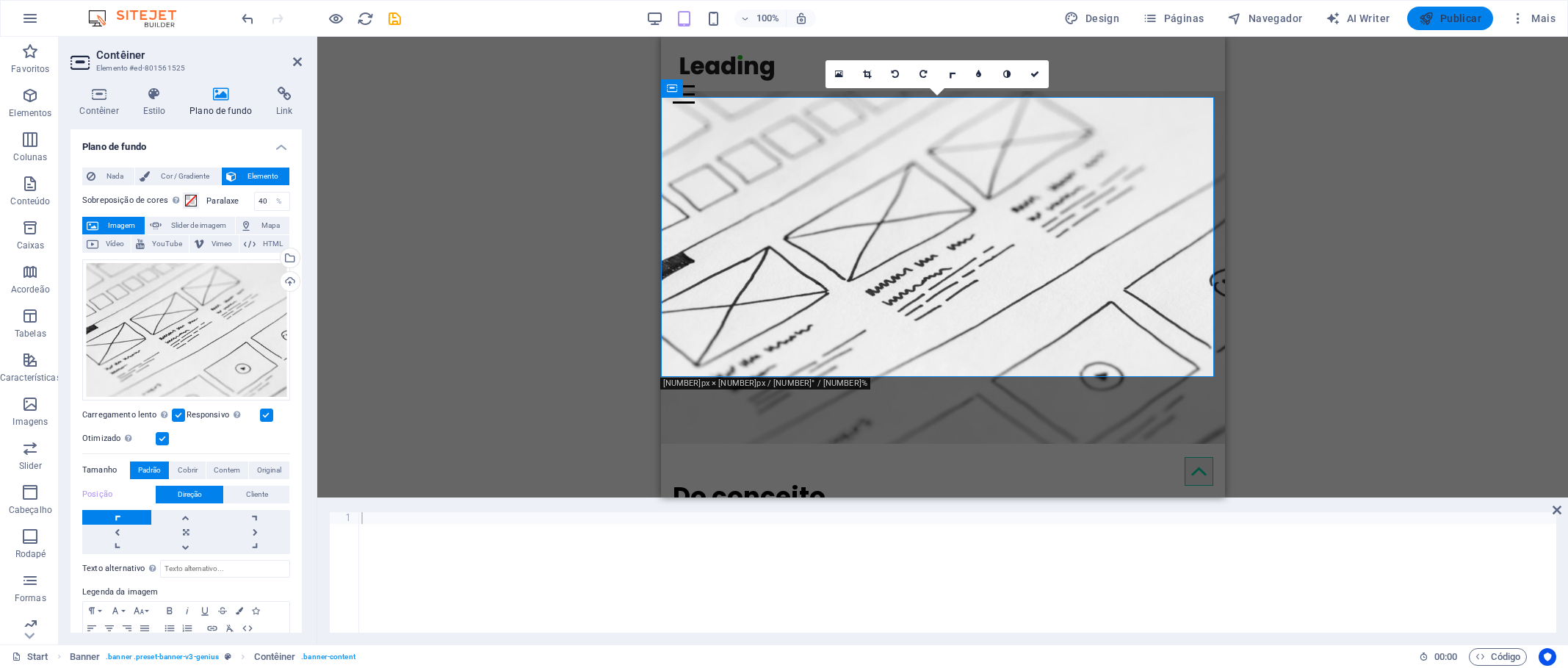 click on "Publicar" at bounding box center [1450, 18] 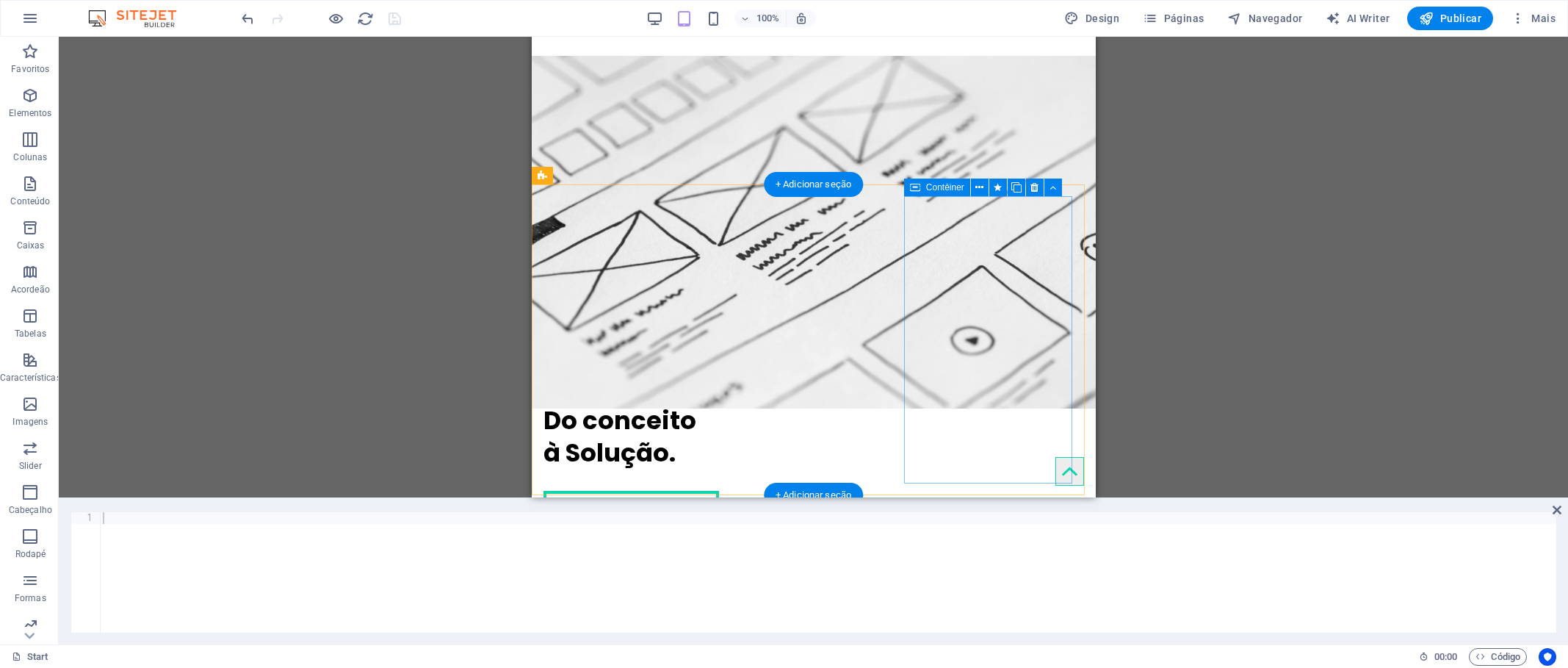 scroll, scrollTop: 100, scrollLeft: 0, axis: vertical 